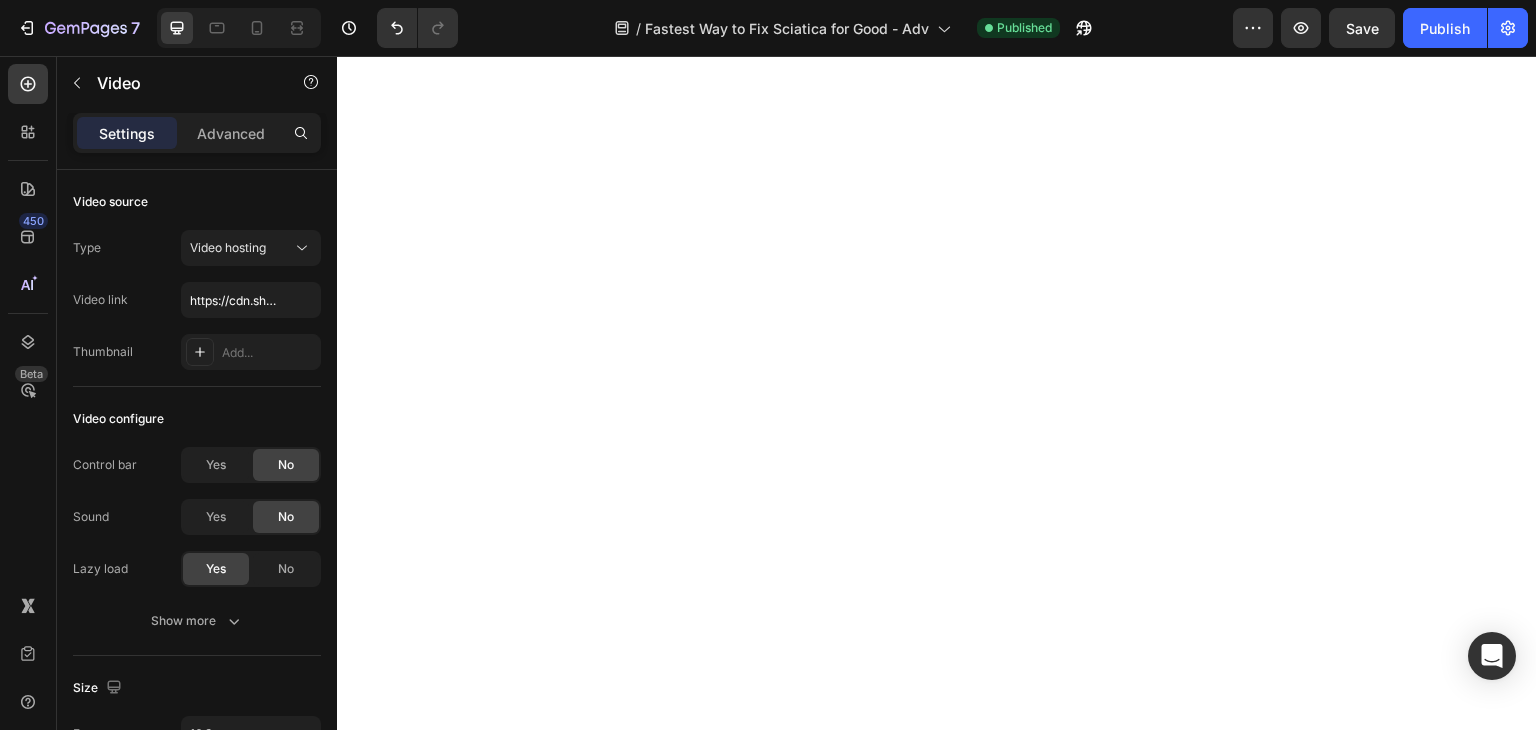 scroll, scrollTop: 0, scrollLeft: 0, axis: both 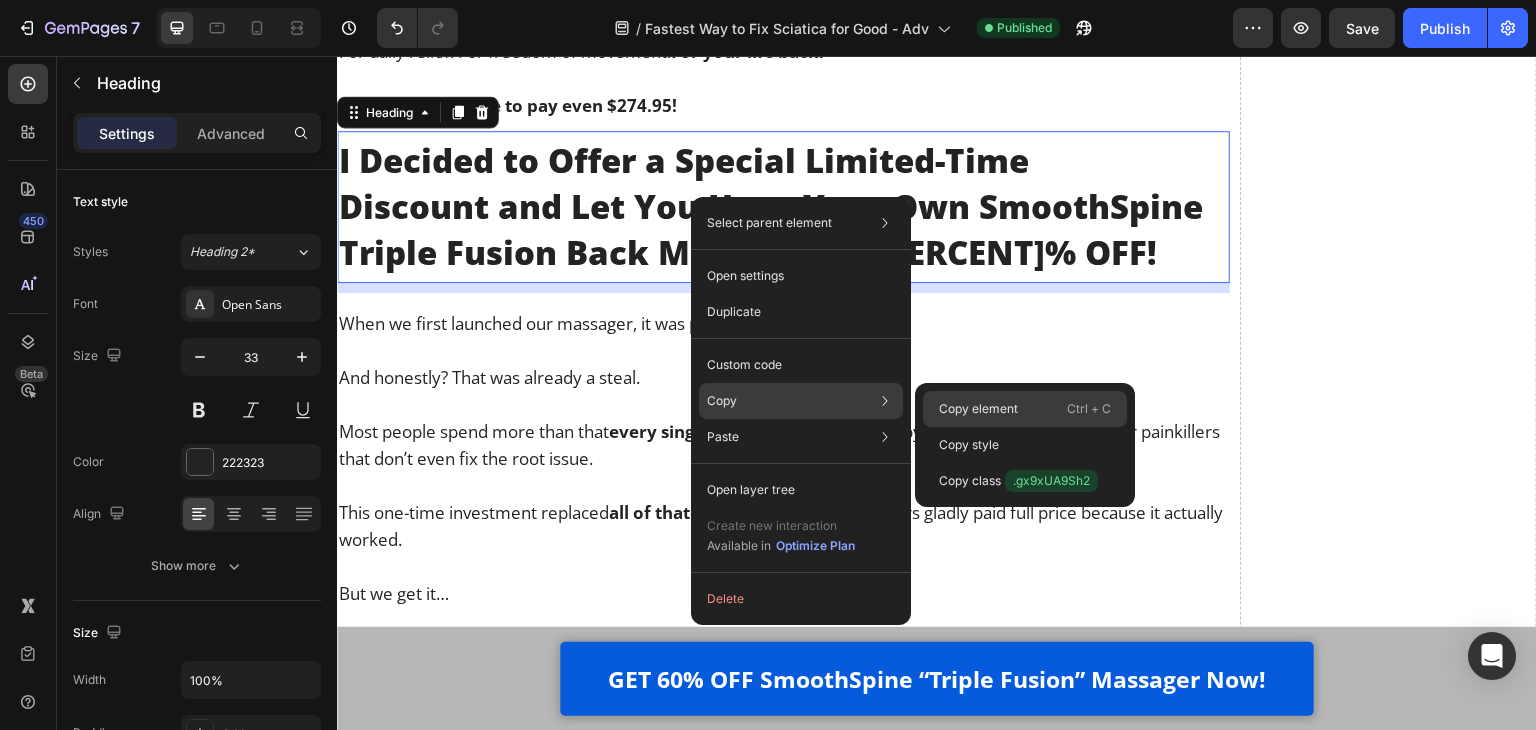 click on "Copy element" at bounding box center (978, 409) 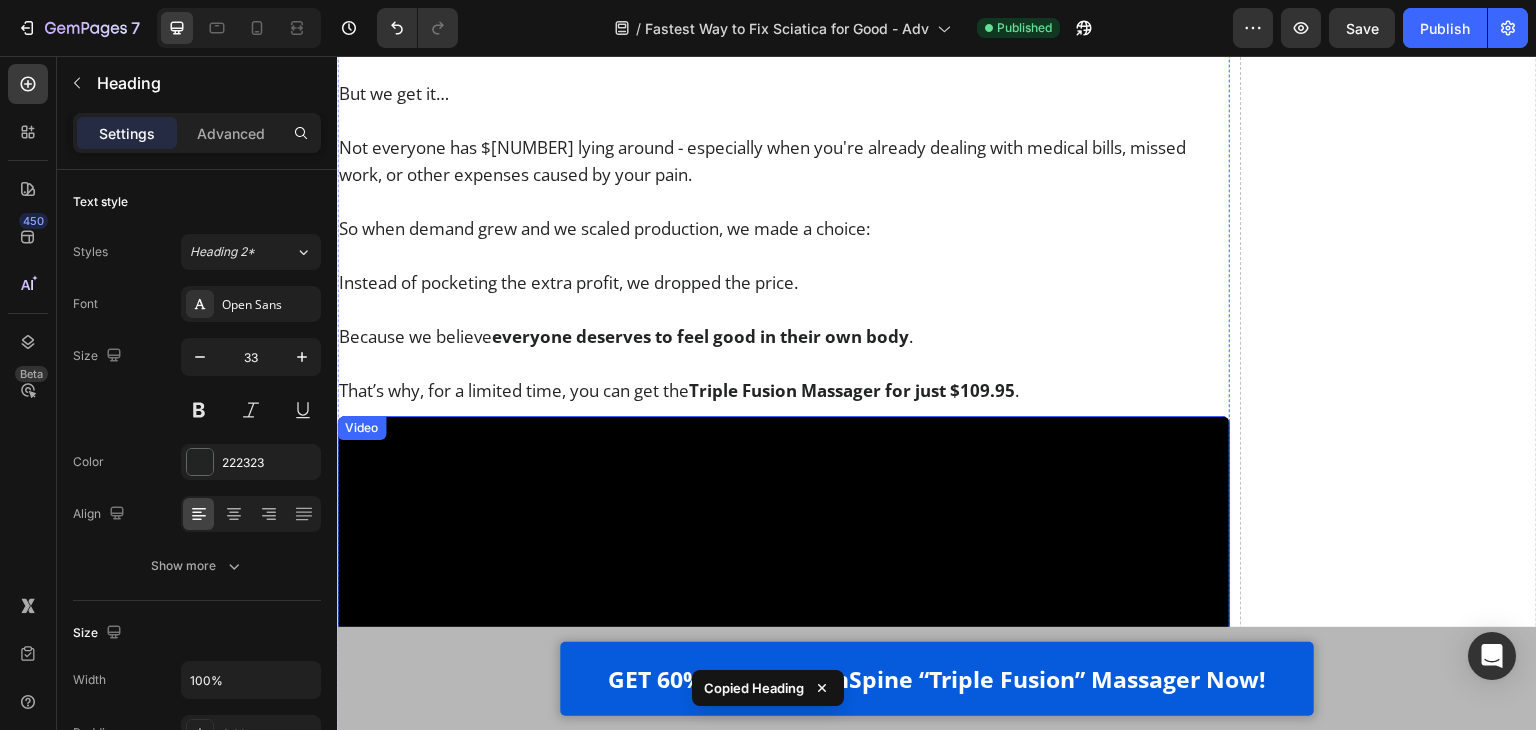 scroll, scrollTop: 24250, scrollLeft: 0, axis: vertical 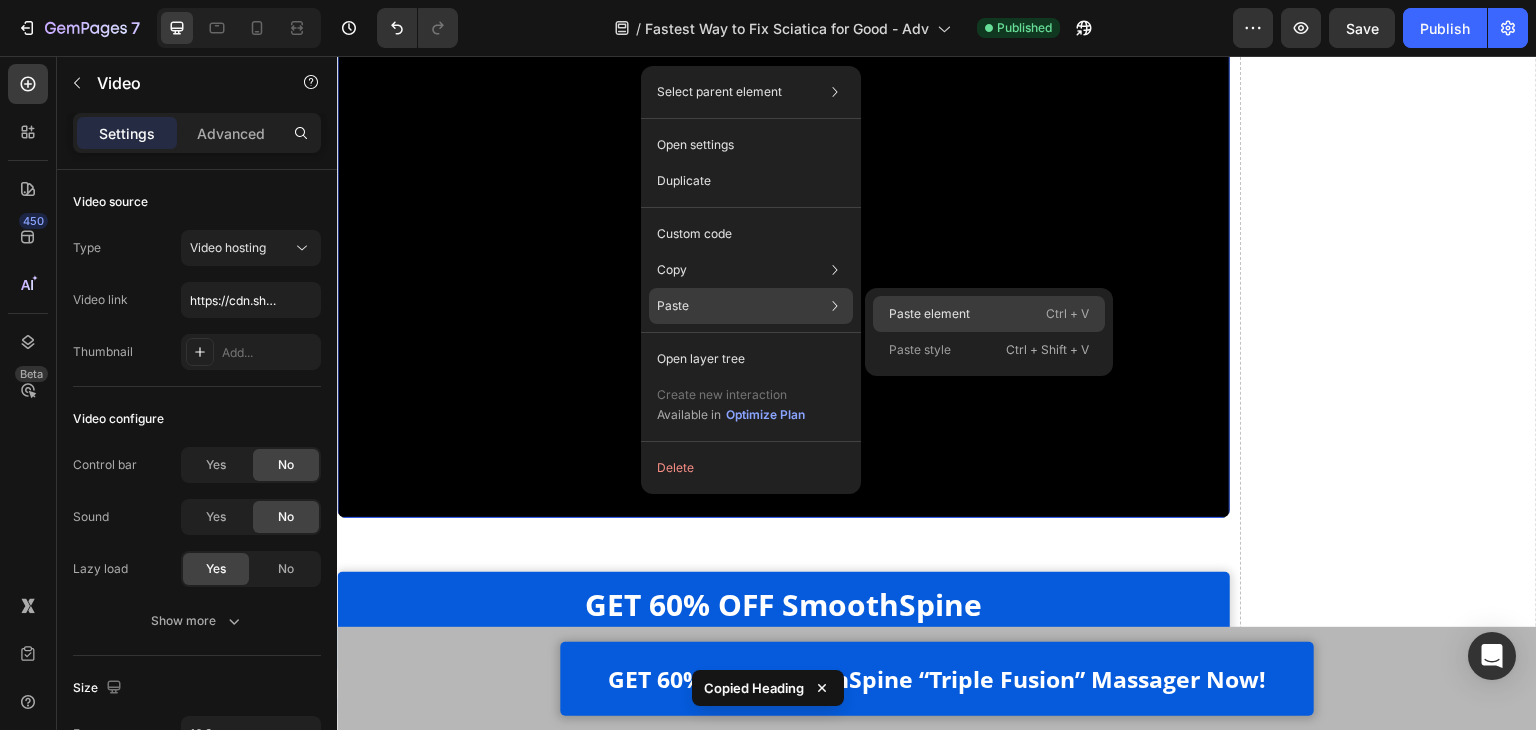 click on "Paste element  Ctrl + V" 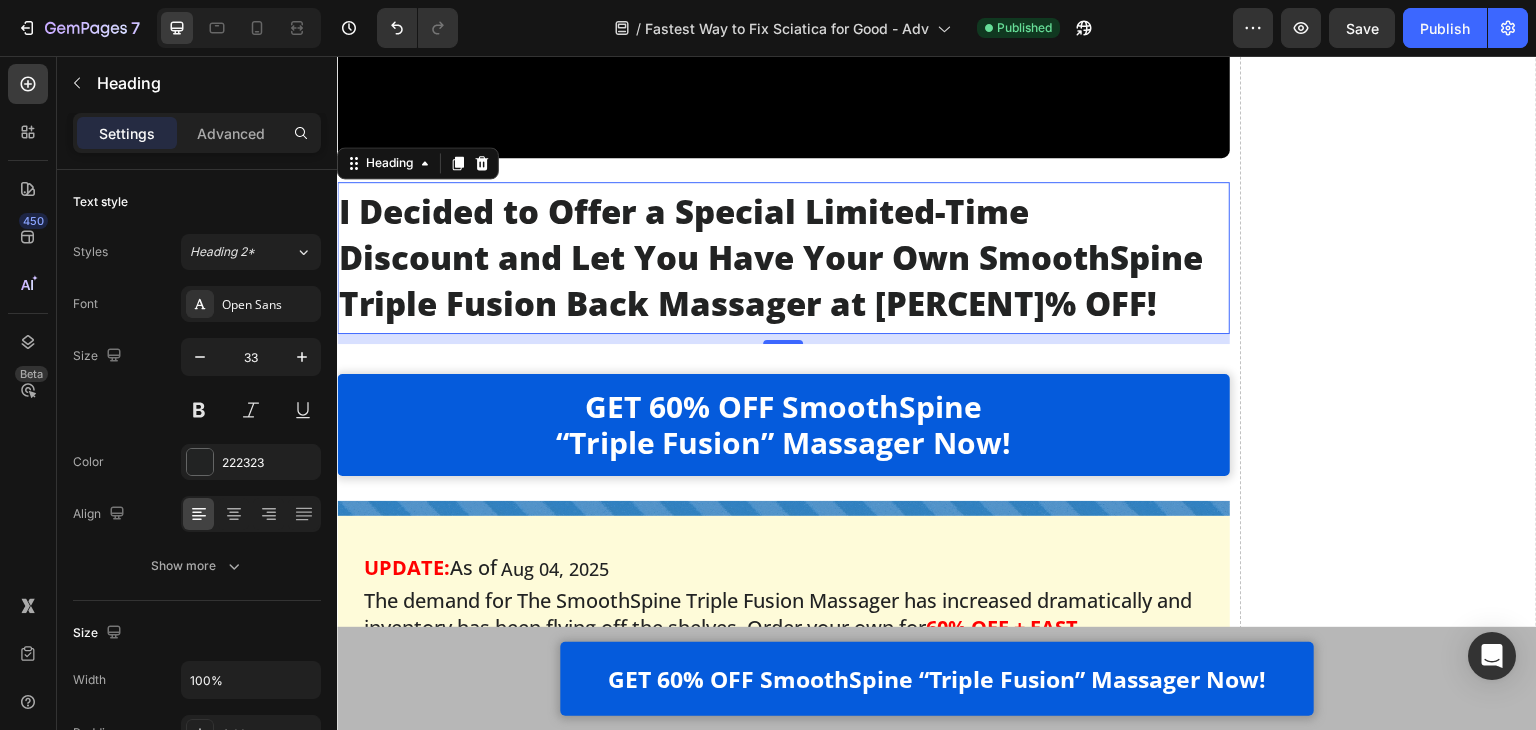 scroll, scrollTop: 24650, scrollLeft: 0, axis: vertical 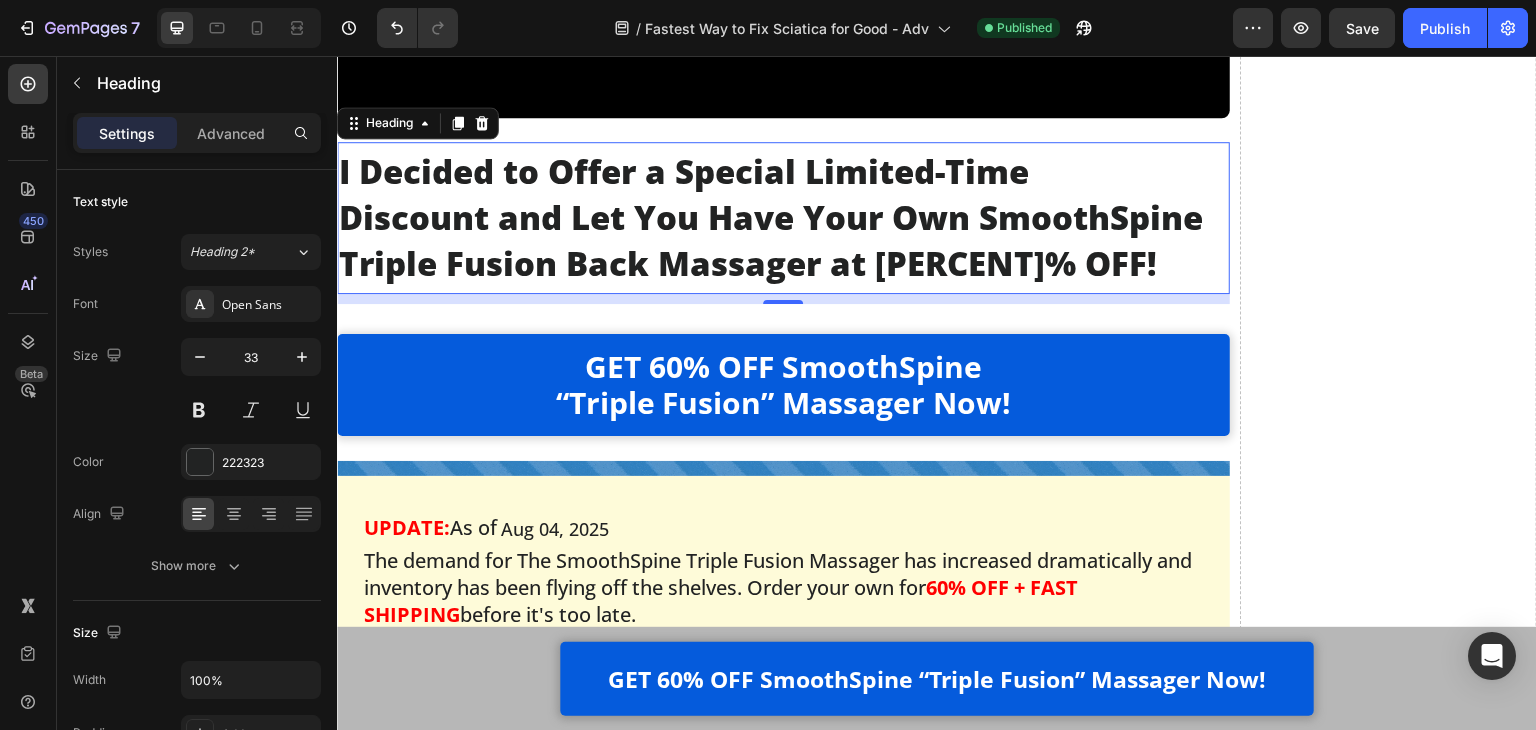 click on "I Decided to Offer a Special Limited-Time Discount and Let You Have Your Own SmoothSpine Triple Fusion Back Massager at [PERCENT]% OFF!" at bounding box center (783, 218) 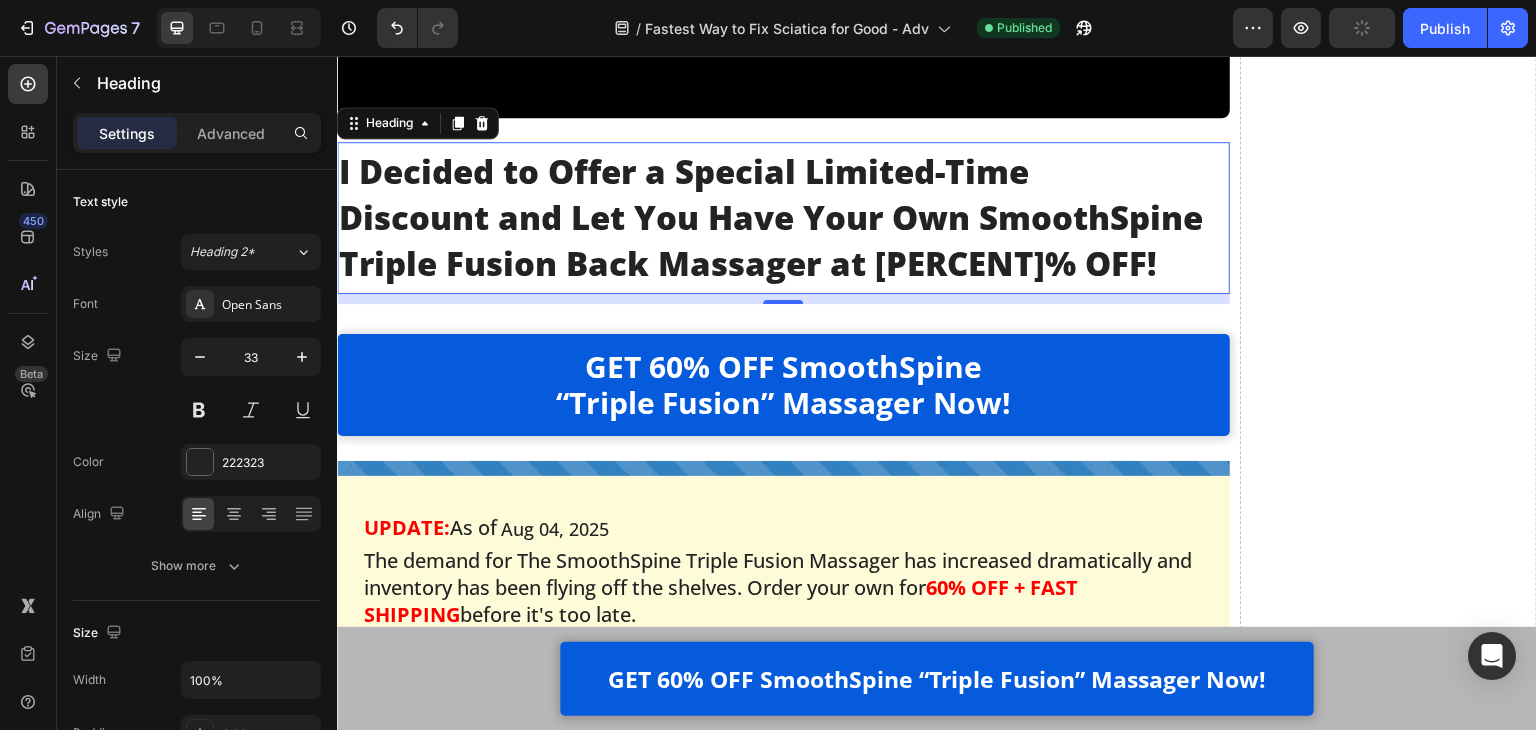click on "I Decided to Offer a Special Limited-Time Discount and Let You Have Your Own SmoothSpine Triple Fusion Back Massager at [PERCENT]% OFF!" at bounding box center [783, 218] 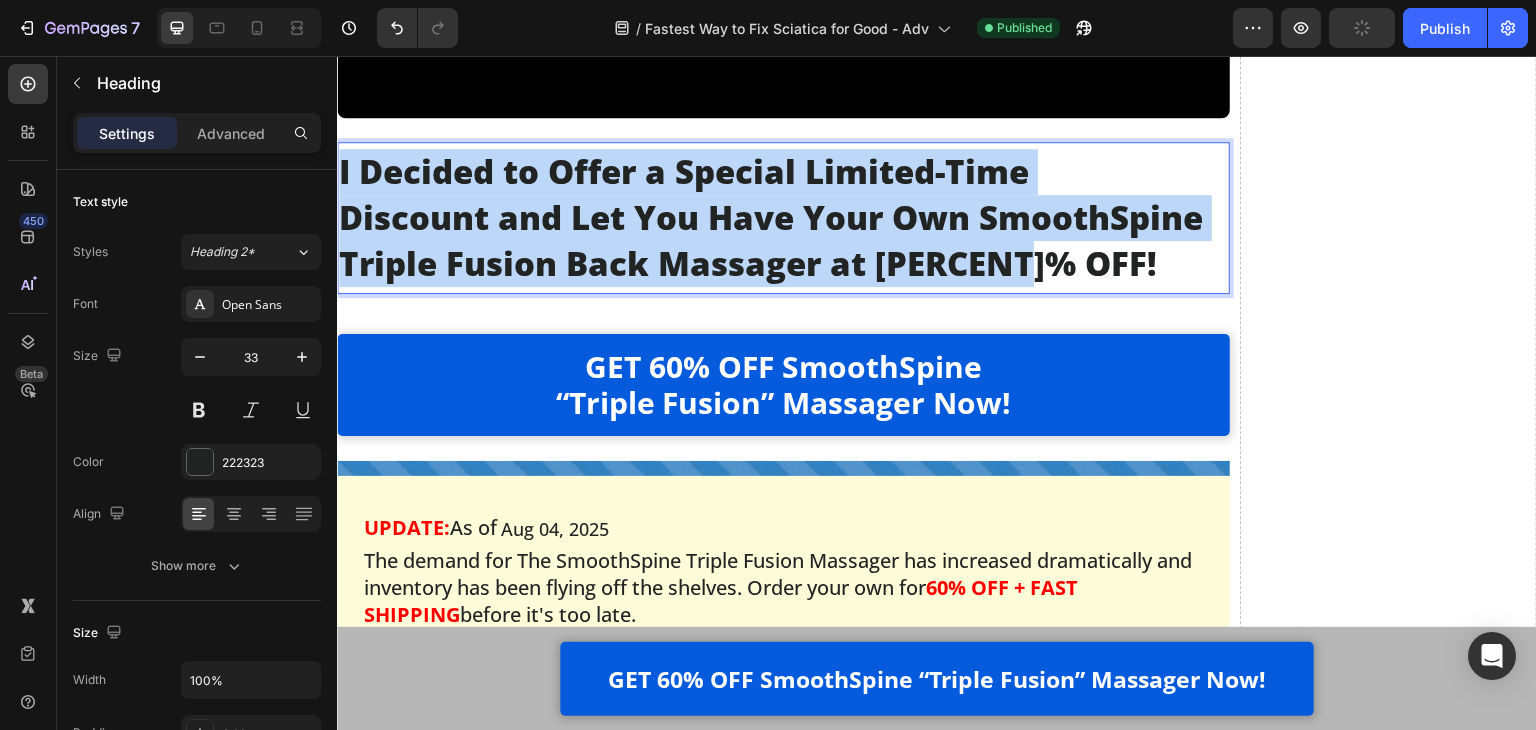 click on "I Decided to Offer a Special Limited-Time Discount and Let You Have Your Own SmoothSpine Triple Fusion Back Massager at [PERCENT]% OFF!" at bounding box center [783, 218] 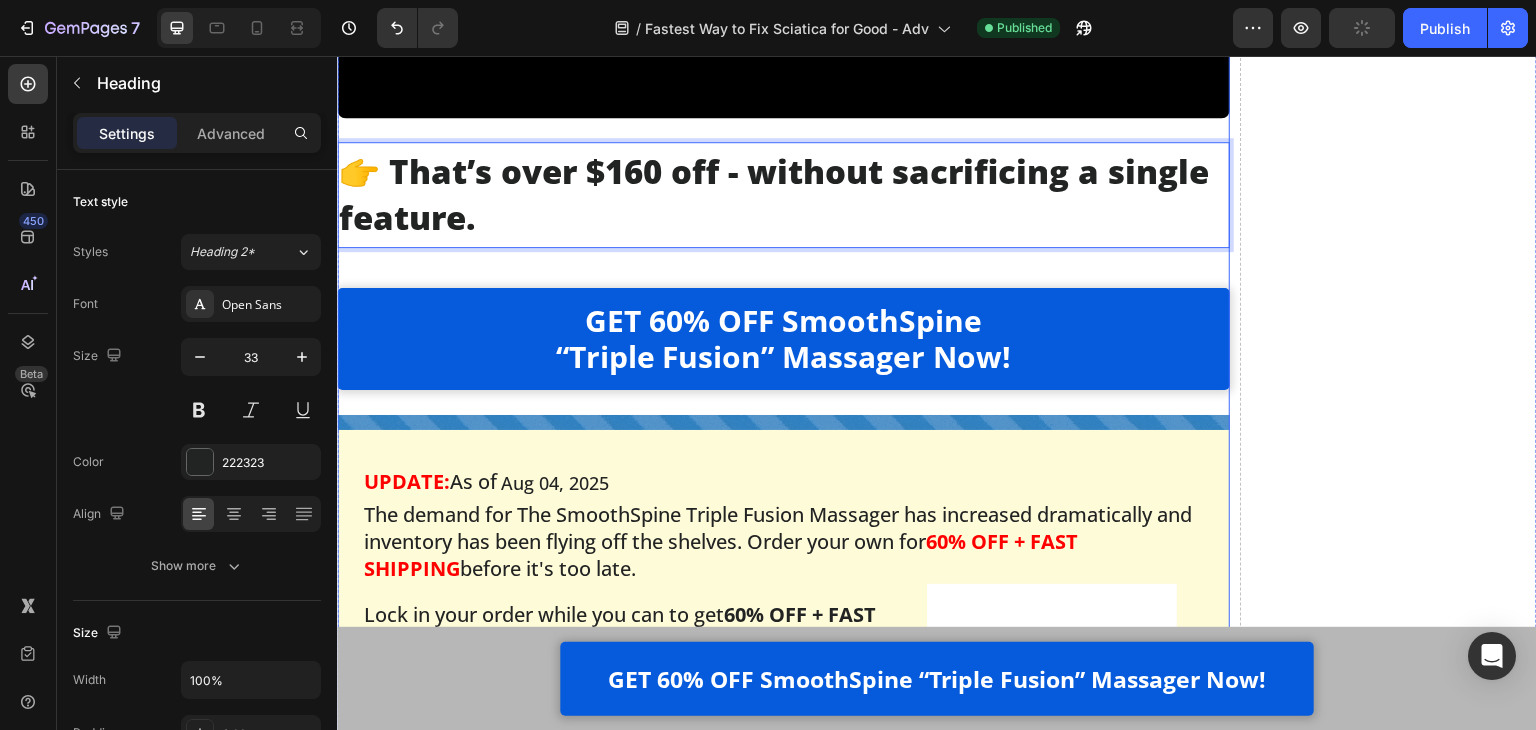 click on "GET 60% OFF SmoothSpine “Triple Fusion” Massager Now! Button" at bounding box center [783, 329] 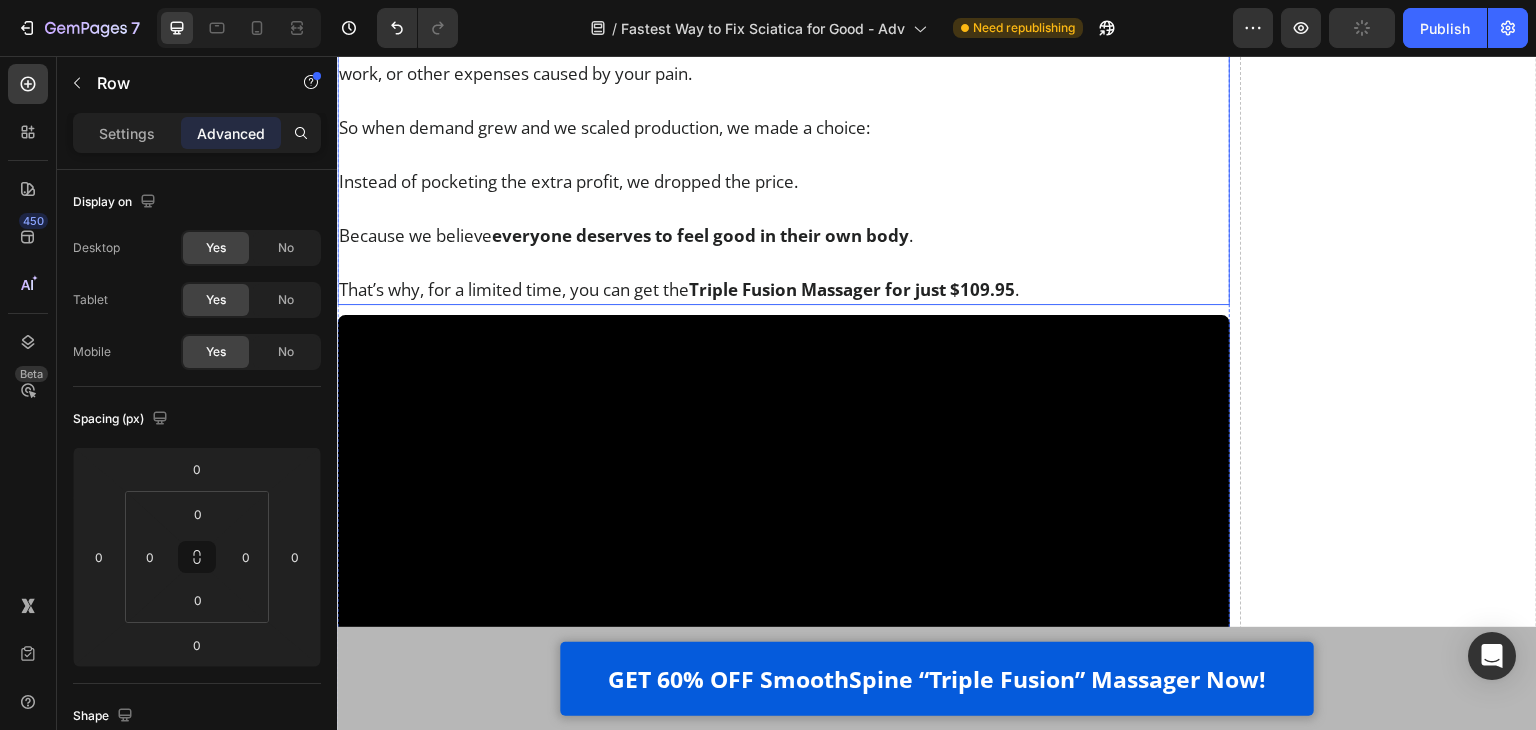 scroll, scrollTop: 23950, scrollLeft: 0, axis: vertical 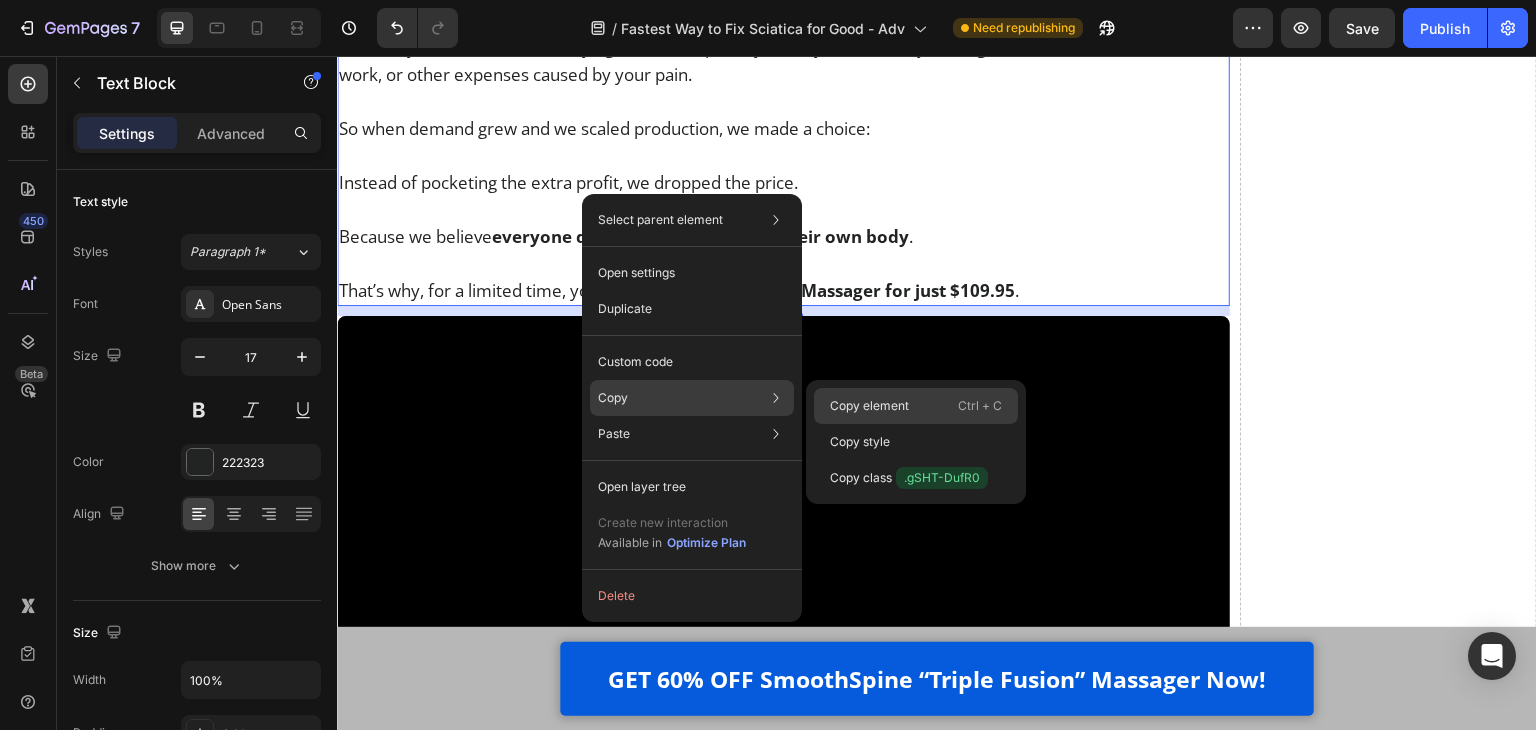 click on "Copy element" at bounding box center (869, 406) 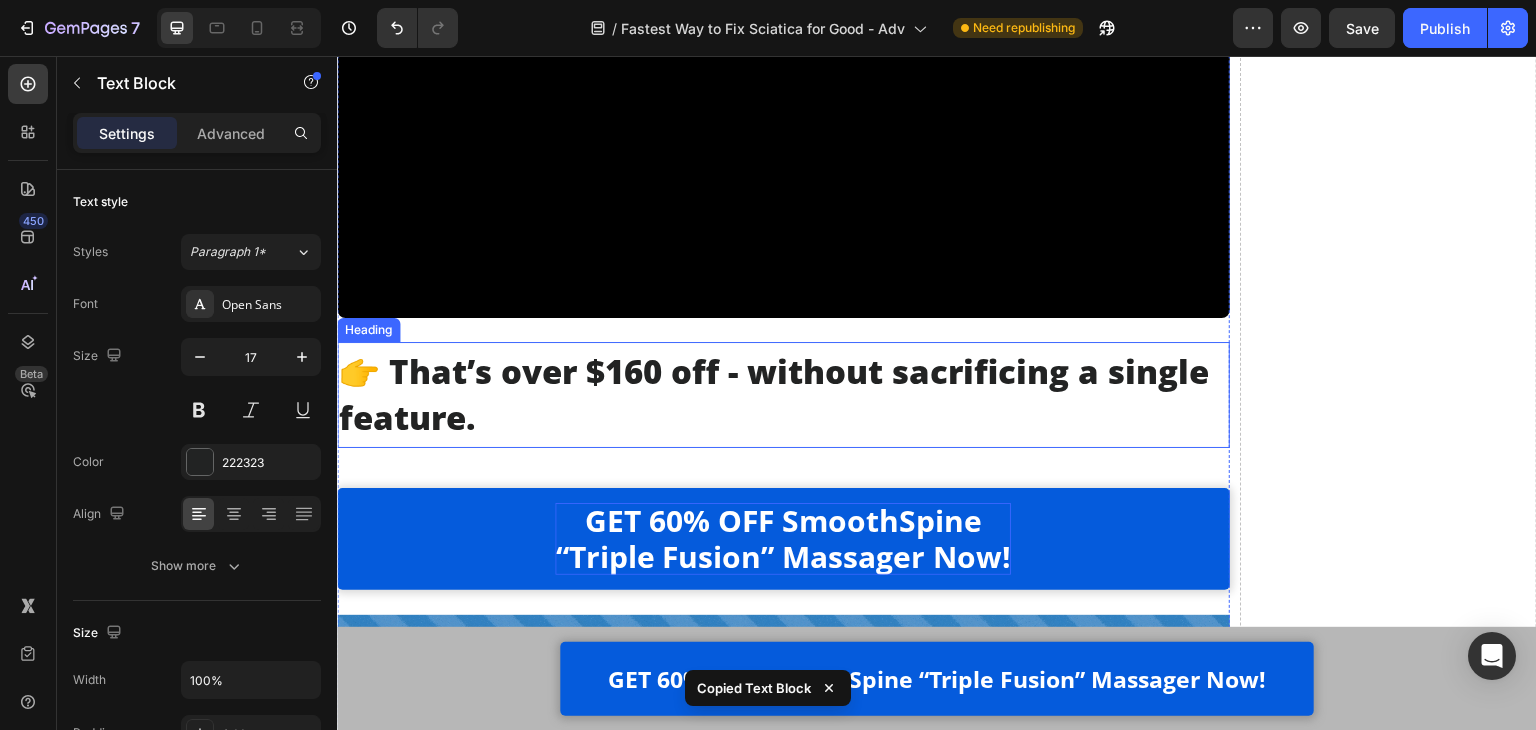 scroll, scrollTop: 24650, scrollLeft: 0, axis: vertical 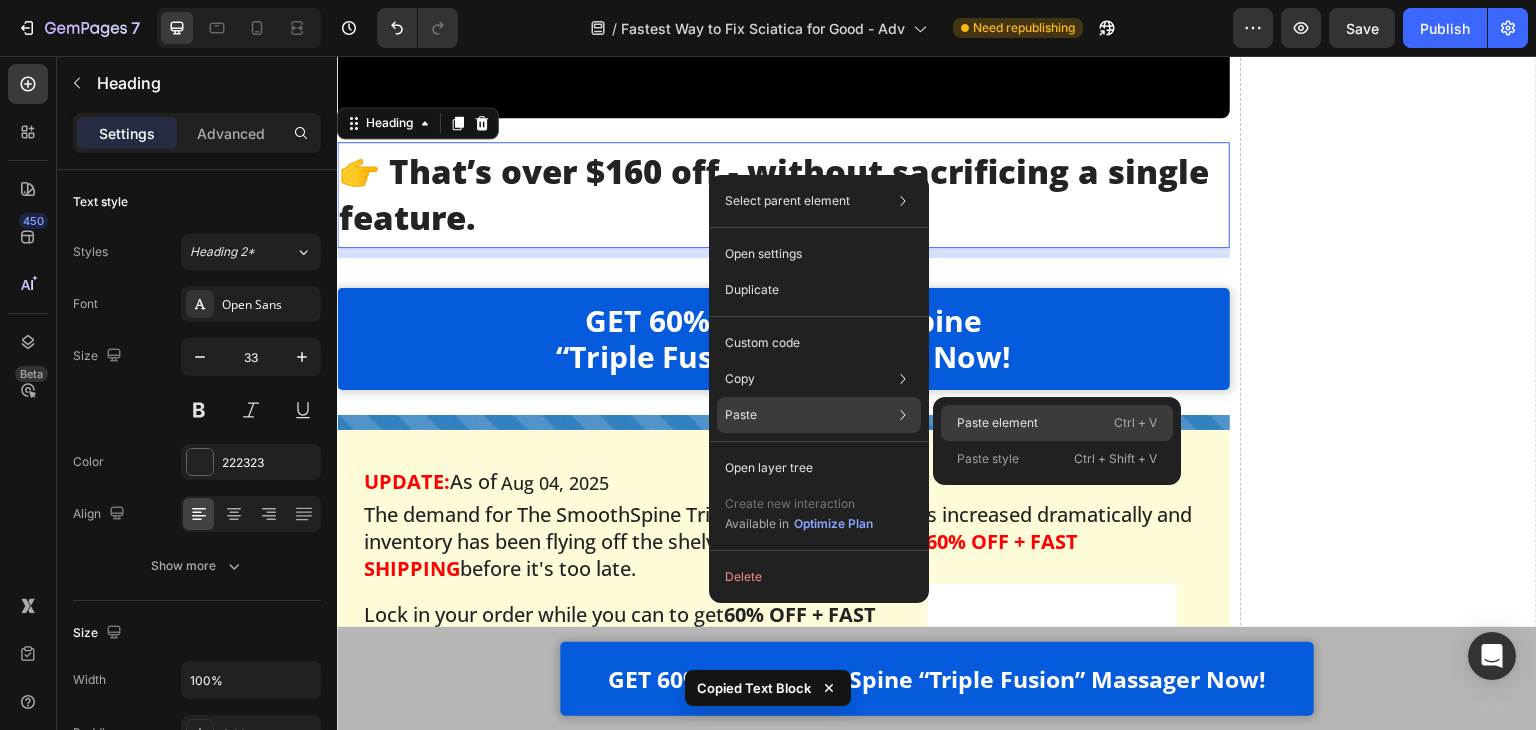 click on "Paste element" at bounding box center [997, 423] 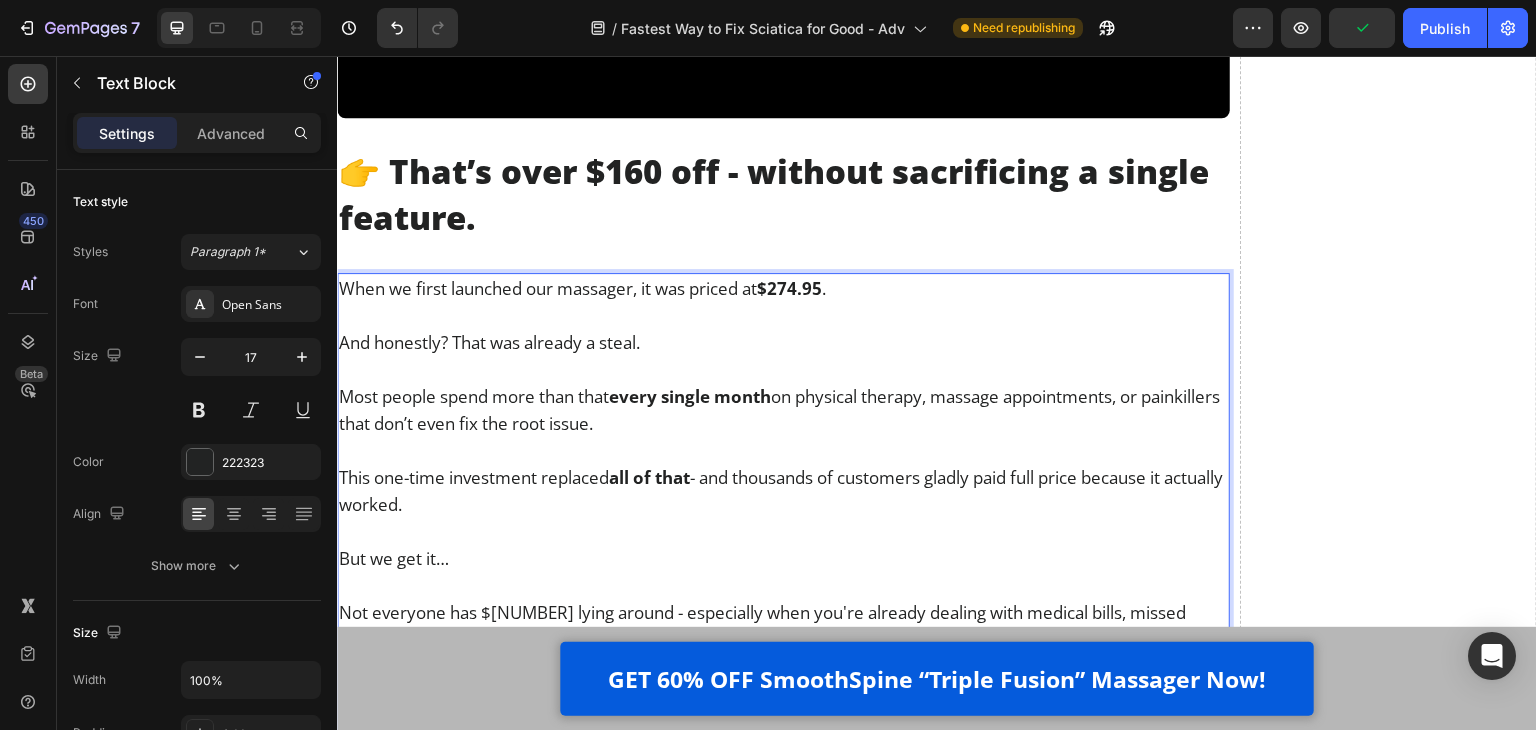 click at bounding box center [783, 369] 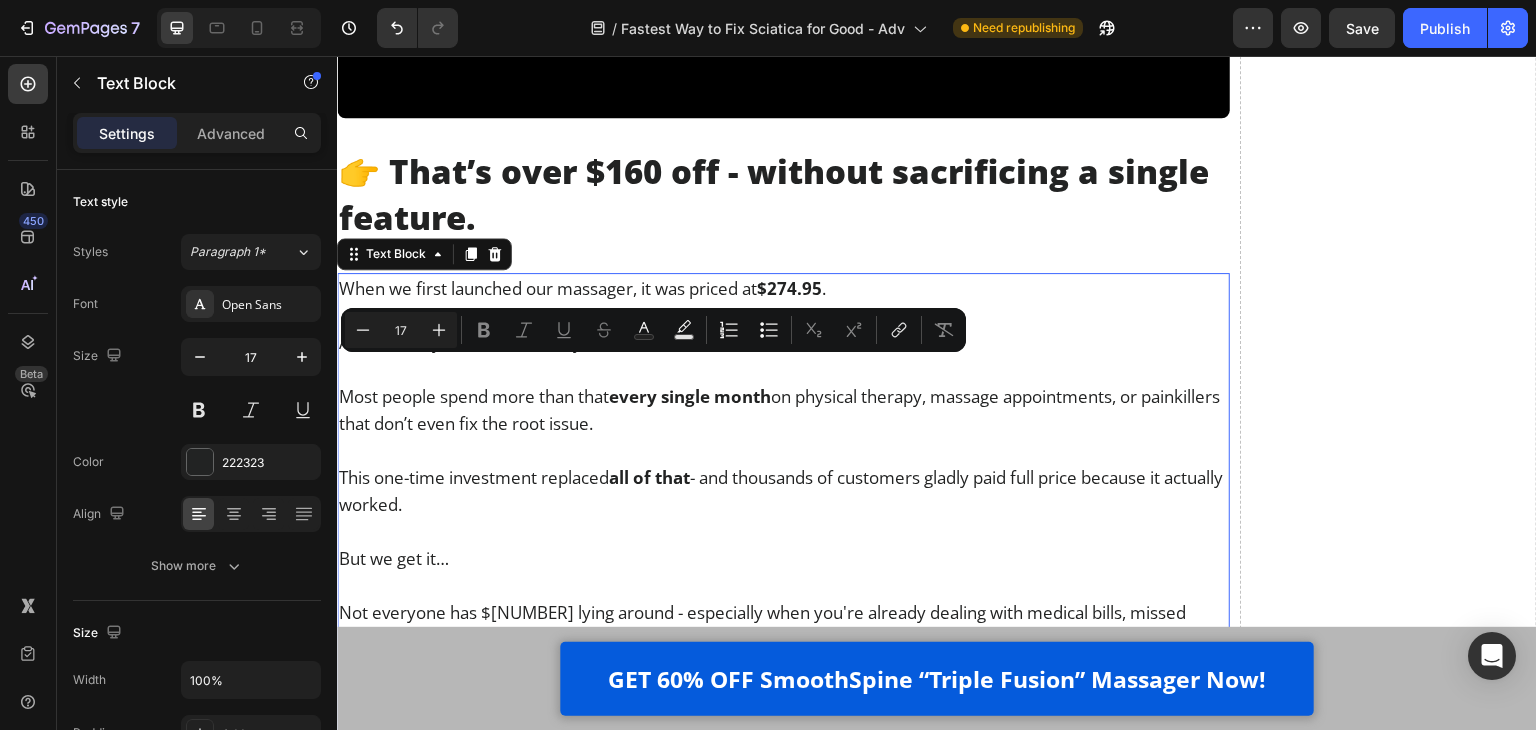 click on "Most people spend more than that  every single month  on physical therapy, massage appointments, or painkillers that don’t even fix the root issue." at bounding box center [783, 410] 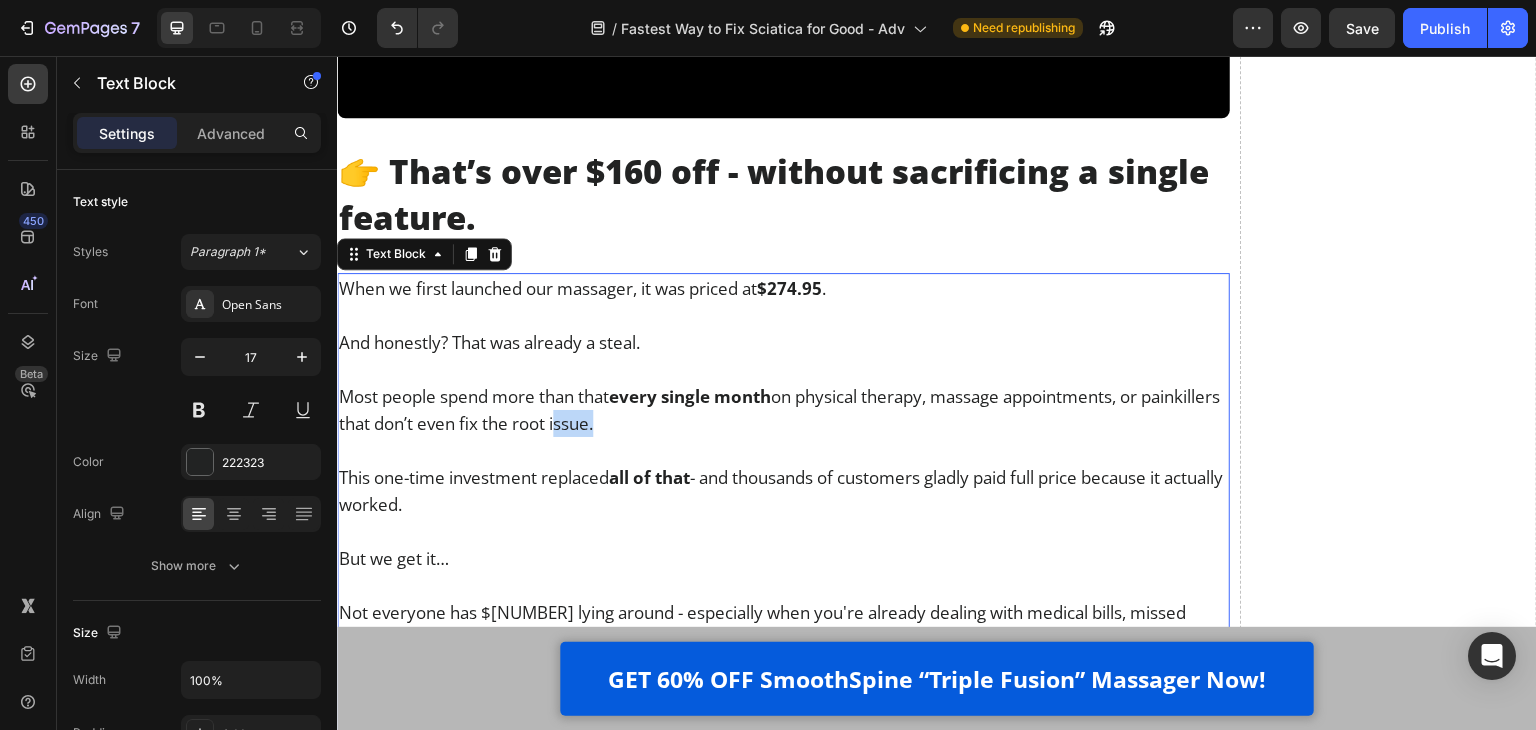 click on "Most people spend more than that  every single month  on physical therapy, massage appointments, or painkillers that don’t even fix the root issue." at bounding box center (783, 410) 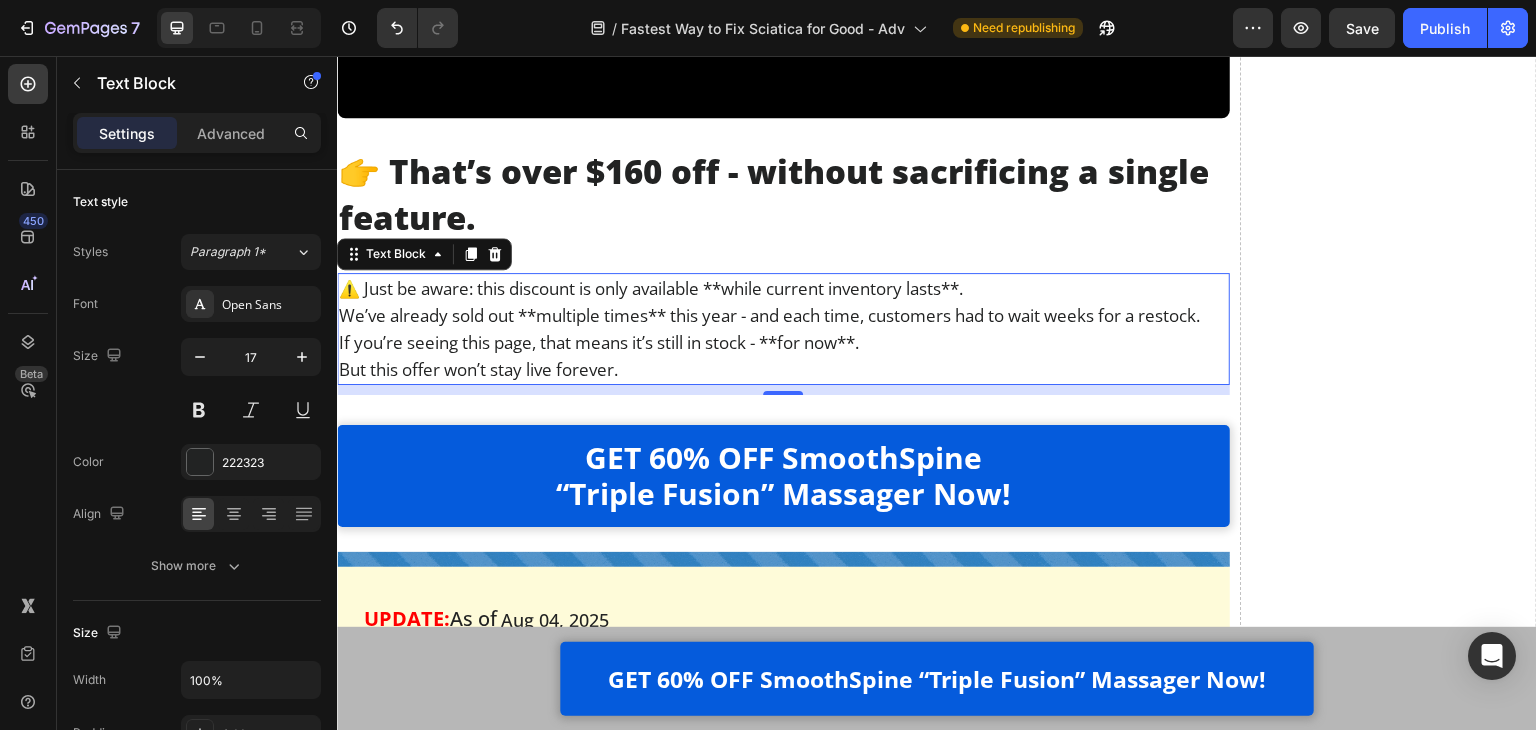 click on "⚠️ Just be aware: this discount is only available **while current inventory lasts**." at bounding box center (783, 288) 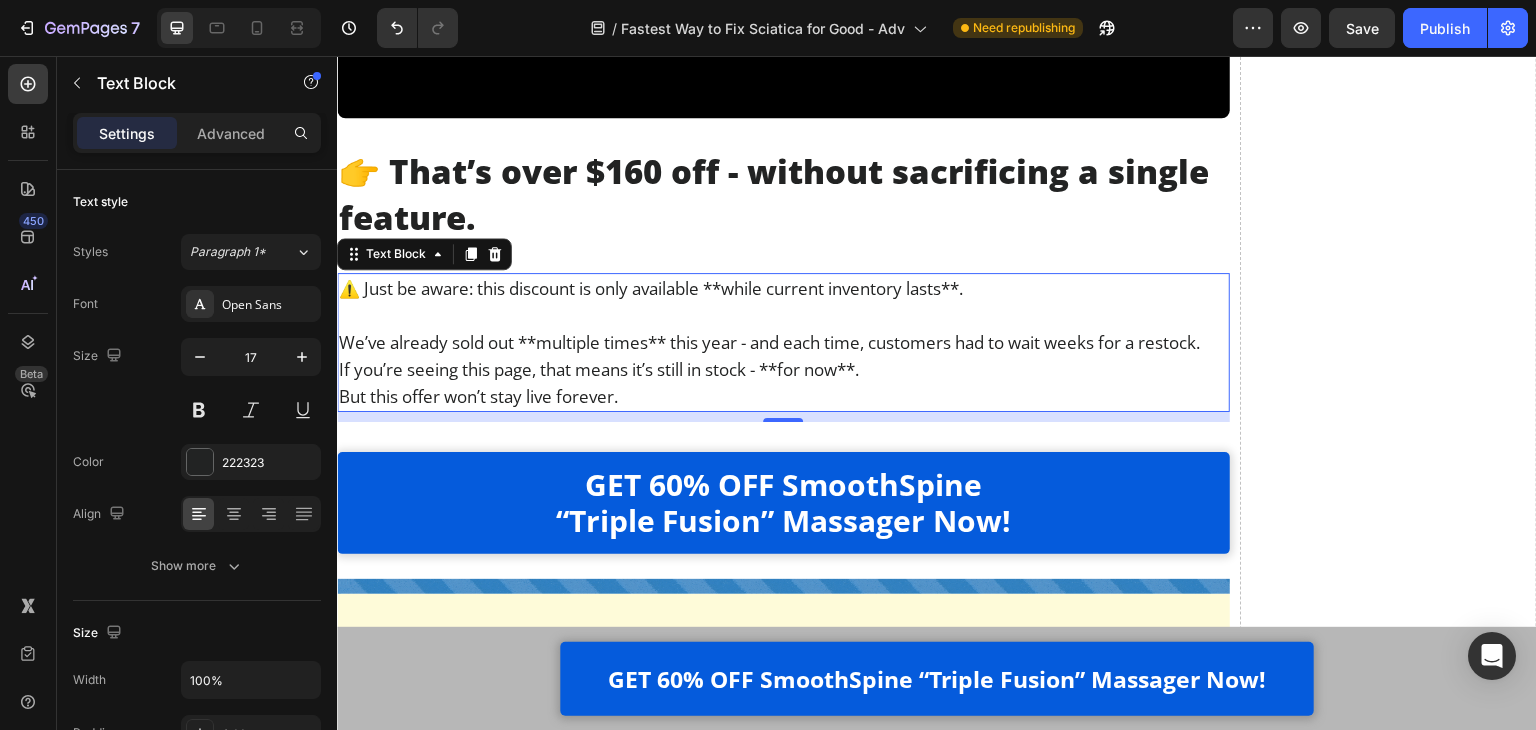 click on "We’ve already sold out **multiple times** this year - and each time, customers had to wait weeks for a restock." at bounding box center [783, 342] 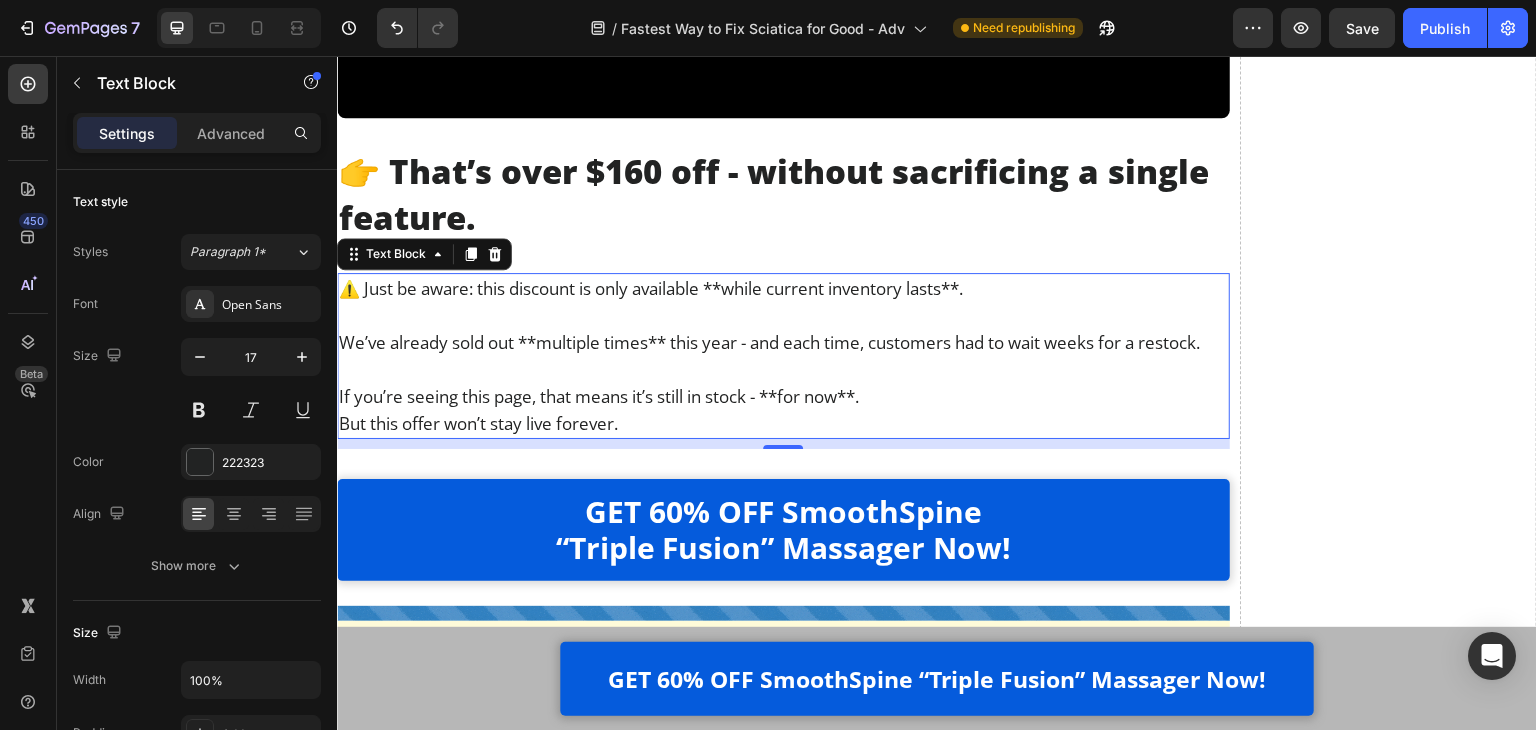 click on "If you’re seeing this page, that means it’s still in stock - **for now**." at bounding box center [783, 396] 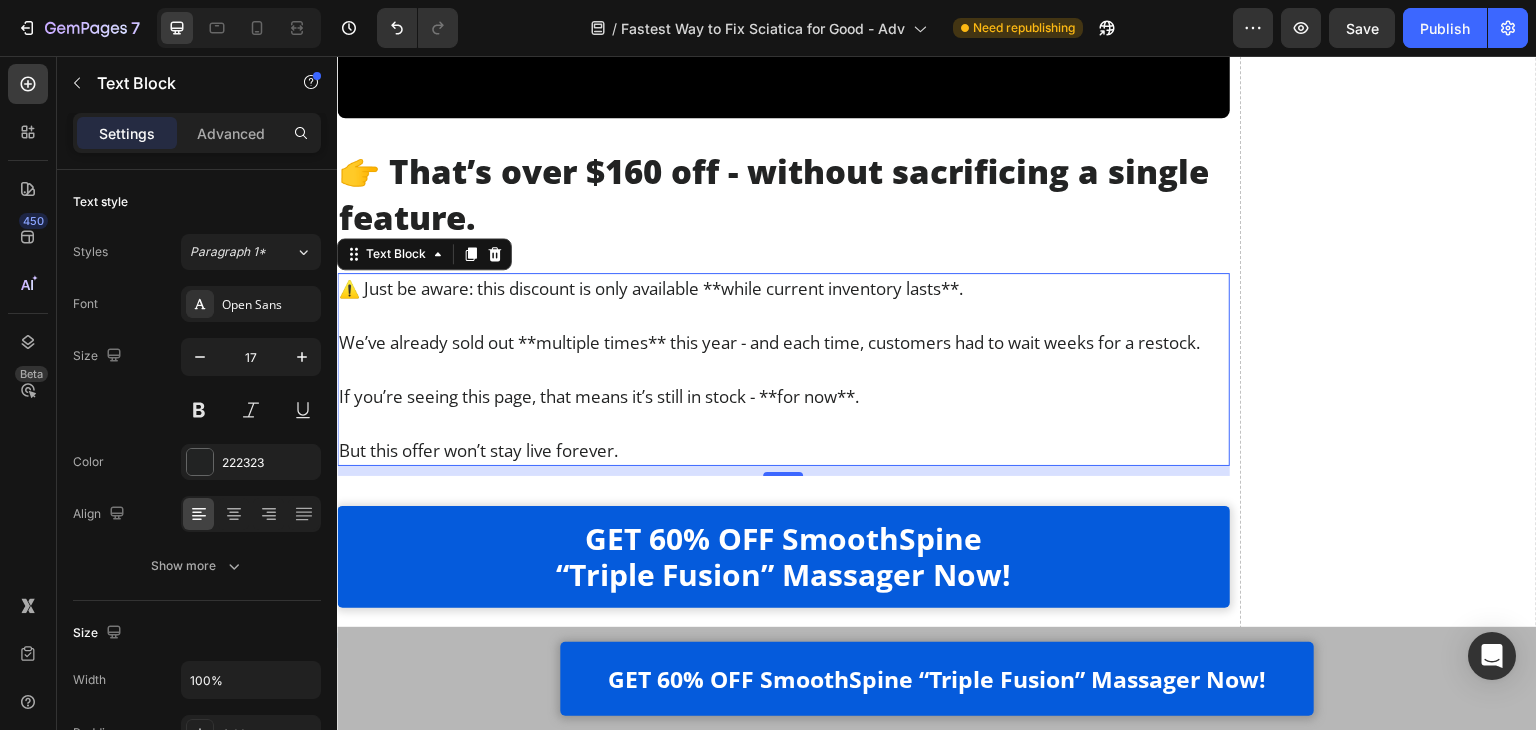 click on "If you’re seeing this page, that means it’s still in stock - **for now**." at bounding box center (783, 396) 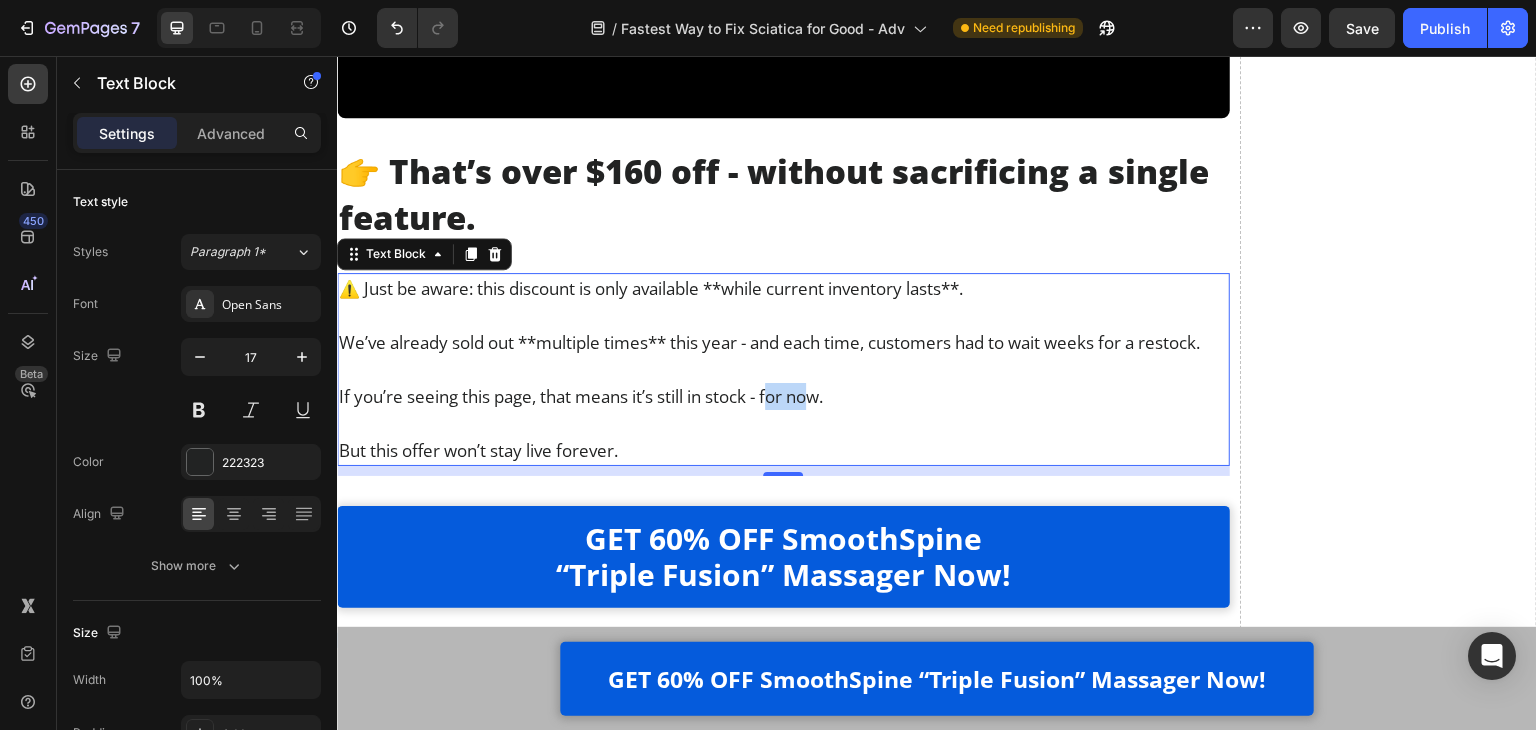 click on "If you’re seeing this page, that means it’s still in stock - for now." at bounding box center [783, 396] 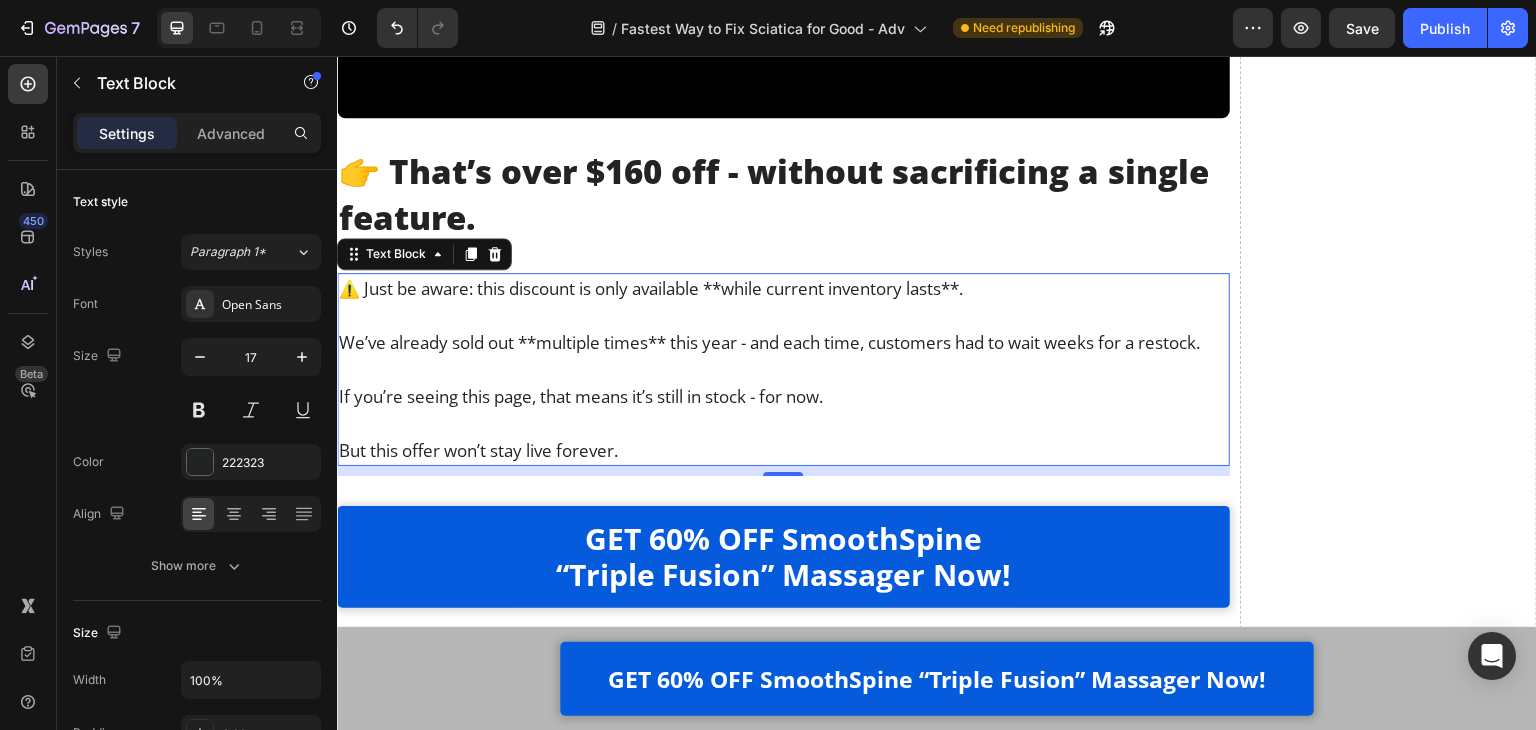 click on "If you’re seeing this page, that means it’s still in stock - for now." at bounding box center [783, 396] 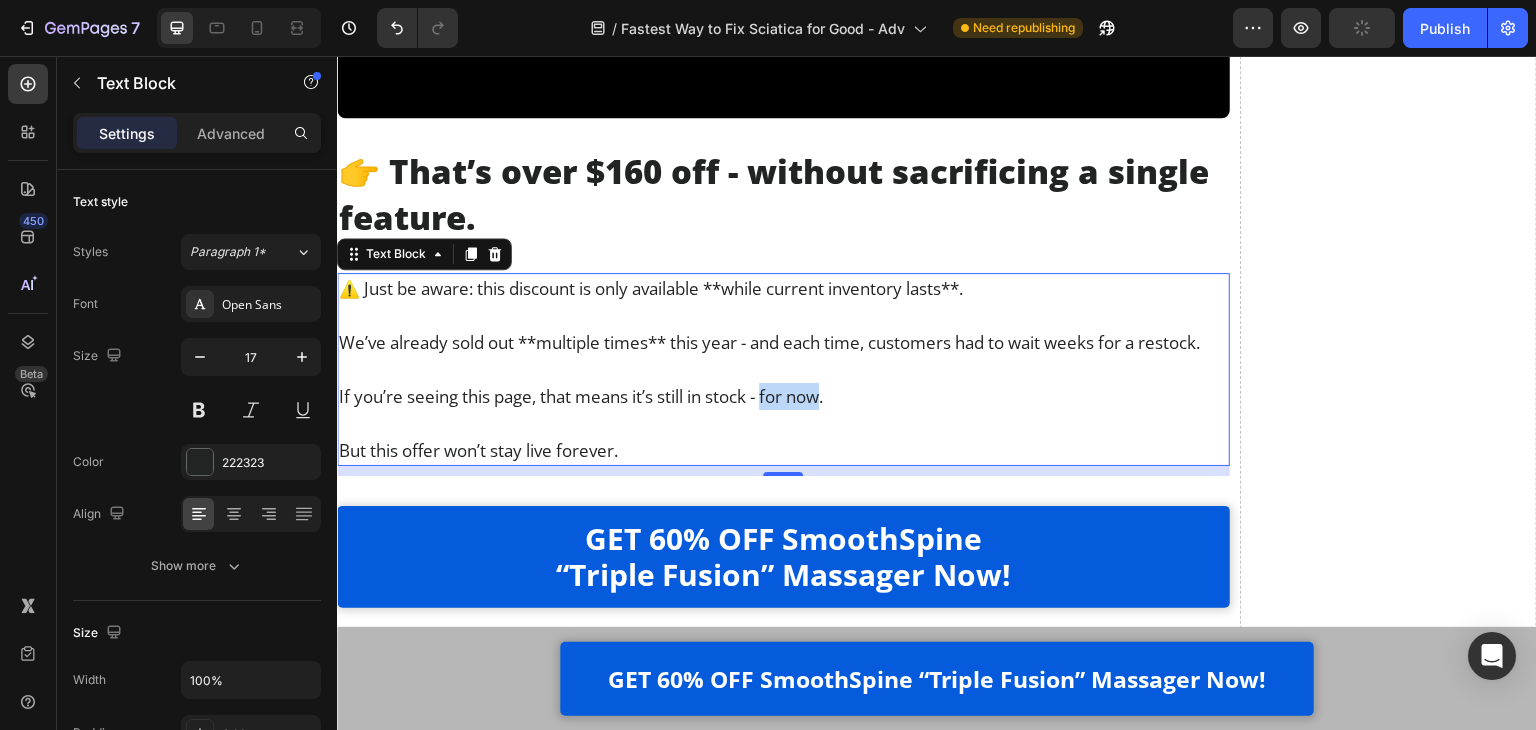 drag, startPoint x: 827, startPoint y: 430, endPoint x: 768, endPoint y: 428, distance: 59.03389 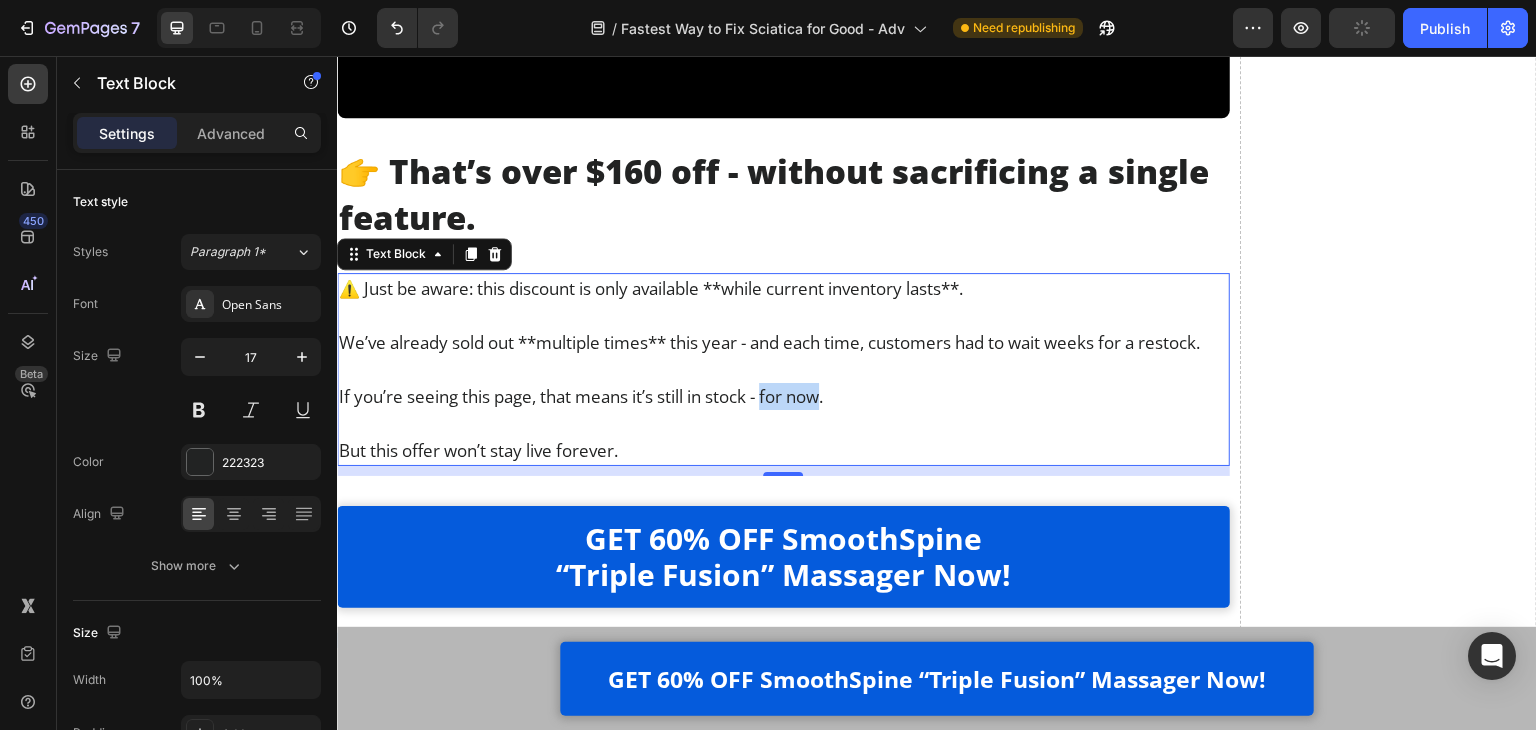 click on "If you’re seeing this page, that means it’s still in stock - for now." at bounding box center (783, 396) 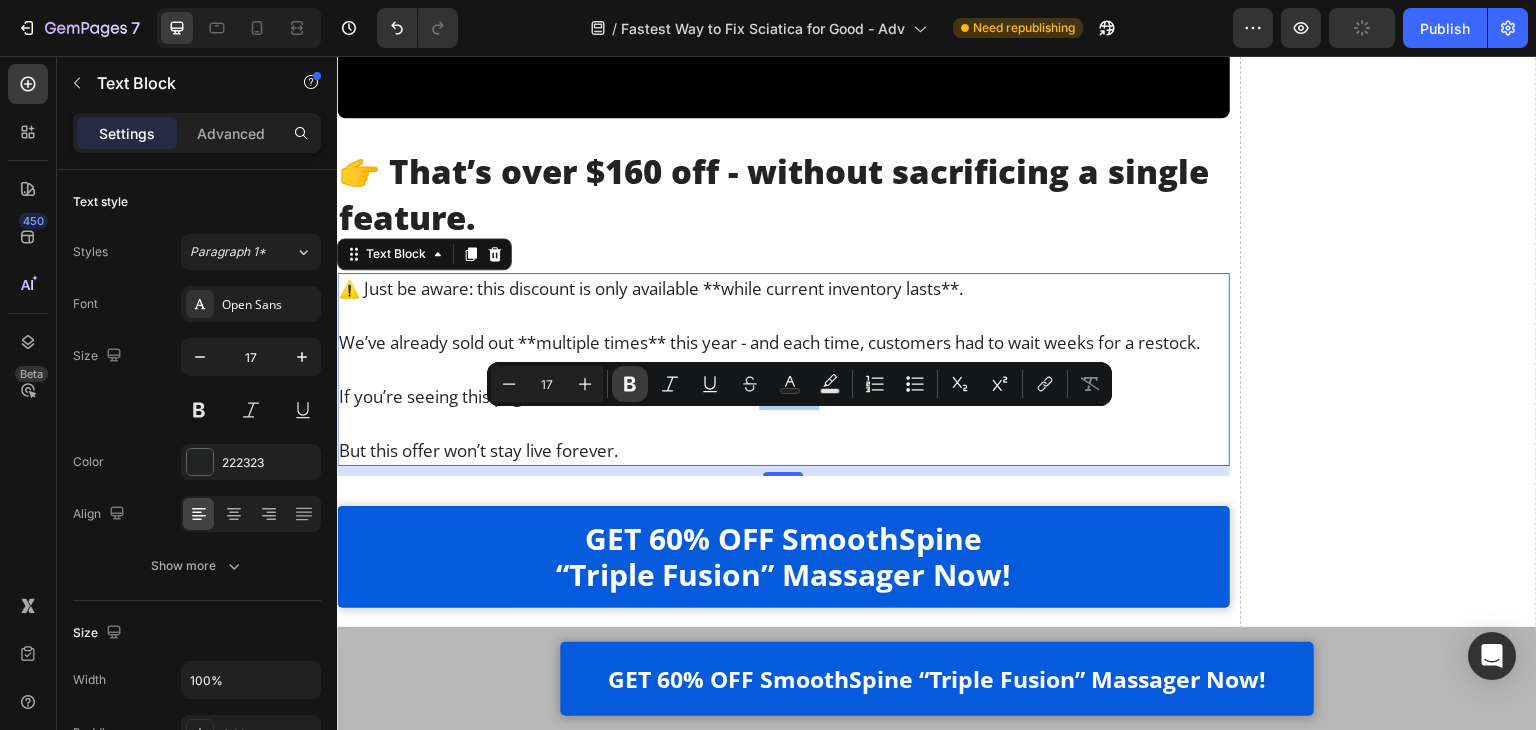 click 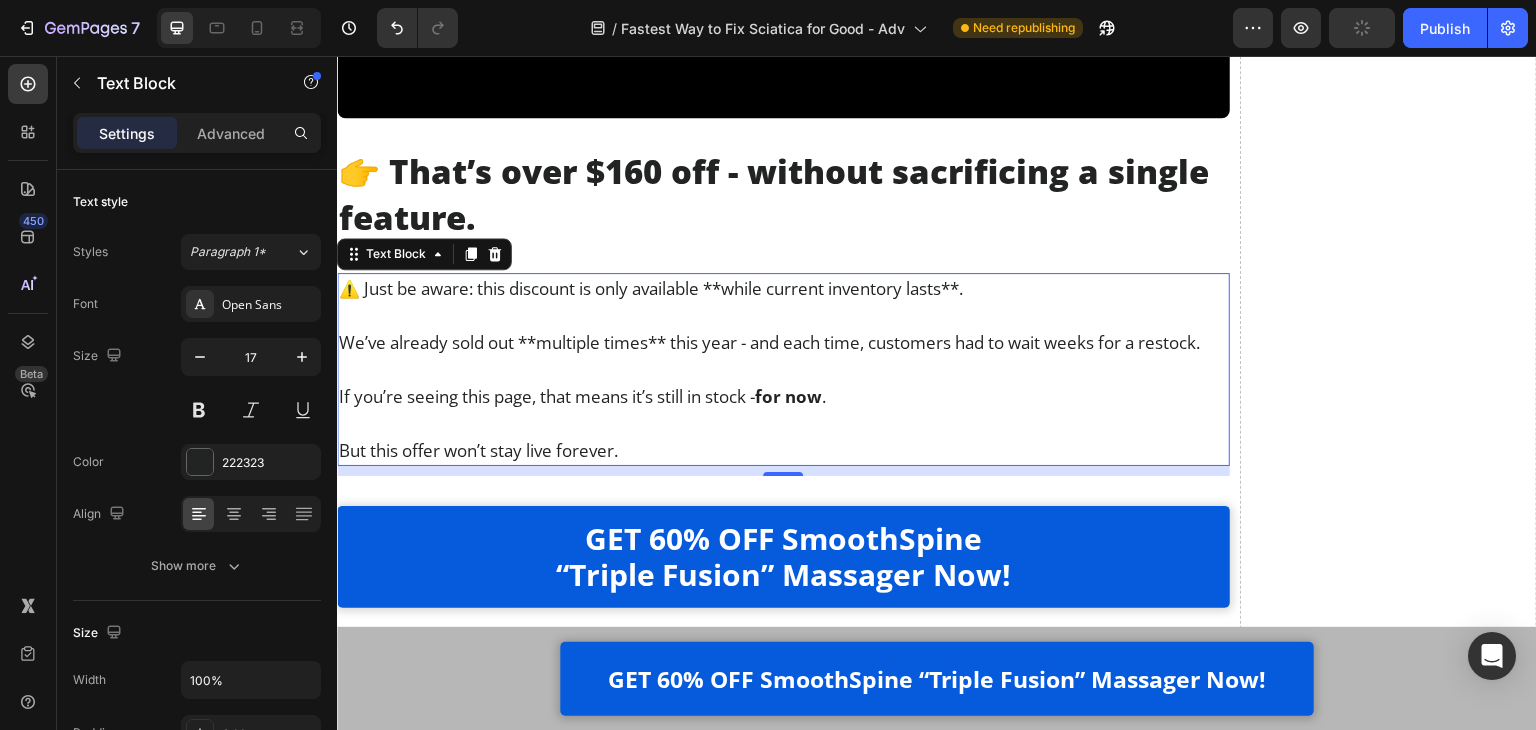 click on "⚠️ Just be aware: this discount is only available **while current inventory lasts**." at bounding box center (783, 288) 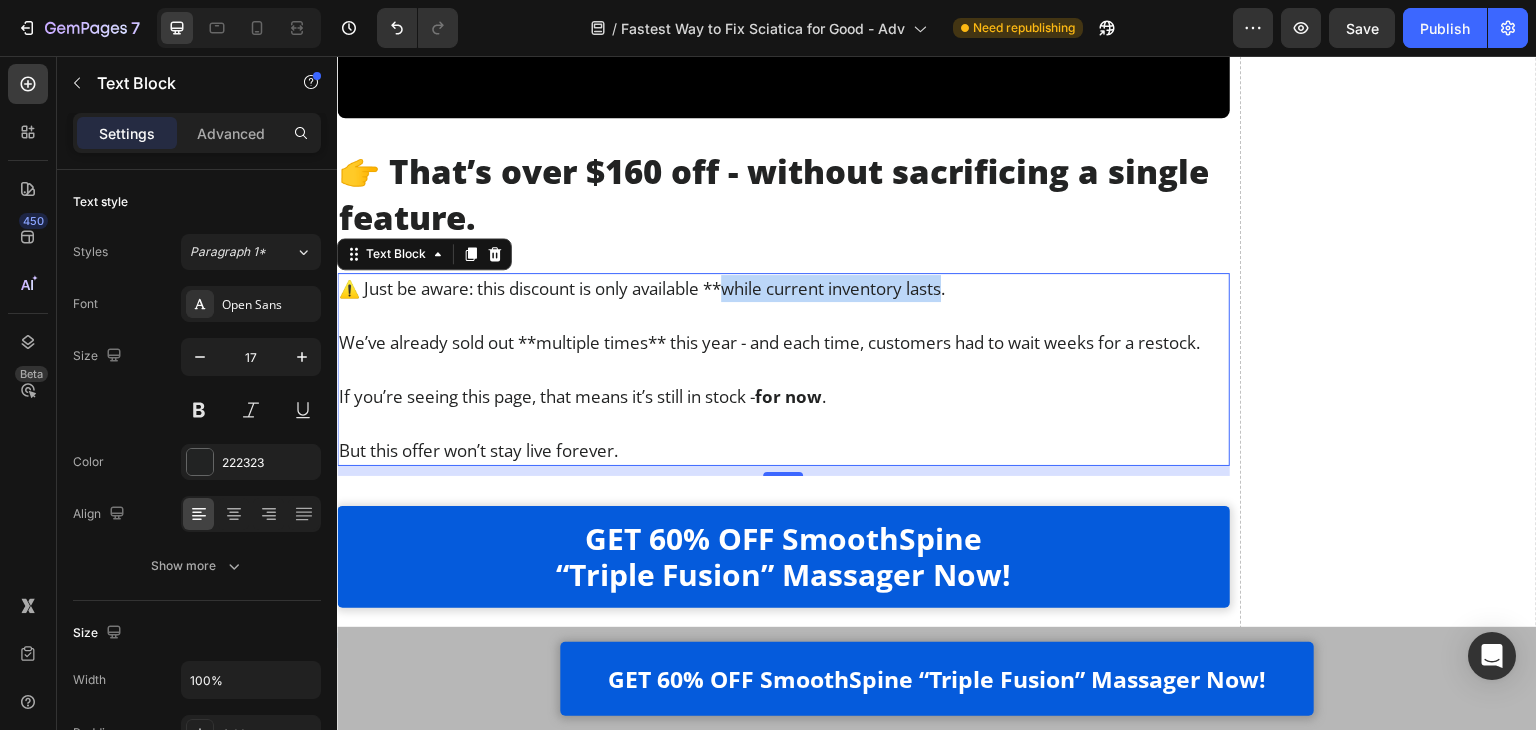 drag, startPoint x: 741, startPoint y: 292, endPoint x: 960, endPoint y: 292, distance: 219 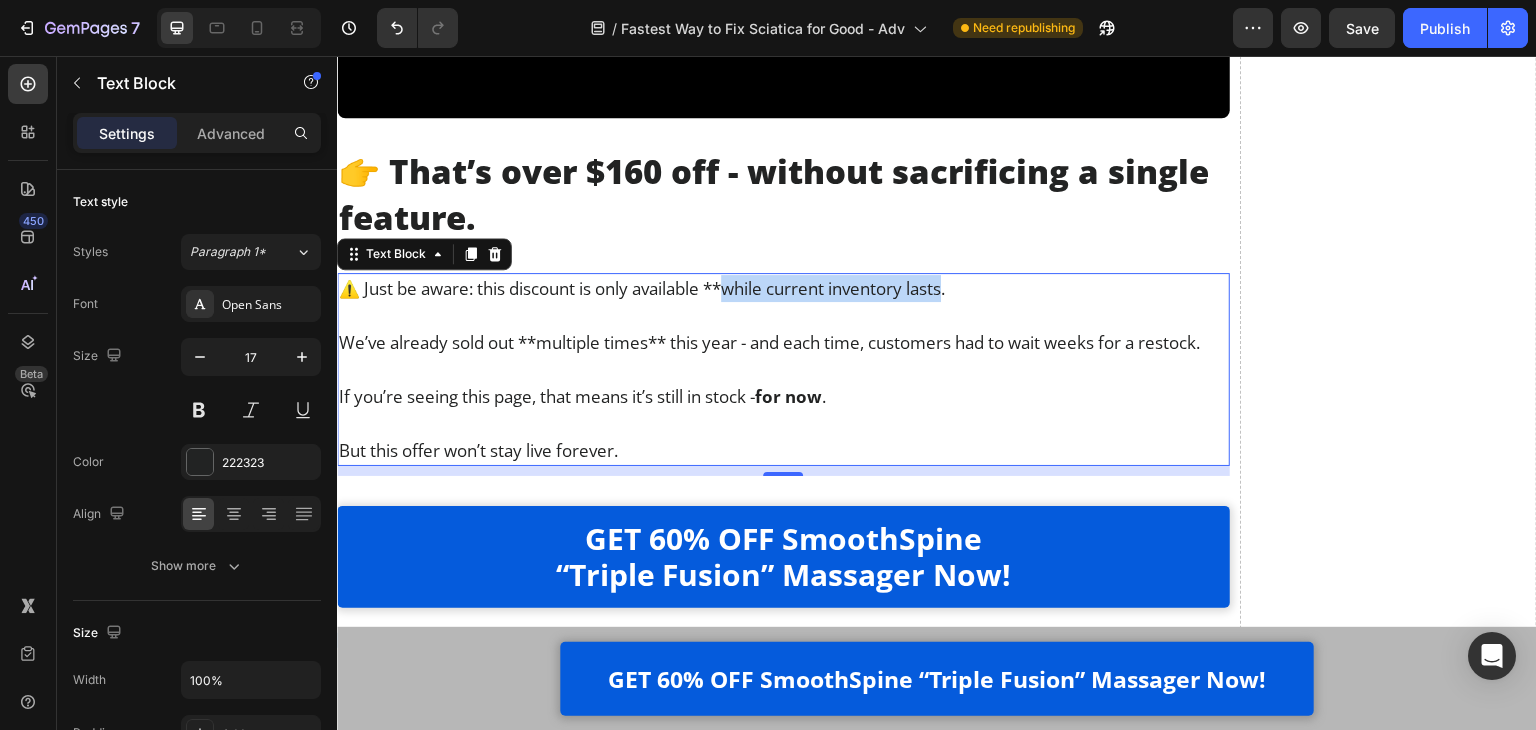 click on "⚠️ Just be aware: this discount is only available **while current inventory lasts." at bounding box center [783, 288] 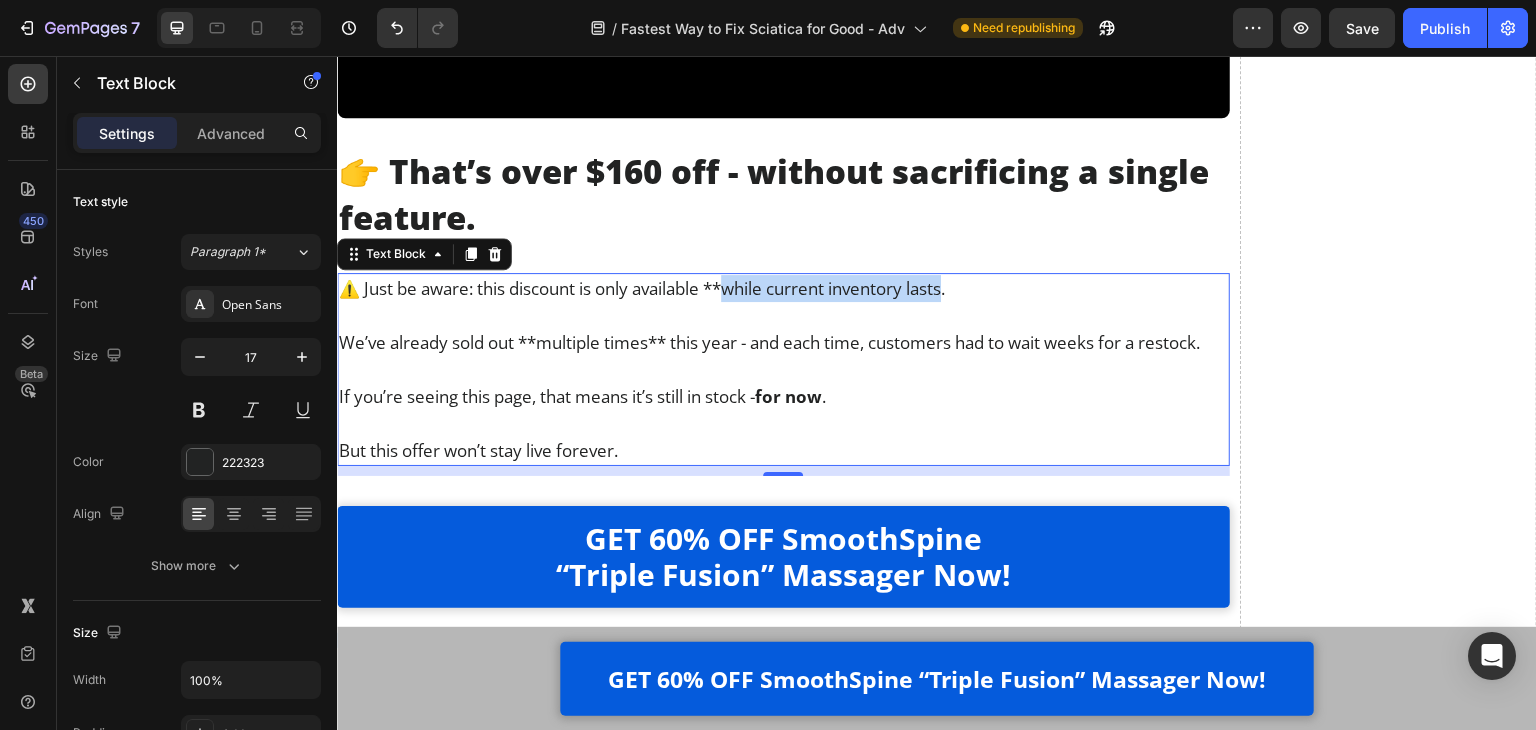 click on "⚠️ Just be aware: this discount is only available **while current inventory lasts." at bounding box center [783, 288] 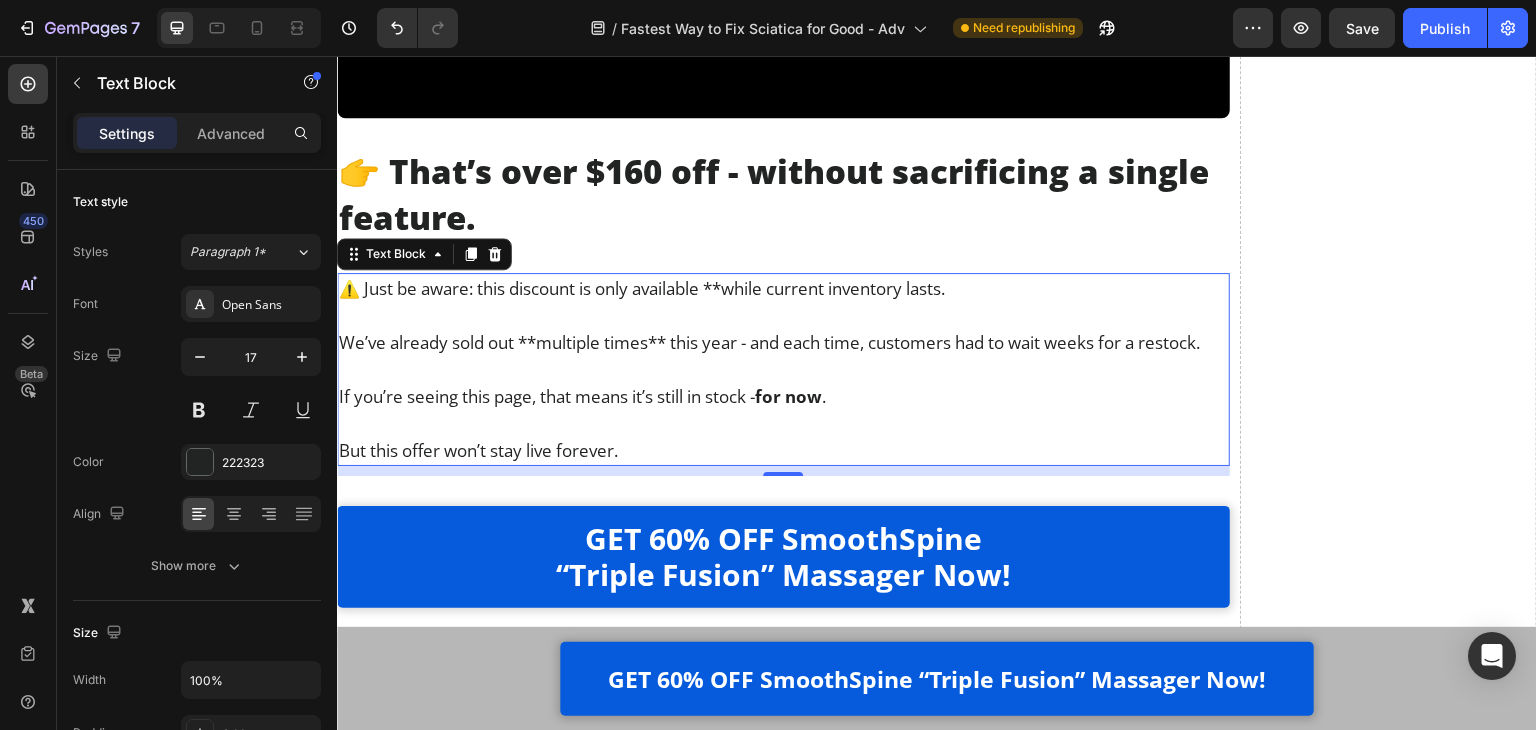 drag, startPoint x: 1049, startPoint y: 250, endPoint x: 1038, endPoint y: 252, distance: 11.18034 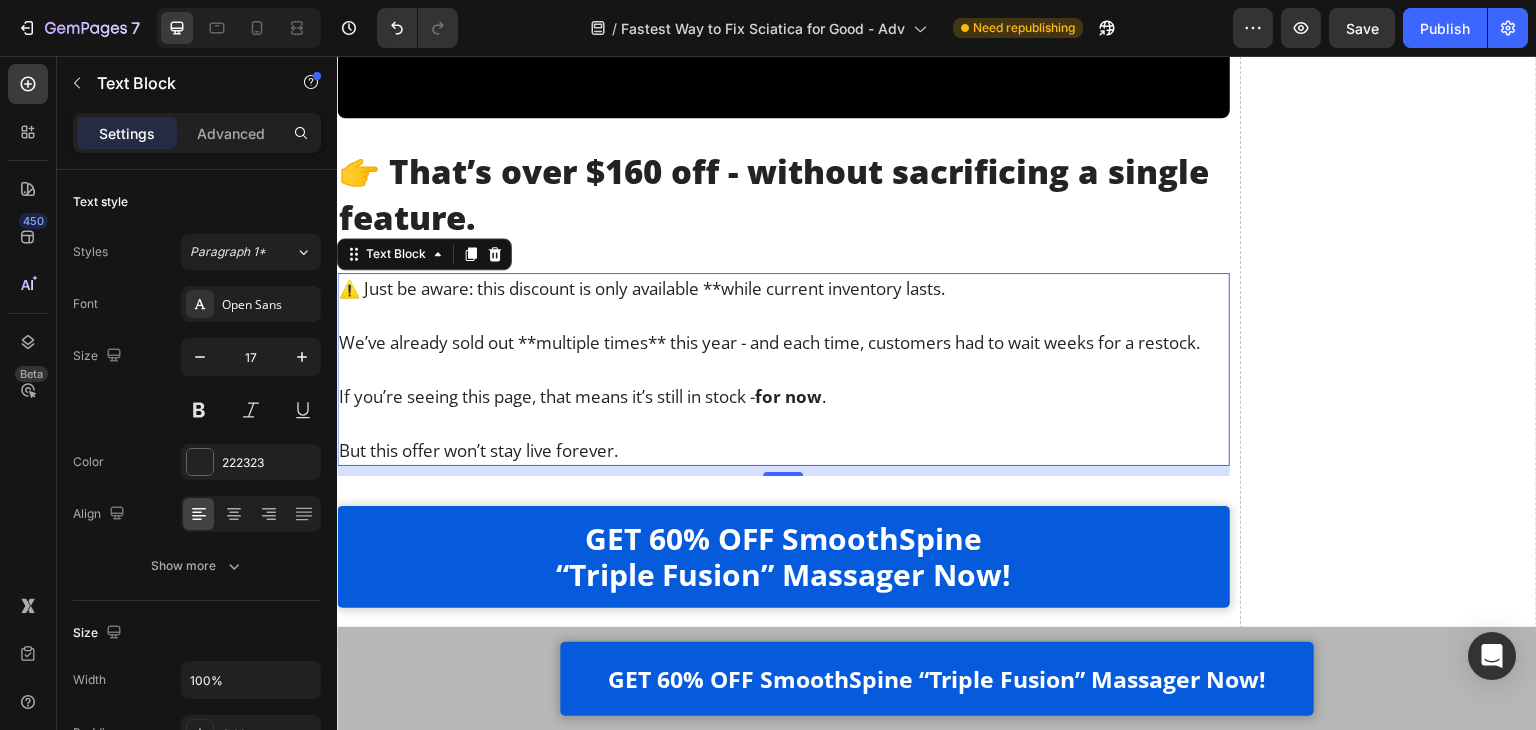 click on "👉 That’s over $160 off - without sacrificing a single feature. Heading" at bounding box center [783, 195] 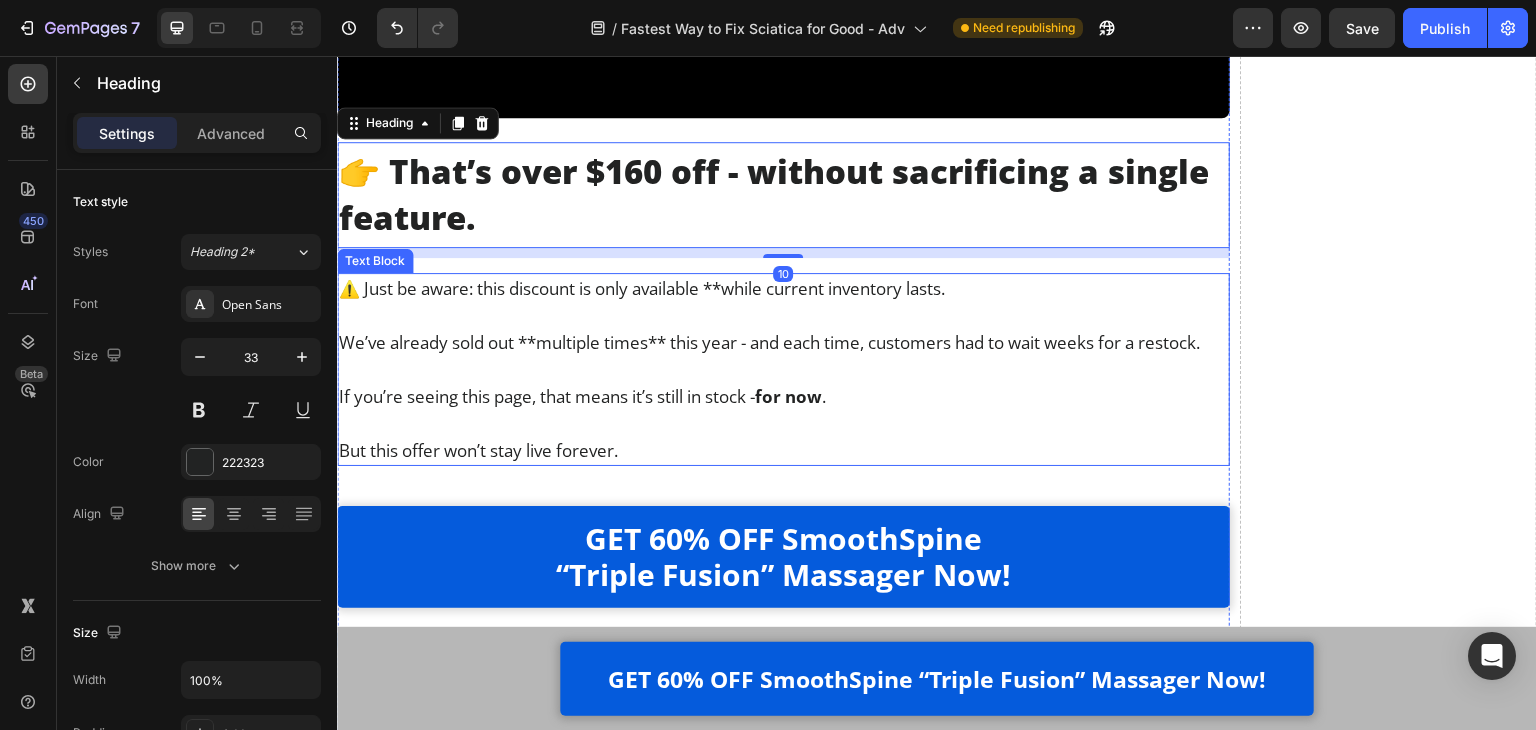 click on "⚠️ Just be aware: this discount is only available **while current inventory lasts." at bounding box center [783, 288] 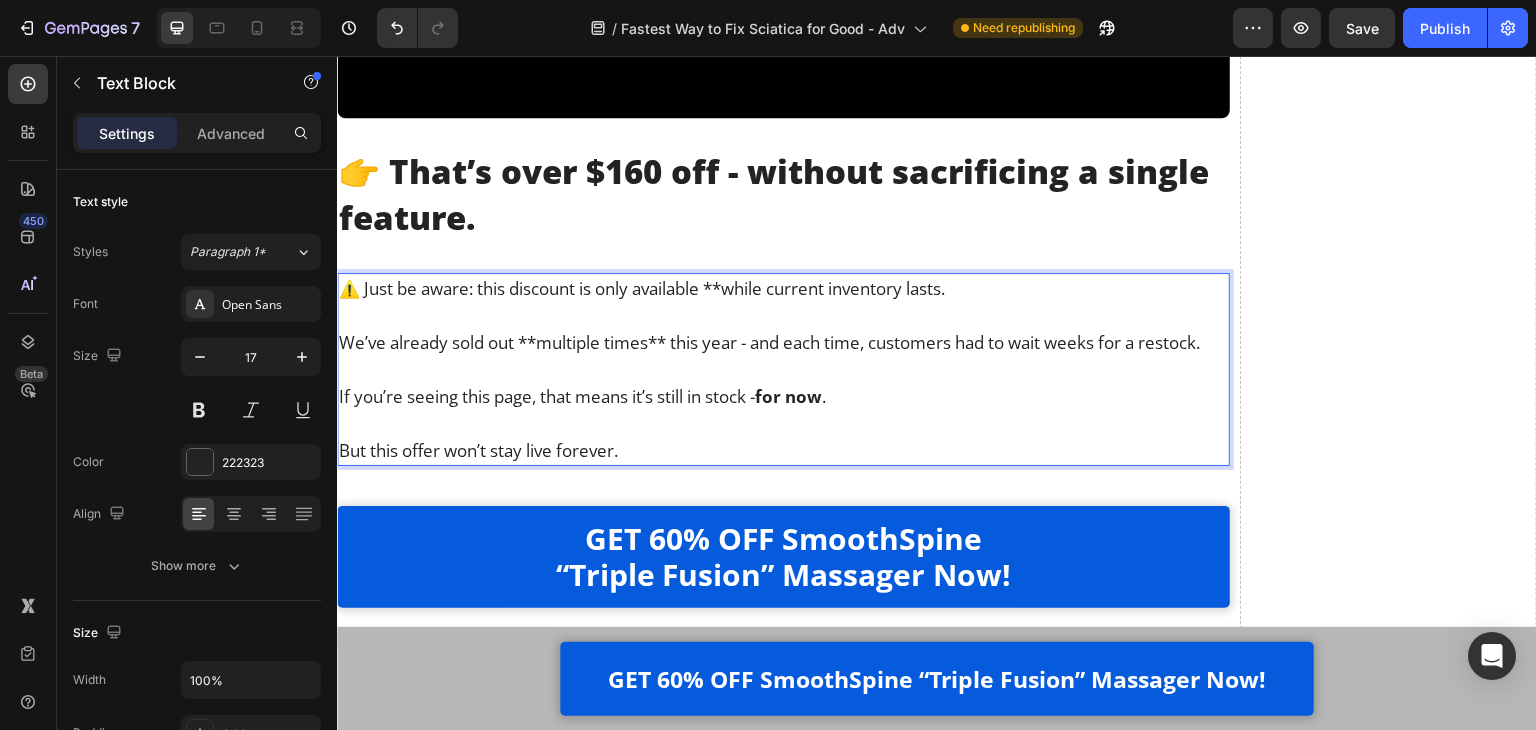 click on "⚠️ Just be aware: this discount is only available **while current inventory lasts." at bounding box center [783, 288] 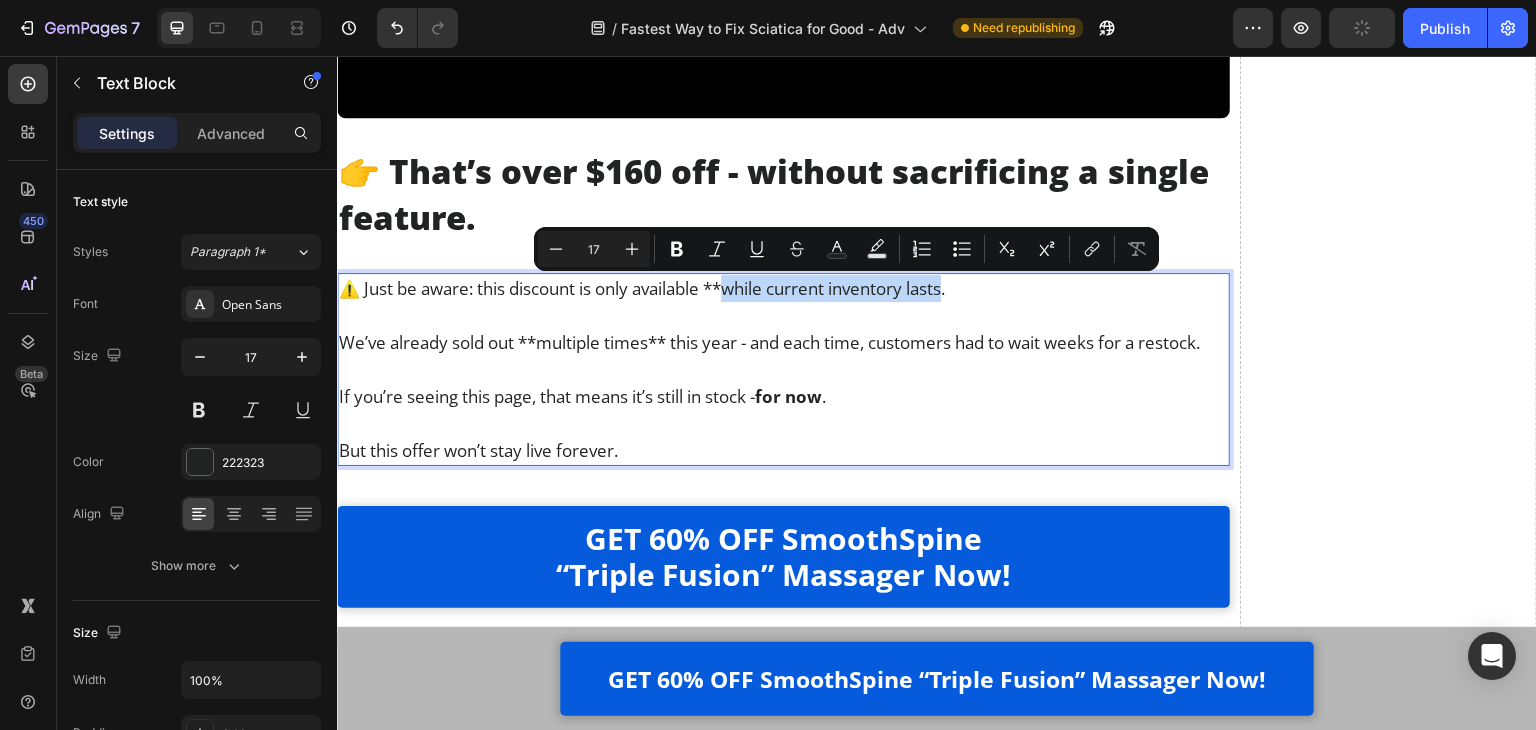 drag, startPoint x: 736, startPoint y: 291, endPoint x: 958, endPoint y: 293, distance: 222.009 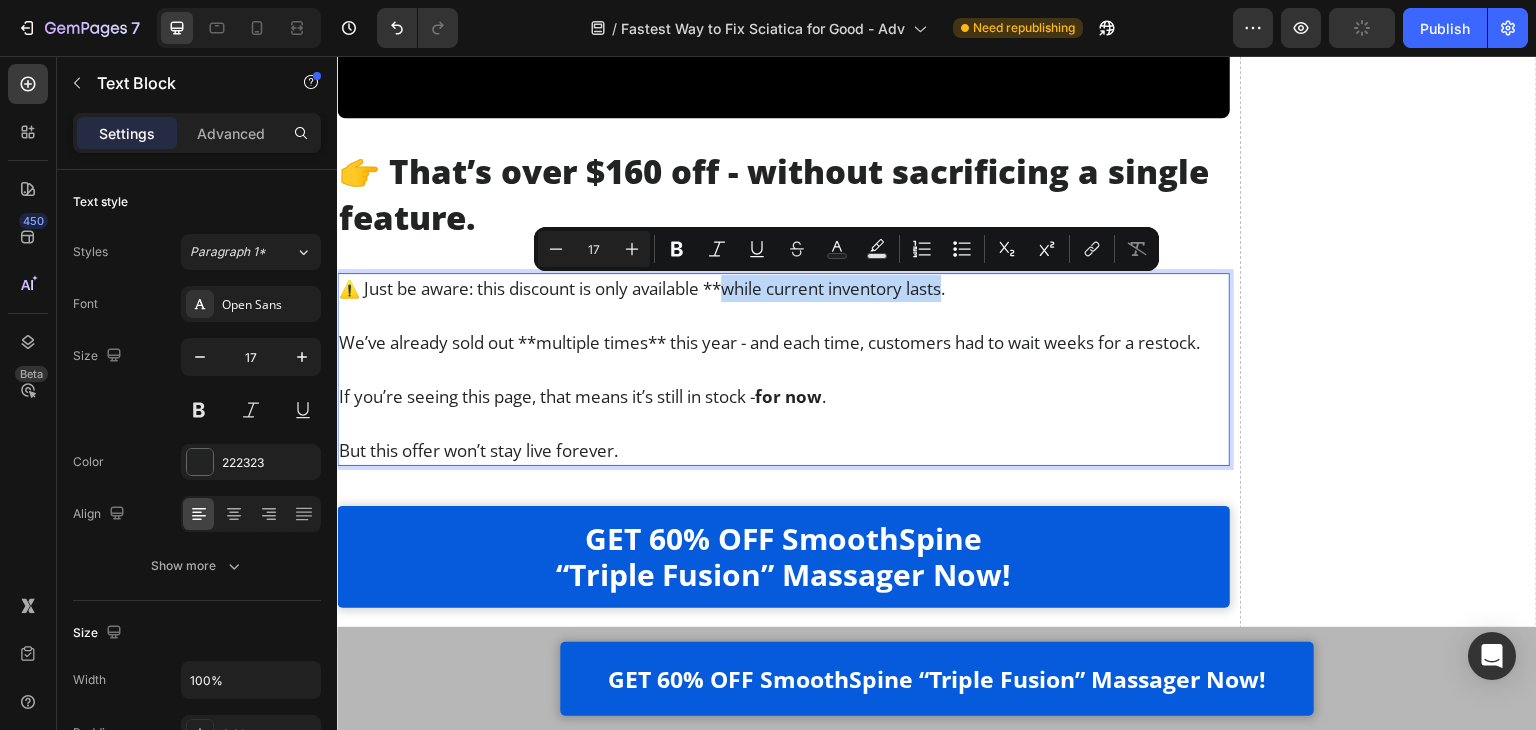 click on "⚠️ Just be aware: this discount is only available **while current inventory lasts." at bounding box center [783, 288] 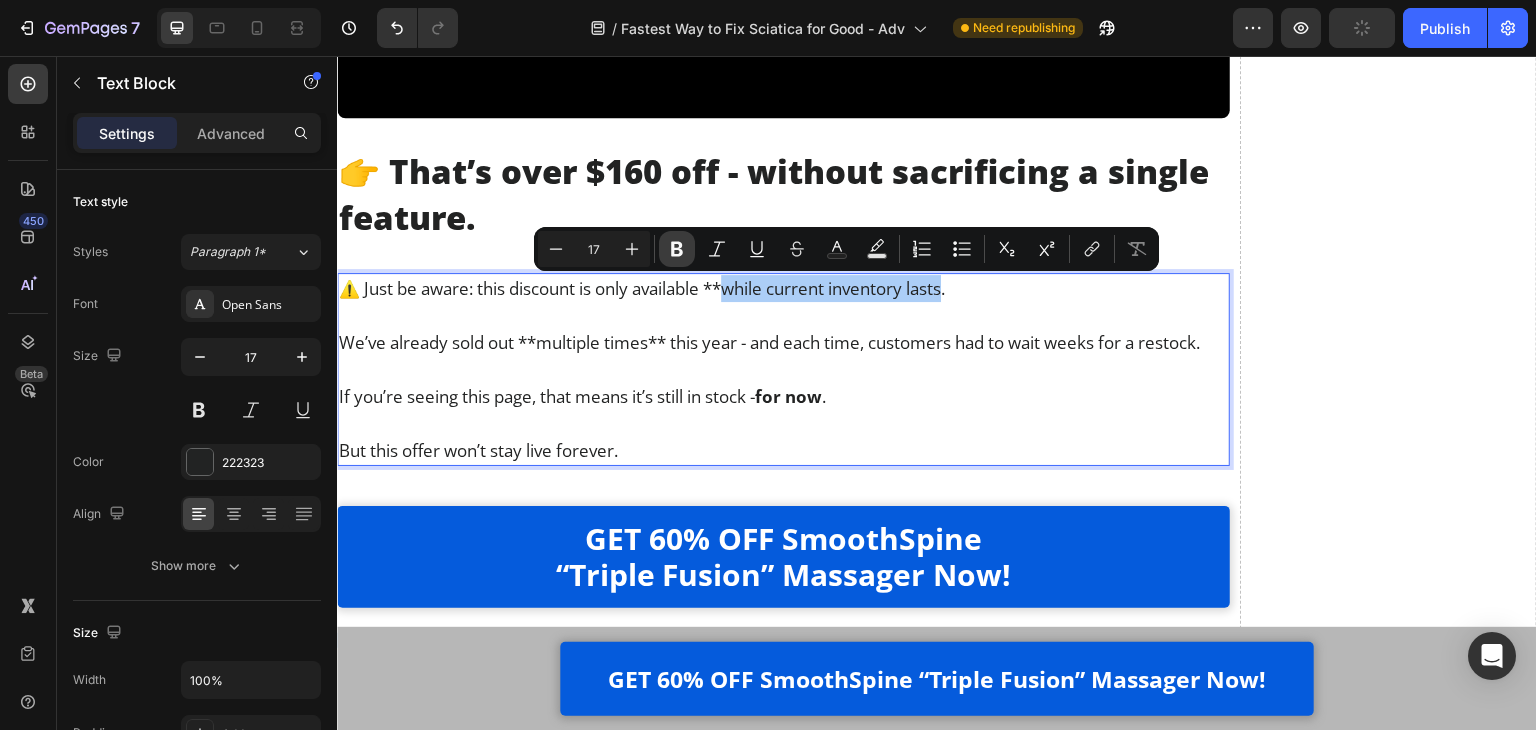 drag, startPoint x: 677, startPoint y: 247, endPoint x: 361, endPoint y: 237, distance: 316.1582 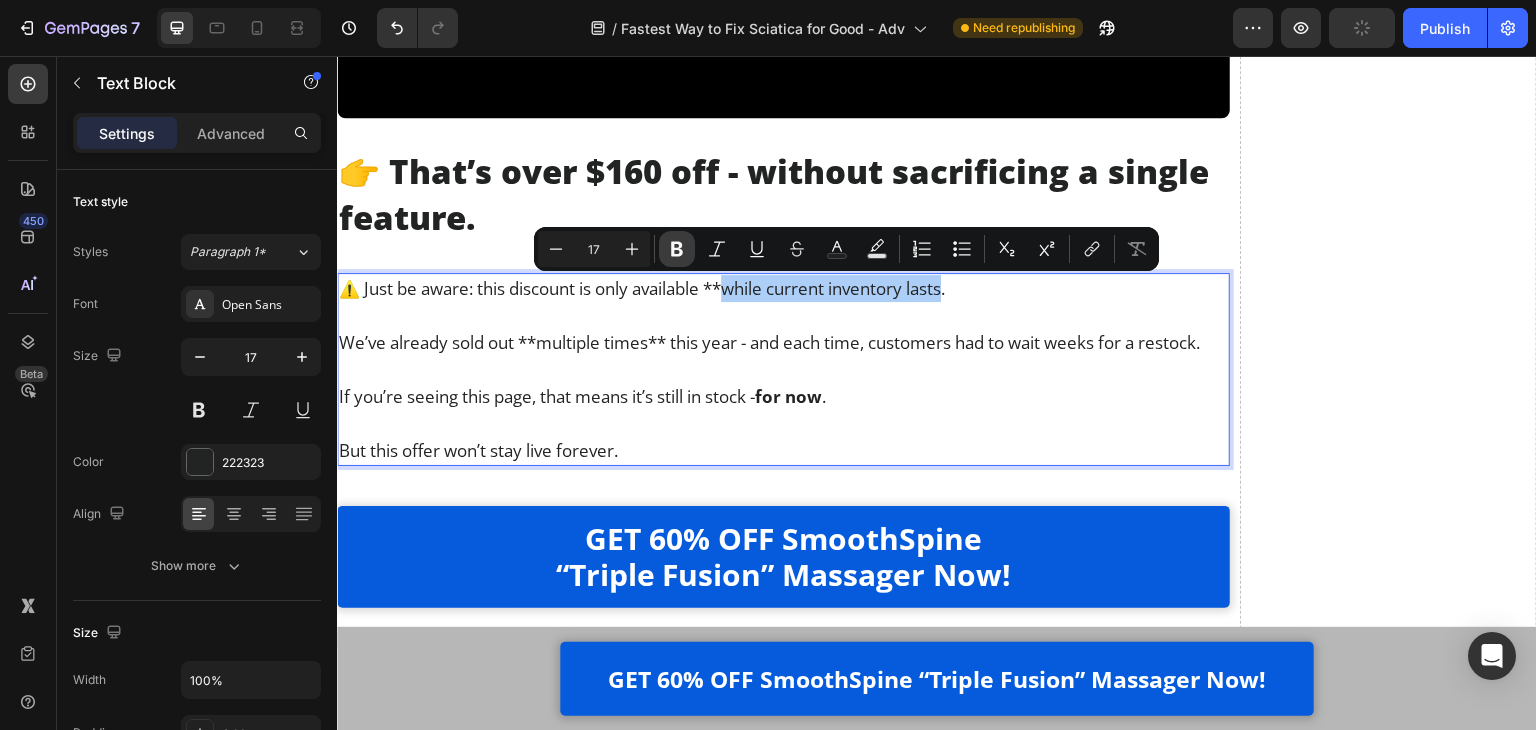 click 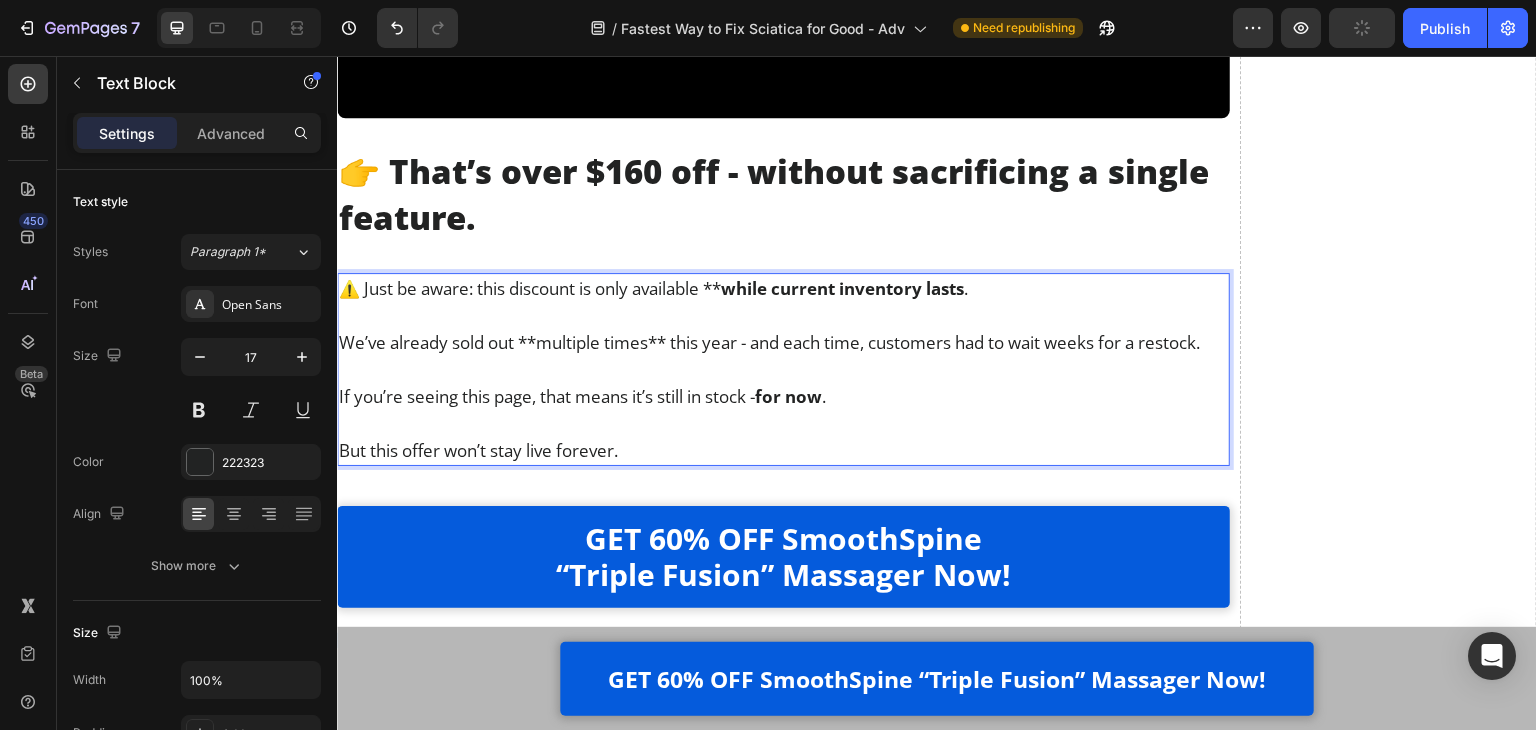 click on "while current inventory lasts" at bounding box center [842, 288] 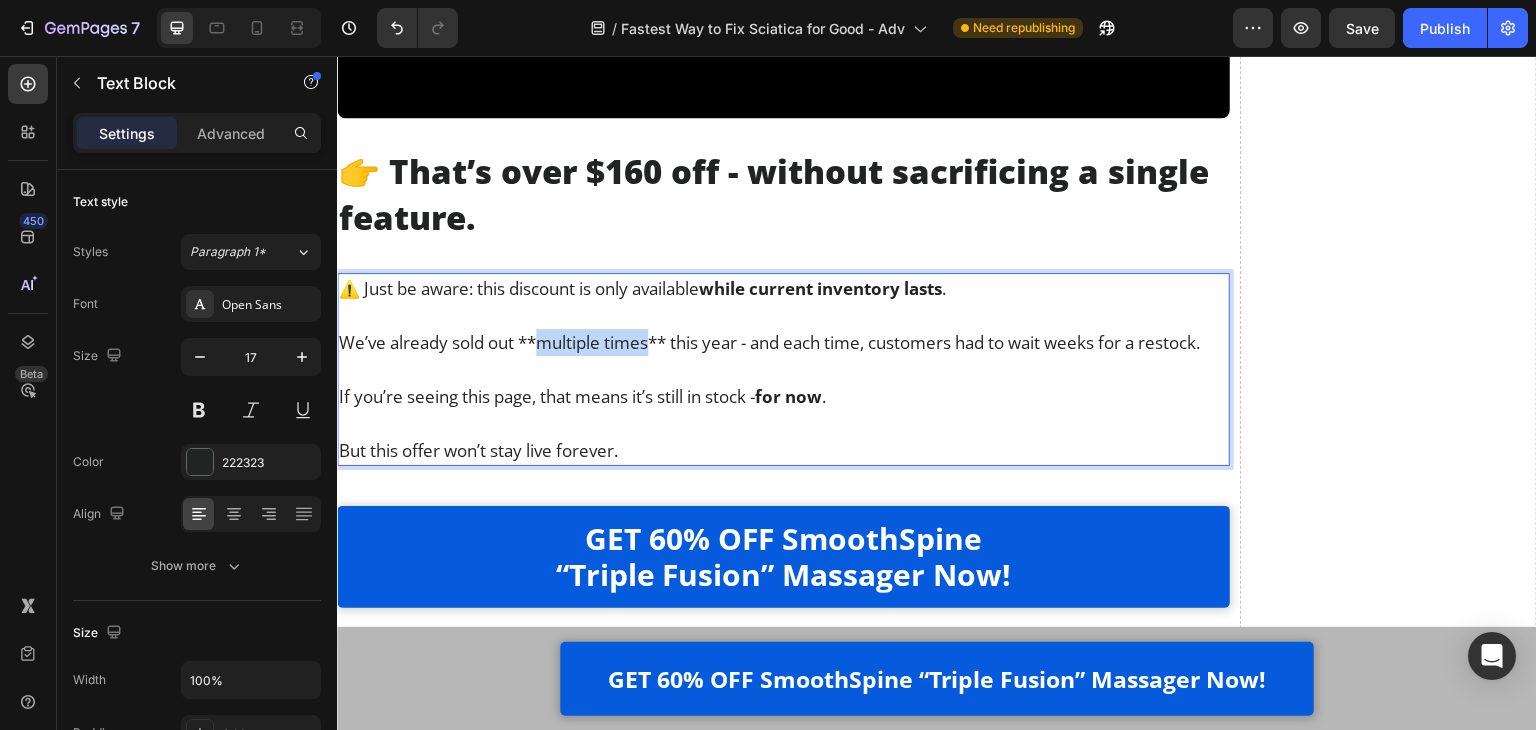 drag, startPoint x: 540, startPoint y: 347, endPoint x: 652, endPoint y: 347, distance: 112 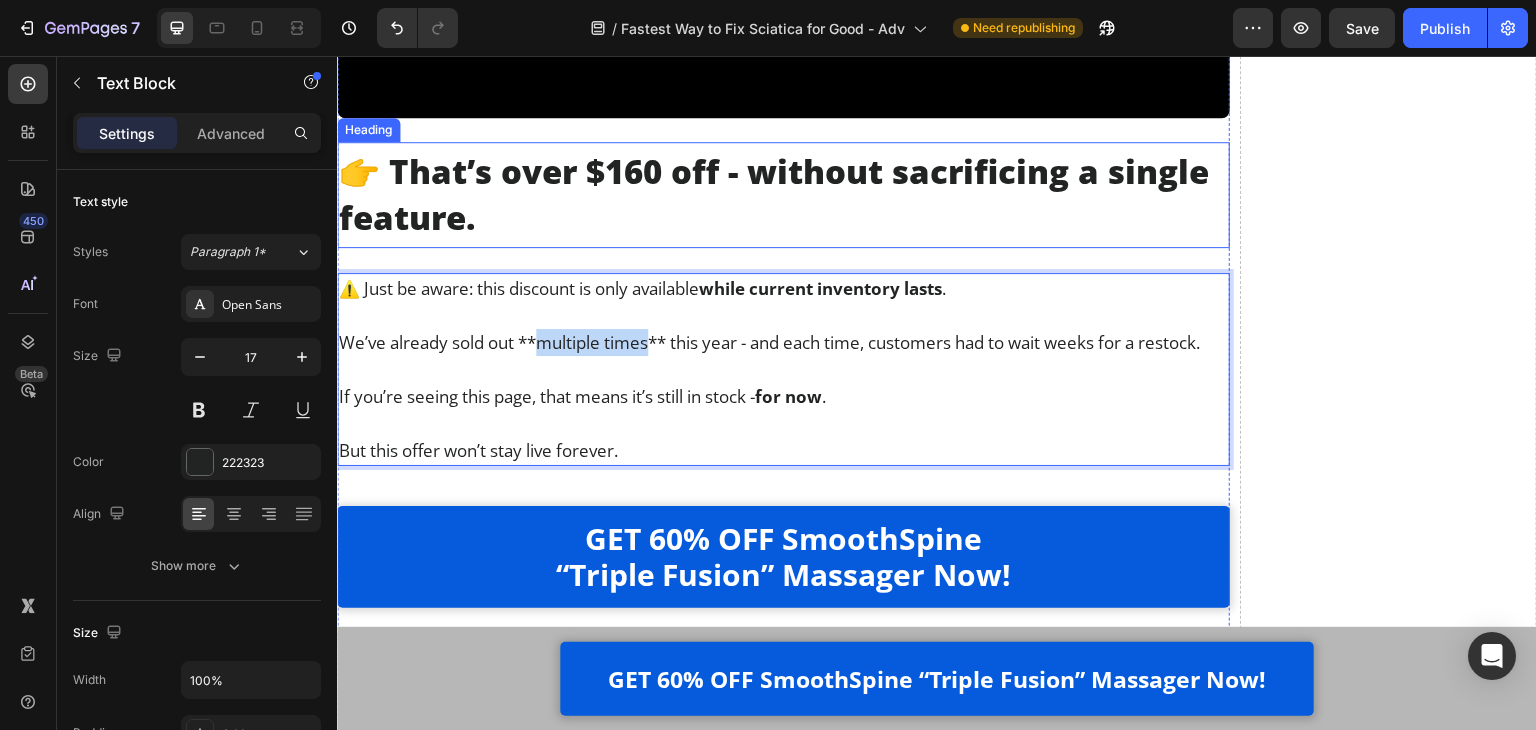 click on "👉 That’s over $160 off - without sacrificing a single feature." at bounding box center [783, 195] 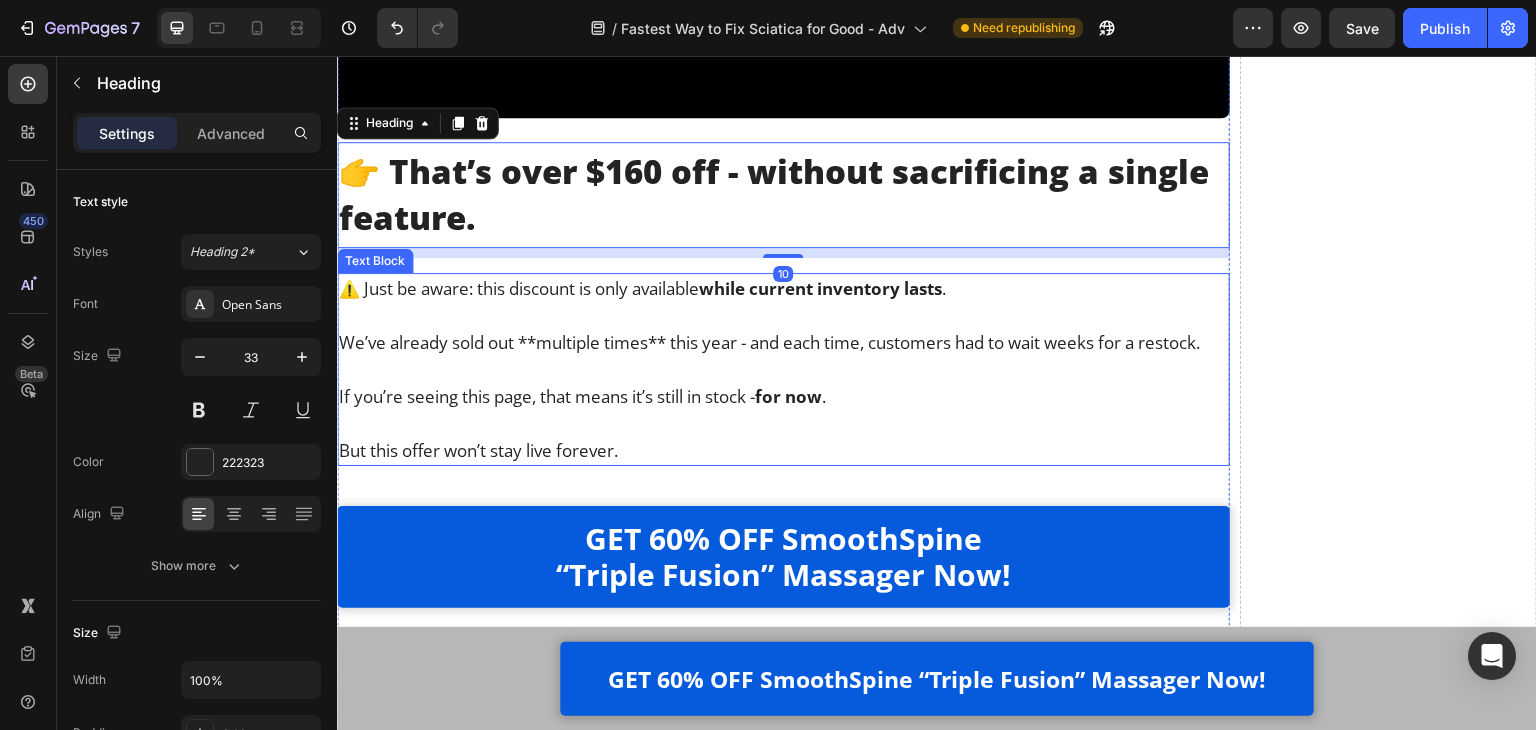 click on "We’ve already sold out **multiple times** this year - and each time, customers had to wait weeks for a restock." at bounding box center (783, 342) 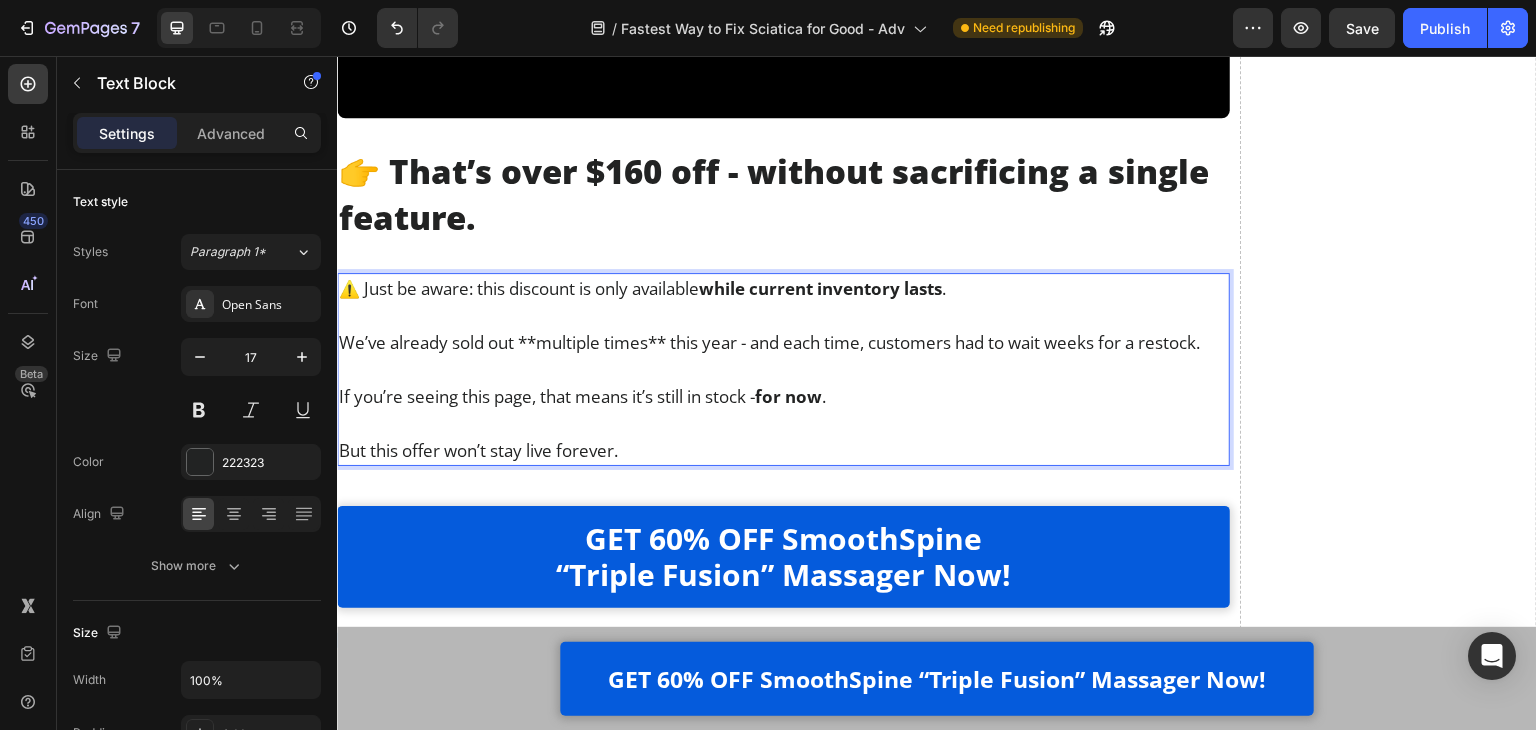 click on "We’ve already sold out **multiple times** this year - and each time, customers had to wait weeks for a restock." at bounding box center [783, 342] 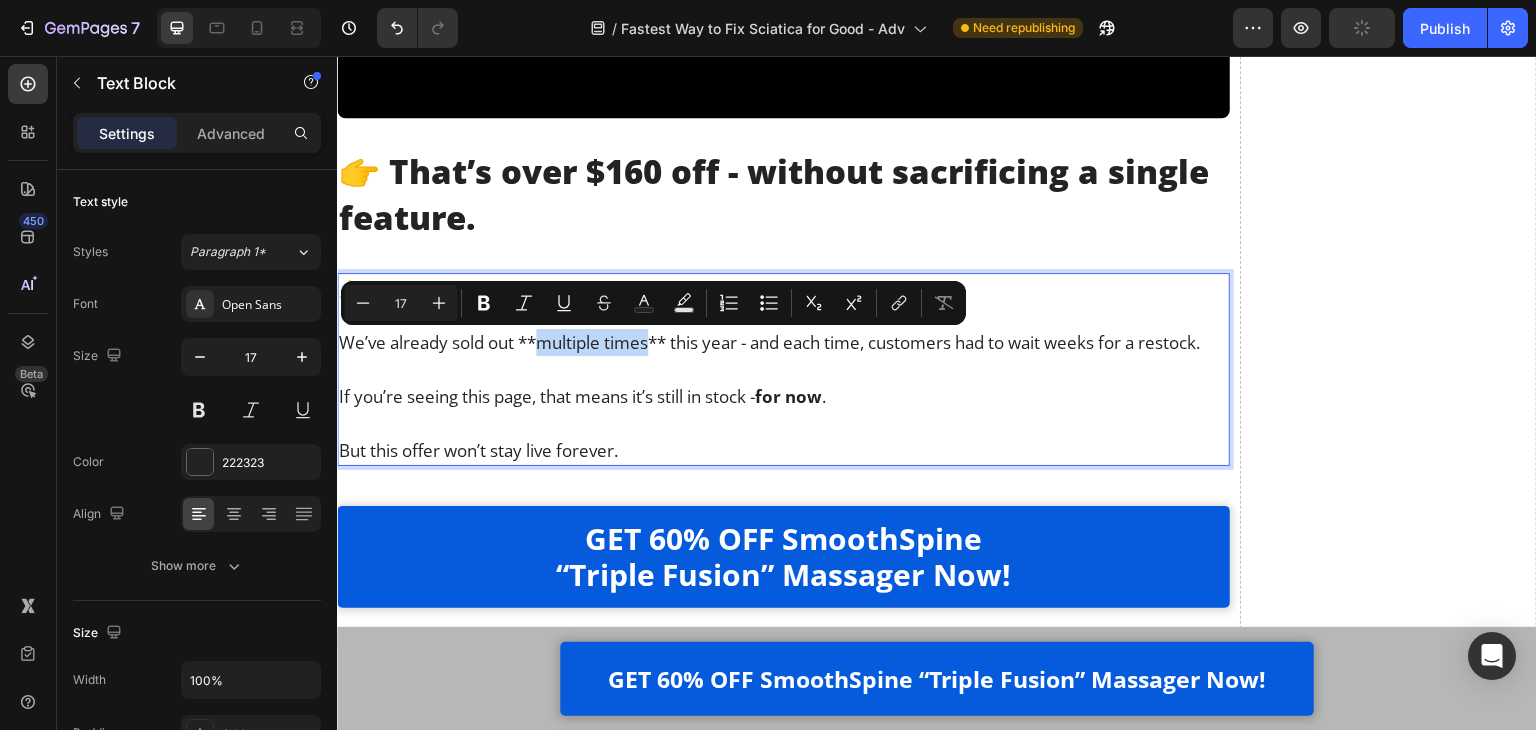 drag, startPoint x: 544, startPoint y: 346, endPoint x: 649, endPoint y: 347, distance: 105.00476 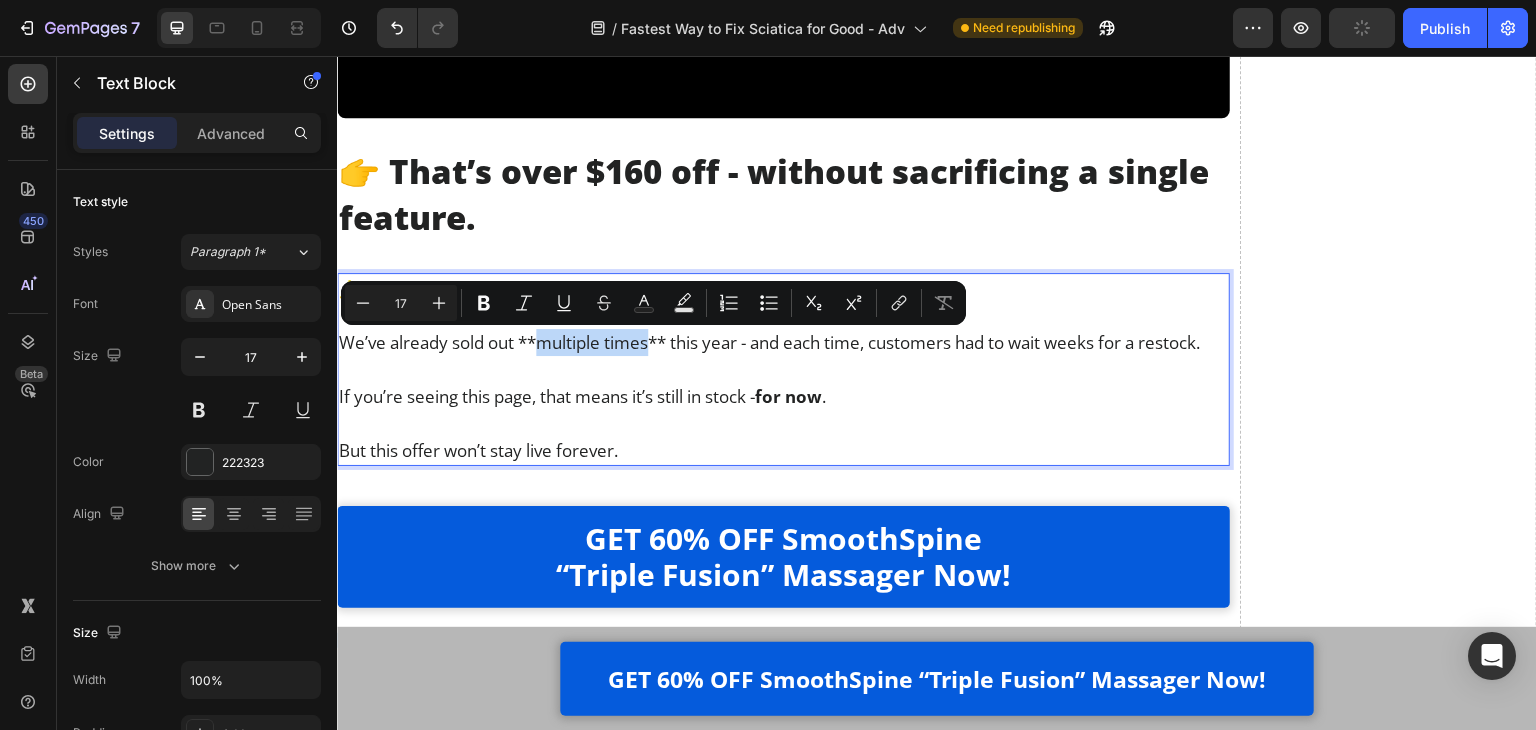 click on "We’ve already sold out **multiple times** this year - and each time, customers had to wait weeks for a restock." at bounding box center (783, 342) 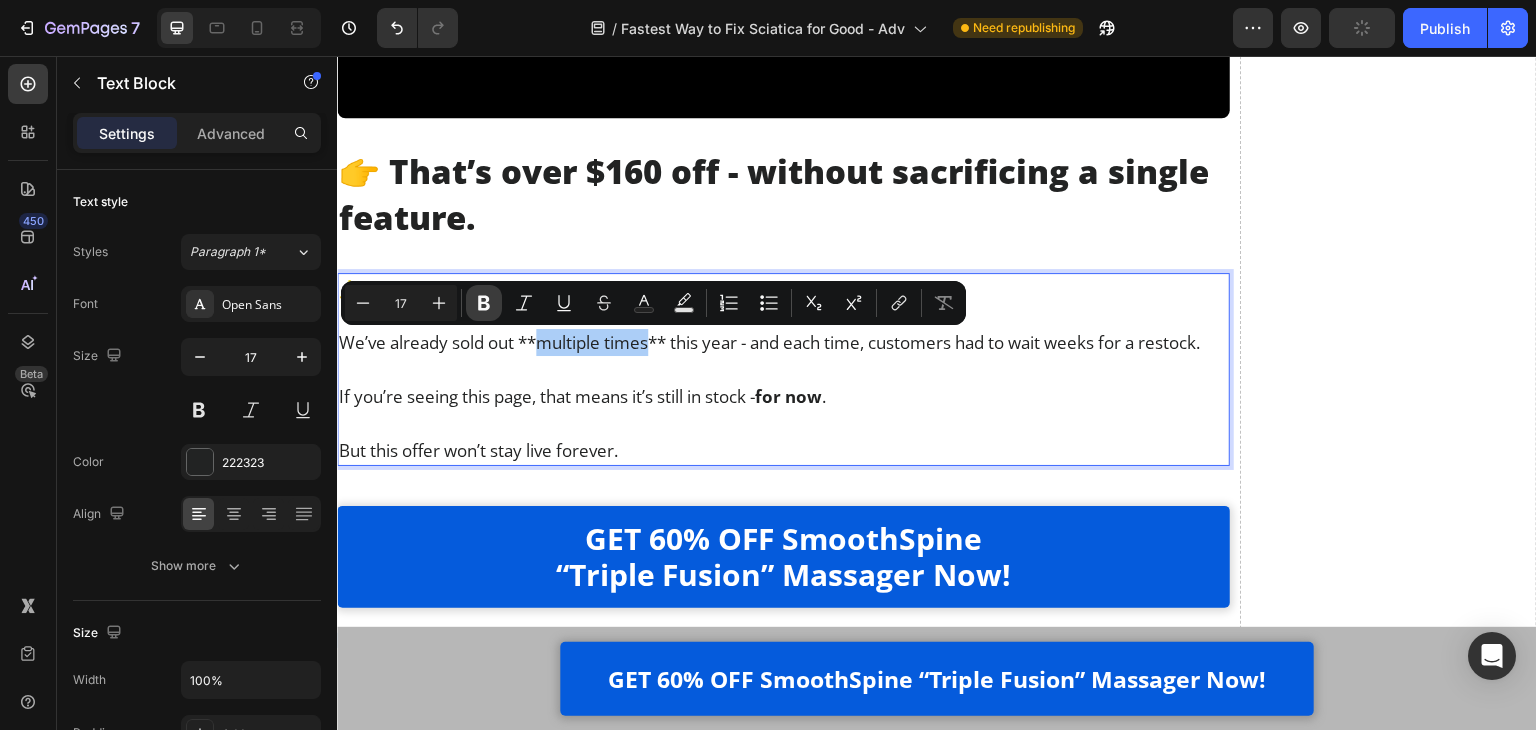 click 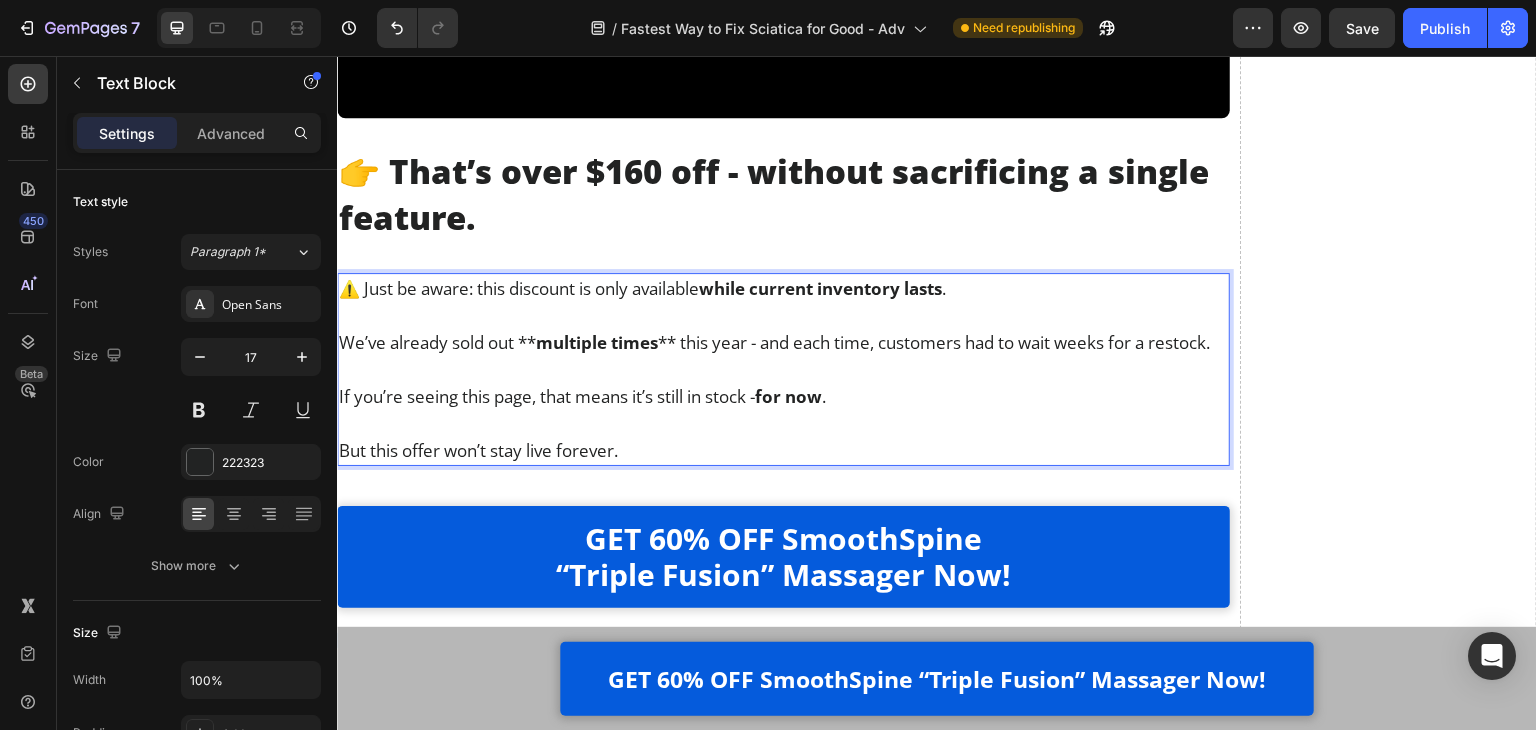 click on "We’ve already sold out ** multiple times ** this year - and each time, customers had to wait weeks for a restock." at bounding box center (783, 342) 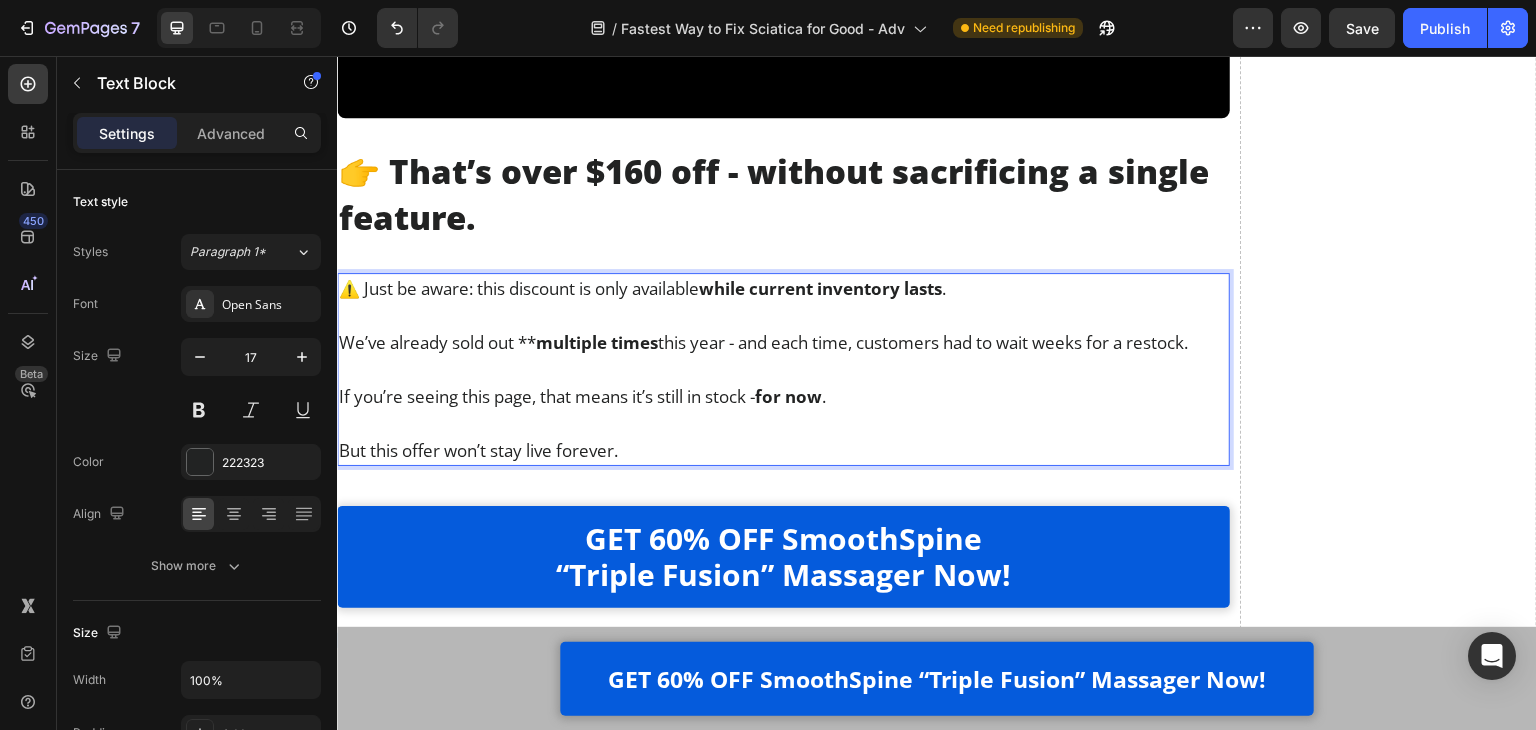 click on "multiple times" at bounding box center [597, 342] 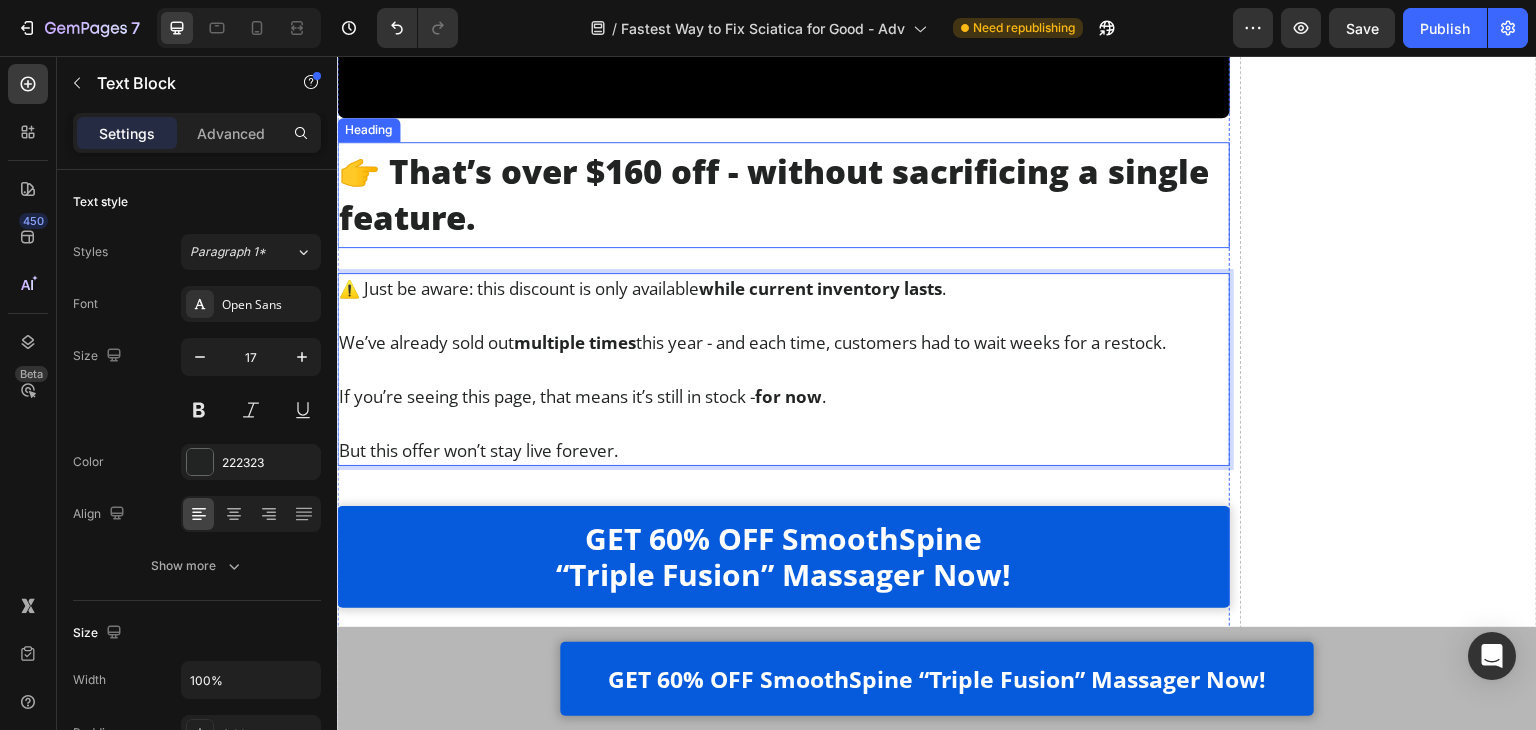 click on "👉 That’s over $160 off - without sacrificing a single feature." at bounding box center (783, 195) 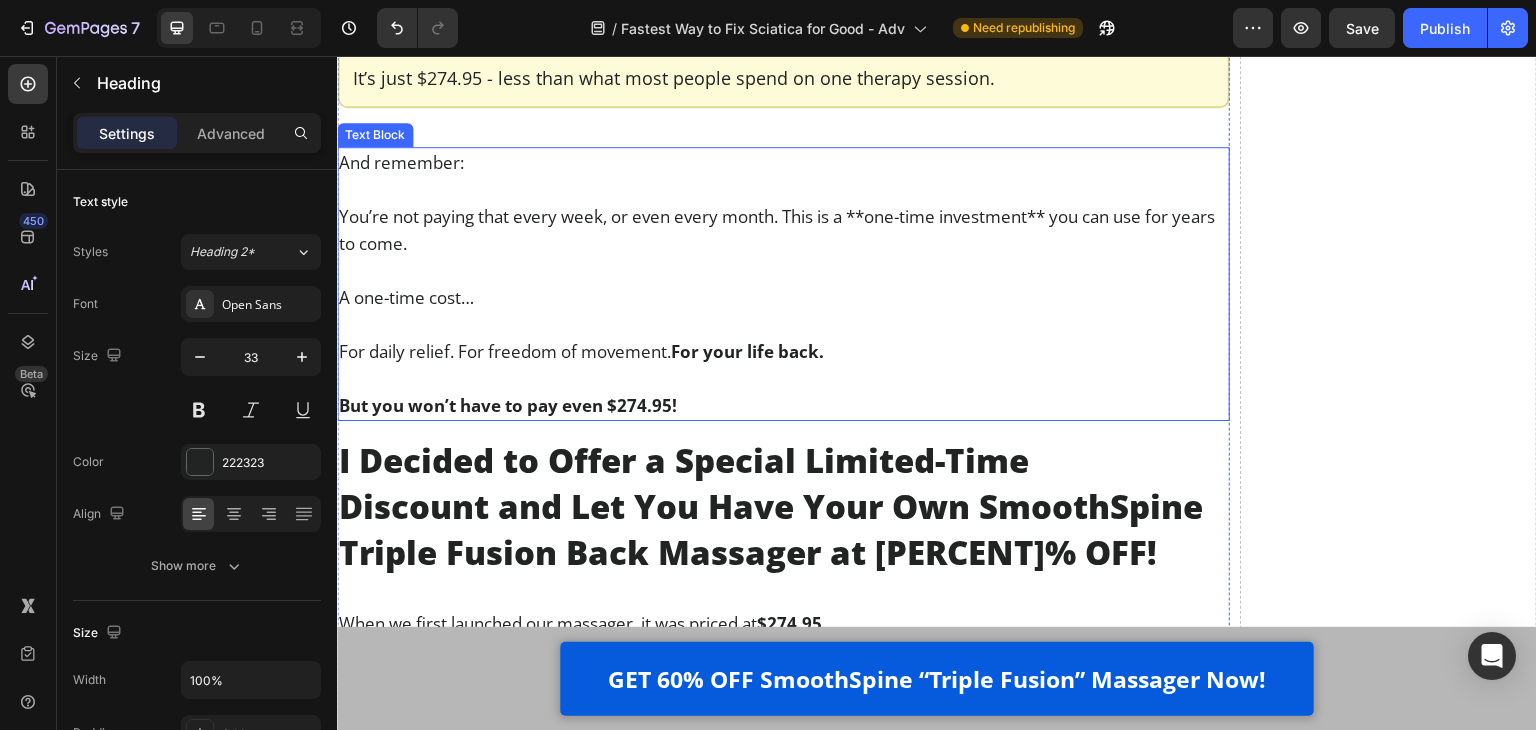 scroll, scrollTop: 22750, scrollLeft: 0, axis: vertical 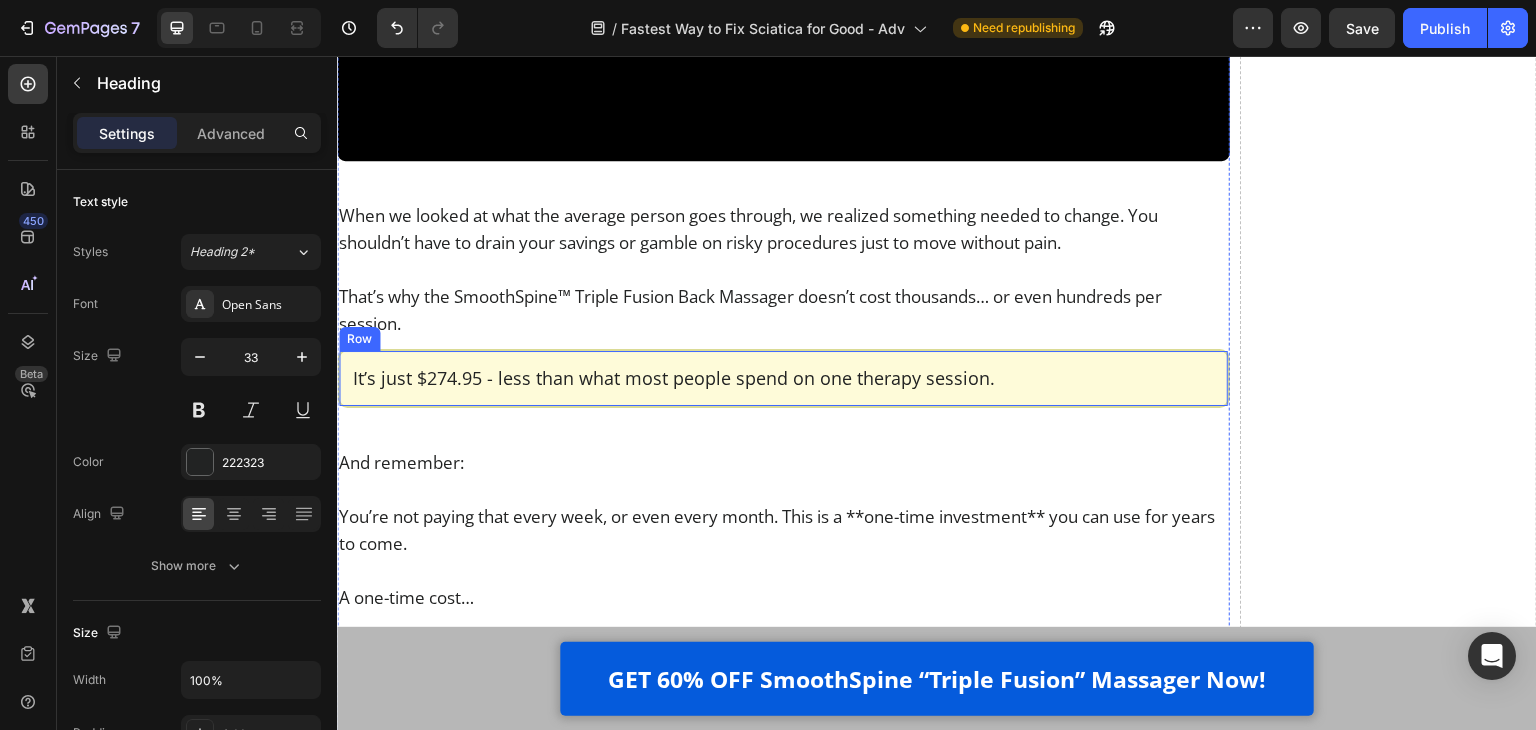 click on "It’s just $274.95 - less than what most people spend on one therapy session. Text Block Row Row" at bounding box center [783, 378] 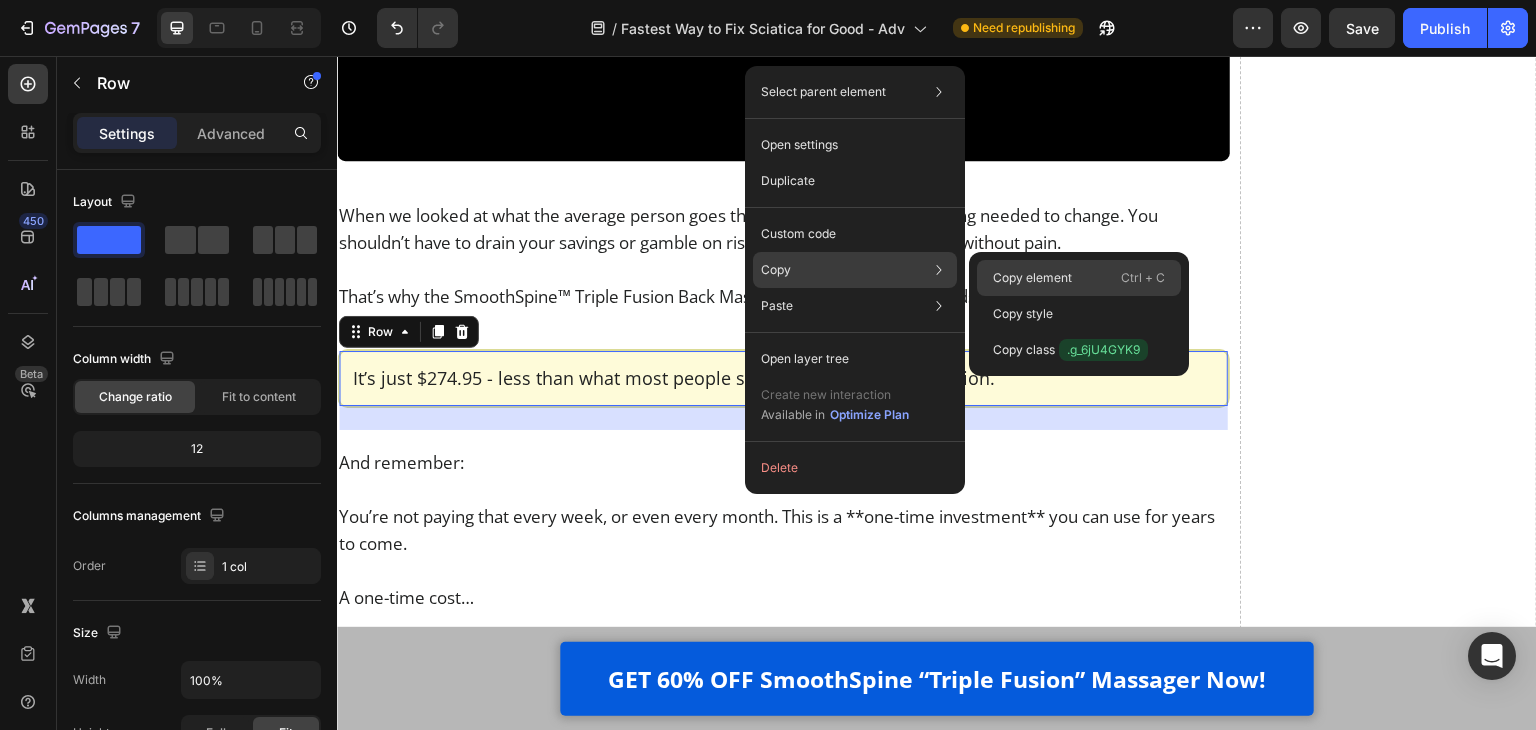 click on "Copy element  Ctrl + C" 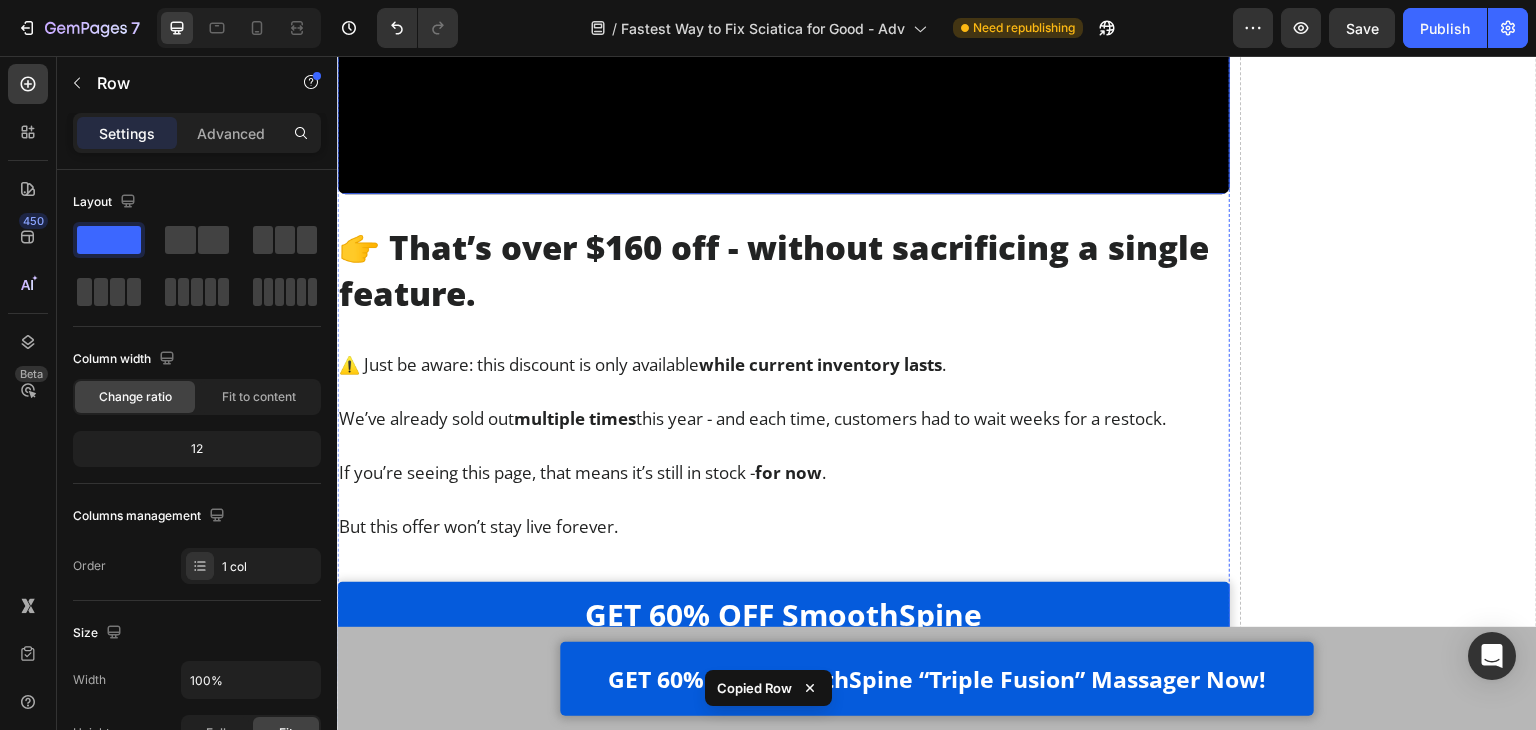 scroll, scrollTop: 24650, scrollLeft: 0, axis: vertical 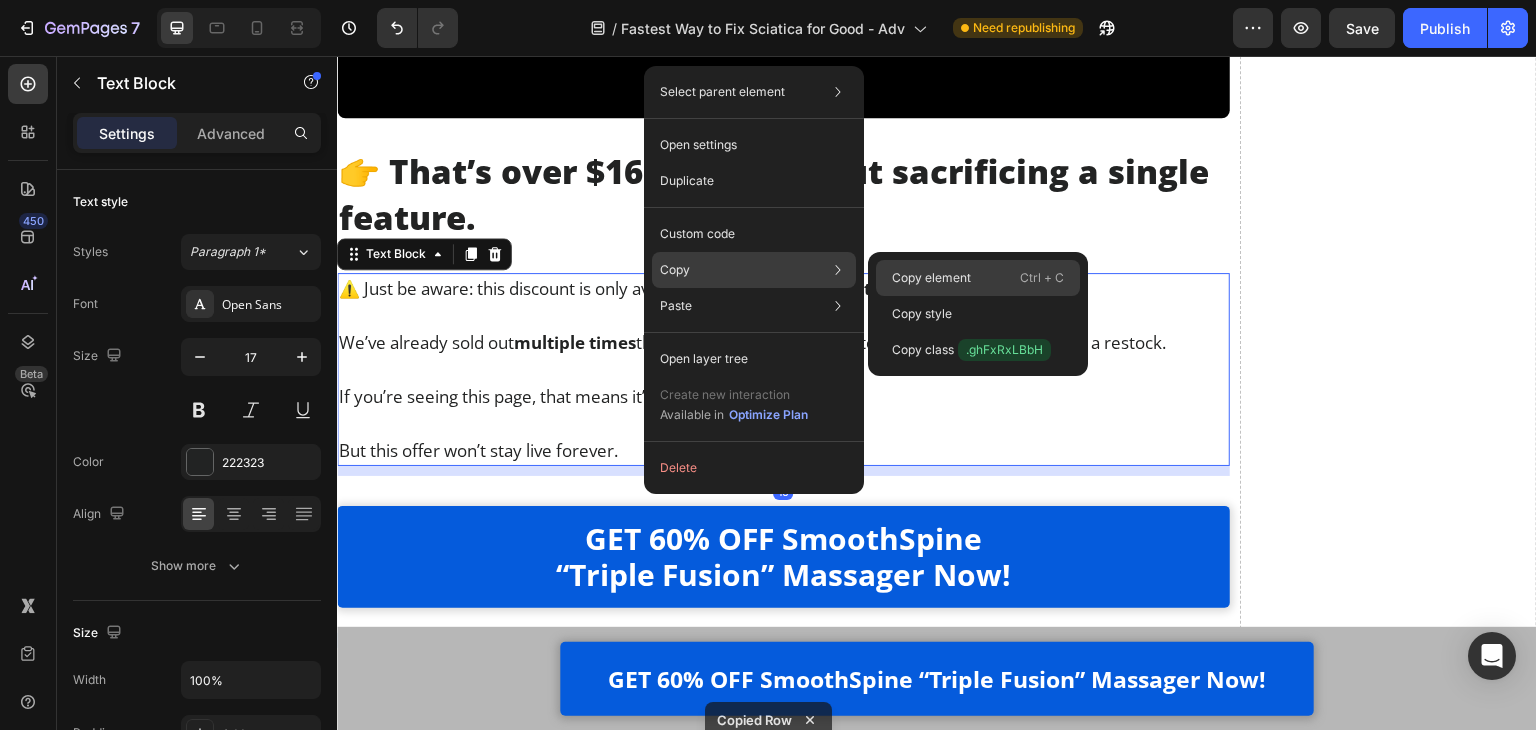 click on "Copy element  Ctrl + C" 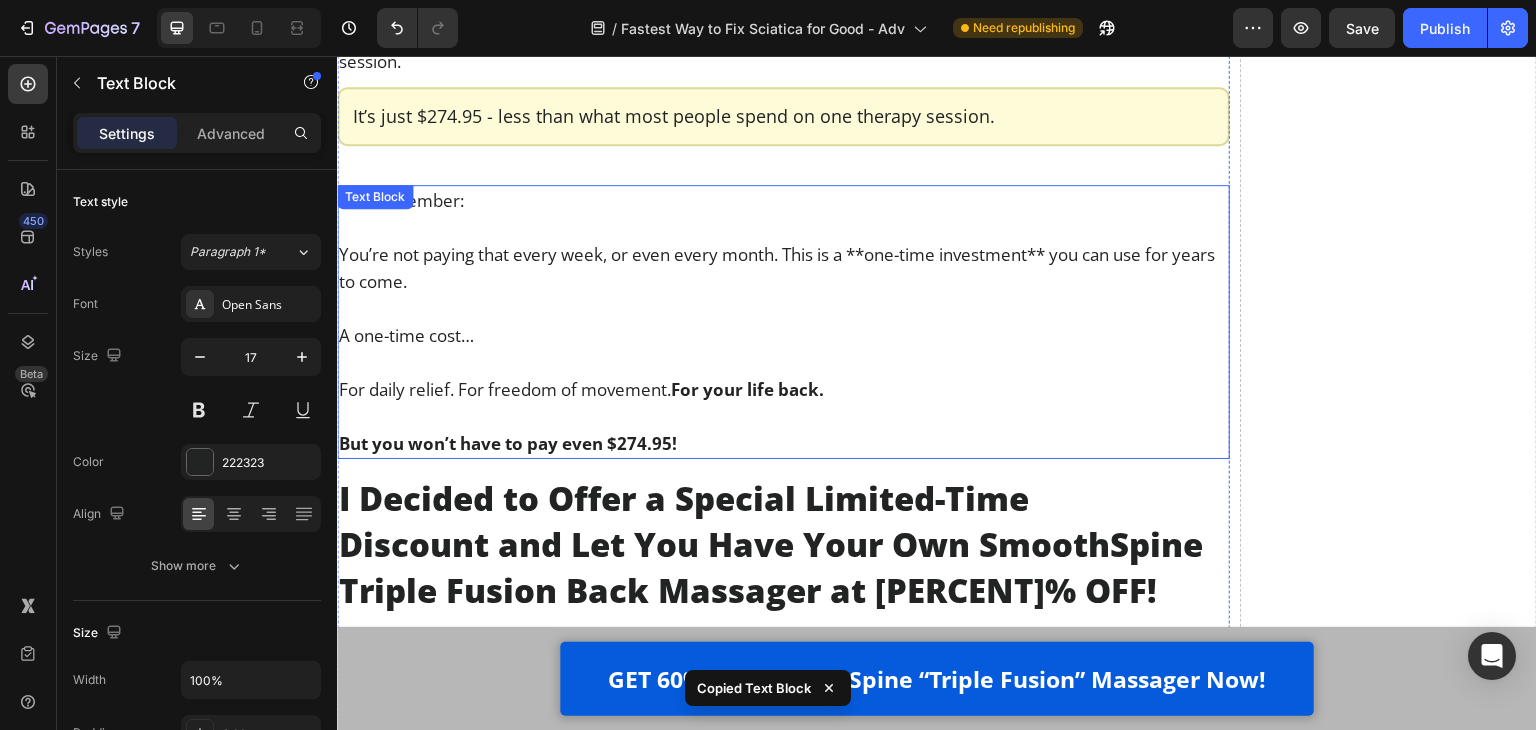 scroll, scrollTop: 22850, scrollLeft: 0, axis: vertical 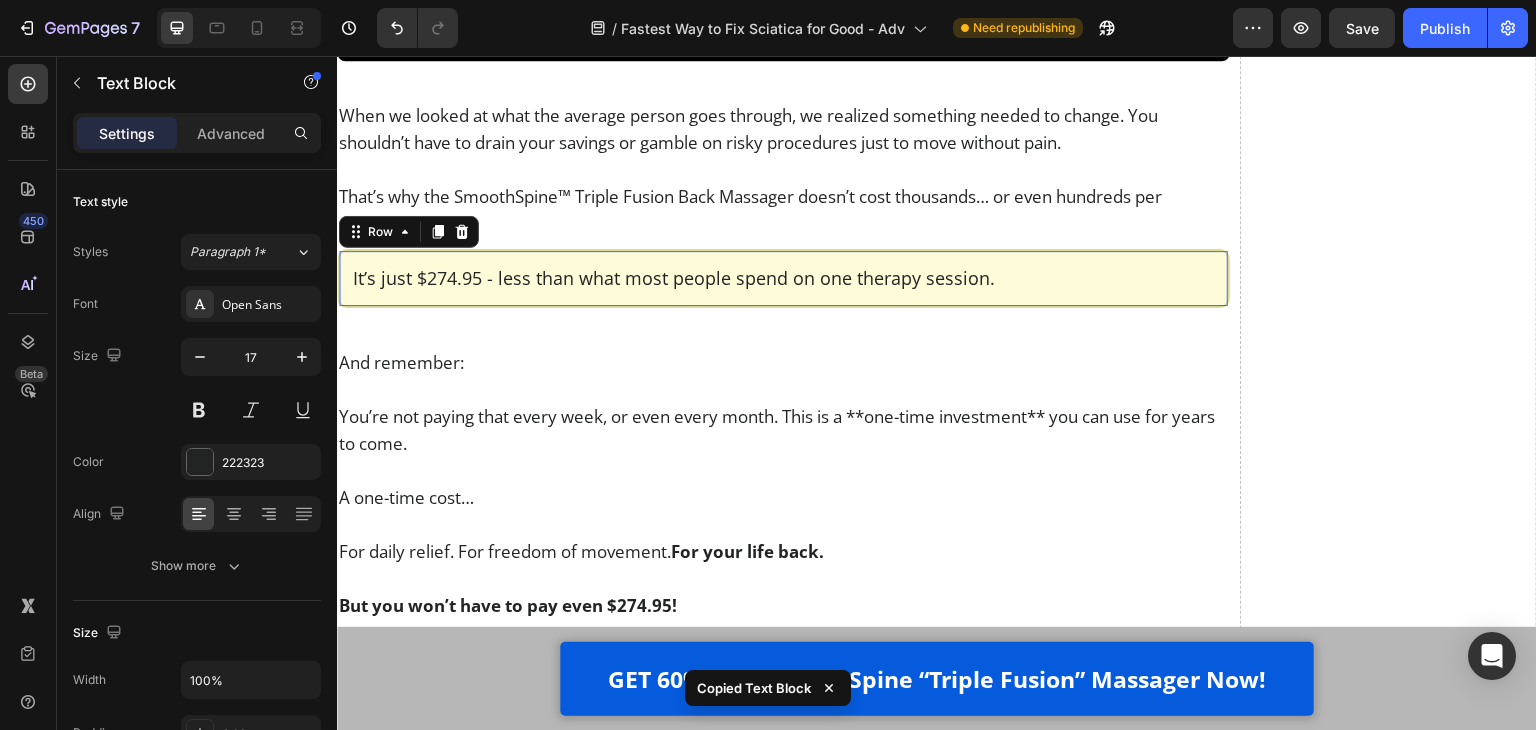 click on "It’s just $274.95 - less than what most people spend on one therapy session. Text Block Row Row   0" at bounding box center (783, 278) 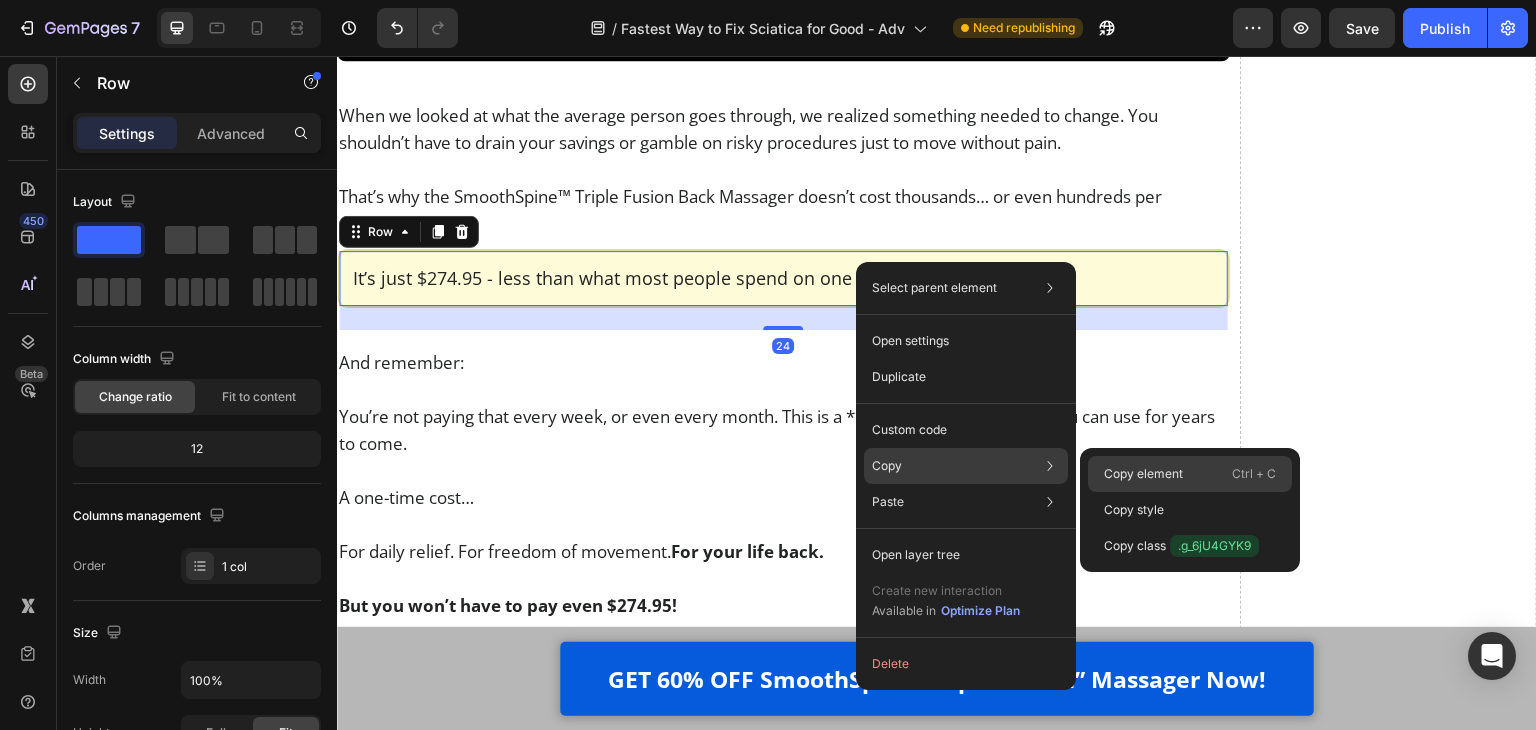 click on "Copy element  Ctrl + C" 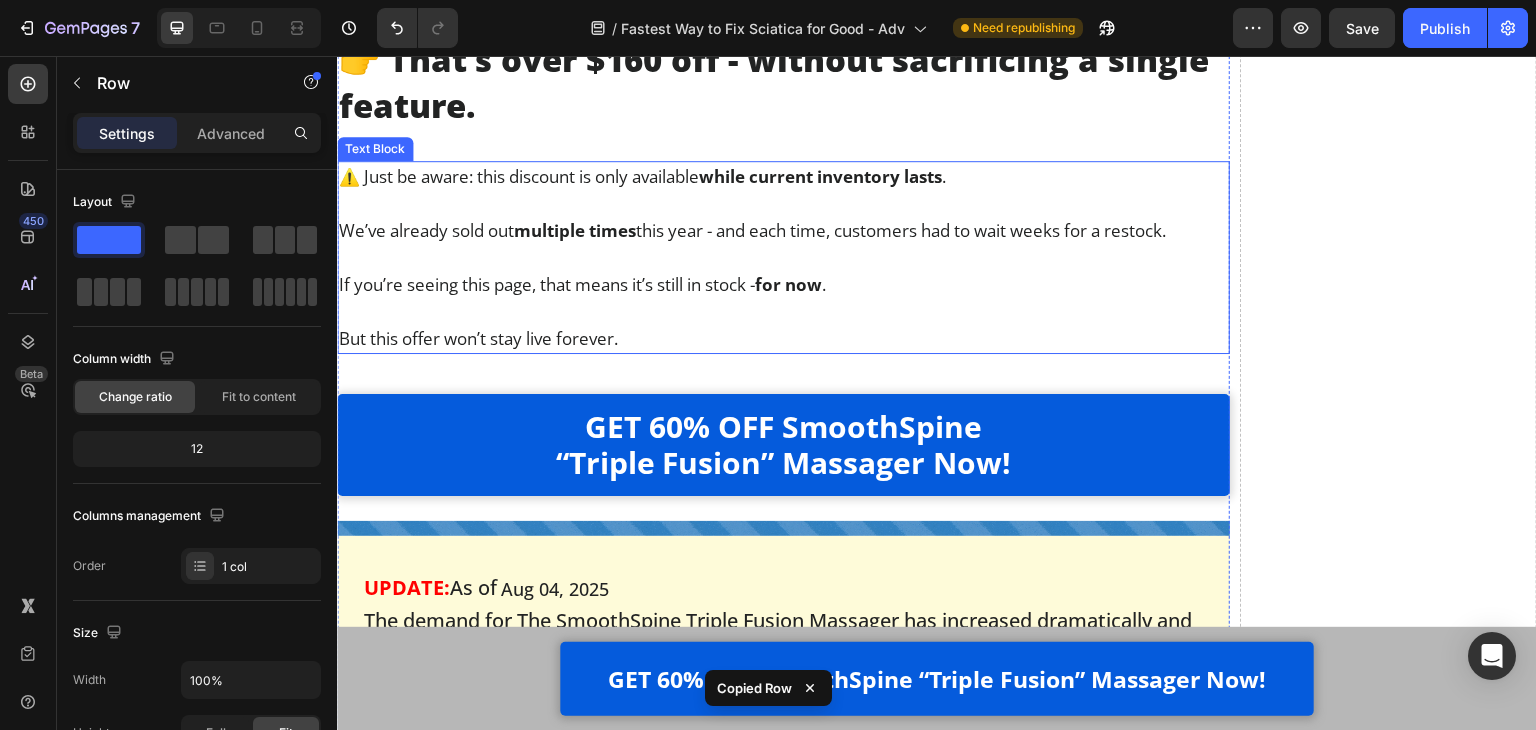 scroll, scrollTop: 24750, scrollLeft: 0, axis: vertical 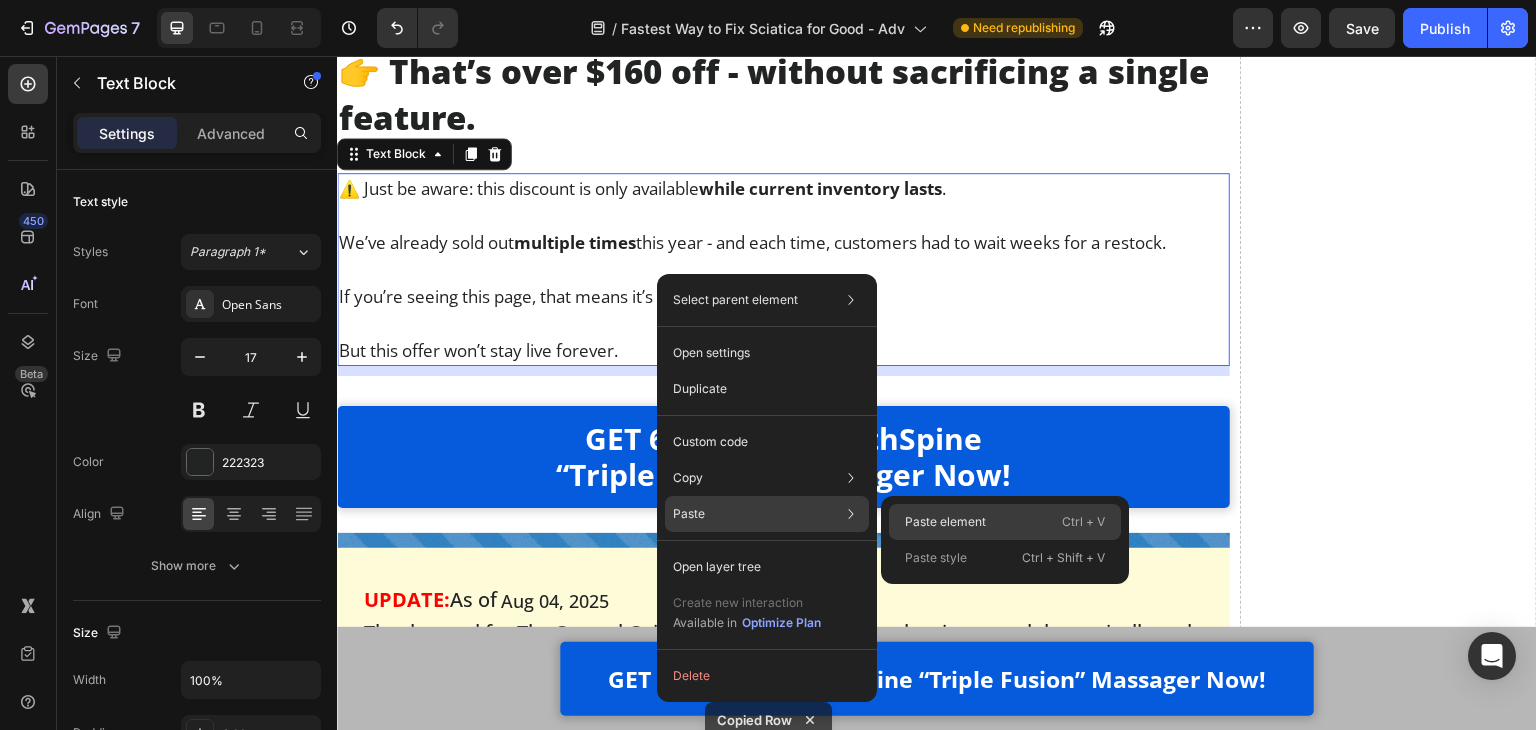 click on "Paste element" at bounding box center [945, 522] 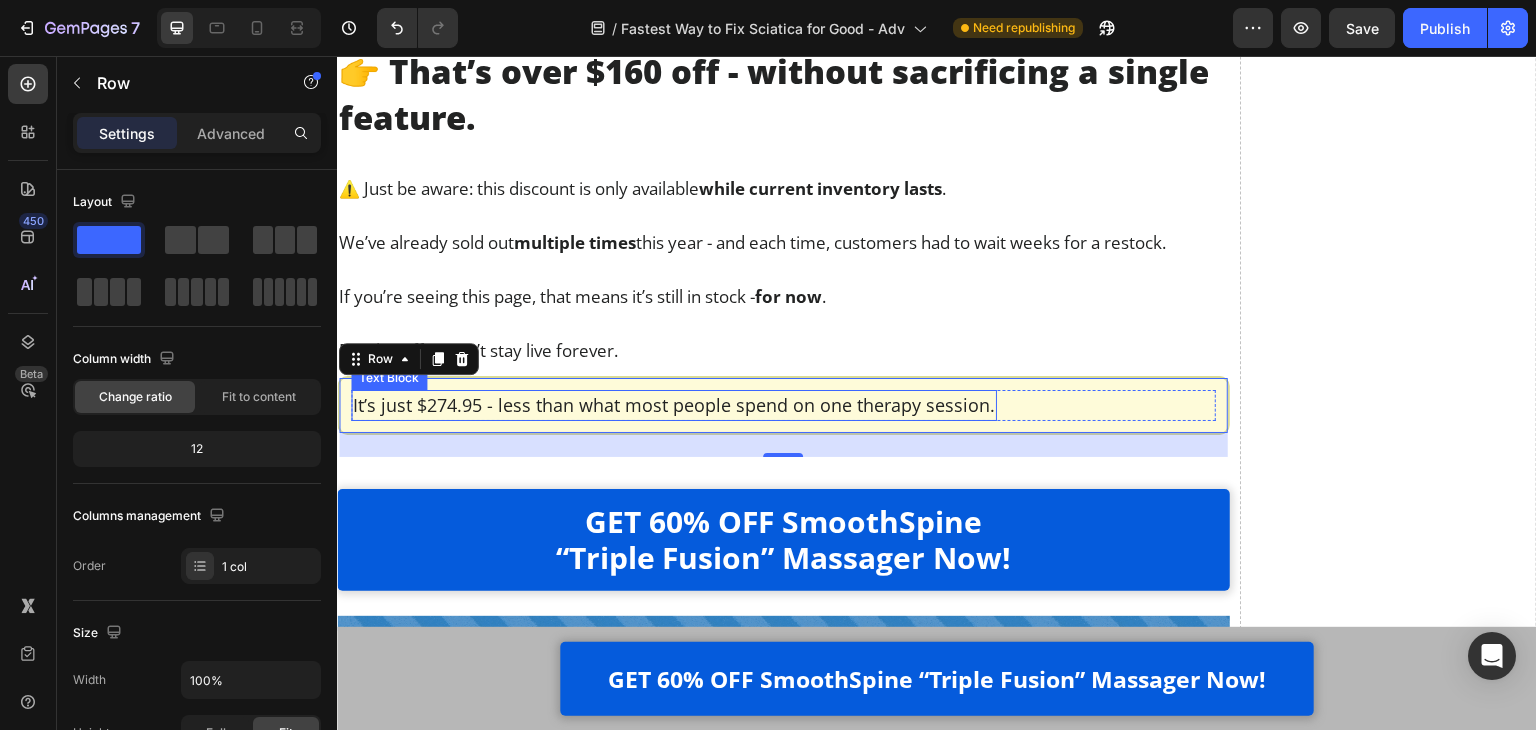 click on "It’s just $274.95 - less than what most people spend on one therapy session." at bounding box center [674, 405] 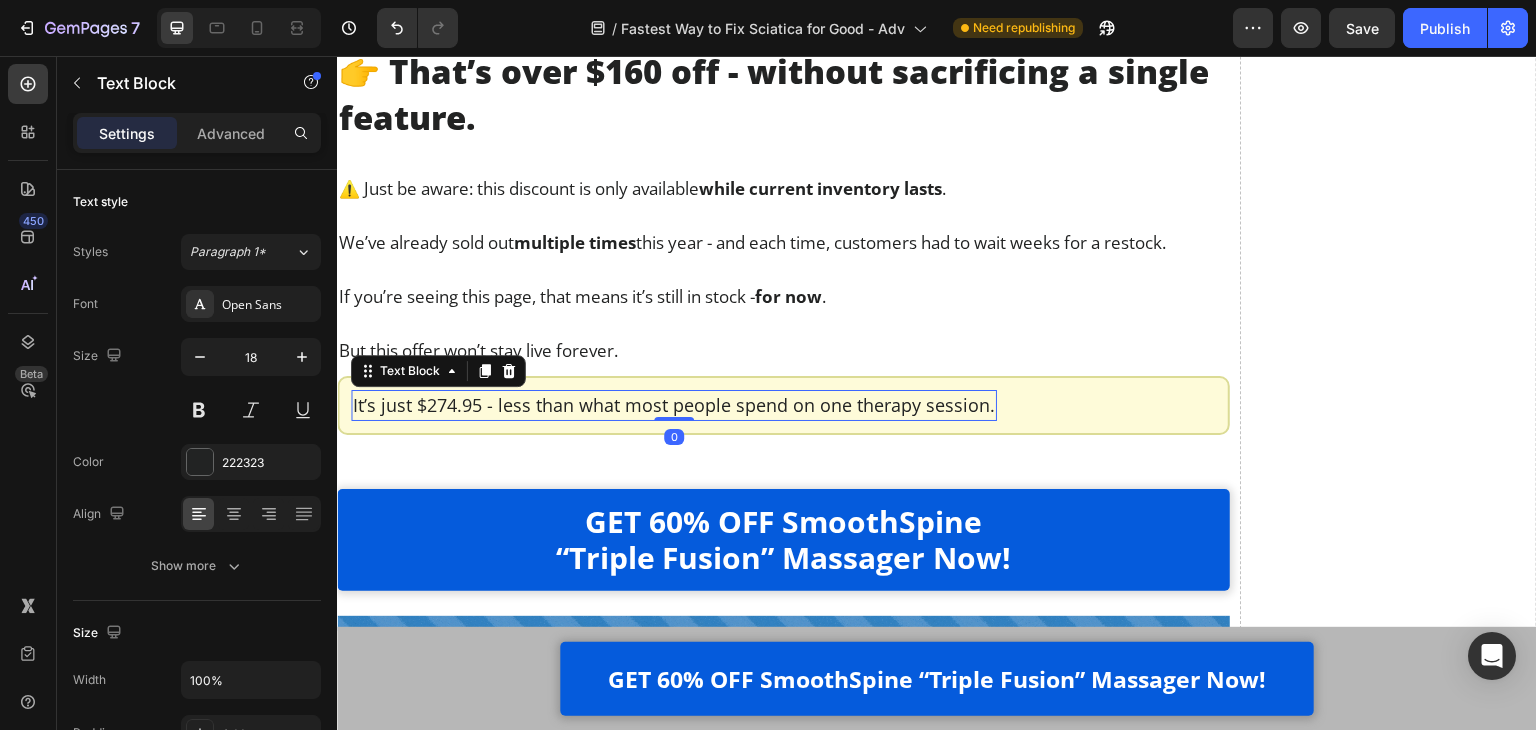 click on "It’s just $274.95 - less than what most people spend on one therapy session." at bounding box center [674, 405] 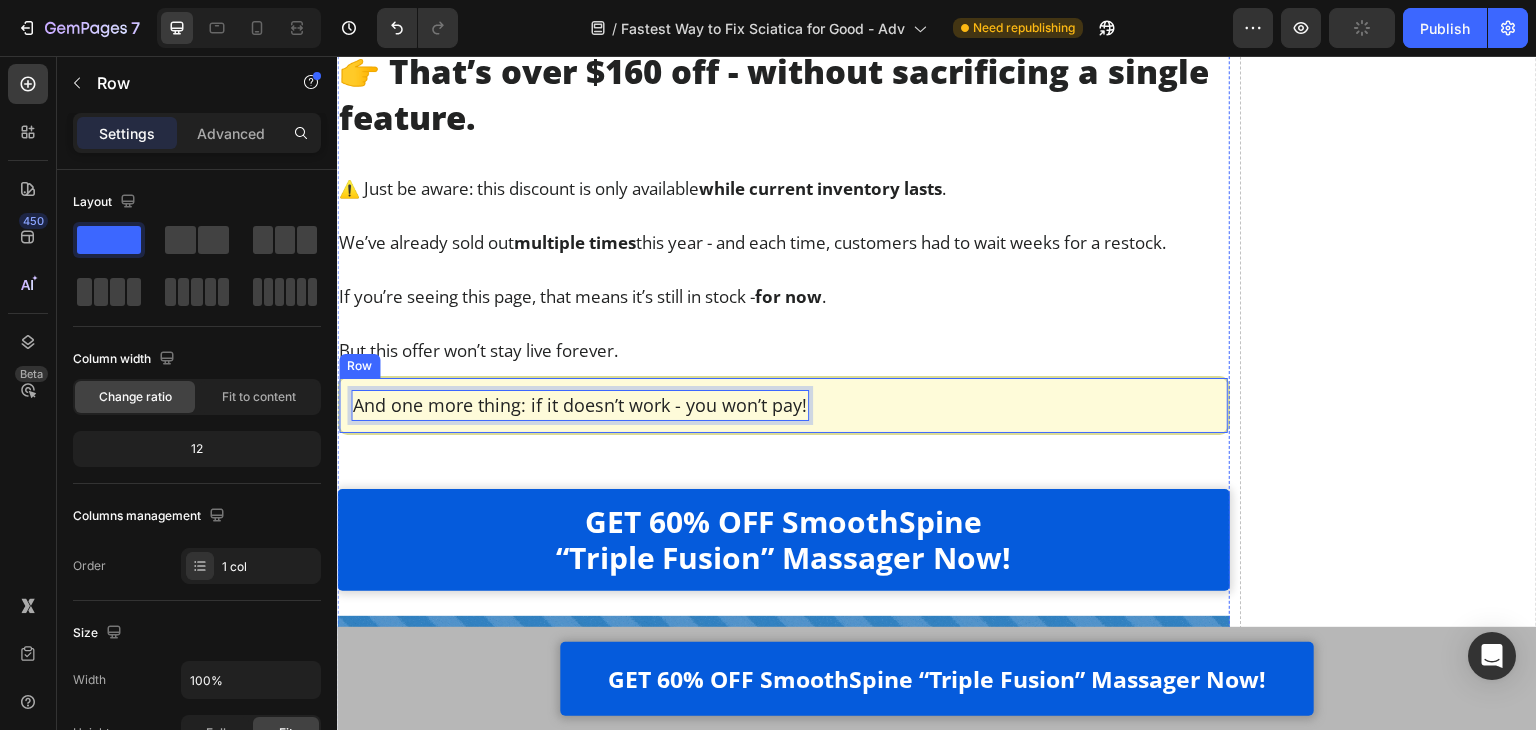 click on "And one more thing: if it doesn’t work - you won’t pay! Text Block   0 Row Row" at bounding box center (783, 405) 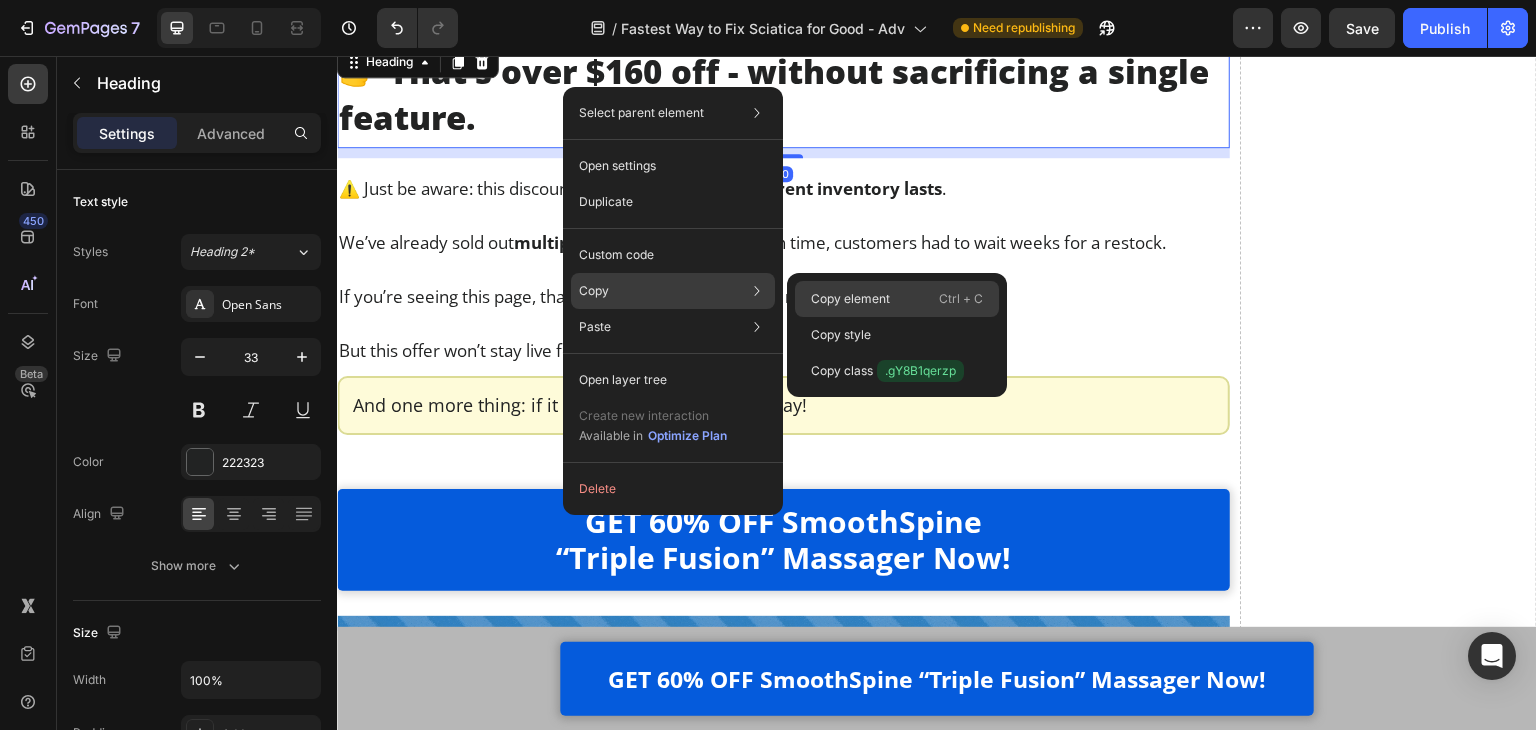 click on "Copy element" at bounding box center (850, 299) 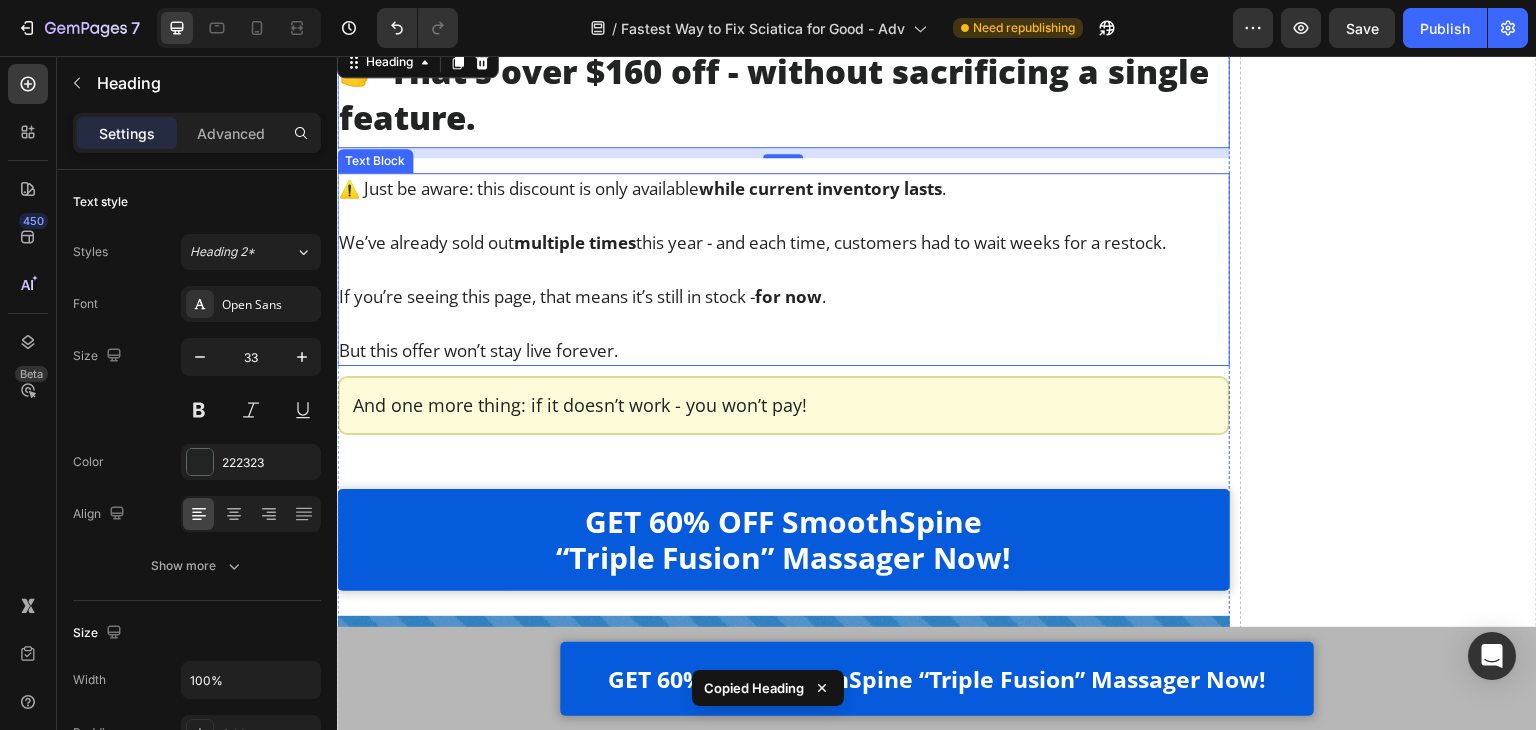 click at bounding box center [783, 269] 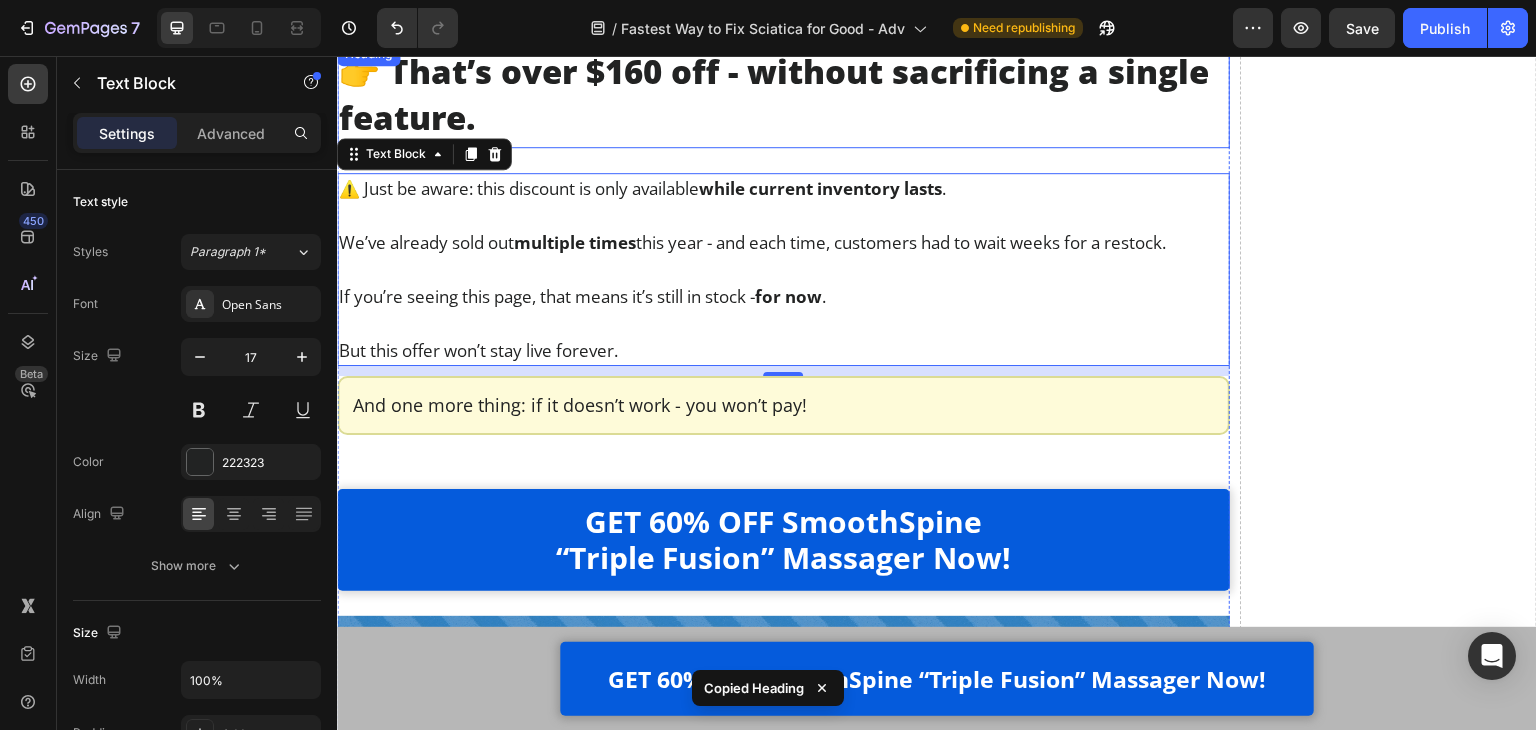 click on "👉 That’s over $160 off - without sacrificing a single feature." at bounding box center [783, 95] 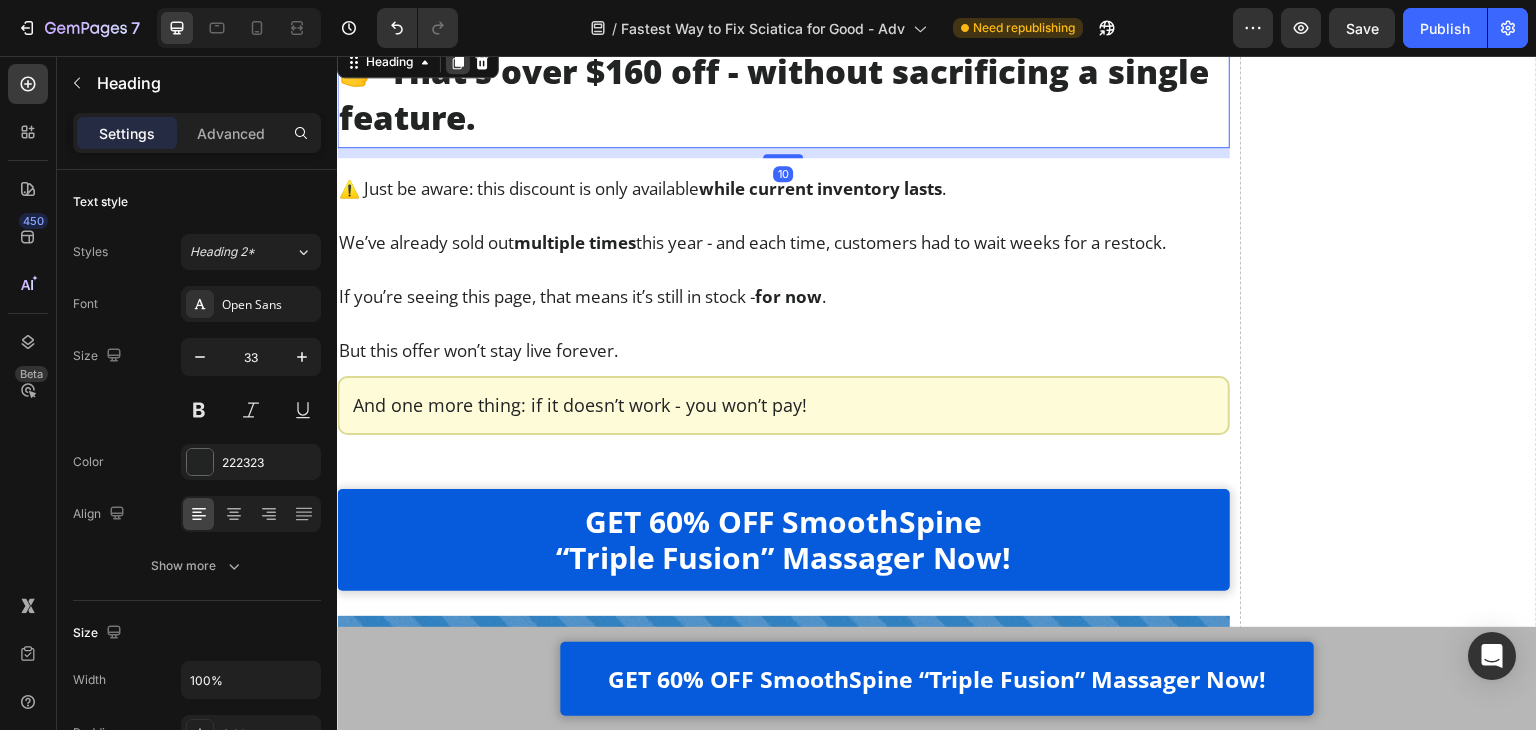 click 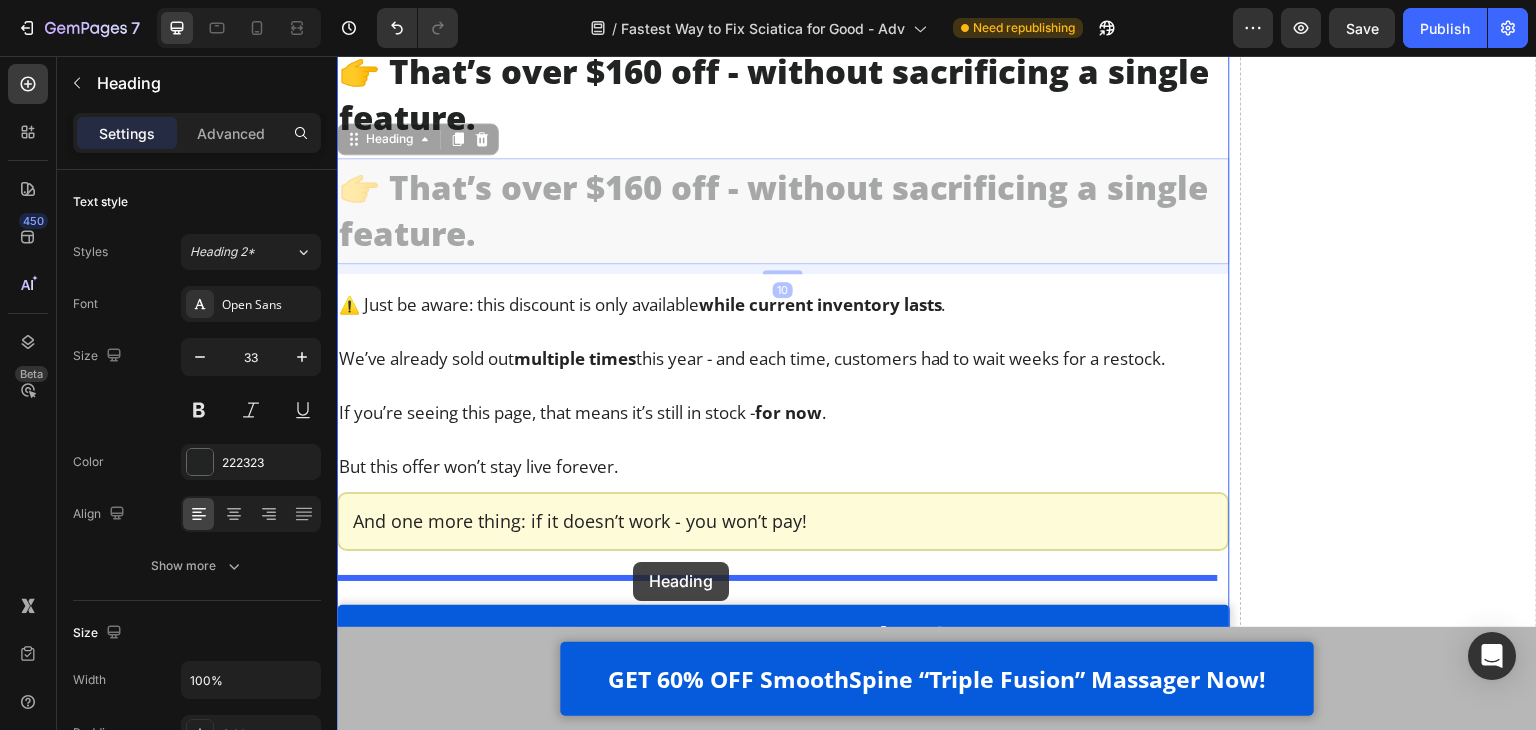 drag, startPoint x: 404, startPoint y: 152, endPoint x: 633, endPoint y: 562, distance: 469.61792 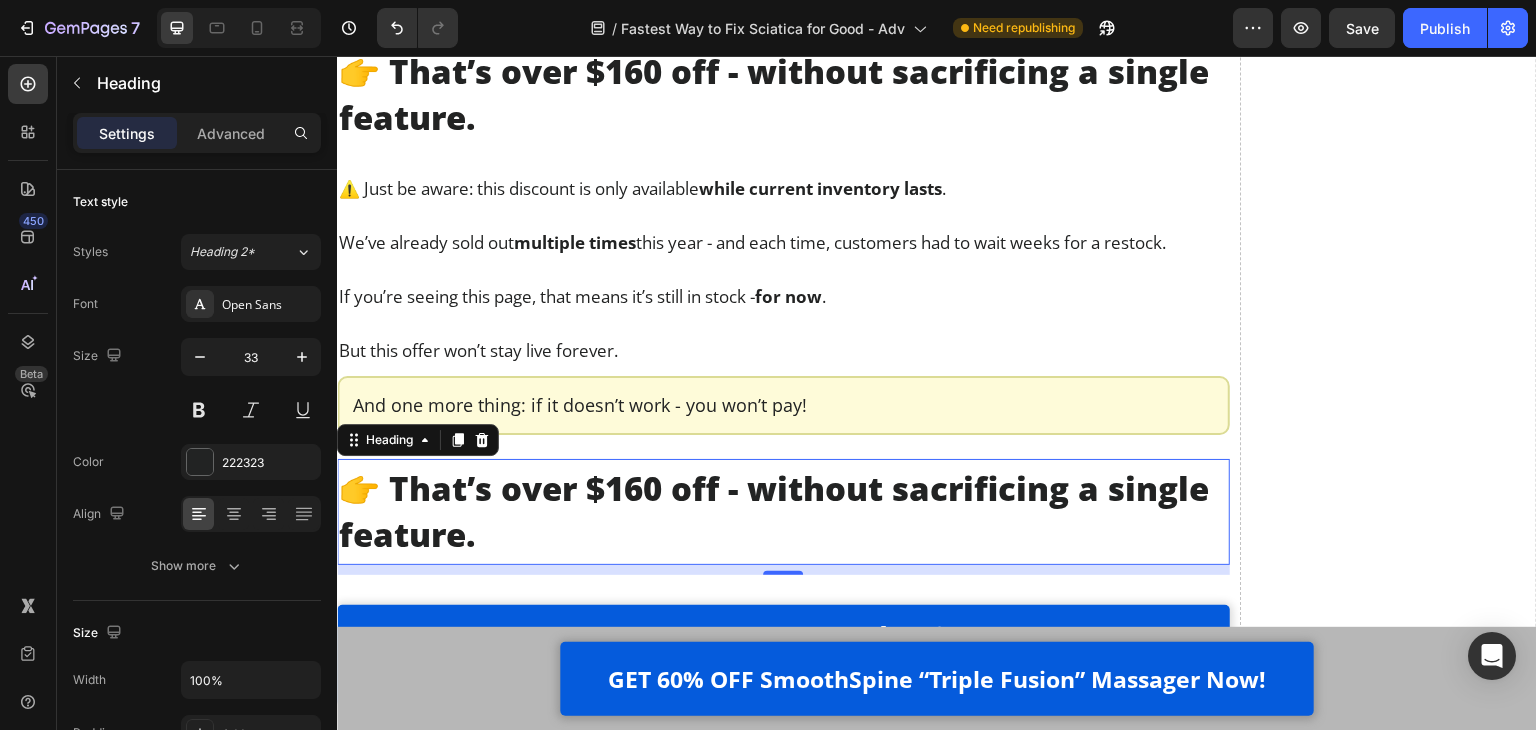 click on "👉 That’s over $160 off - without sacrificing a single feature." at bounding box center [783, 512] 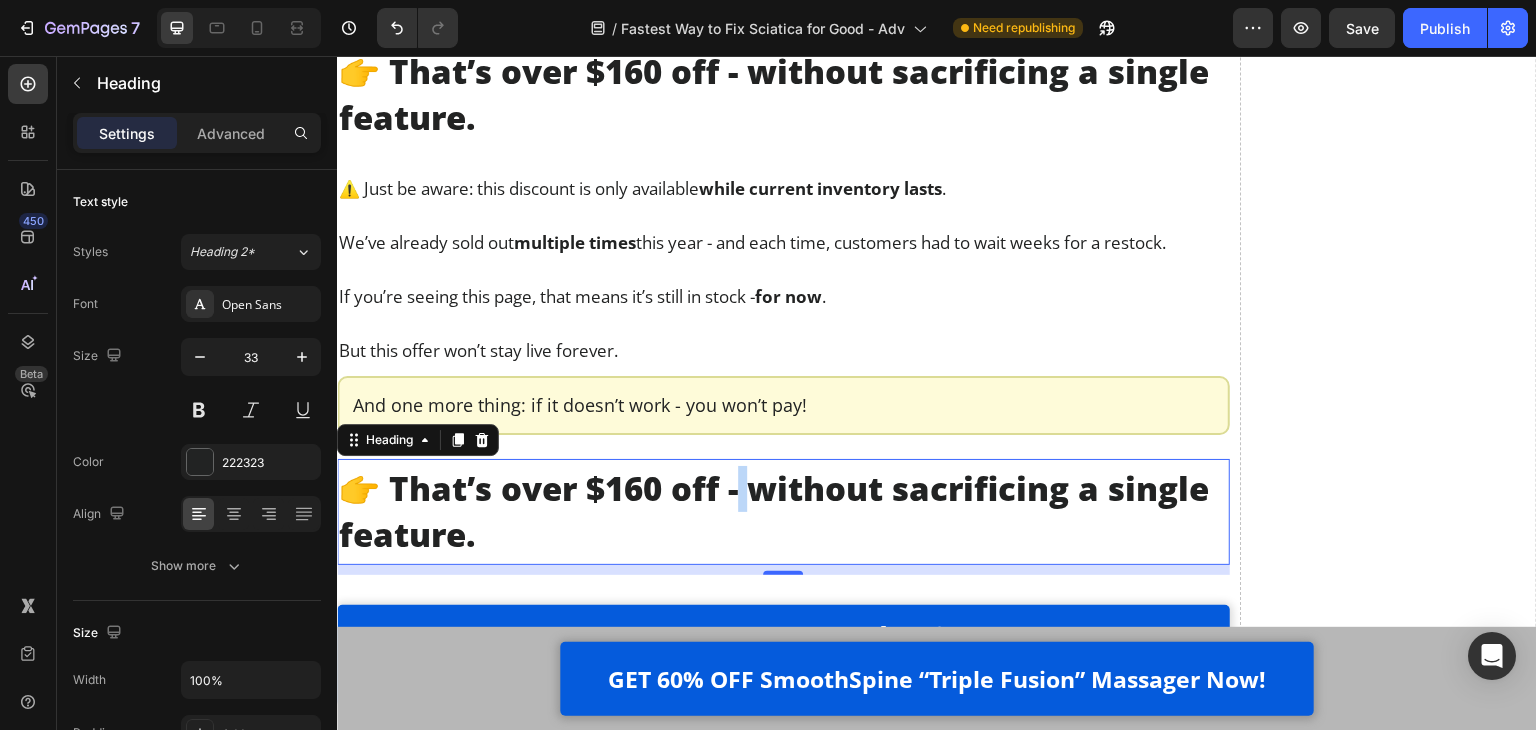 click on "👉 That’s over $160 off - without sacrificing a single feature." at bounding box center [783, 512] 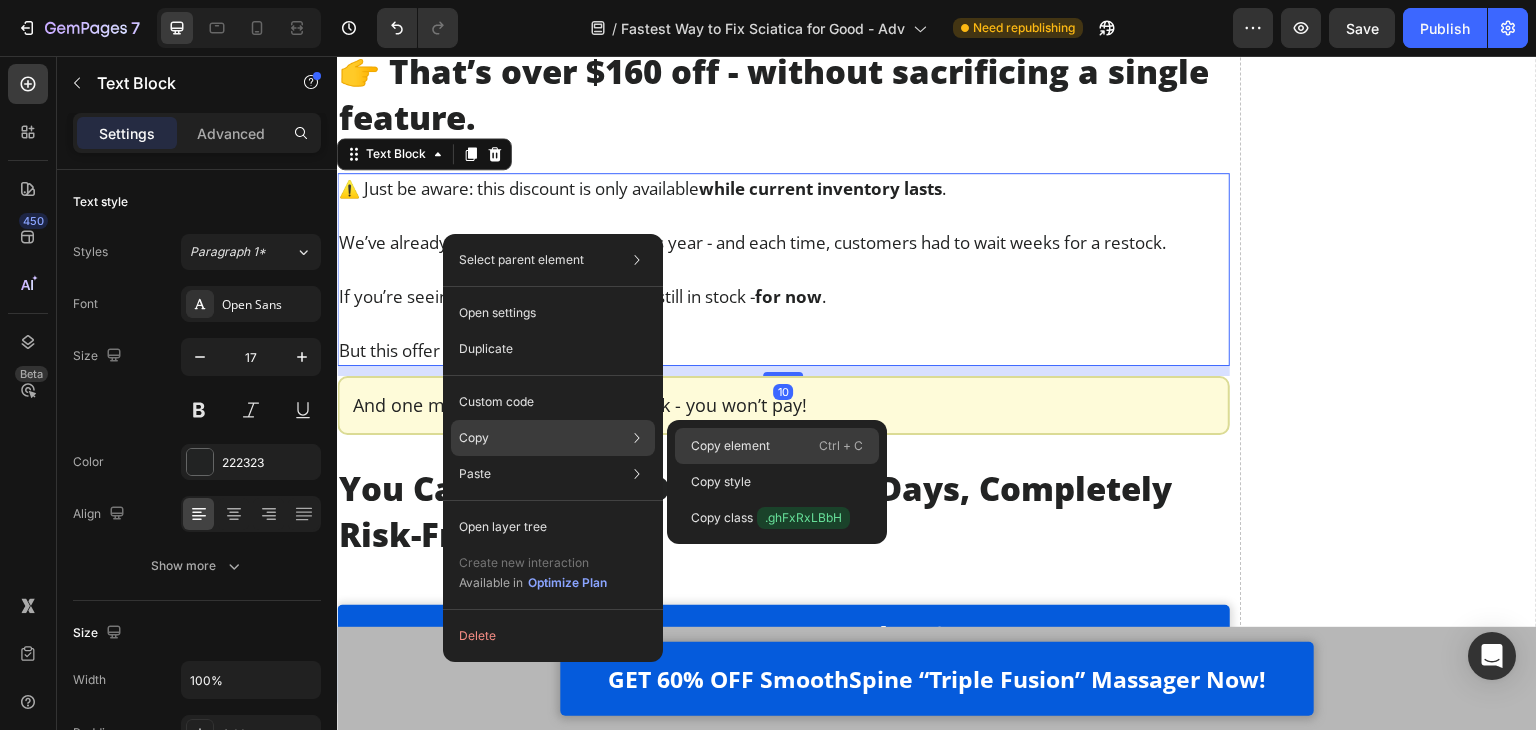 click on "Copy element" at bounding box center [730, 446] 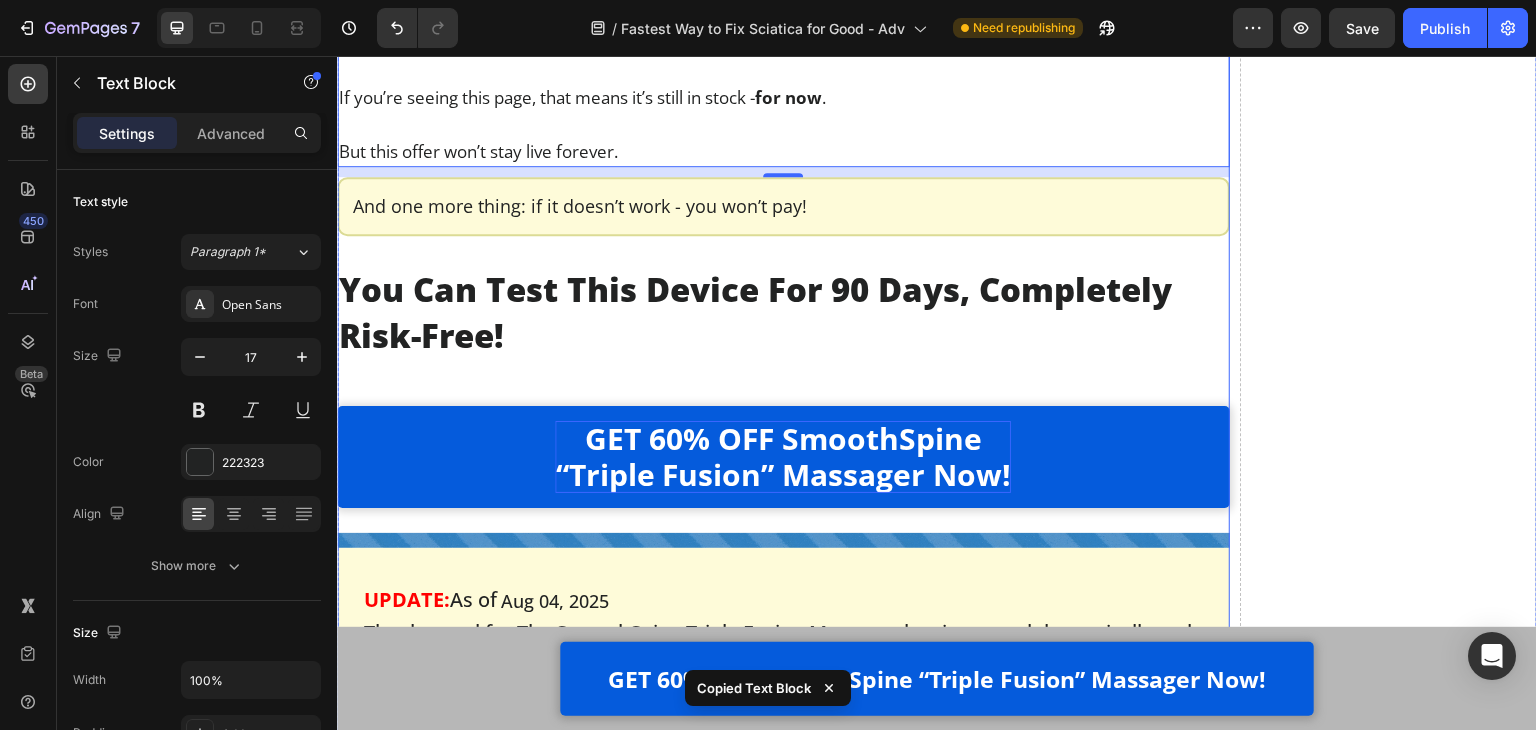 scroll, scrollTop: 24950, scrollLeft: 0, axis: vertical 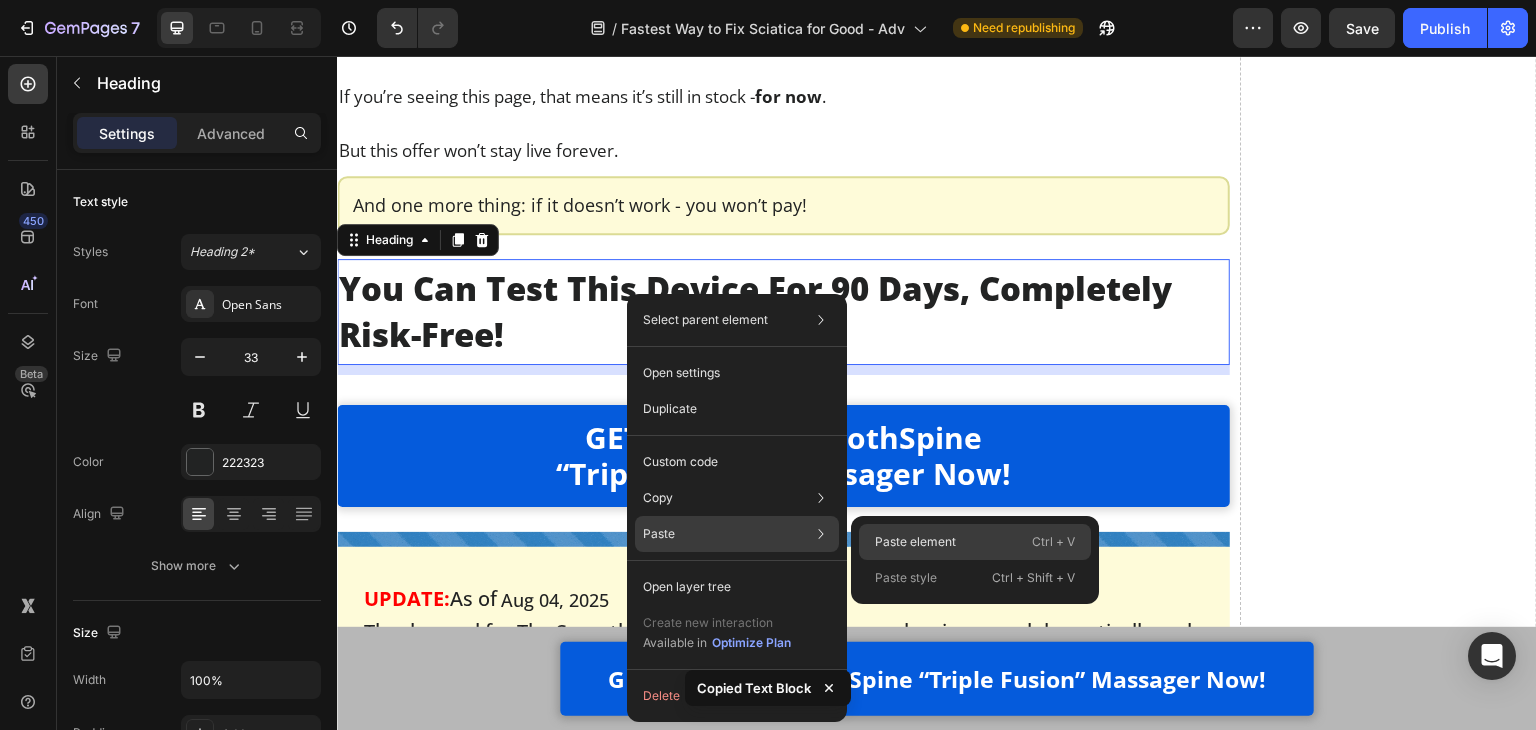click on "Paste element" at bounding box center (915, 542) 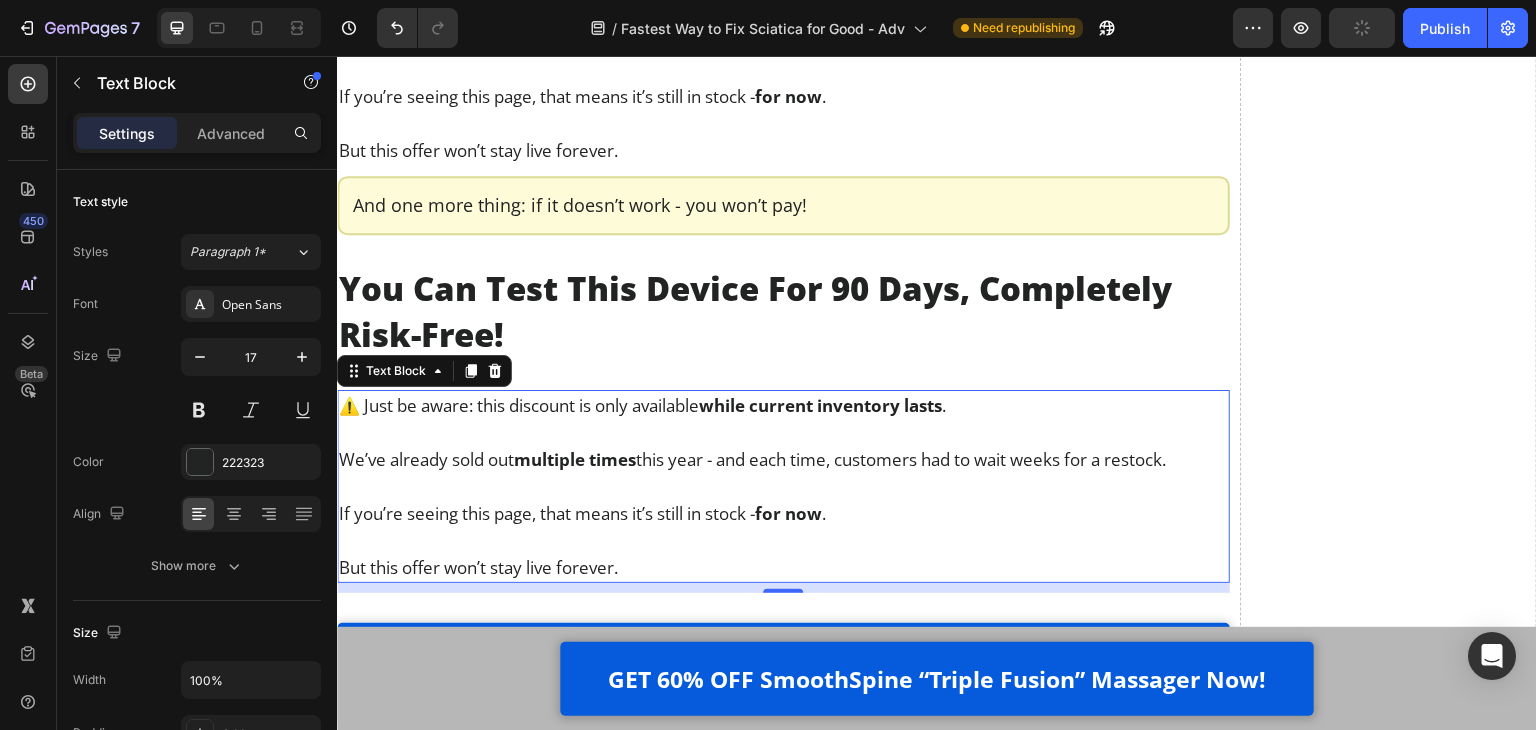 click at bounding box center [783, 432] 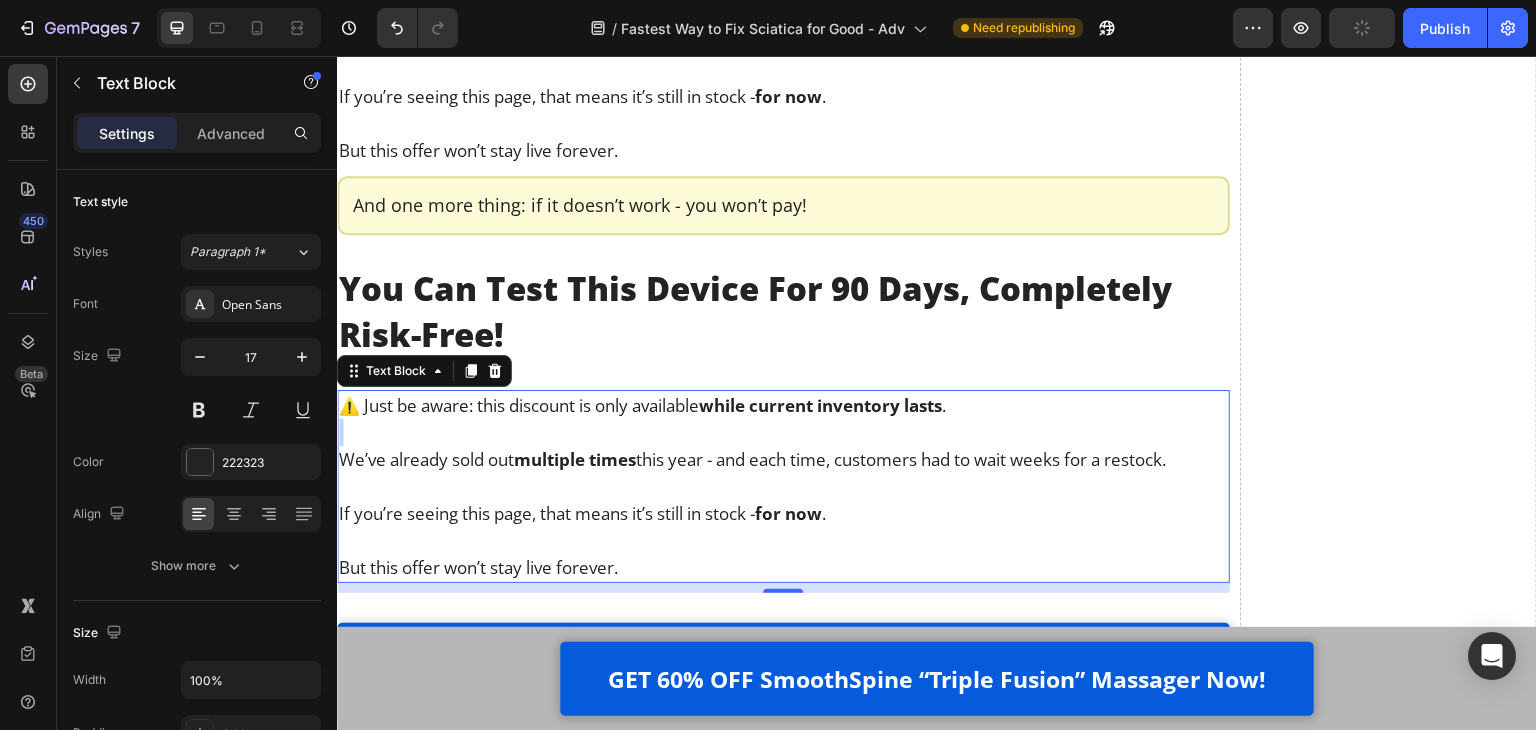click at bounding box center (783, 432) 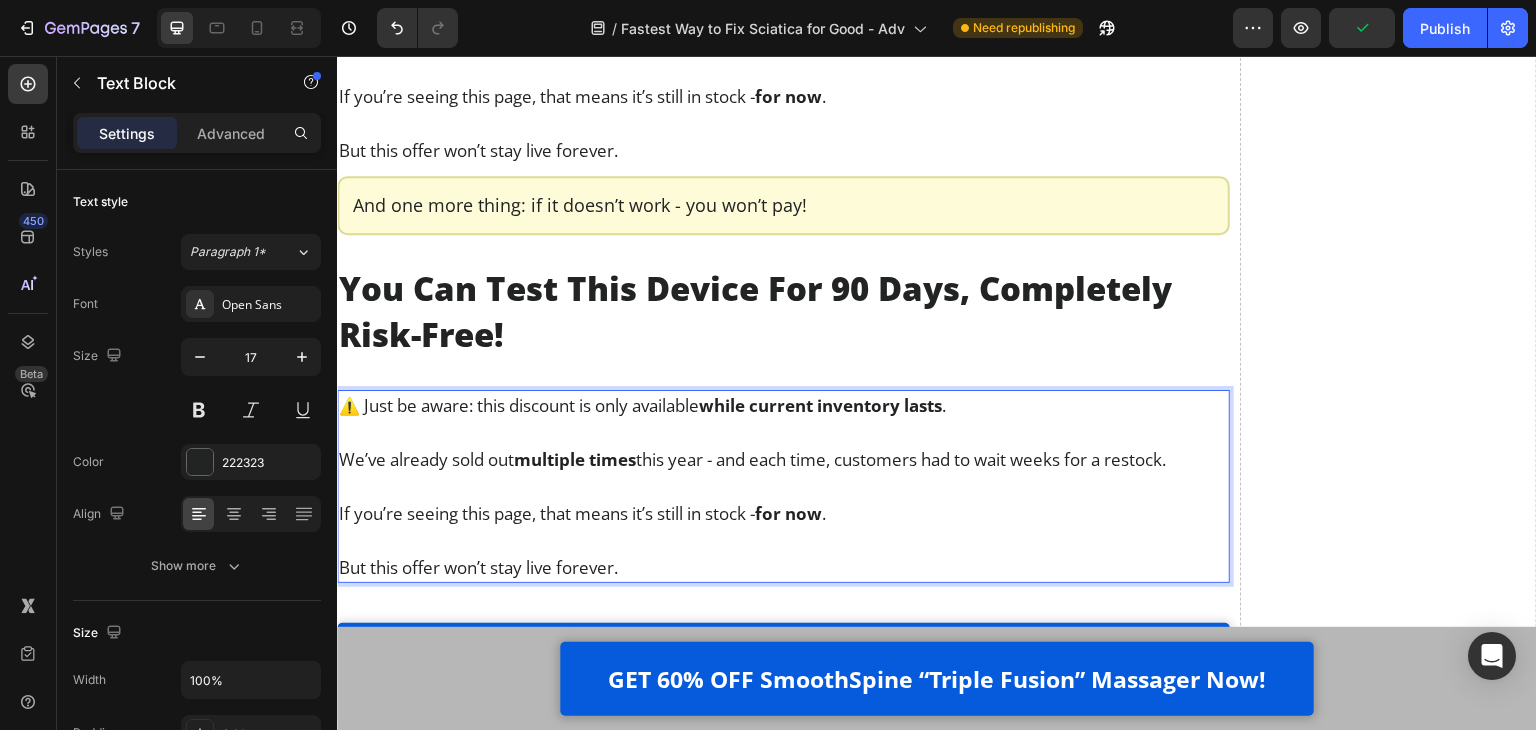 click on "multiple times" at bounding box center [575, 459] 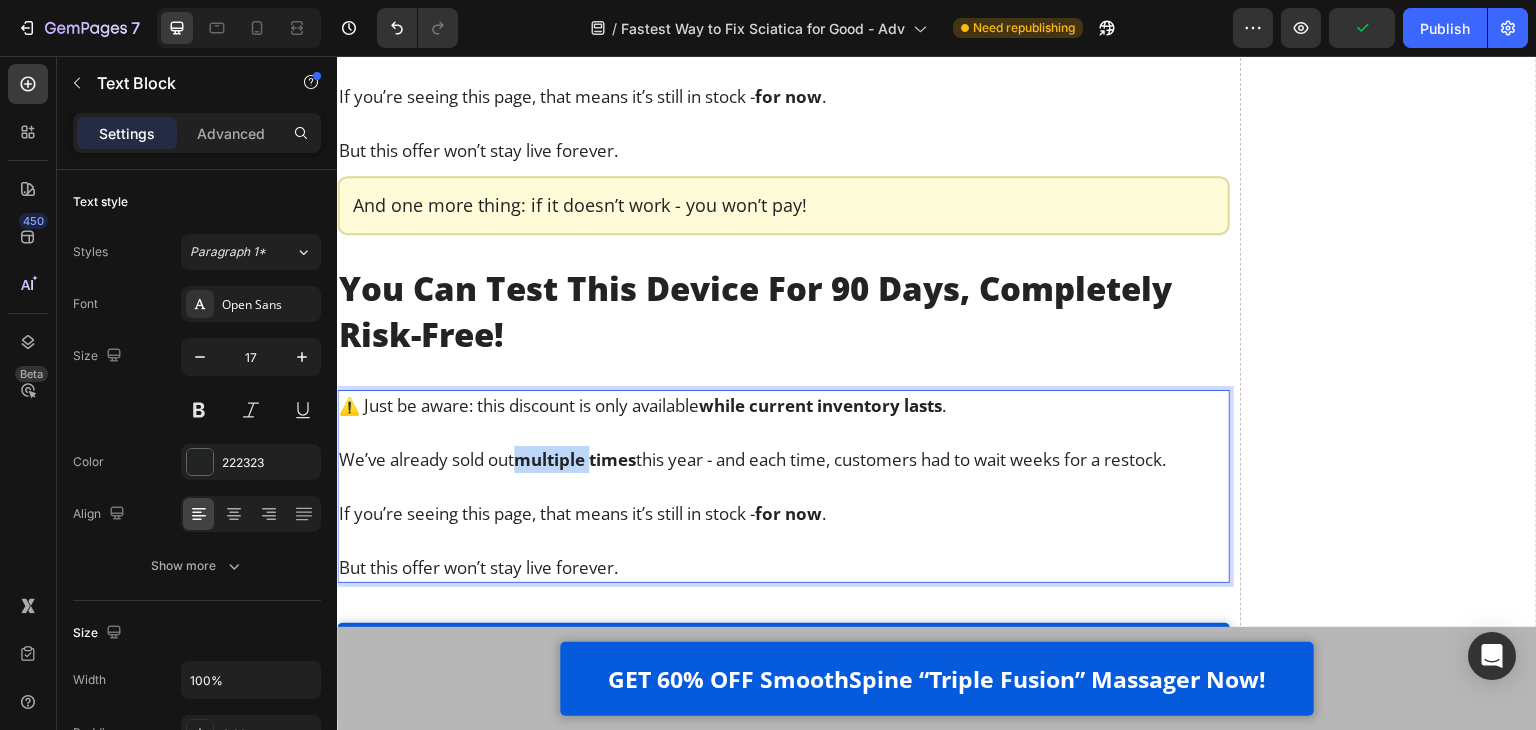 click on "multiple times" at bounding box center (575, 459) 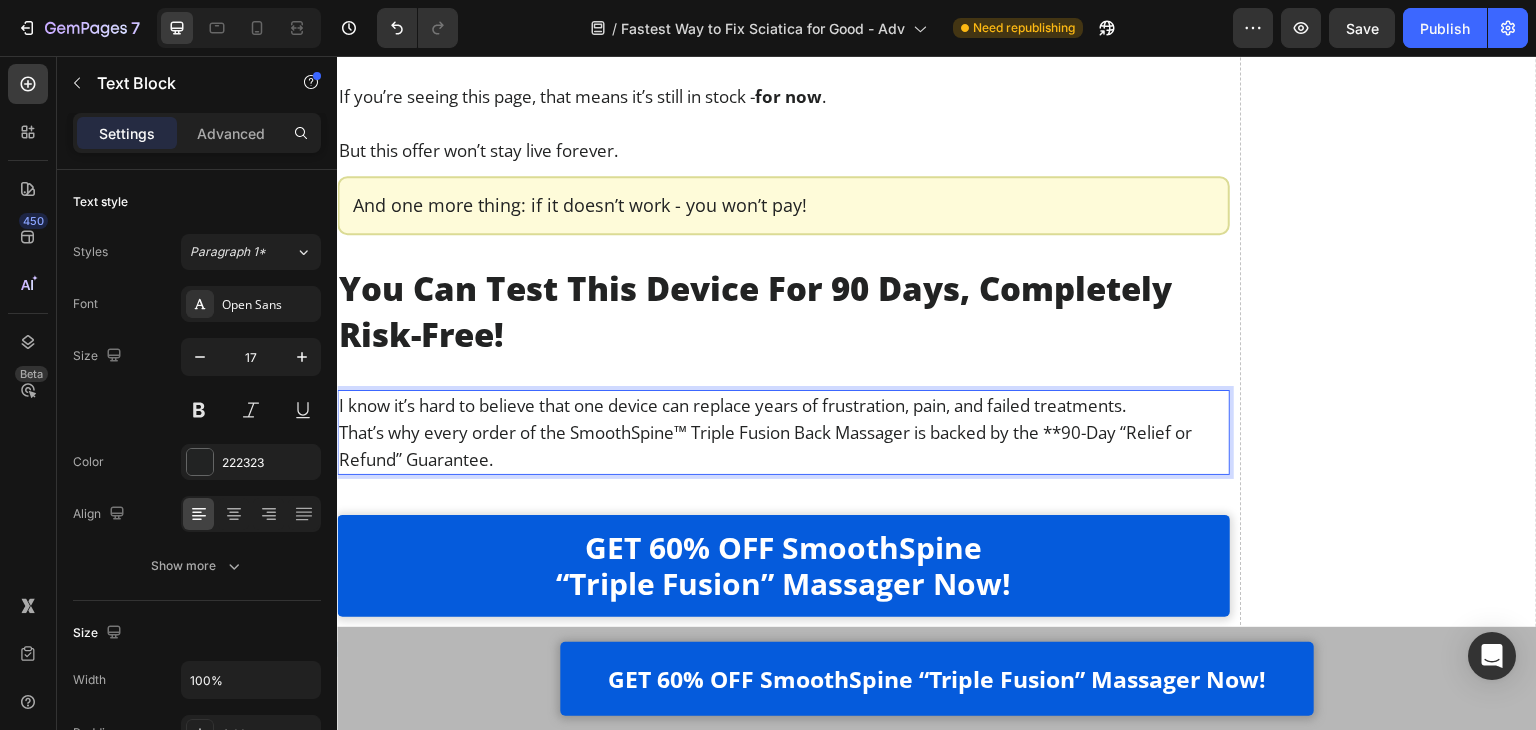 click on "That’s why every order of the SmoothSpine™ Triple Fusion Back Massager is backed by the **90-Day “Relief or Refund” Guarantee." at bounding box center (783, 446) 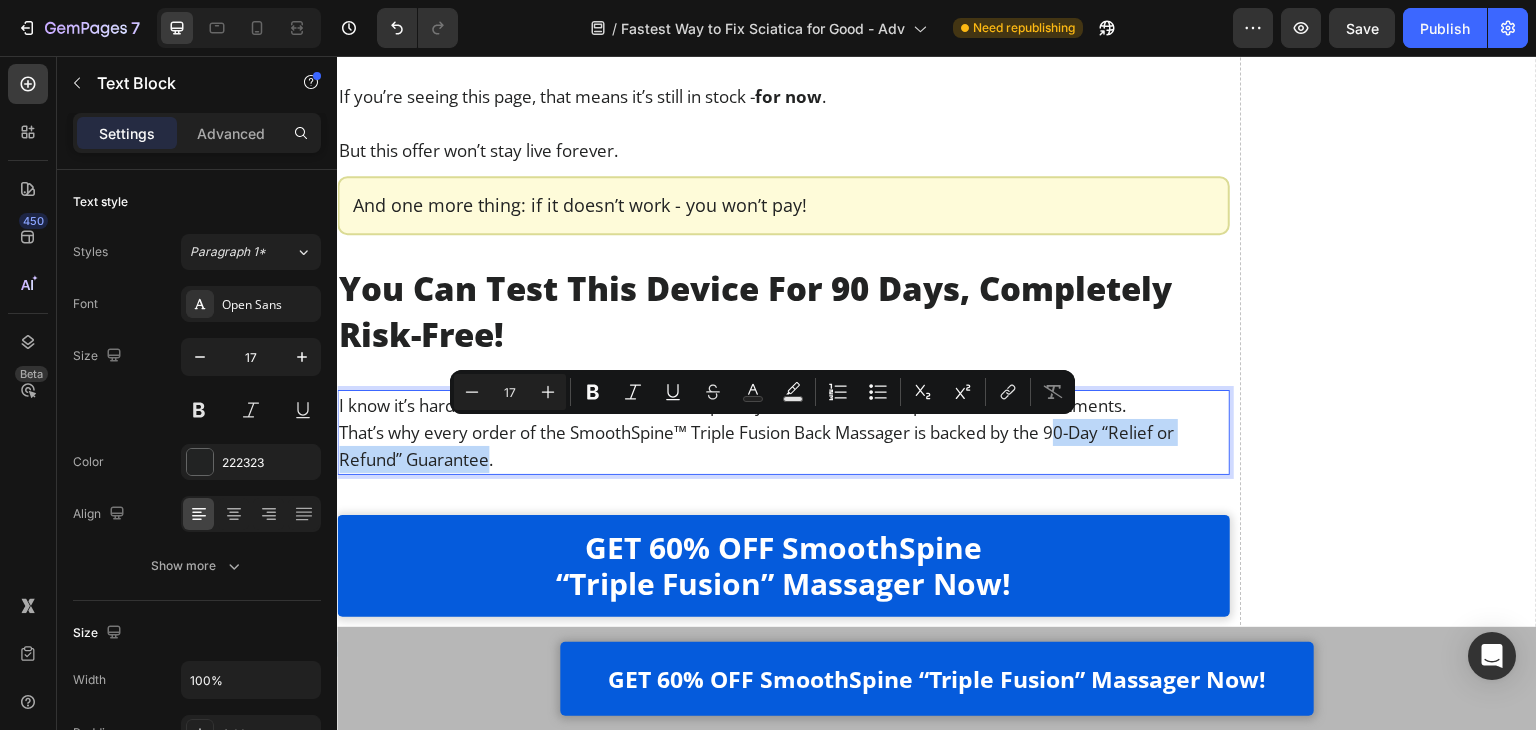 drag, startPoint x: 1061, startPoint y: 434, endPoint x: 490, endPoint y: 469, distance: 572.07166 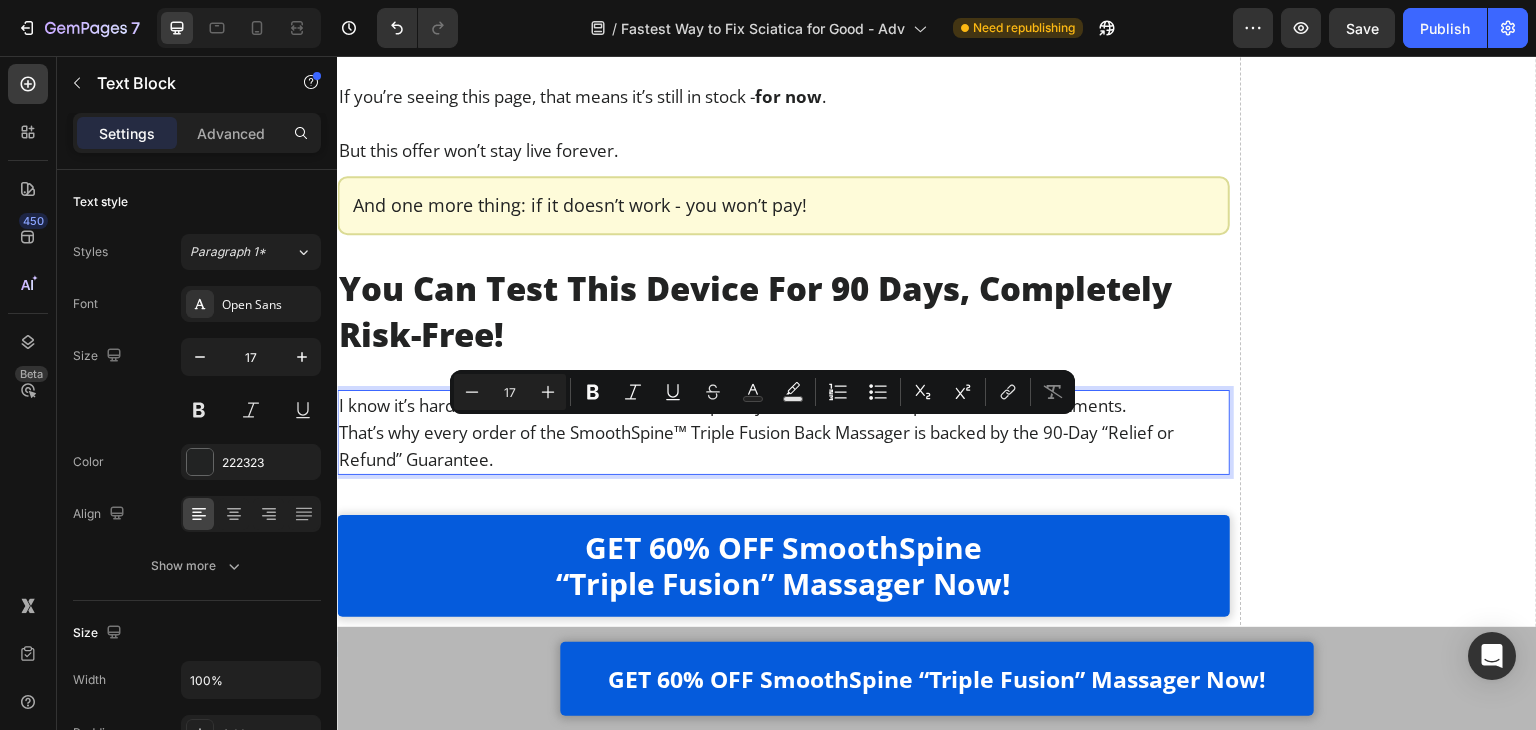 click on "That’s why every order of the SmoothSpine™ Triple Fusion Back Massager is backed by the 90-Day “Relief or Refund” Guarantee." at bounding box center (783, 446) 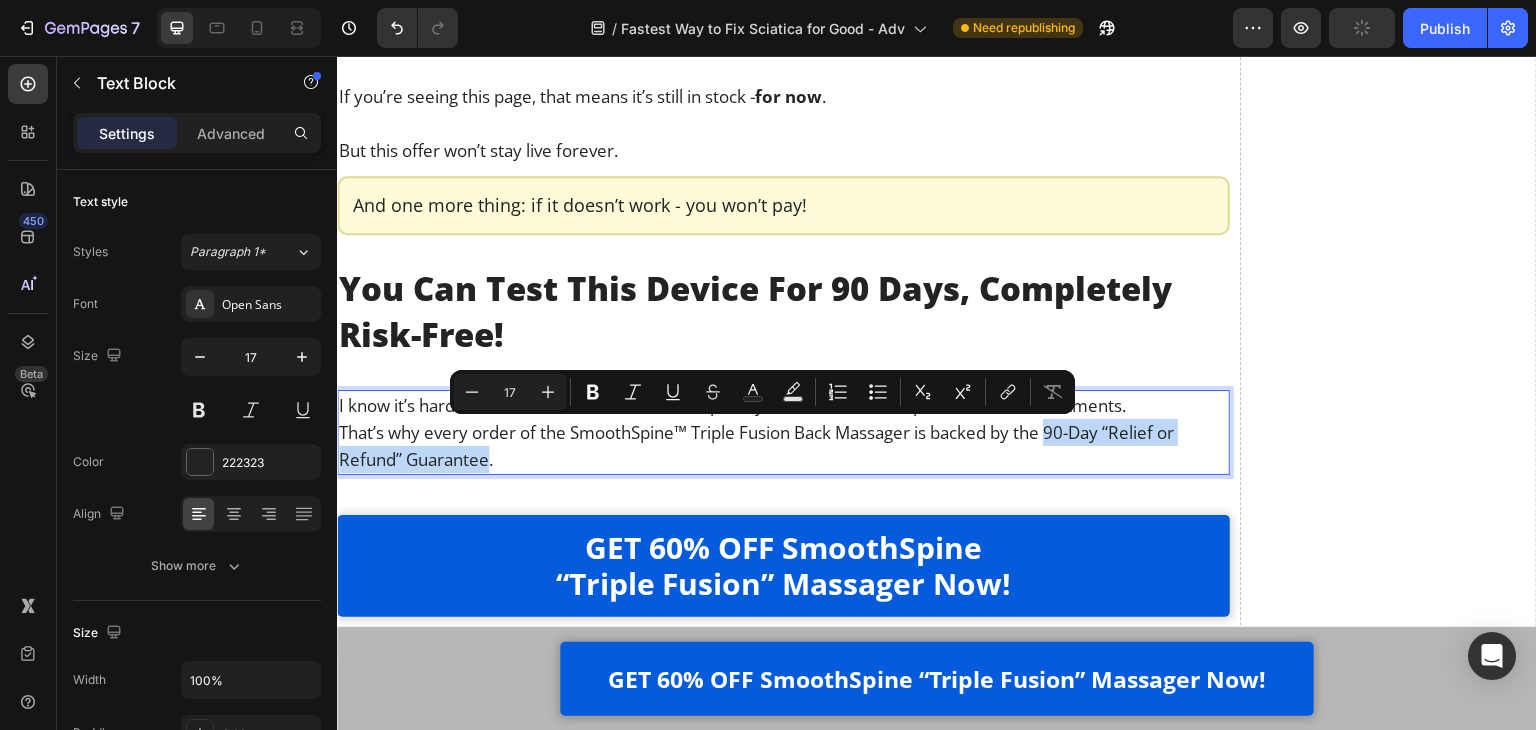 drag, startPoint x: 1056, startPoint y: 438, endPoint x: 488, endPoint y: 466, distance: 568.6897 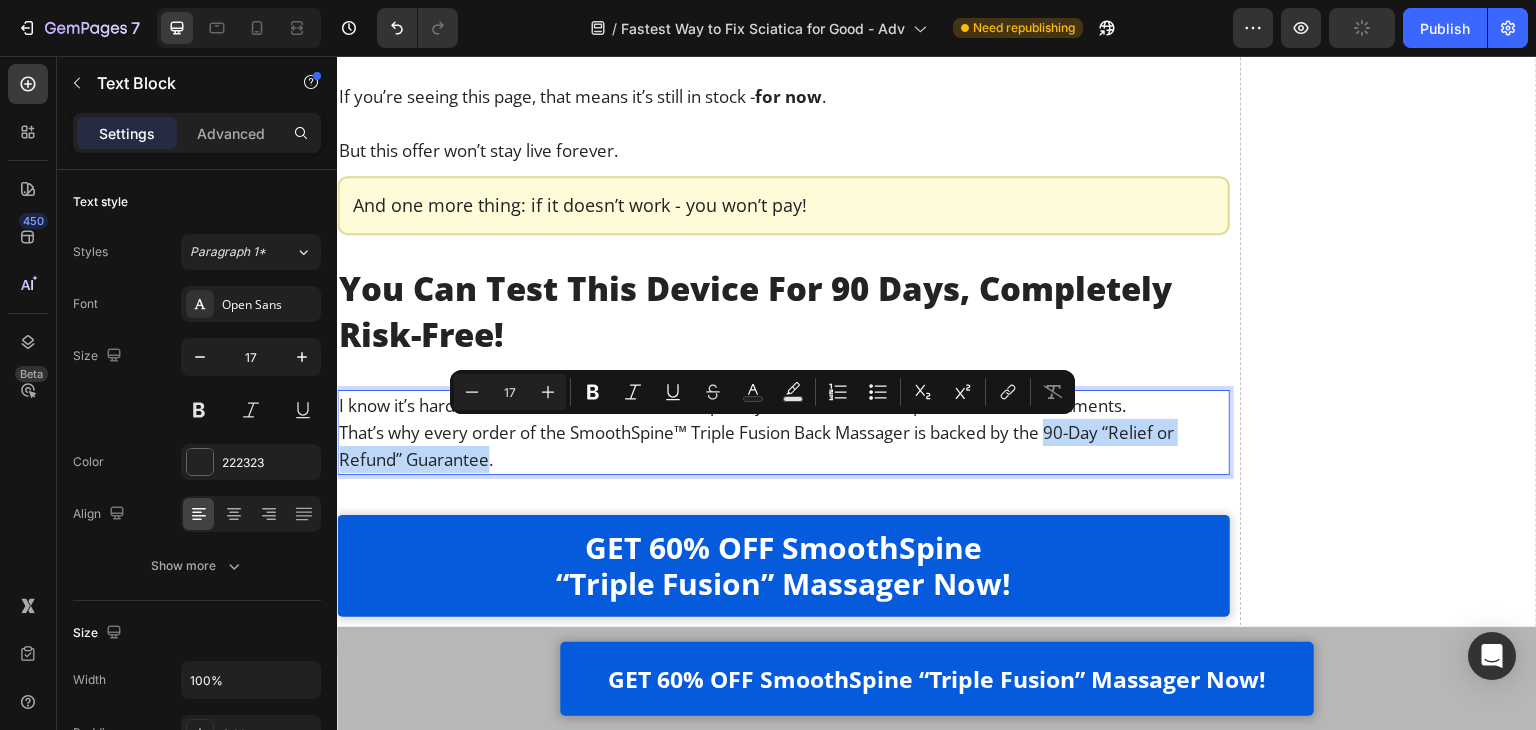 click on "That’s why every order of the SmoothSpine™ Triple Fusion Back Massager is backed by the 90-Day “Relief or Refund” Guarantee." at bounding box center [783, 446] 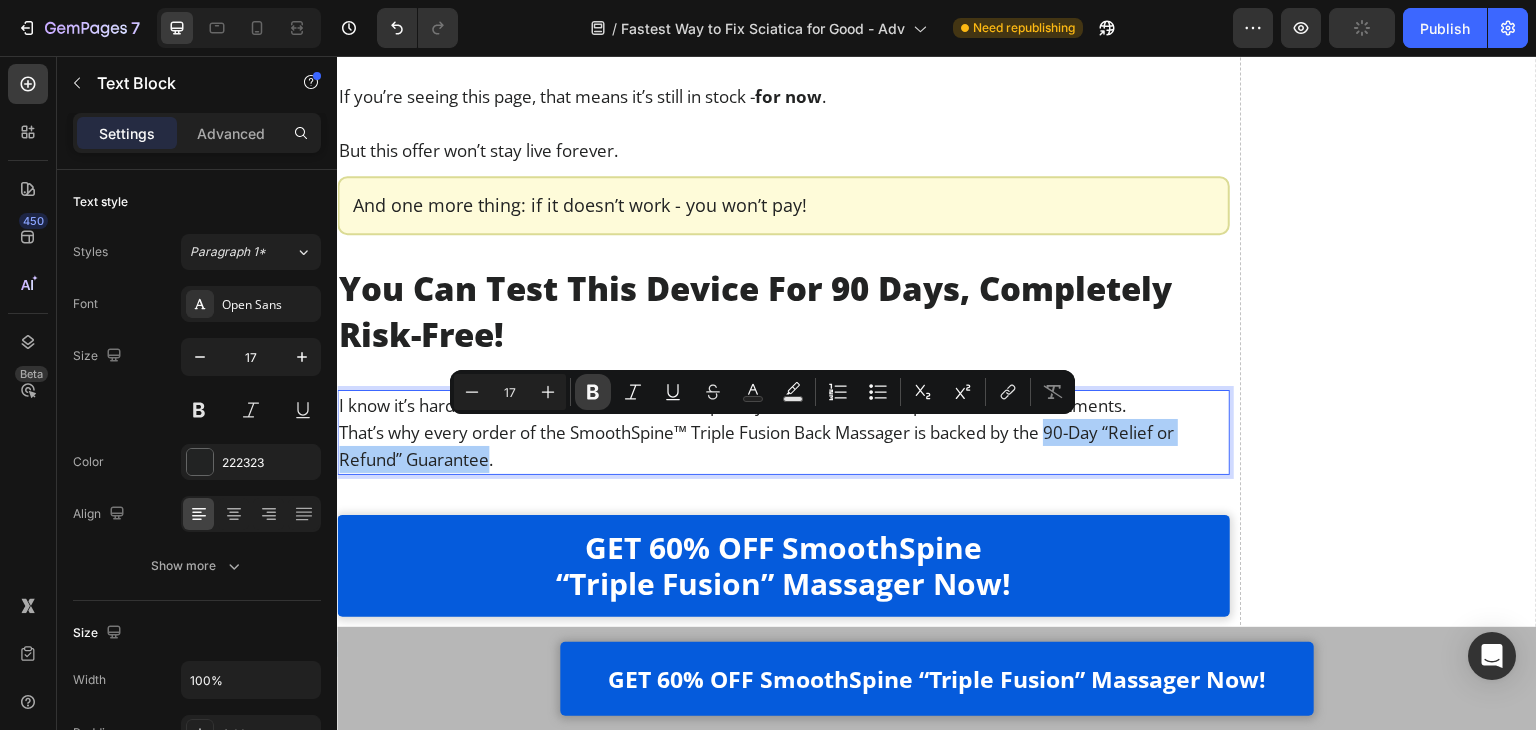 click 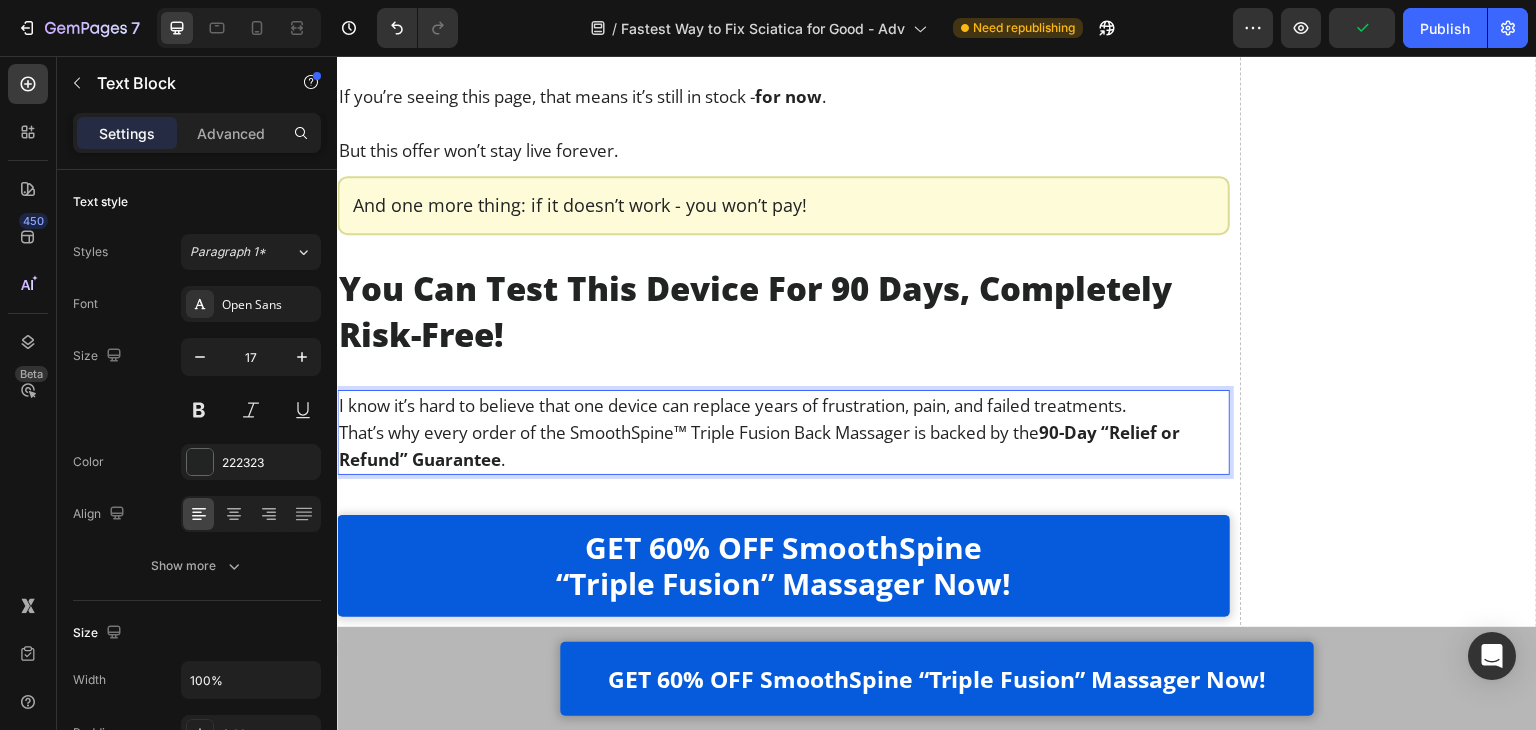drag, startPoint x: 971, startPoint y: 465, endPoint x: 1027, endPoint y: 446, distance: 59.135437 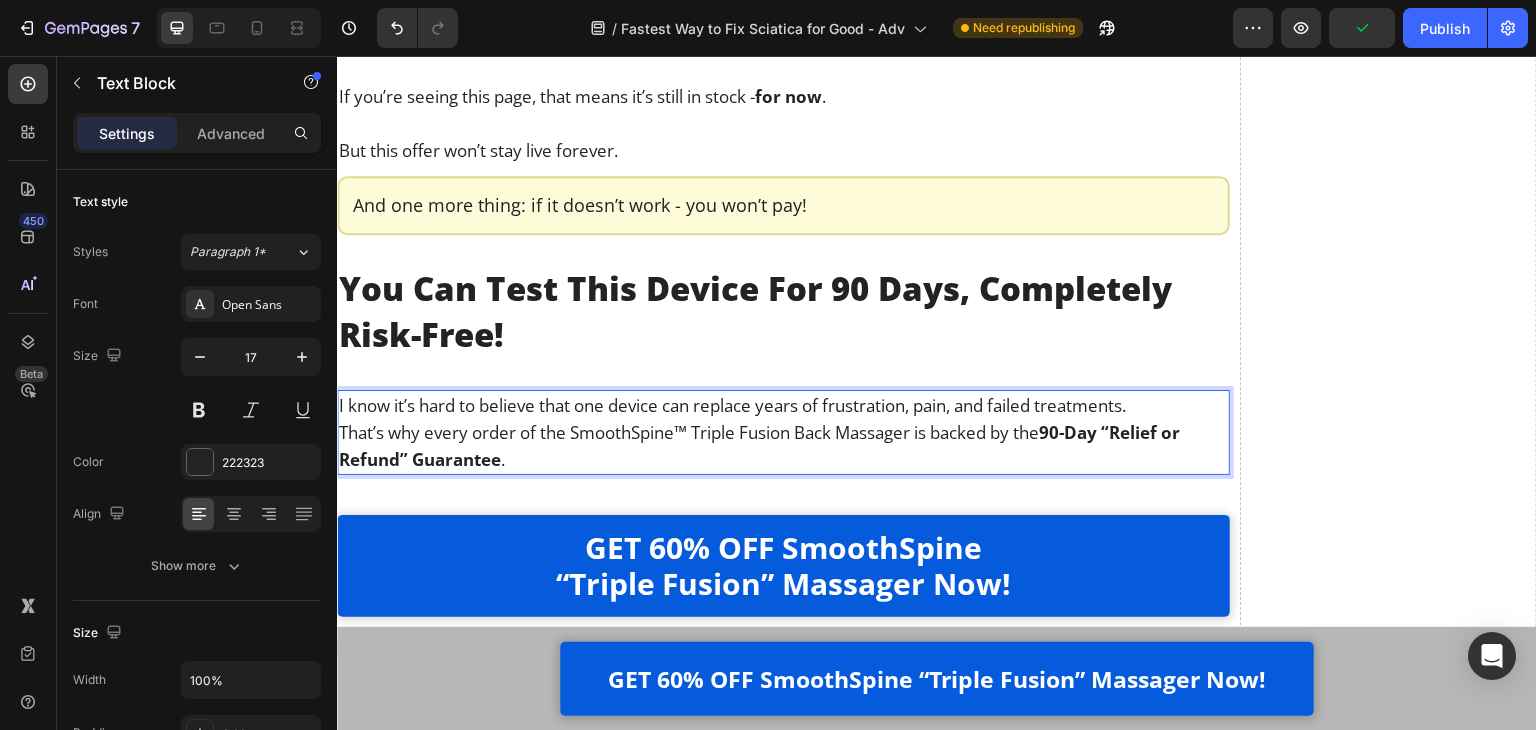 click on "That’s why every order of the SmoothSpine™ Triple Fusion Back Massager is backed by the  90-Day “Relief or Refund” Guarantee ." at bounding box center [783, 446] 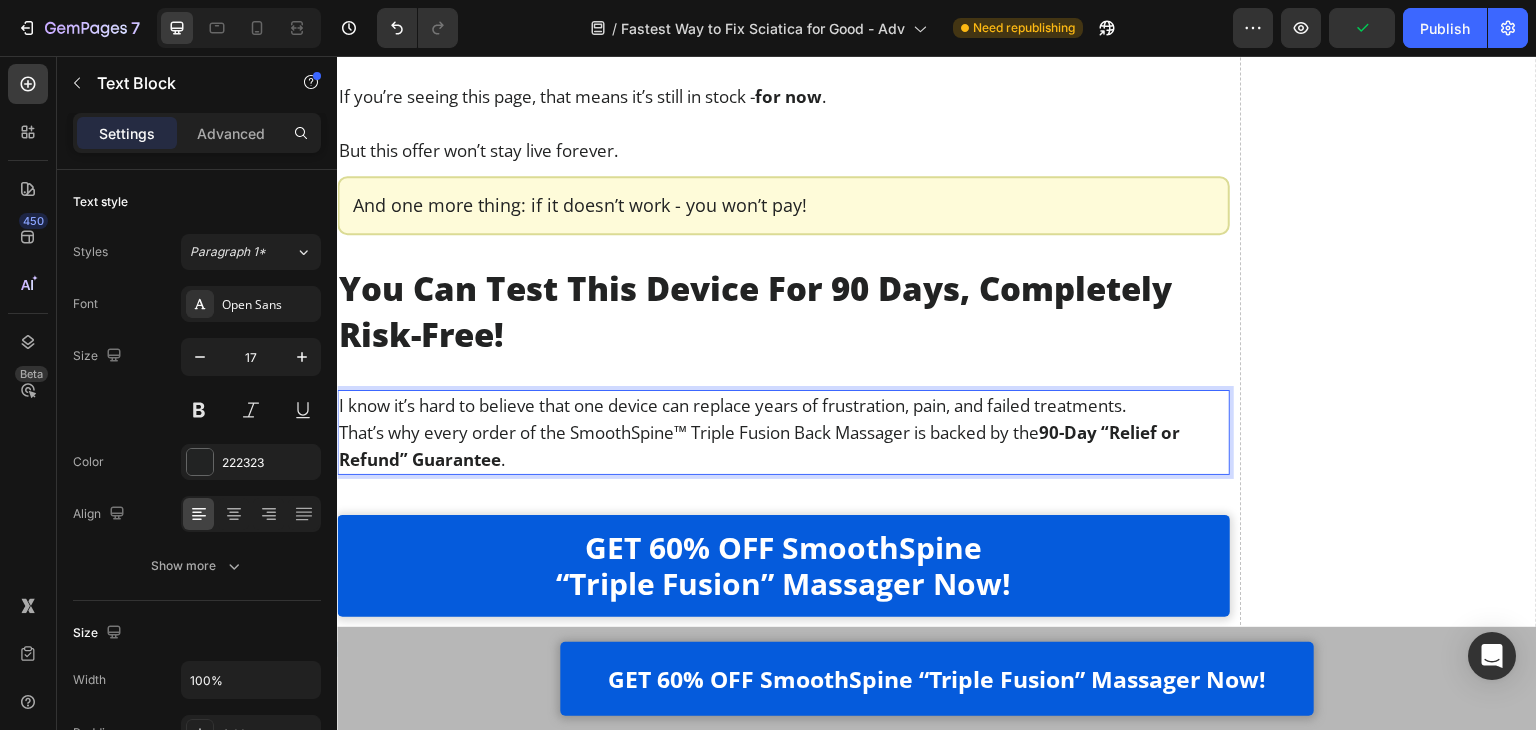 click on "I know it’s hard to believe that one device can replace years of frustration, pain, and failed treatments." at bounding box center [783, 405] 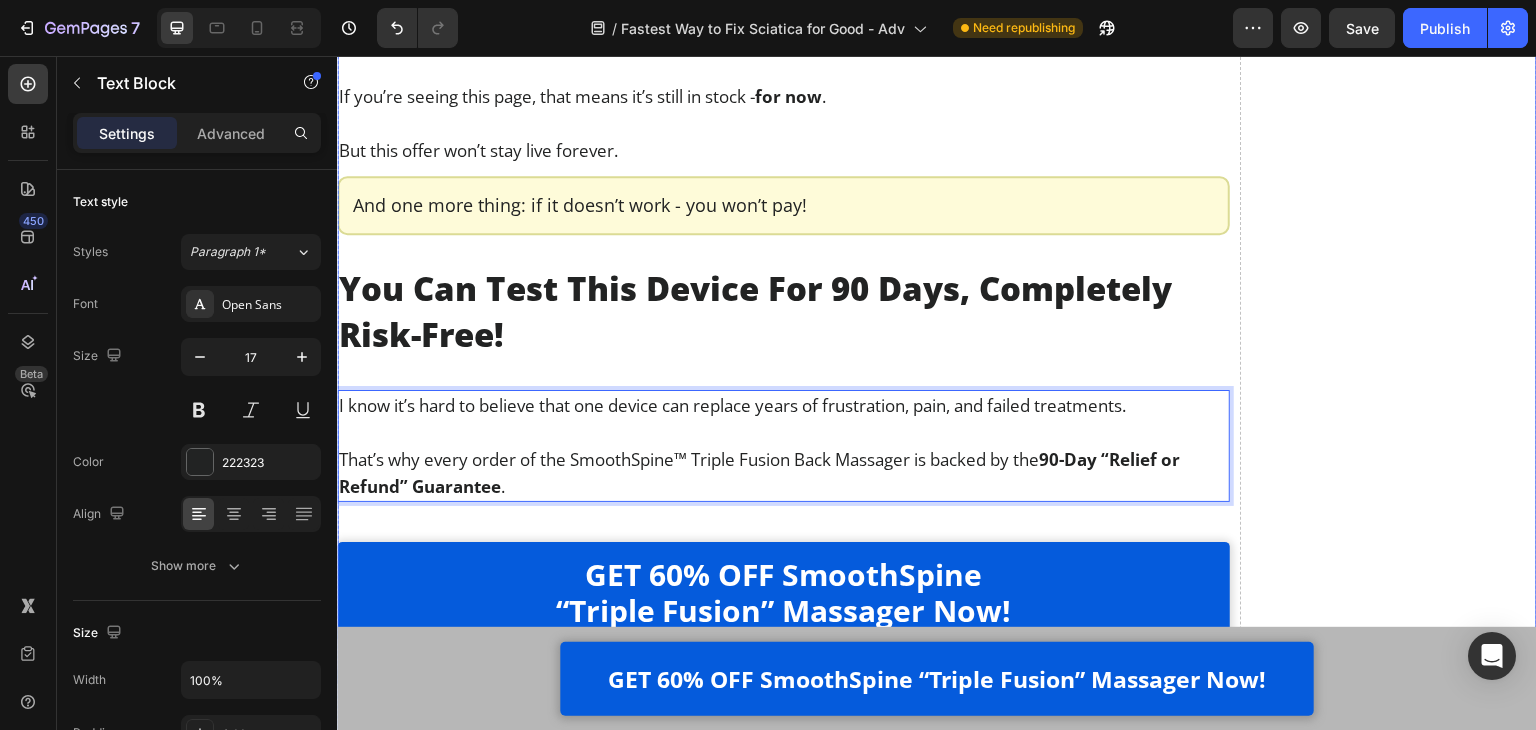 click on "Drop element here" at bounding box center [1389, -6111] 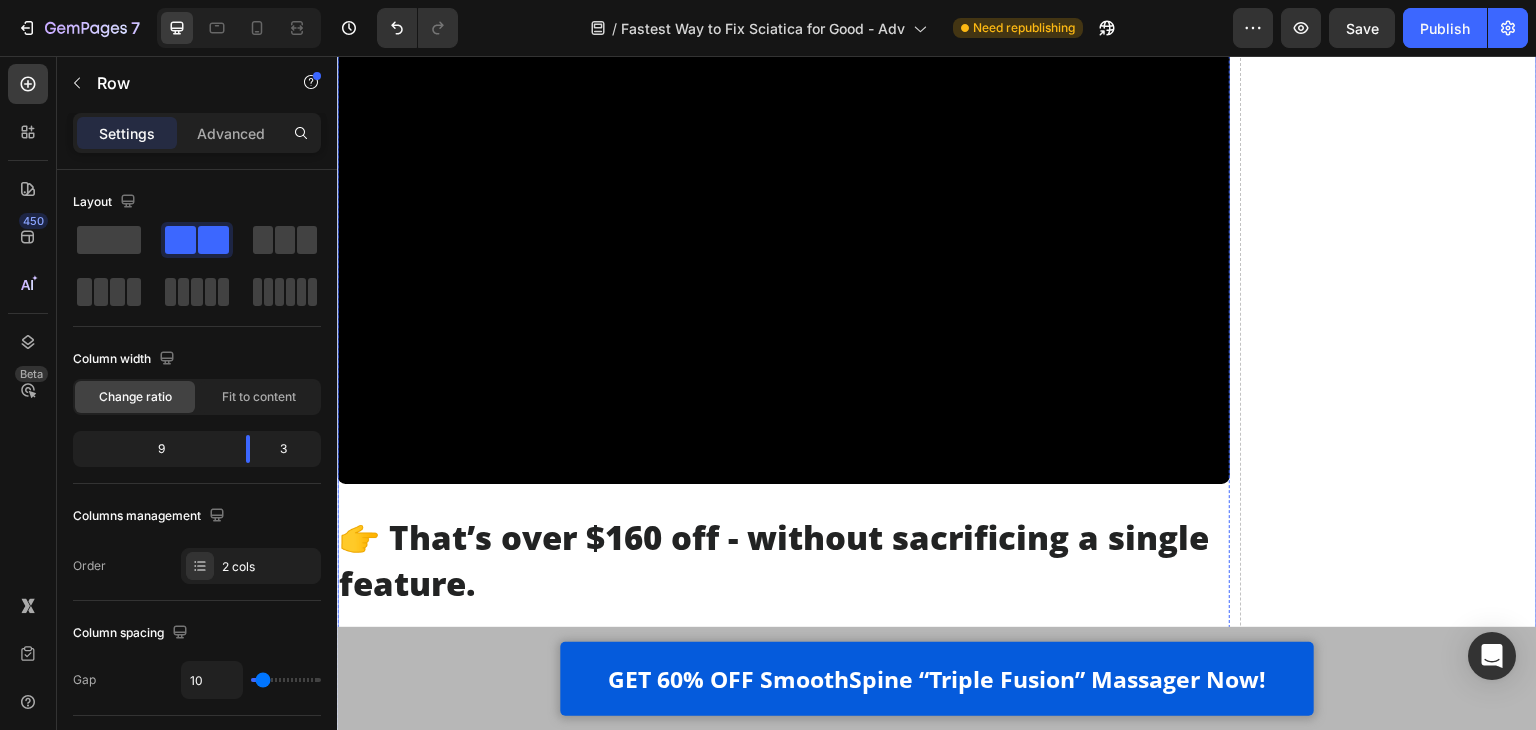 scroll, scrollTop: 24250, scrollLeft: 0, axis: vertical 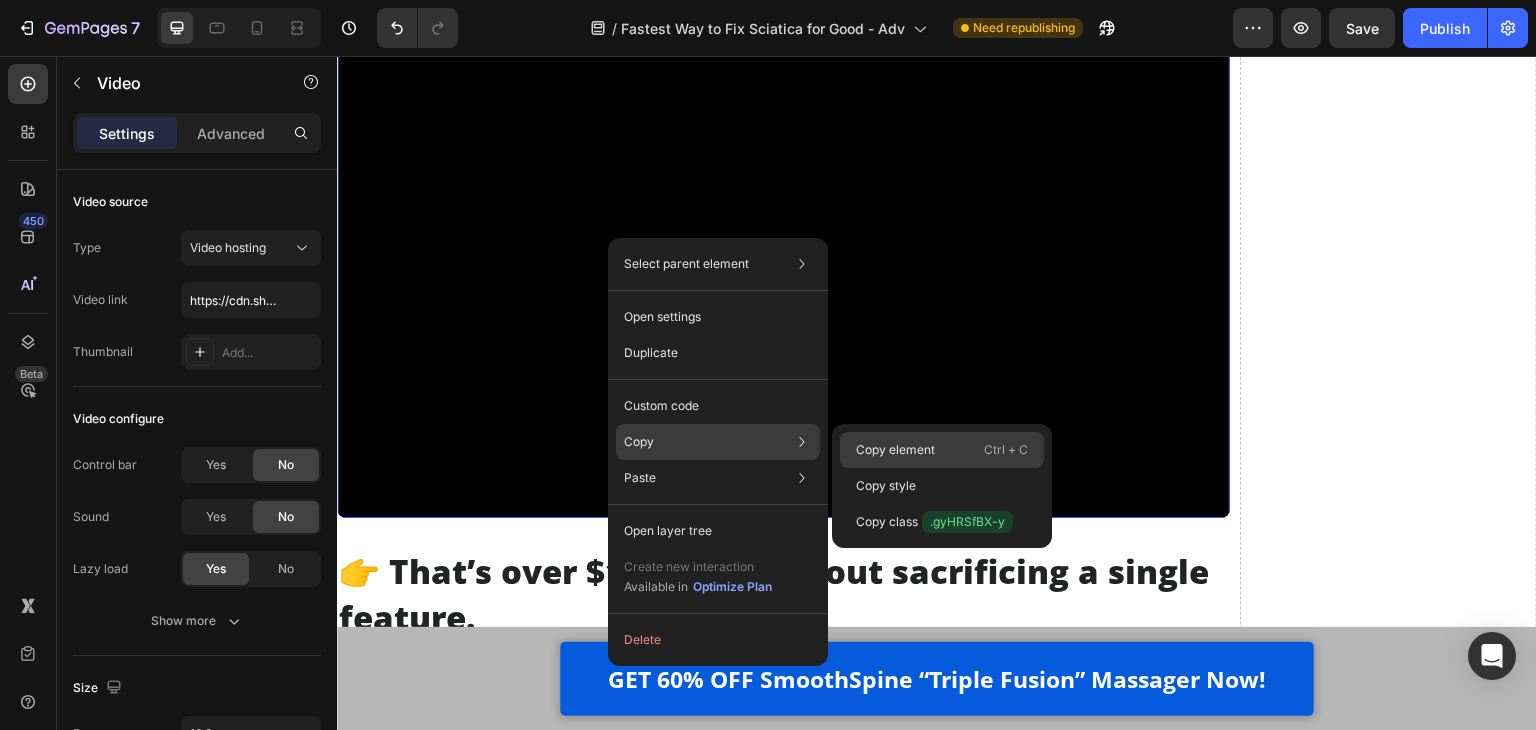 click on "Copy element  Ctrl + C" 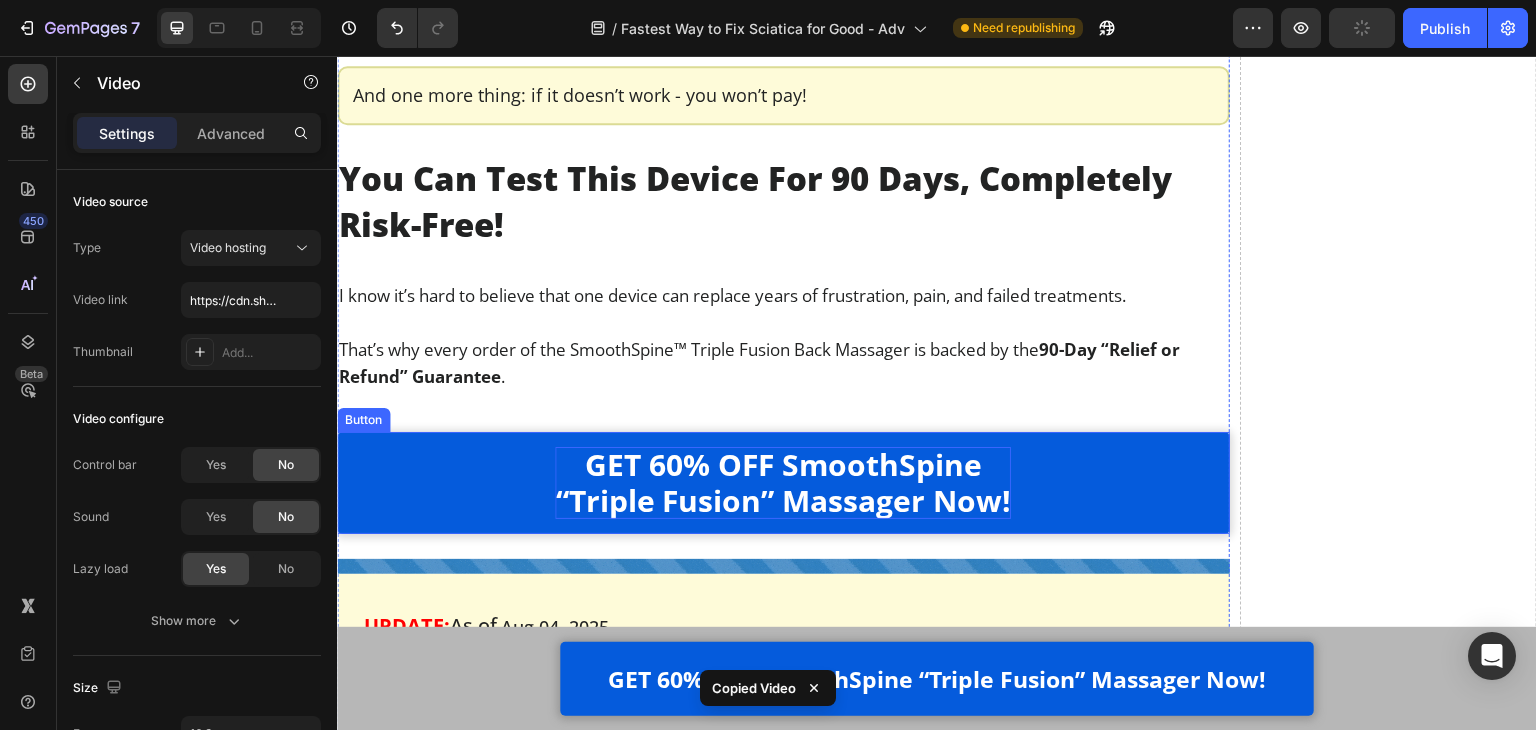scroll, scrollTop: 25150, scrollLeft: 0, axis: vertical 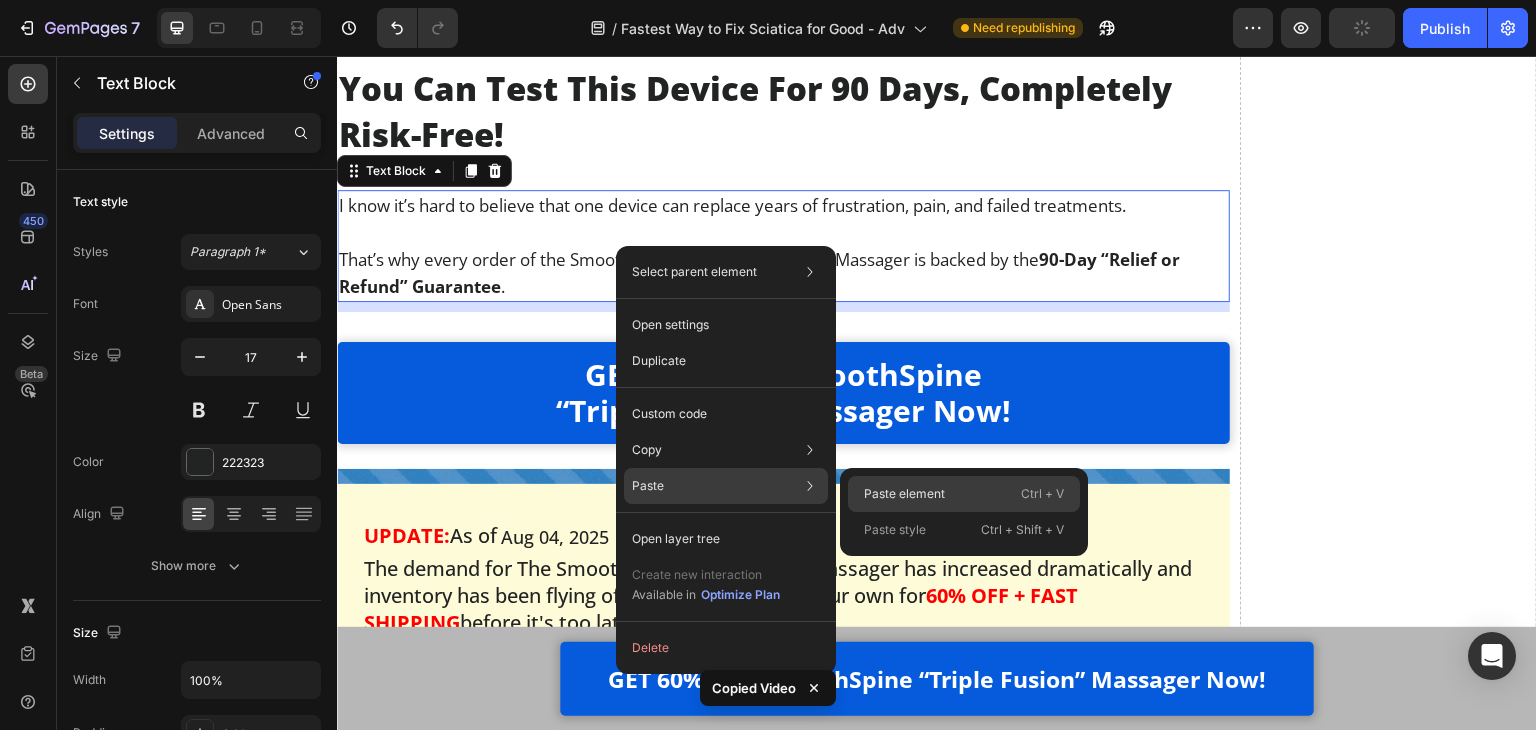 click on "Paste element" at bounding box center (904, 494) 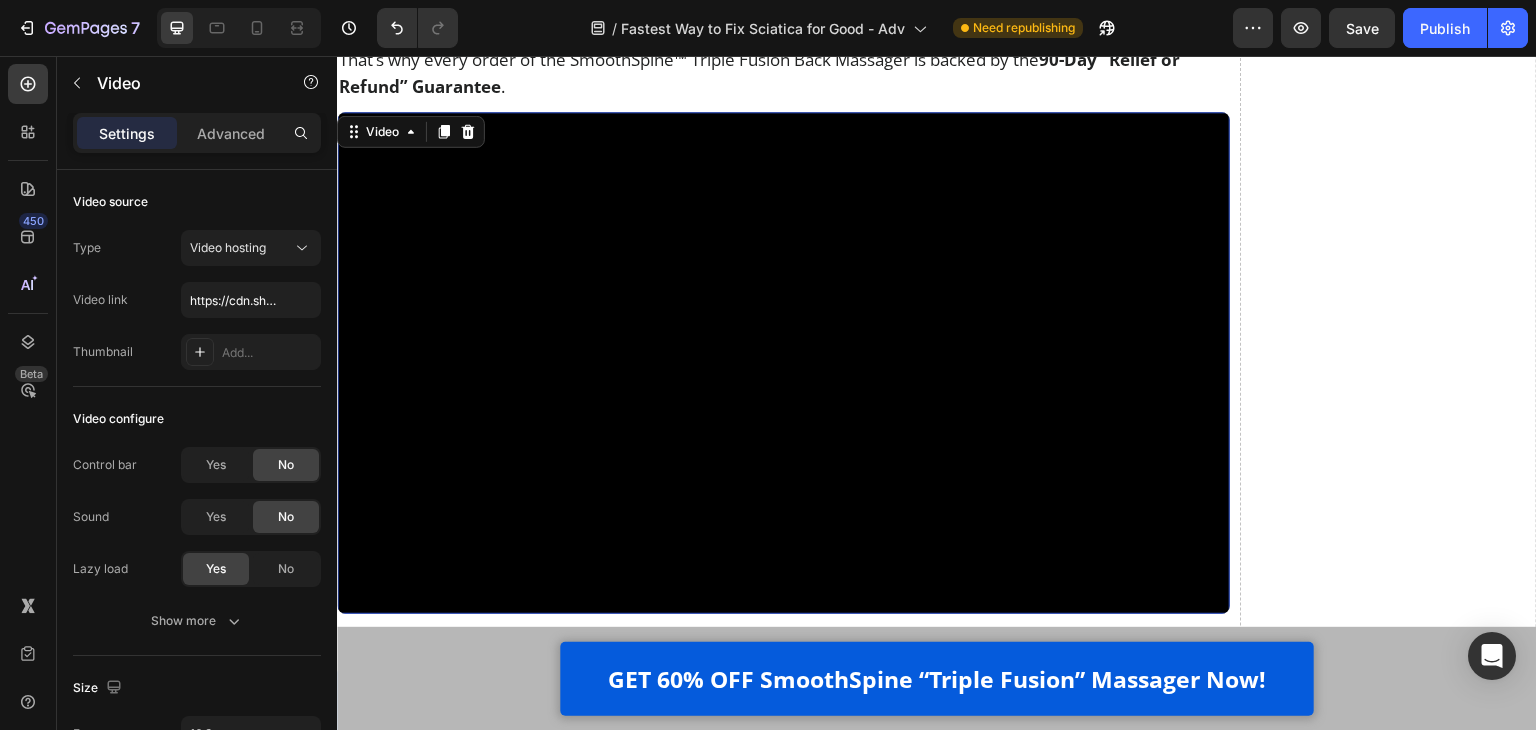 scroll, scrollTop: 25250, scrollLeft: 0, axis: vertical 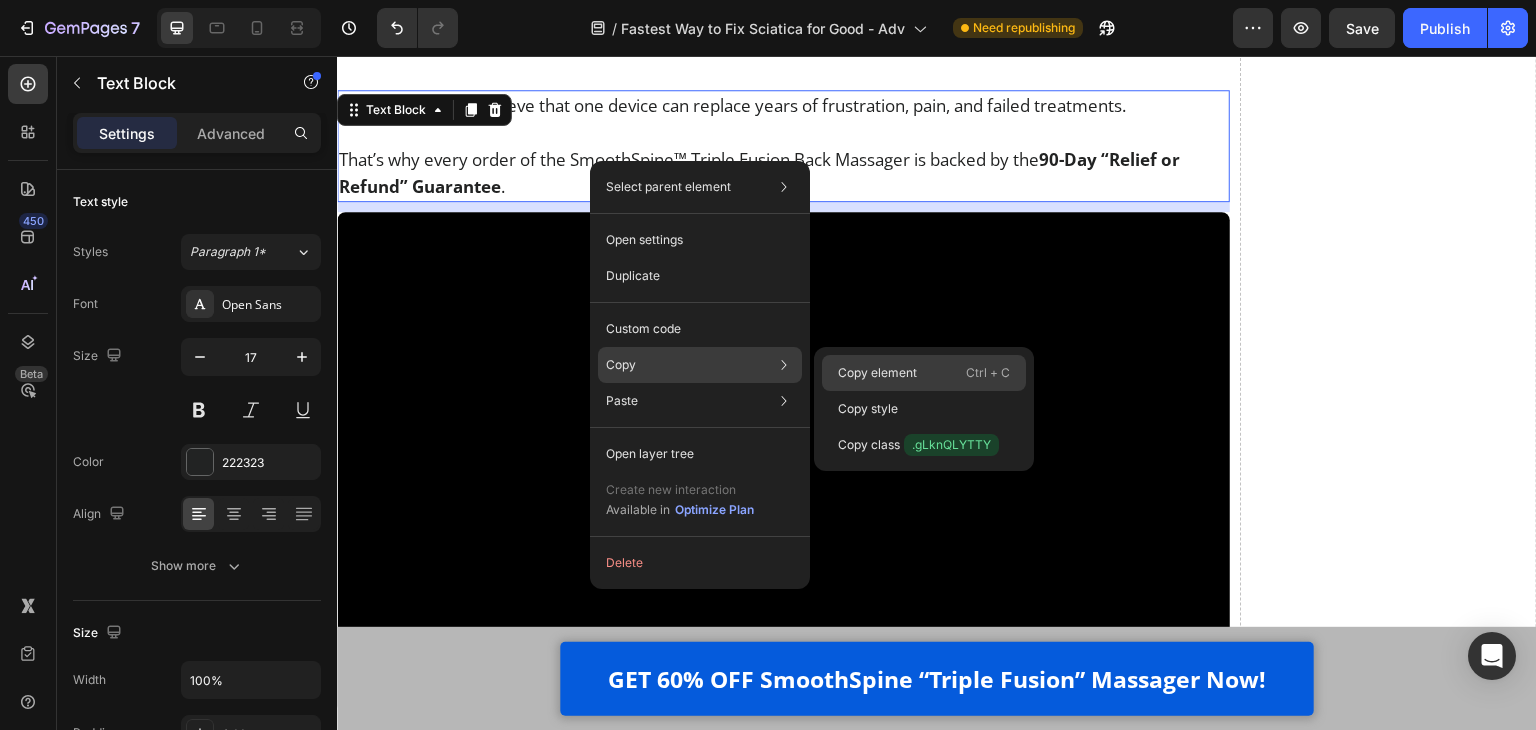 click on "Copy element" at bounding box center (877, 373) 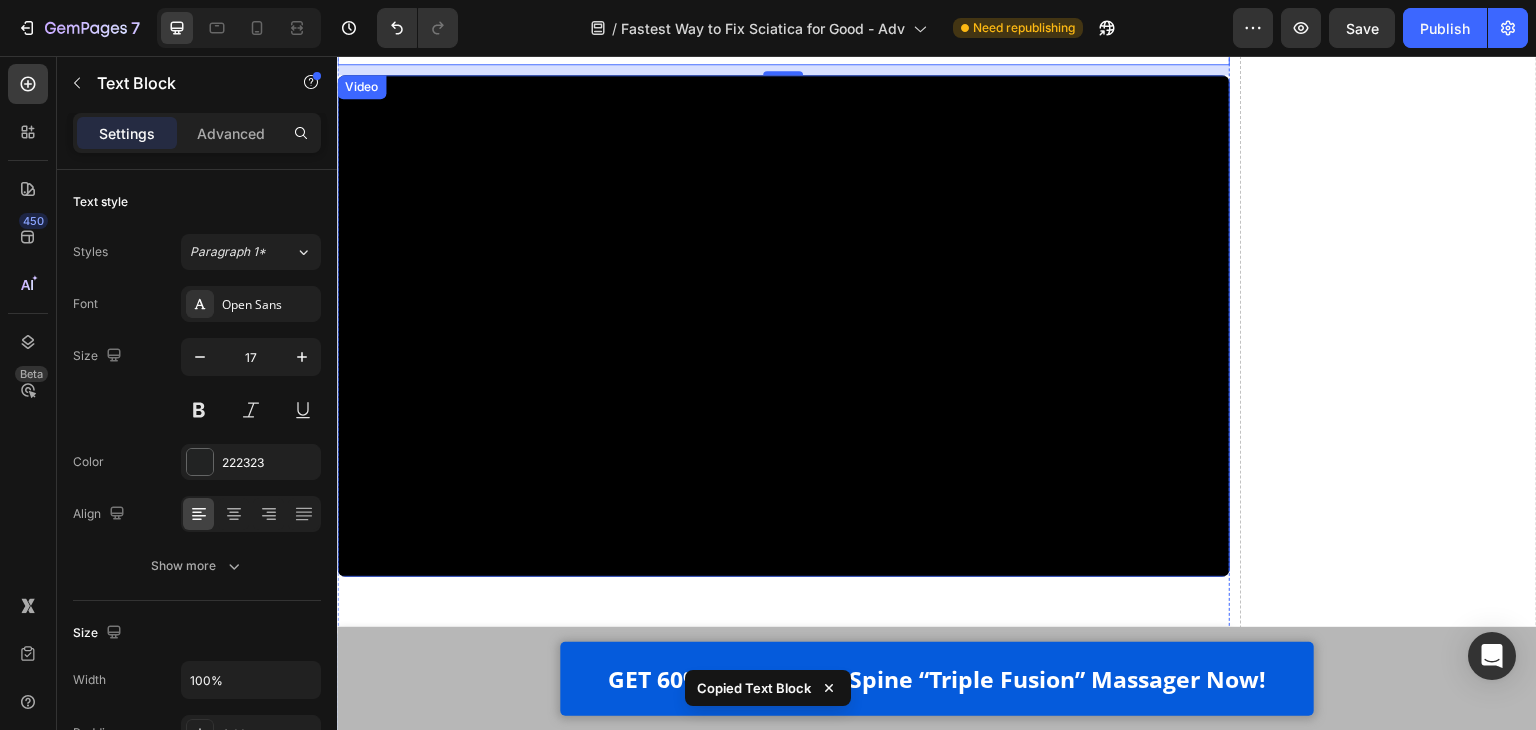 scroll, scrollTop: 25450, scrollLeft: 0, axis: vertical 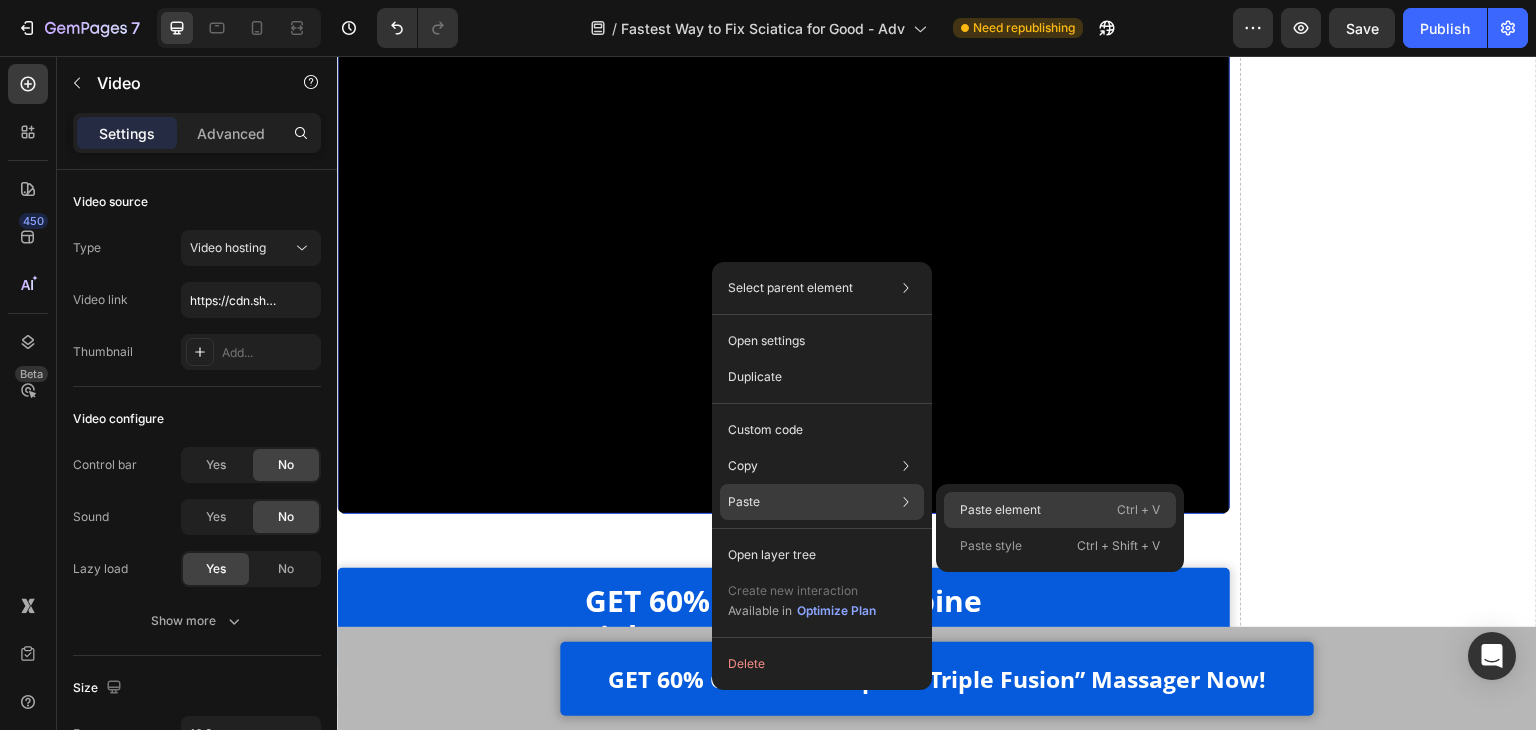 click on "Paste element" at bounding box center (1000, 510) 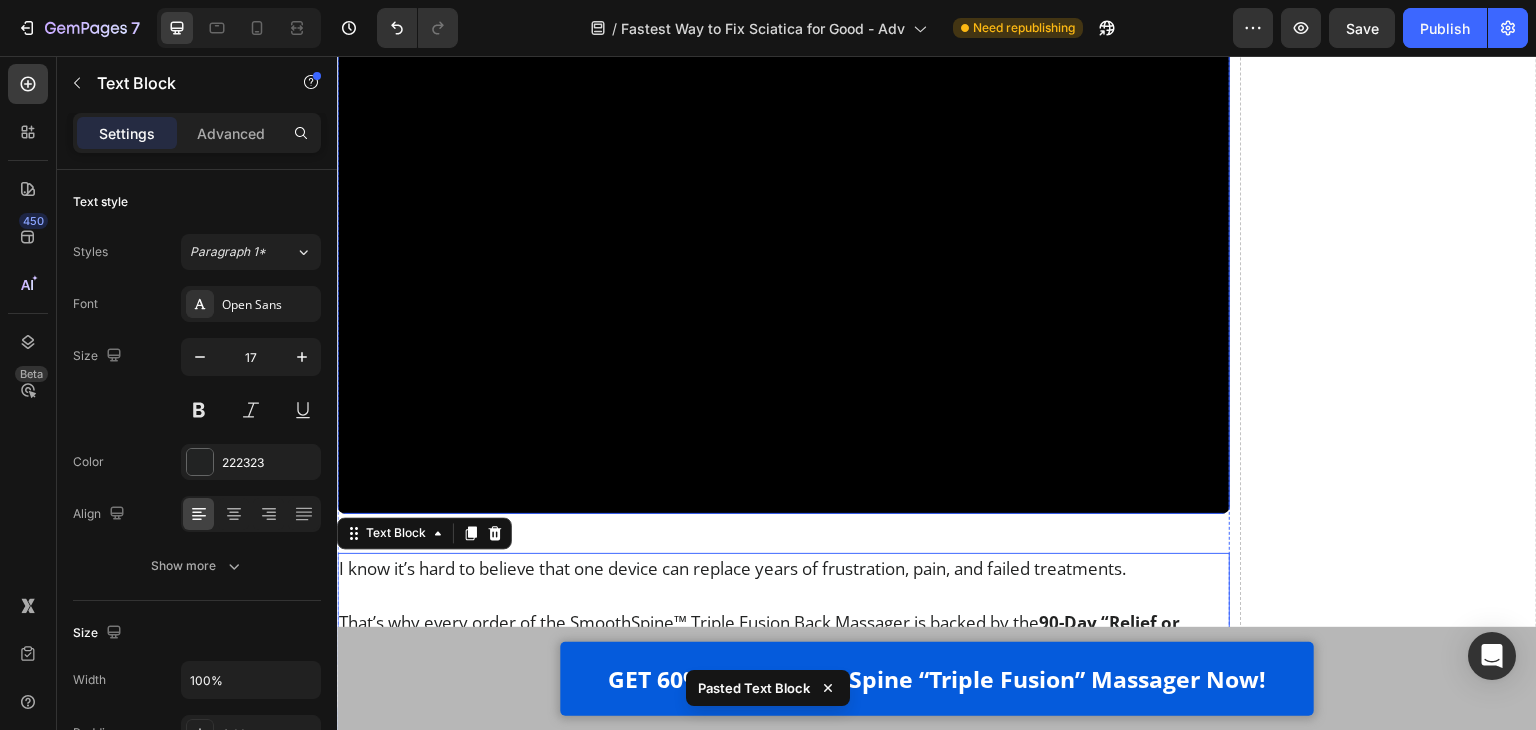 scroll, scrollTop: 25550, scrollLeft: 0, axis: vertical 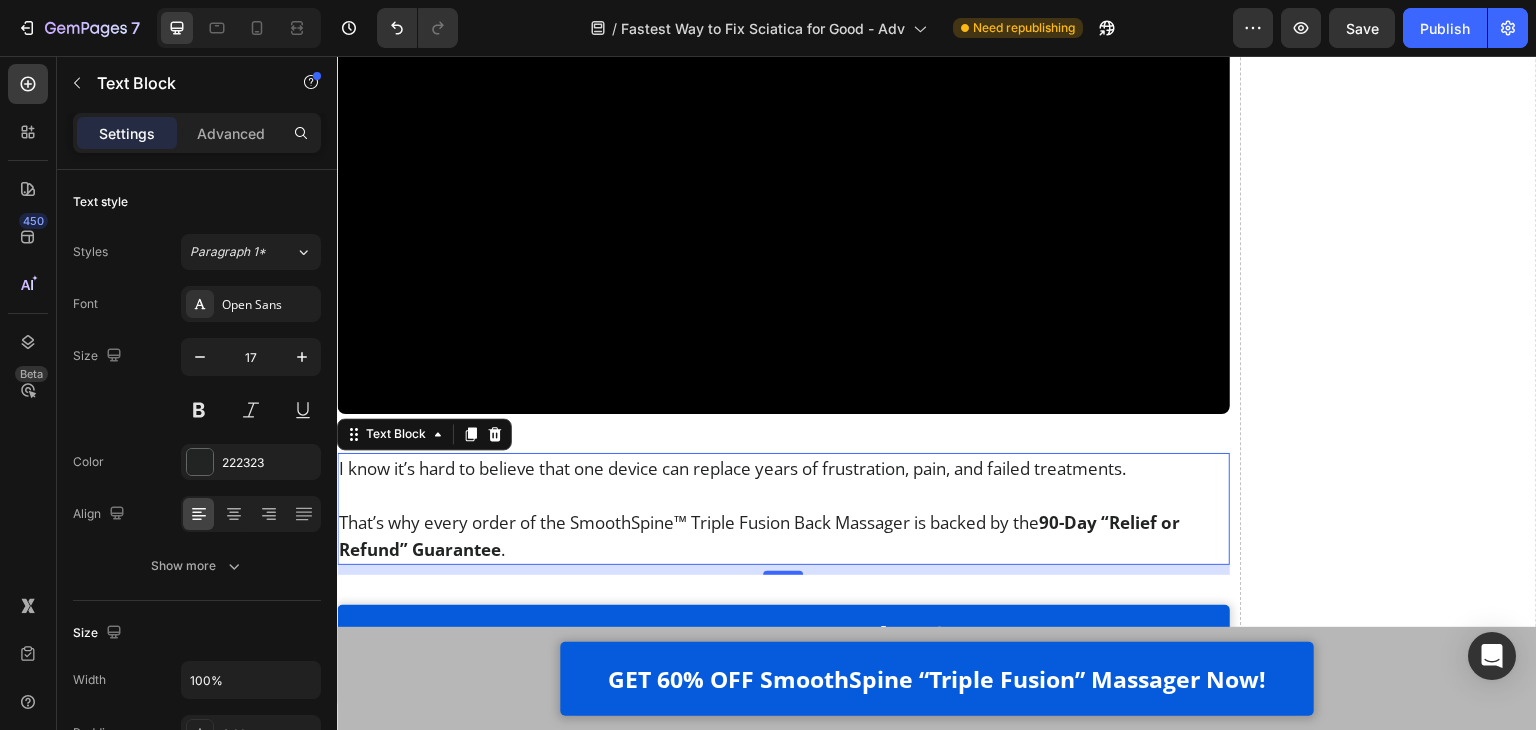 click at bounding box center (783, 495) 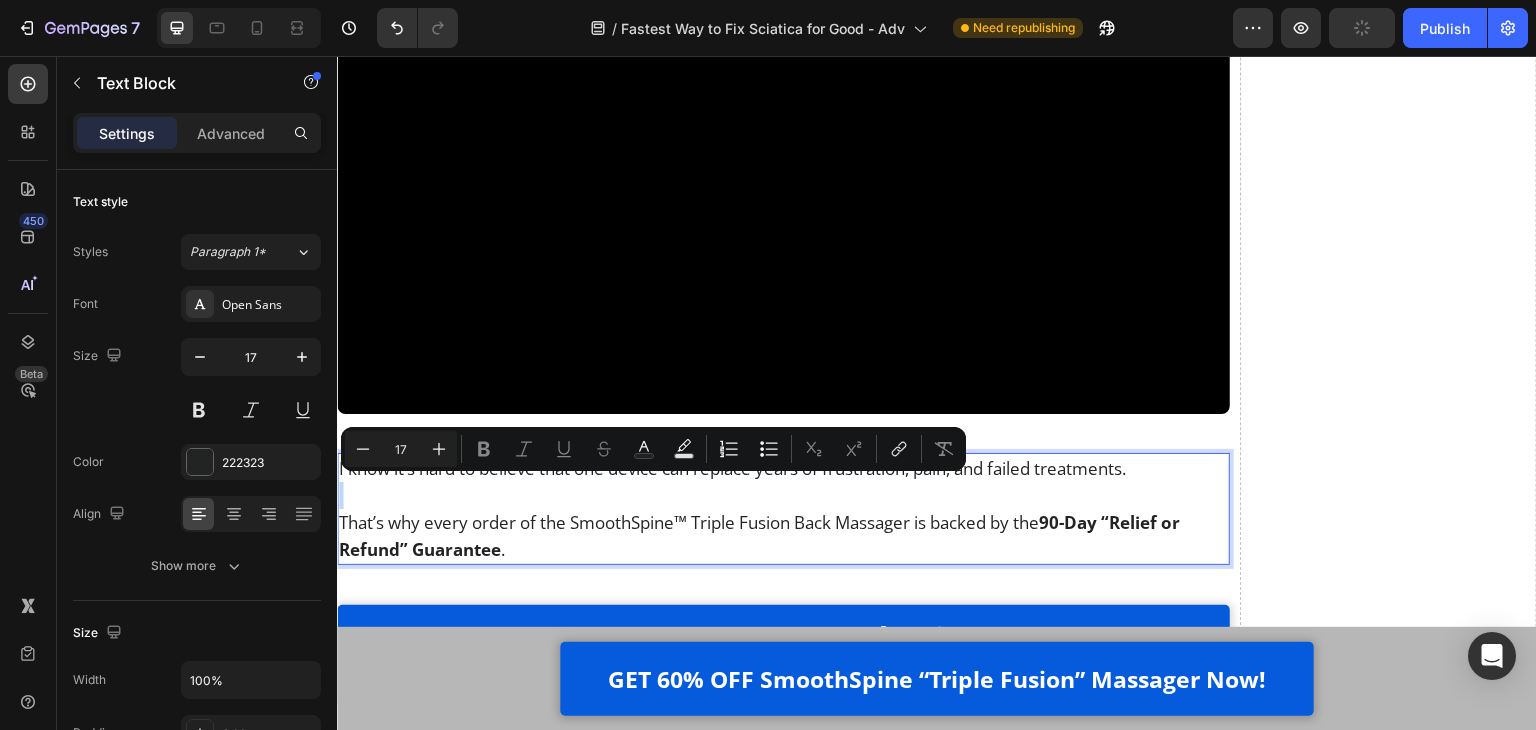 click on "That’s why every order of the SmoothSpine™ Triple Fusion Back Massager is backed by the  90-Day “Relief or Refund” Guarantee ." at bounding box center (783, 536) 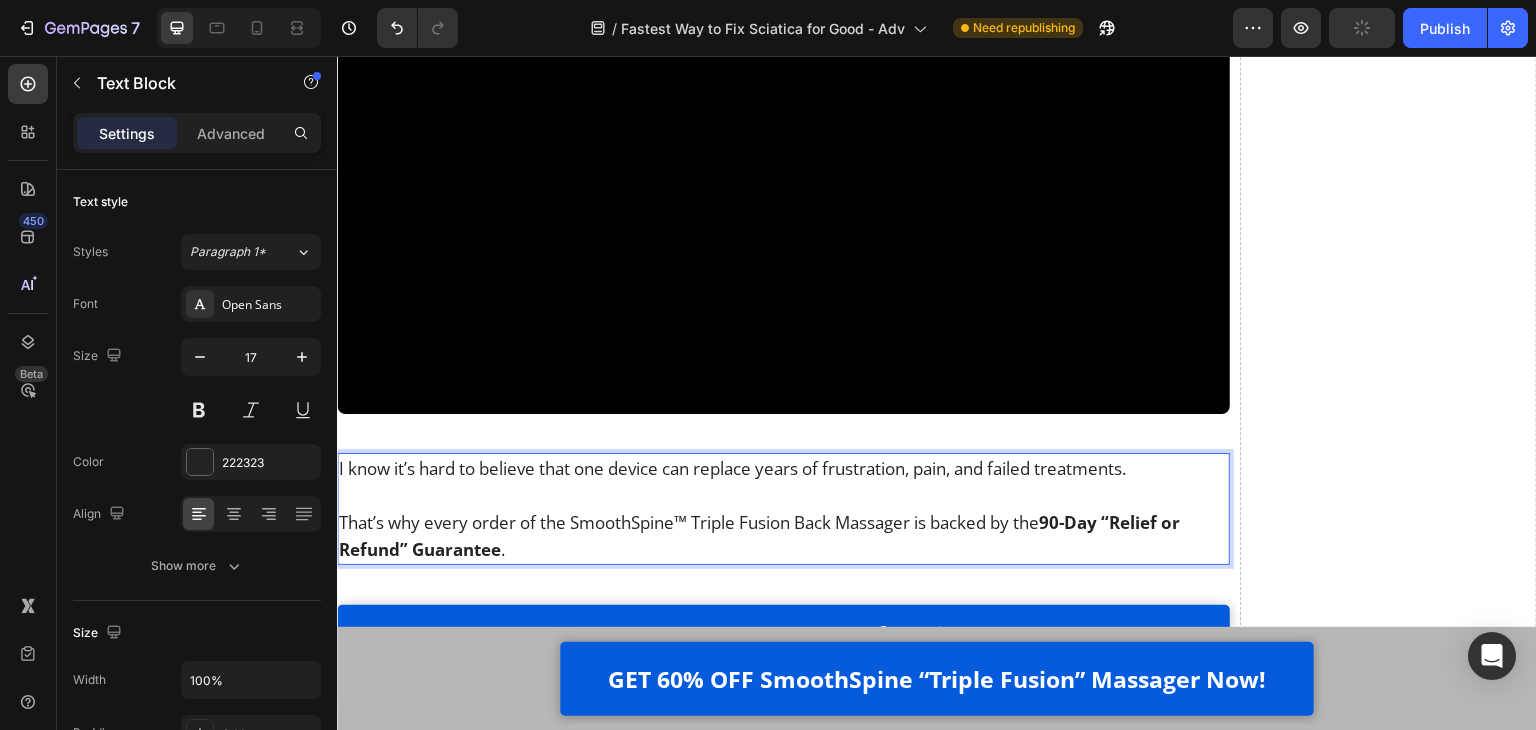 click on "That’s why every order of the SmoothSpine™ Triple Fusion Back Massager is backed by the  90-Day “Relief or Refund” Guarantee ." at bounding box center [783, 536] 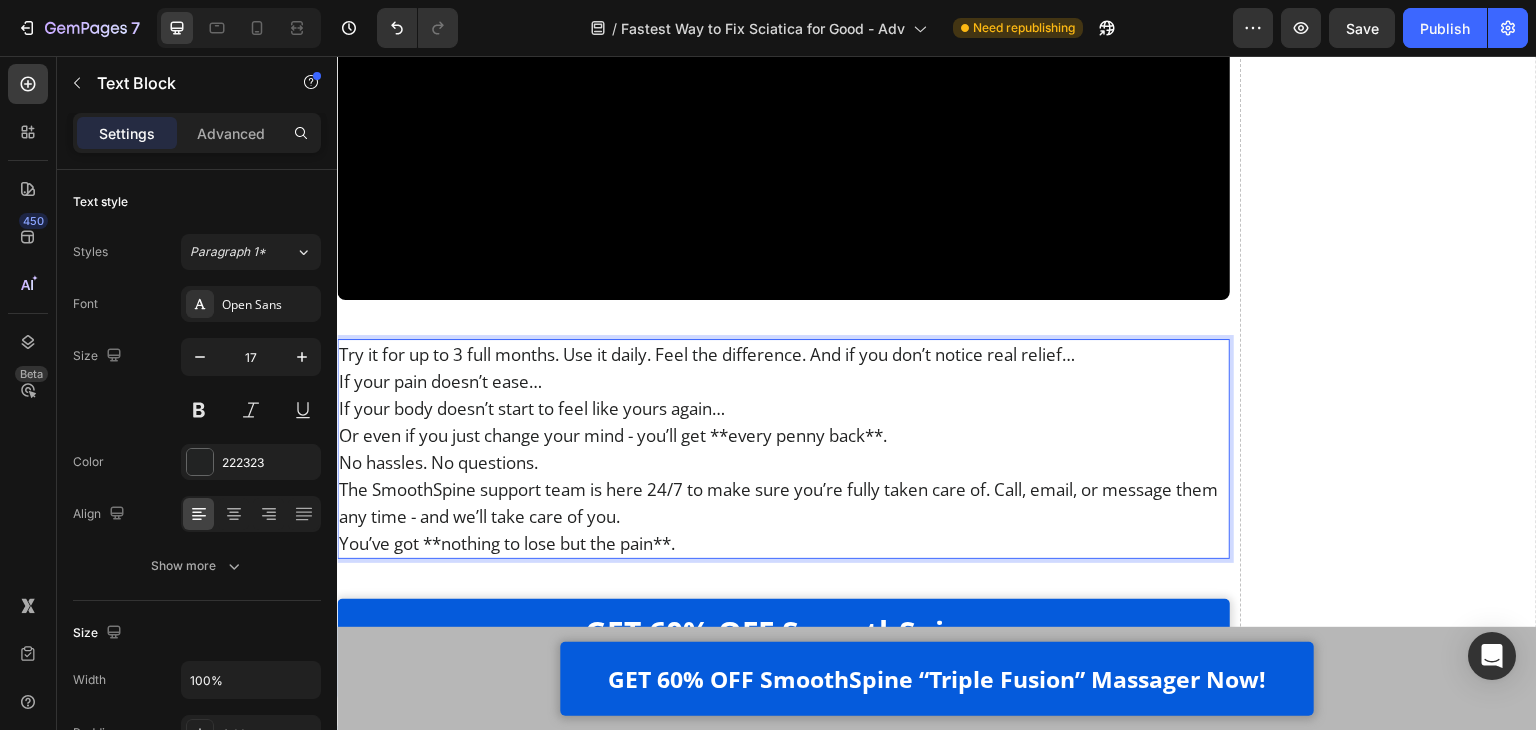 scroll, scrollTop: 25750, scrollLeft: 0, axis: vertical 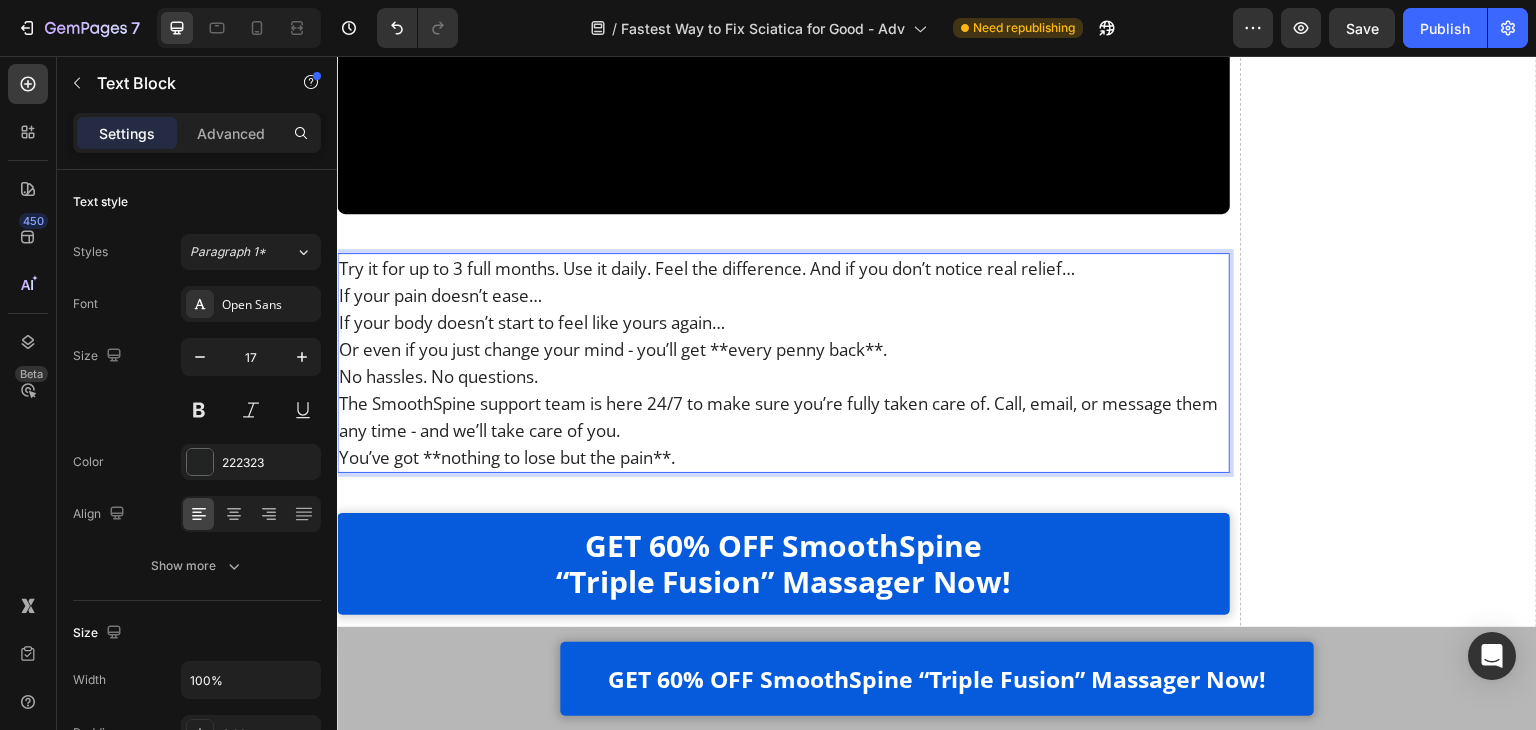 click on "Try it for up to 3 full months. Use it daily. Feel the difference. And if you don’t notice real relief…" at bounding box center [783, 268] 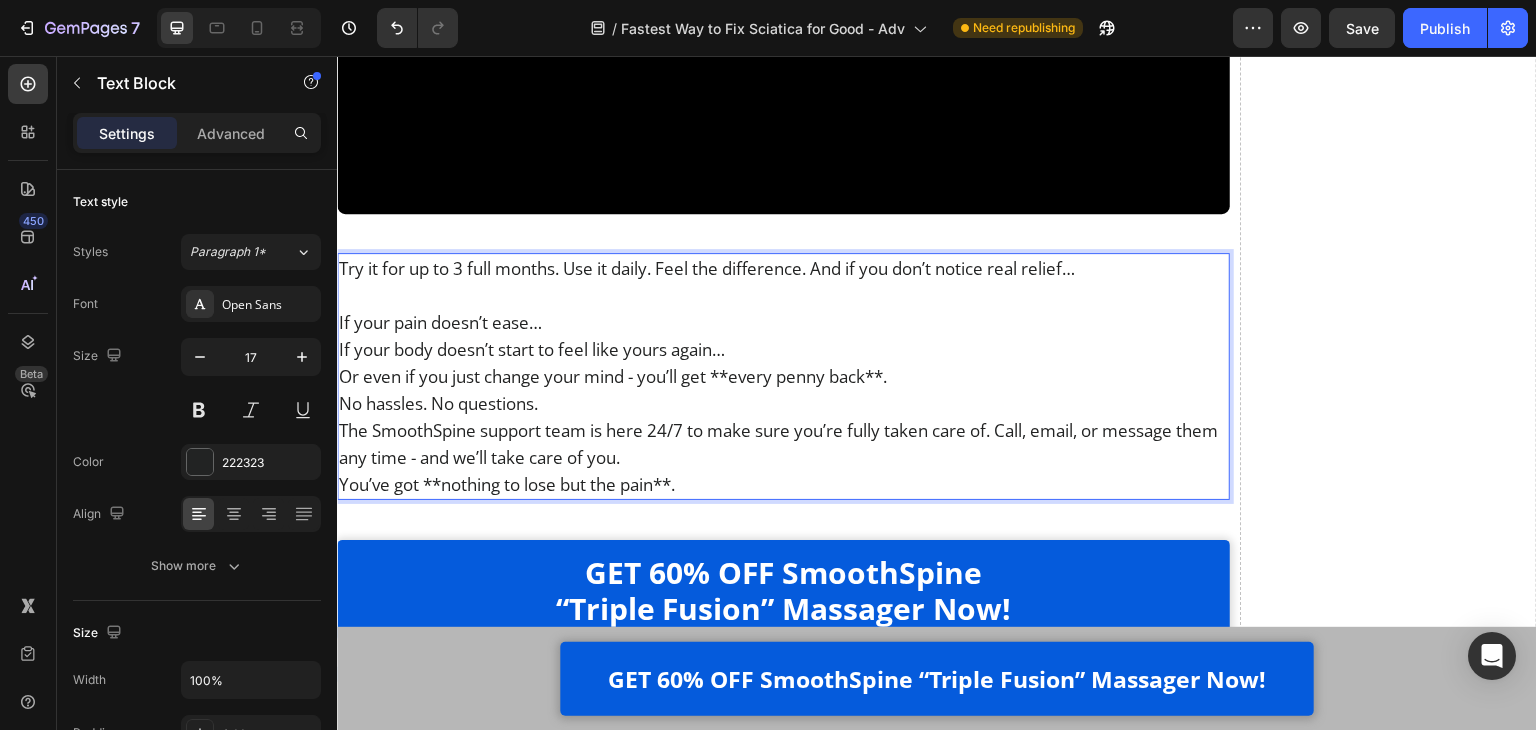 click on "If your pain doesn’t ease…" at bounding box center (783, 322) 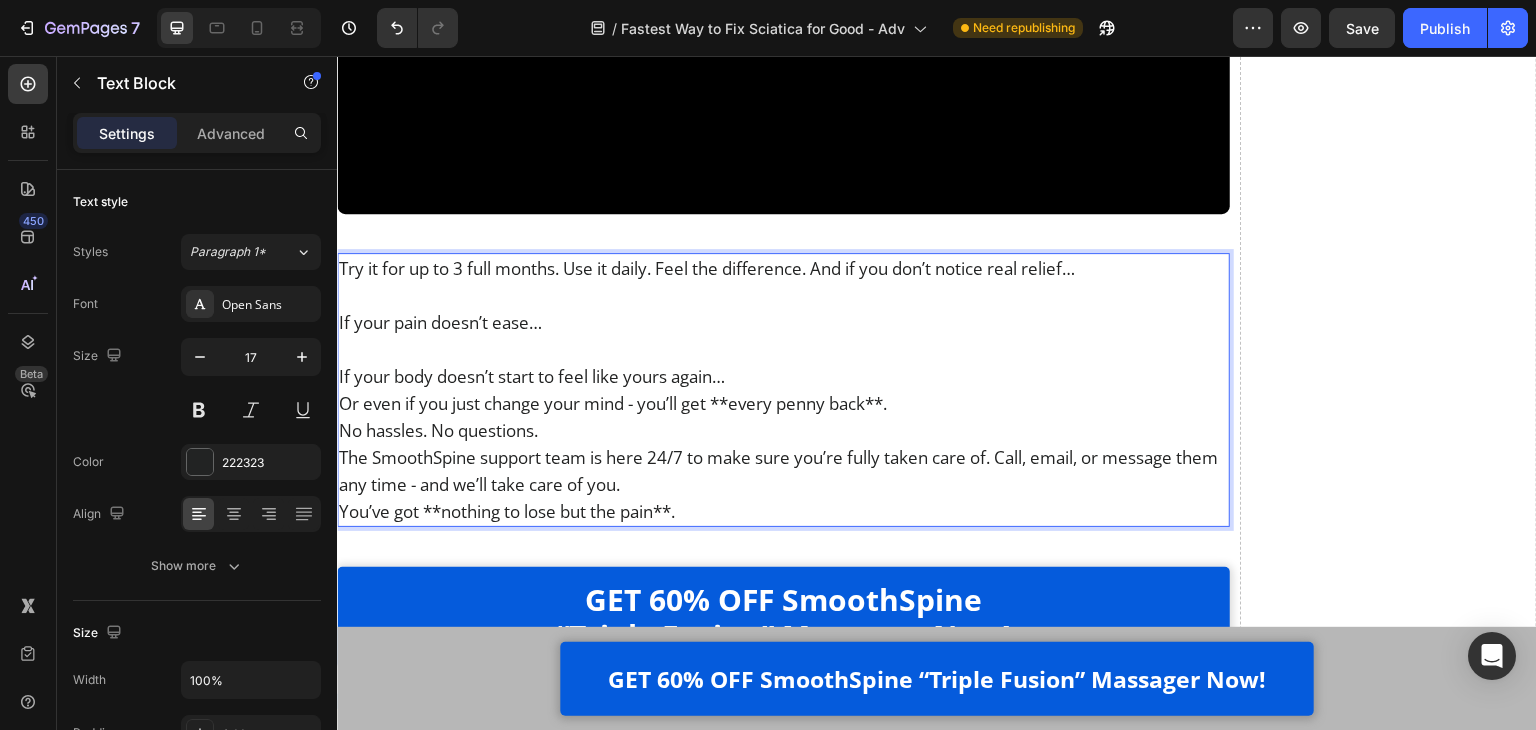 click on "If your body doesn’t start to feel like yours again…" at bounding box center (783, 376) 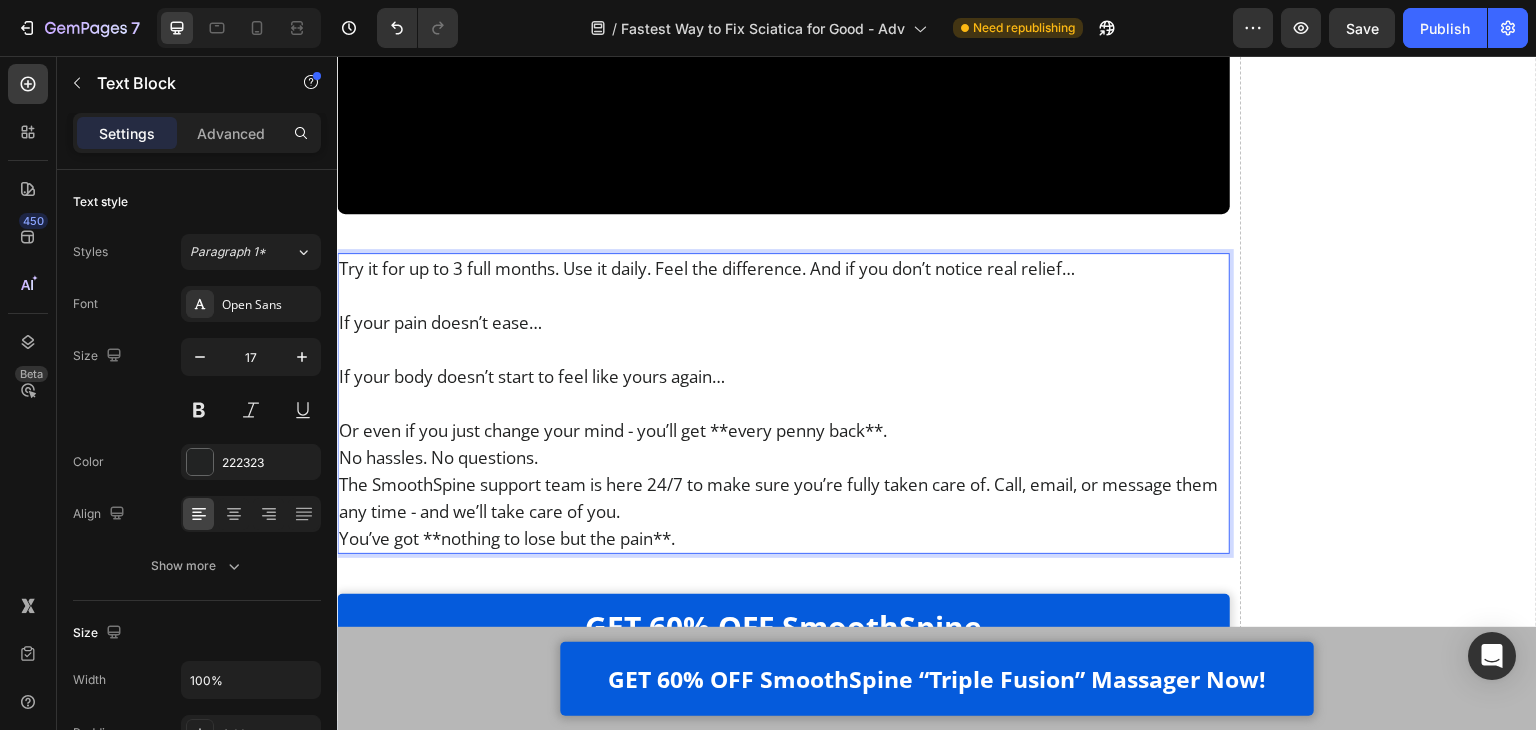 click on "Or even if you just change your mind - you’ll get **every penny back**." at bounding box center [783, 430] 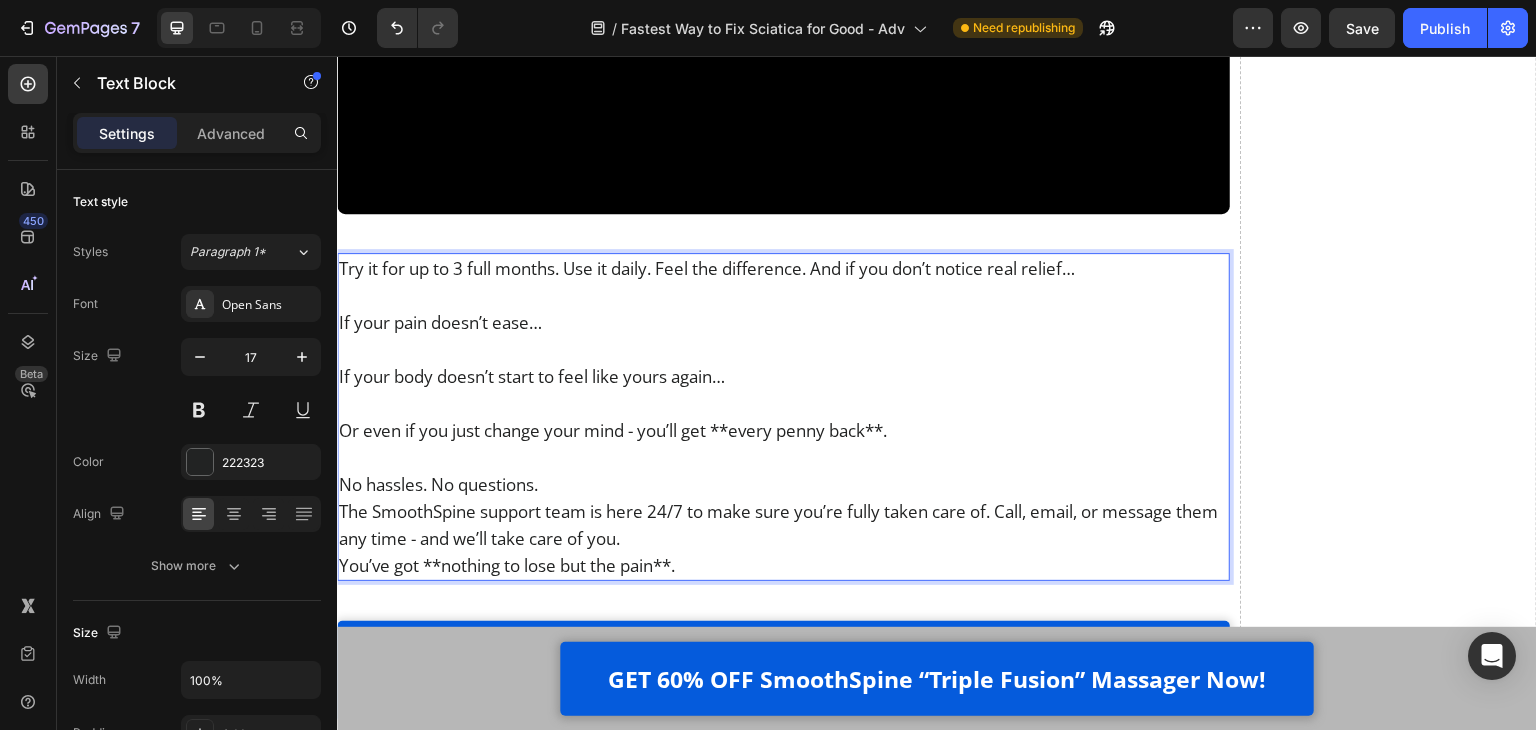 click on "No hassles. No questions." at bounding box center (783, 484) 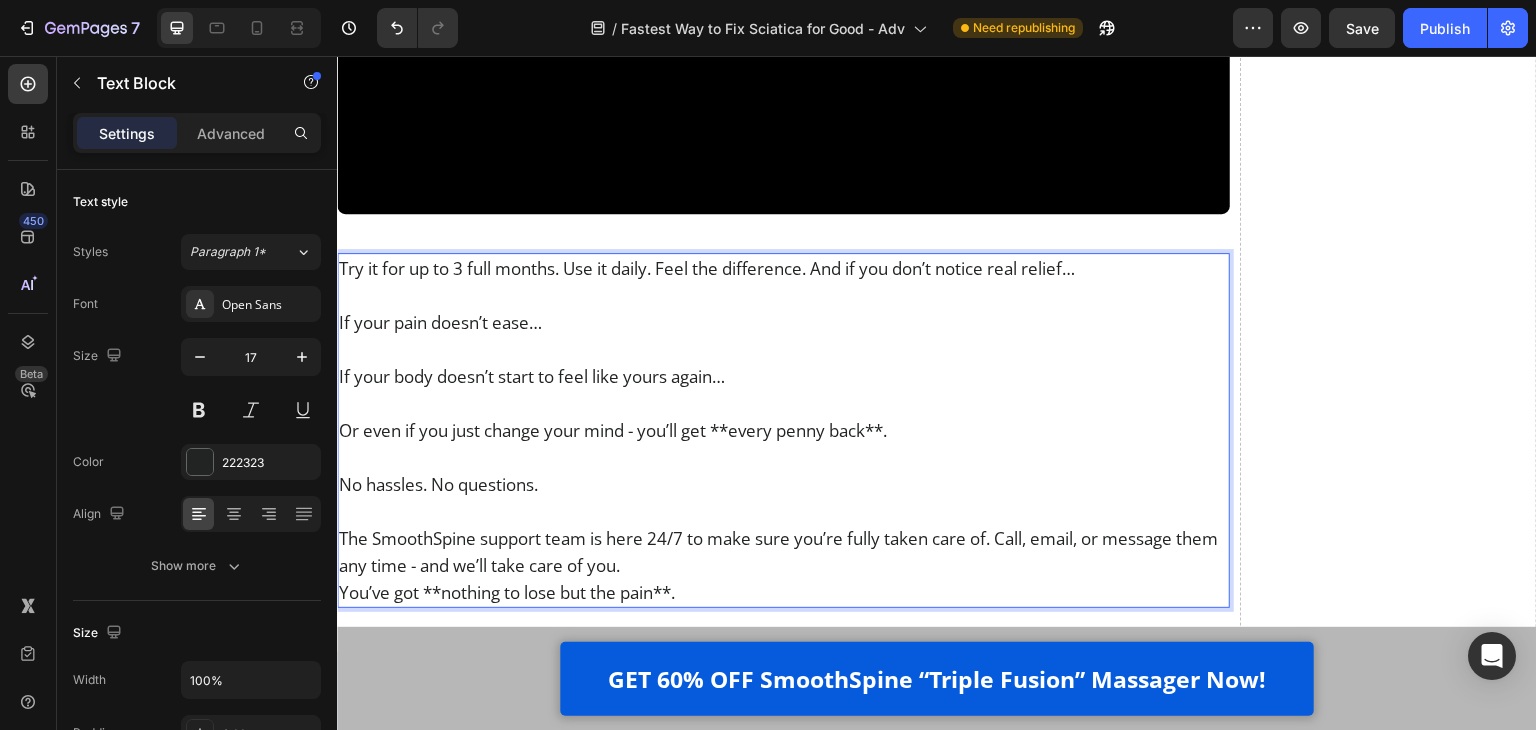 click on "The SmoothSpine support team is here 24/7 to make sure you’re fully taken care of. Call, email, or message them any time - and we’ll take care of you." at bounding box center [783, 552] 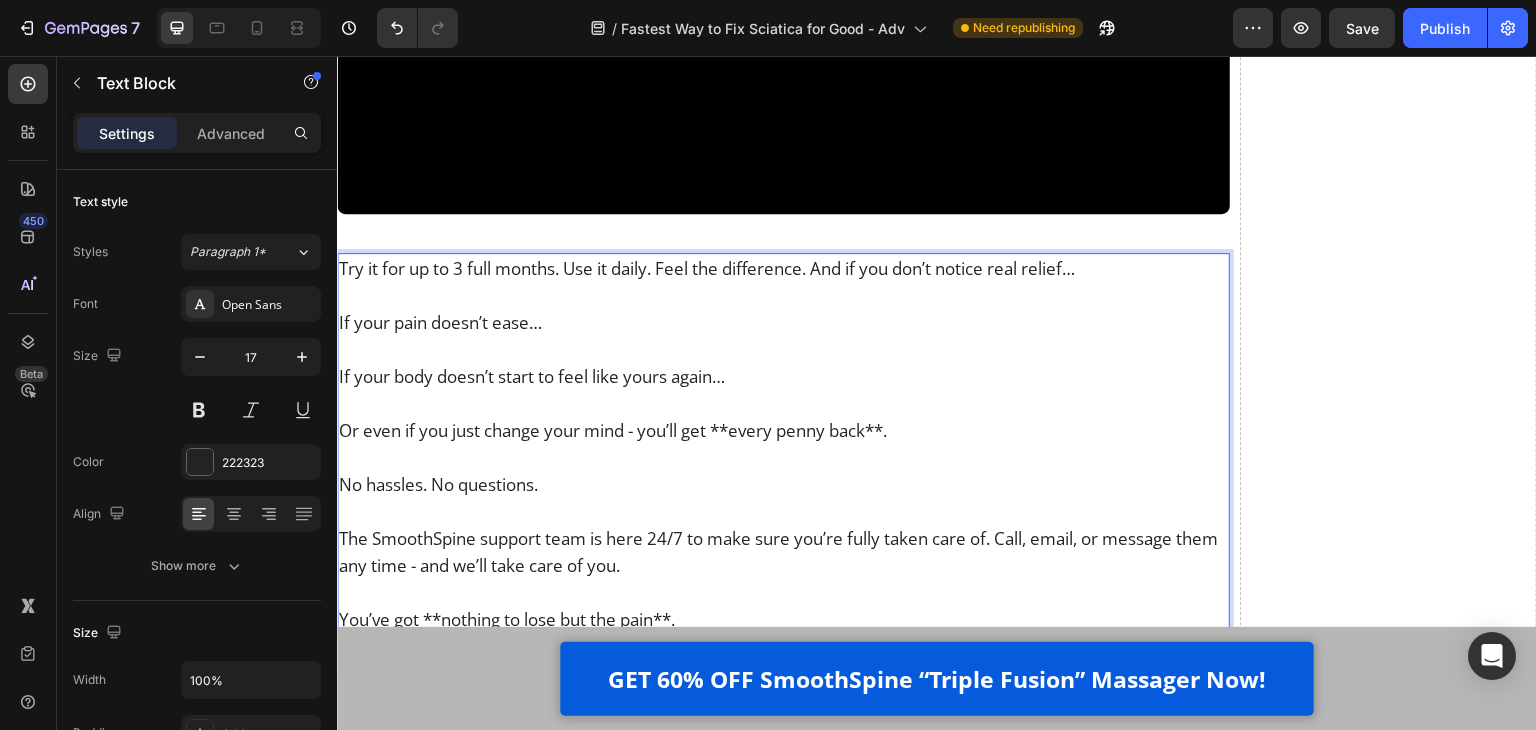scroll, scrollTop: 25850, scrollLeft: 0, axis: vertical 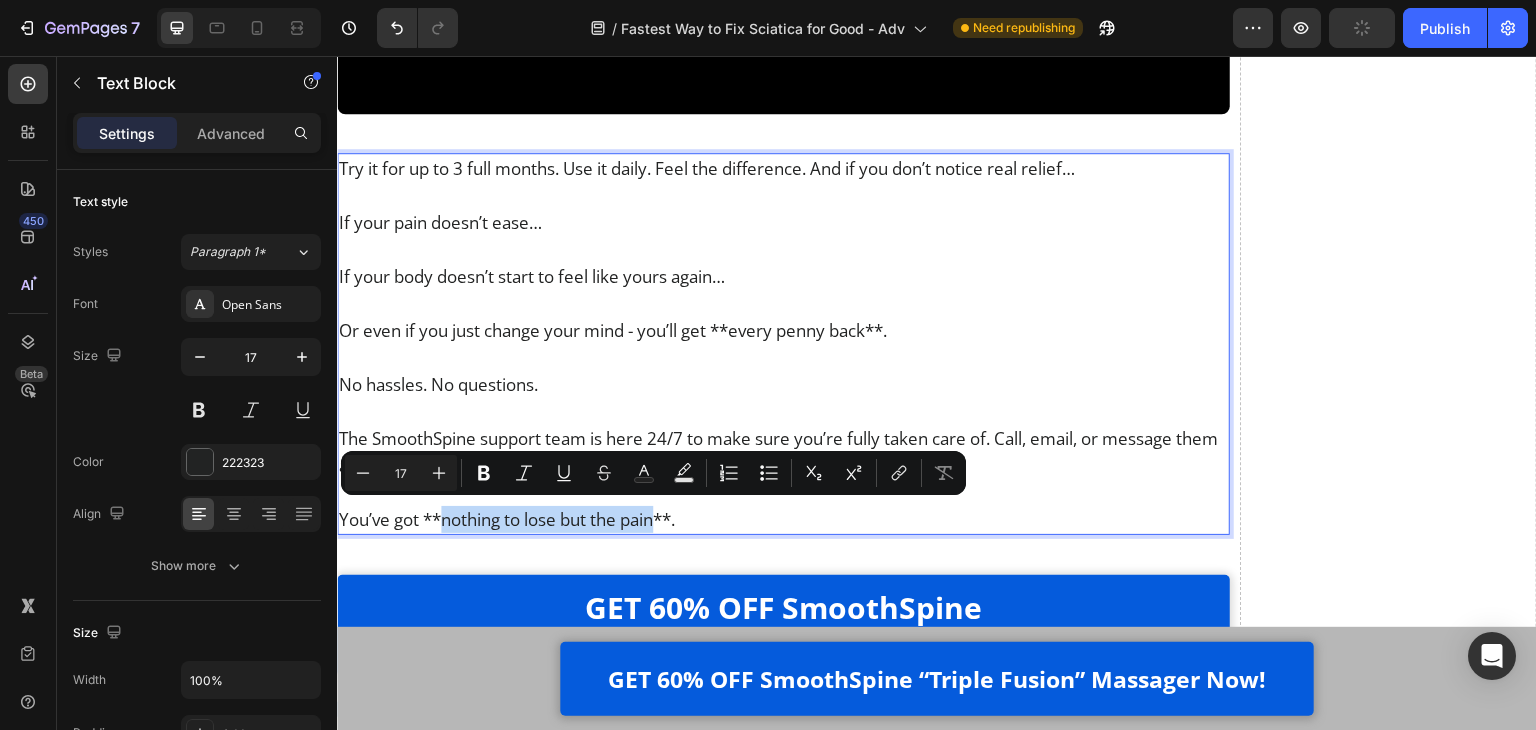 drag, startPoint x: 445, startPoint y: 518, endPoint x: 664, endPoint y: 515, distance: 219.02055 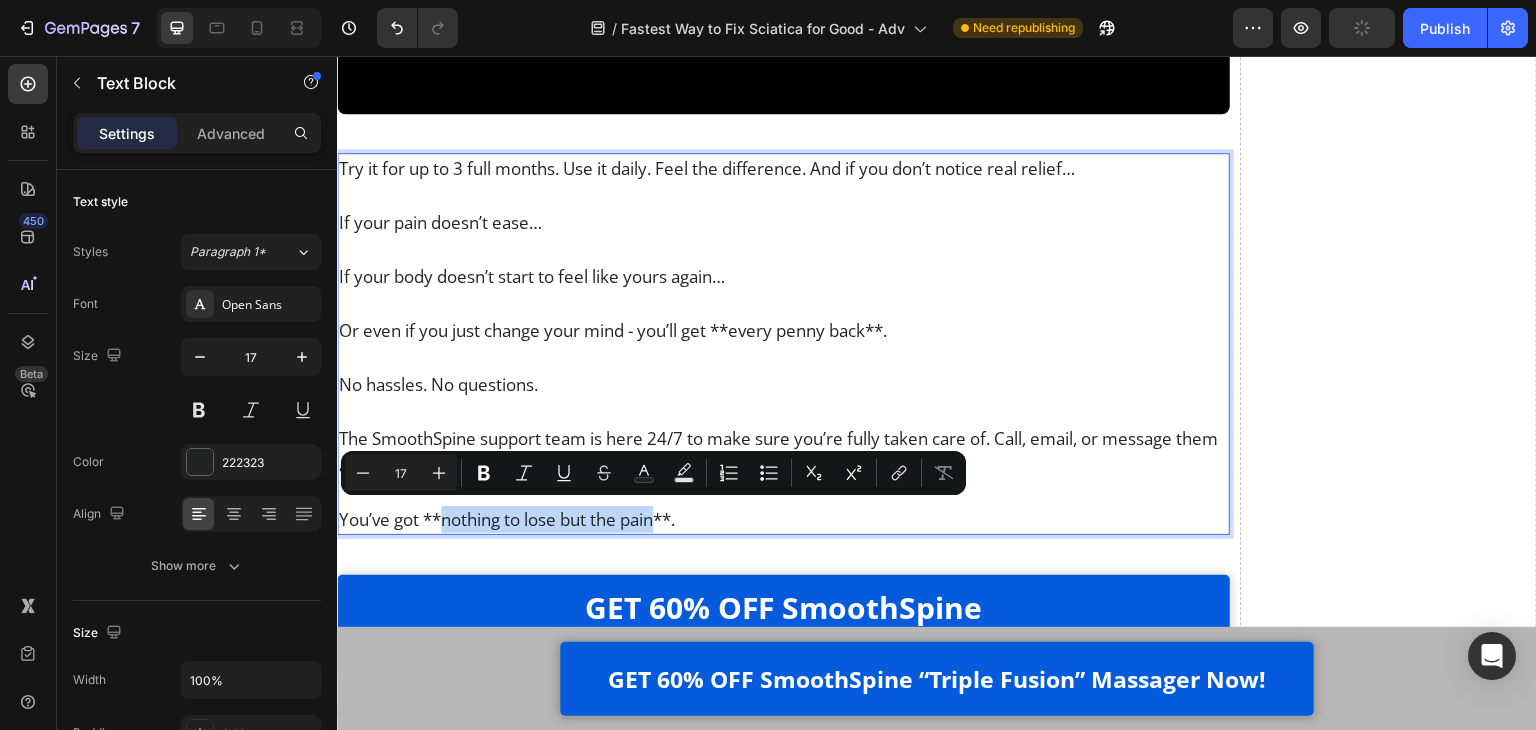 click on "You’ve got **nothing to lose but the pain**." at bounding box center [783, 519] 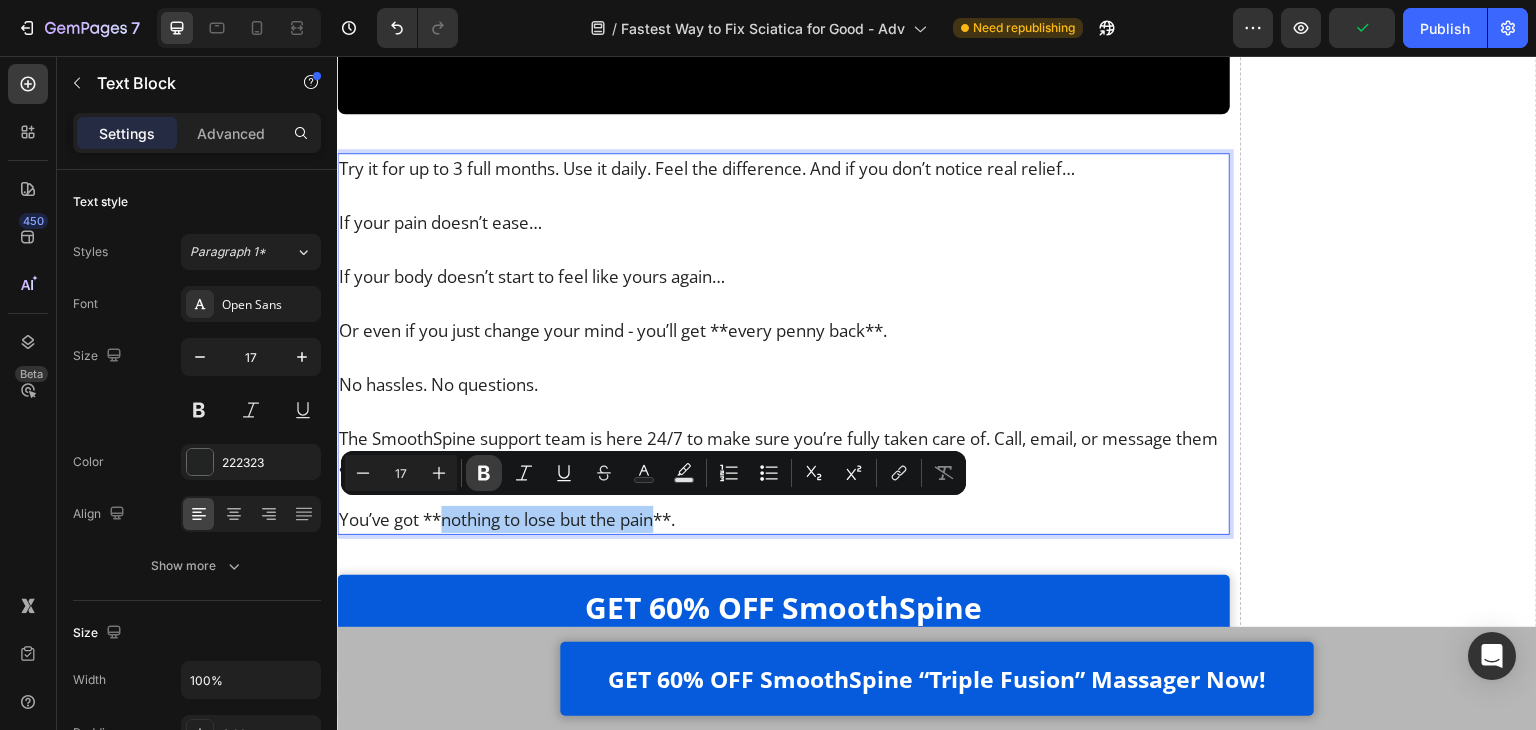 click on "Bold" at bounding box center (484, 473) 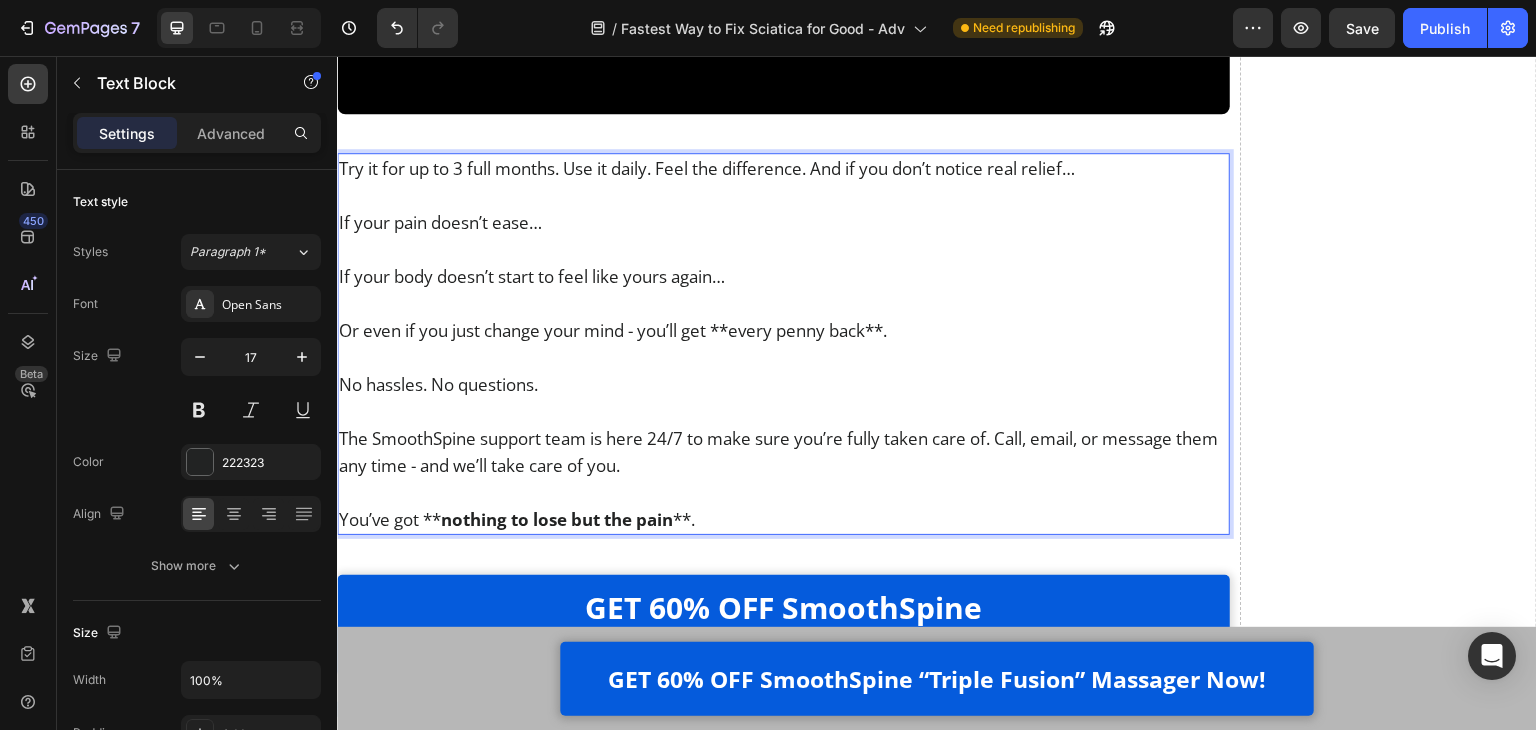 click on "You’ve got ** nothing to lose but the pain **." at bounding box center [783, 519] 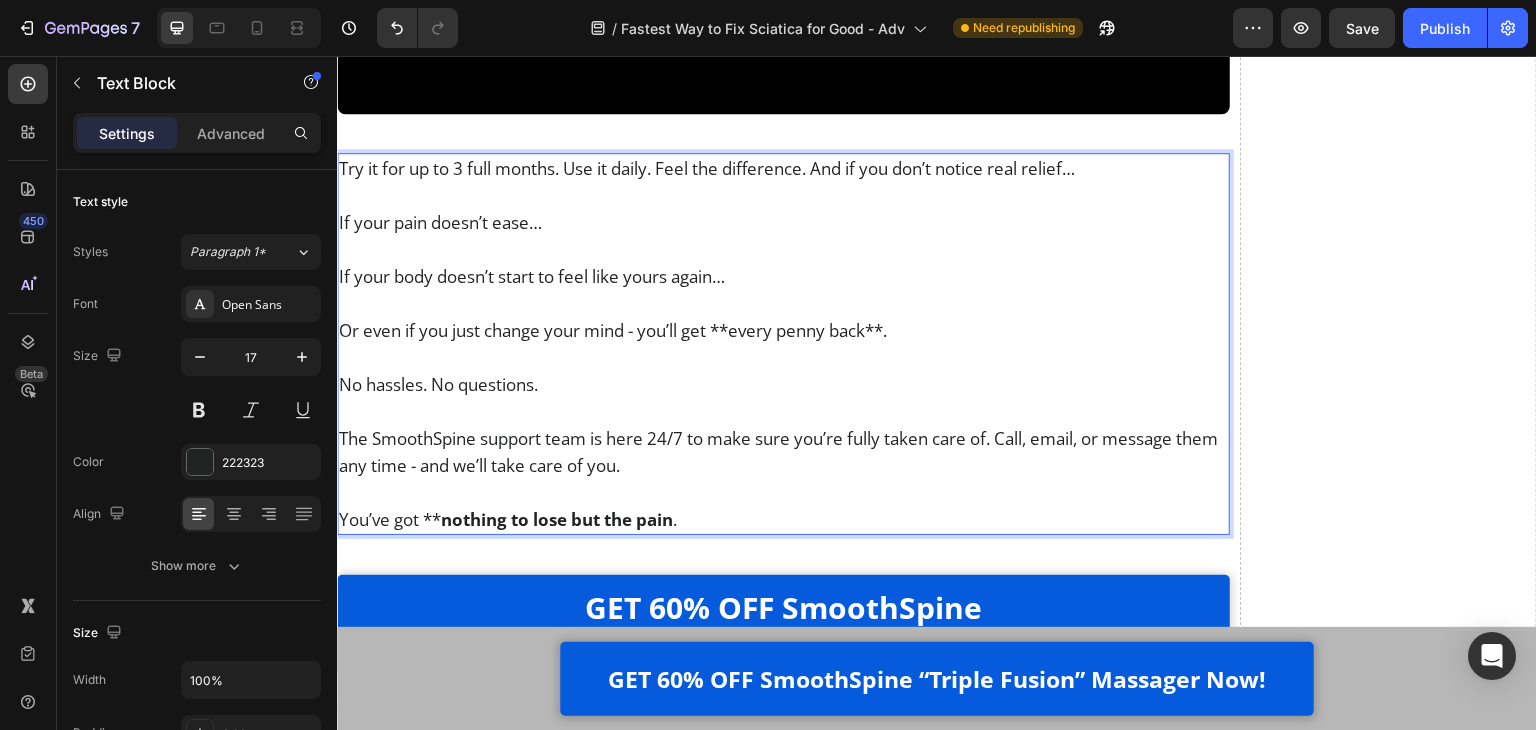click on "You’ve got ** nothing to lose but the pain ." at bounding box center [783, 519] 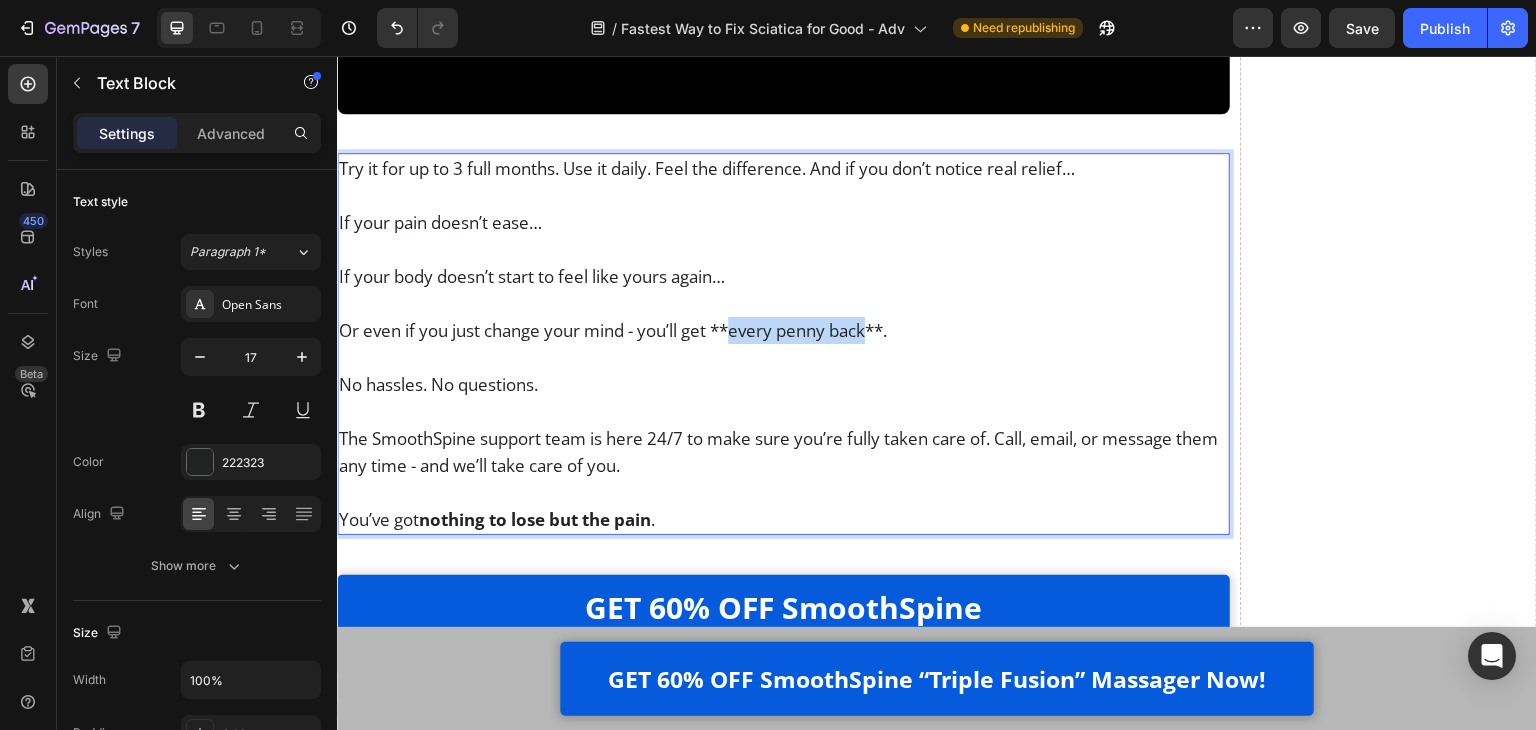 drag, startPoint x: 741, startPoint y: 331, endPoint x: 874, endPoint y: 324, distance: 133.18408 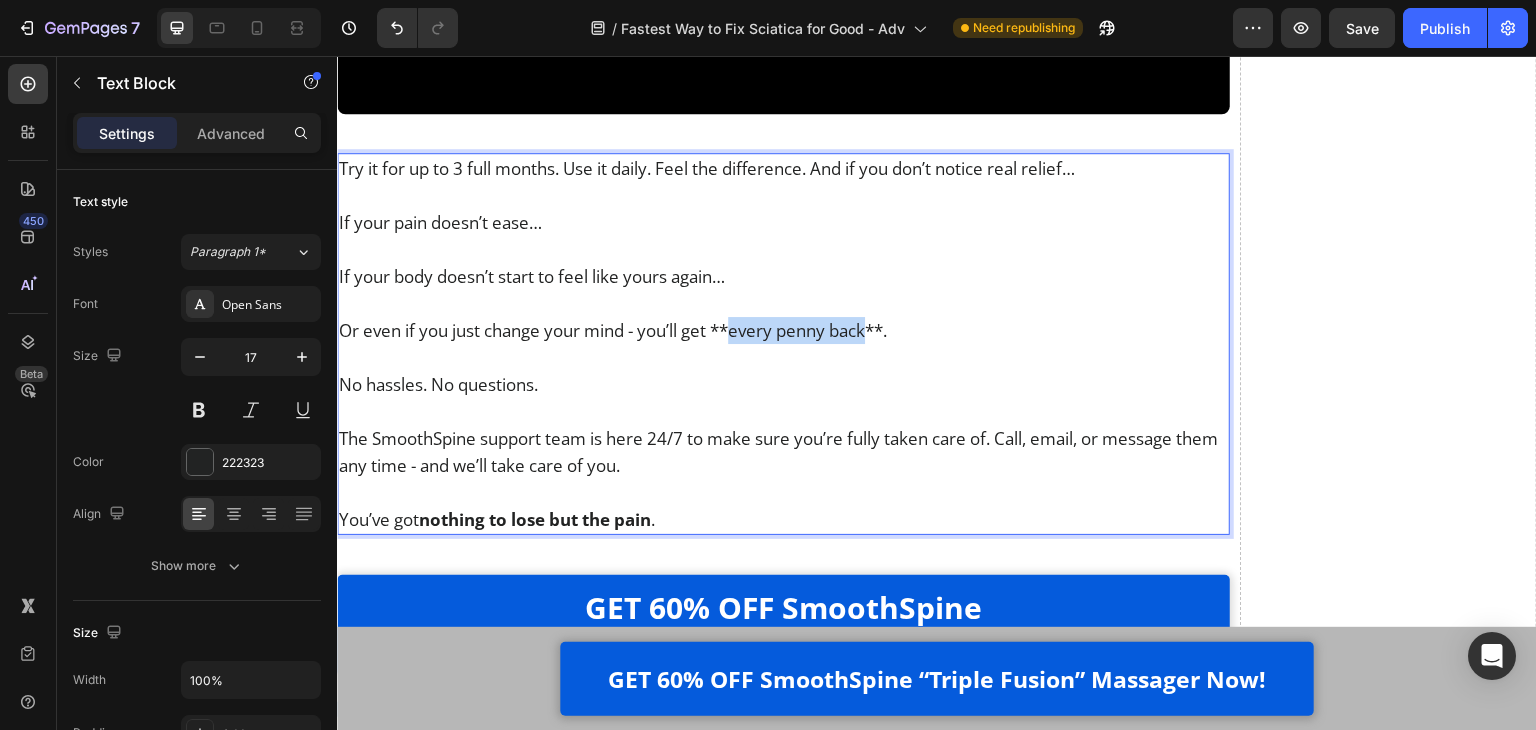 click on "Or even if you just change your mind - you’ll get **every penny back**." at bounding box center (783, 330) 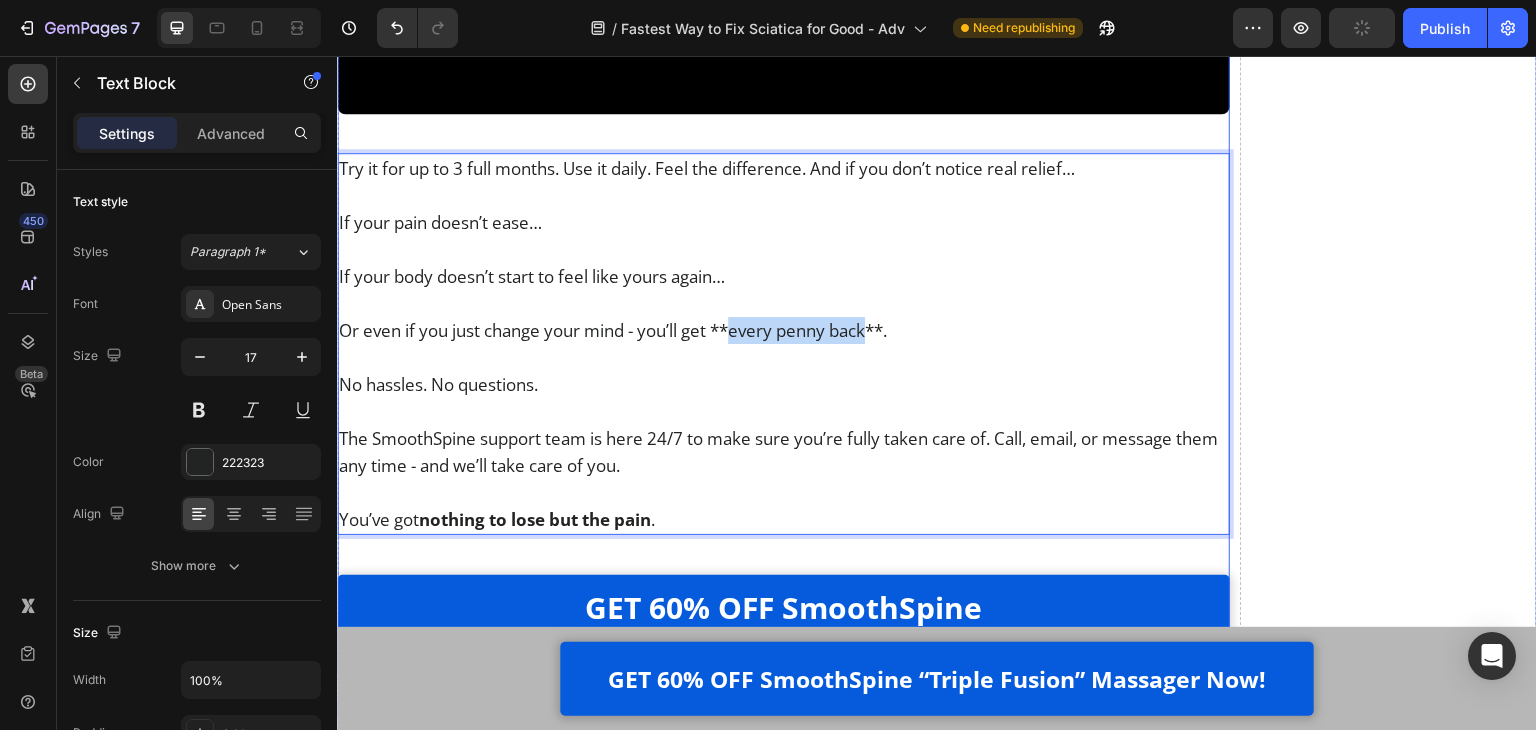 click on "Luckily, now there’s a way to finally fix this at the root. Heading I’ll be honest - after years of watching my patients waste money on painkillers, heating pads, and gimmicky devices… I was starting to think *nothing* could help people fix their sciatica at home.   But then it clicked.   To actually relieve chronic lower back pain and sciatica, you need to do  [NUMBER]   things  - all at the same time: Text Block Image Apply  gentle traction  to relieve pressure on the spine Text Block Row Image Use  heat therapy  to loosen tight muscles and improve blood flow Text Block Row Image Add  deep-tissue massage  to rehydrate the discs and calm inflammation Text Block Row Row That’s the only combination that works - and it has to happen together, consistently, and in a way that doesn’t make the pain worse.   So at that point, I knew what had to be done.   We needed a solution that fused all [NUMBER] therapies - traction, heat, and massage - into one simple, at-home routine. Text Block Video Heading ." at bounding box center [783, -6545] 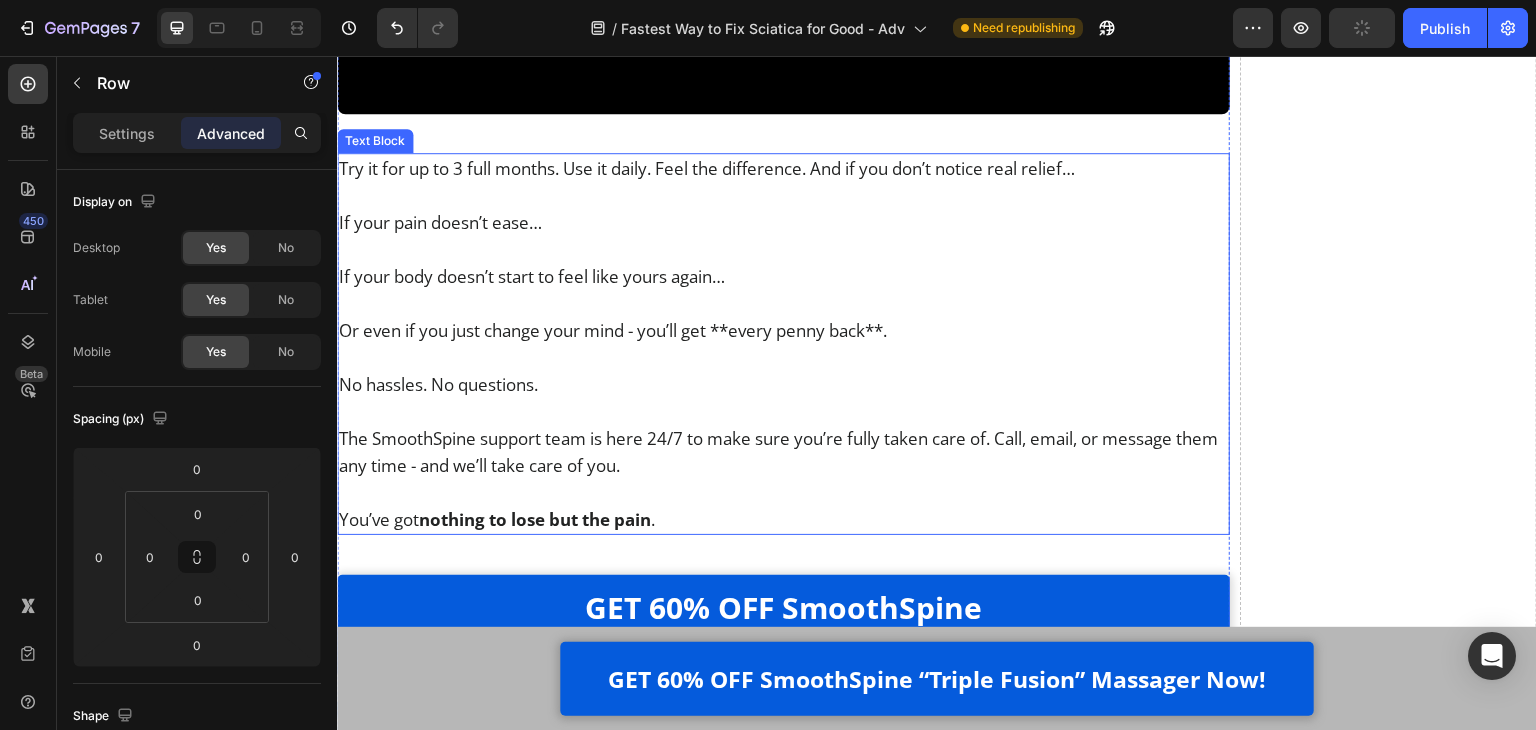 click at bounding box center [783, 357] 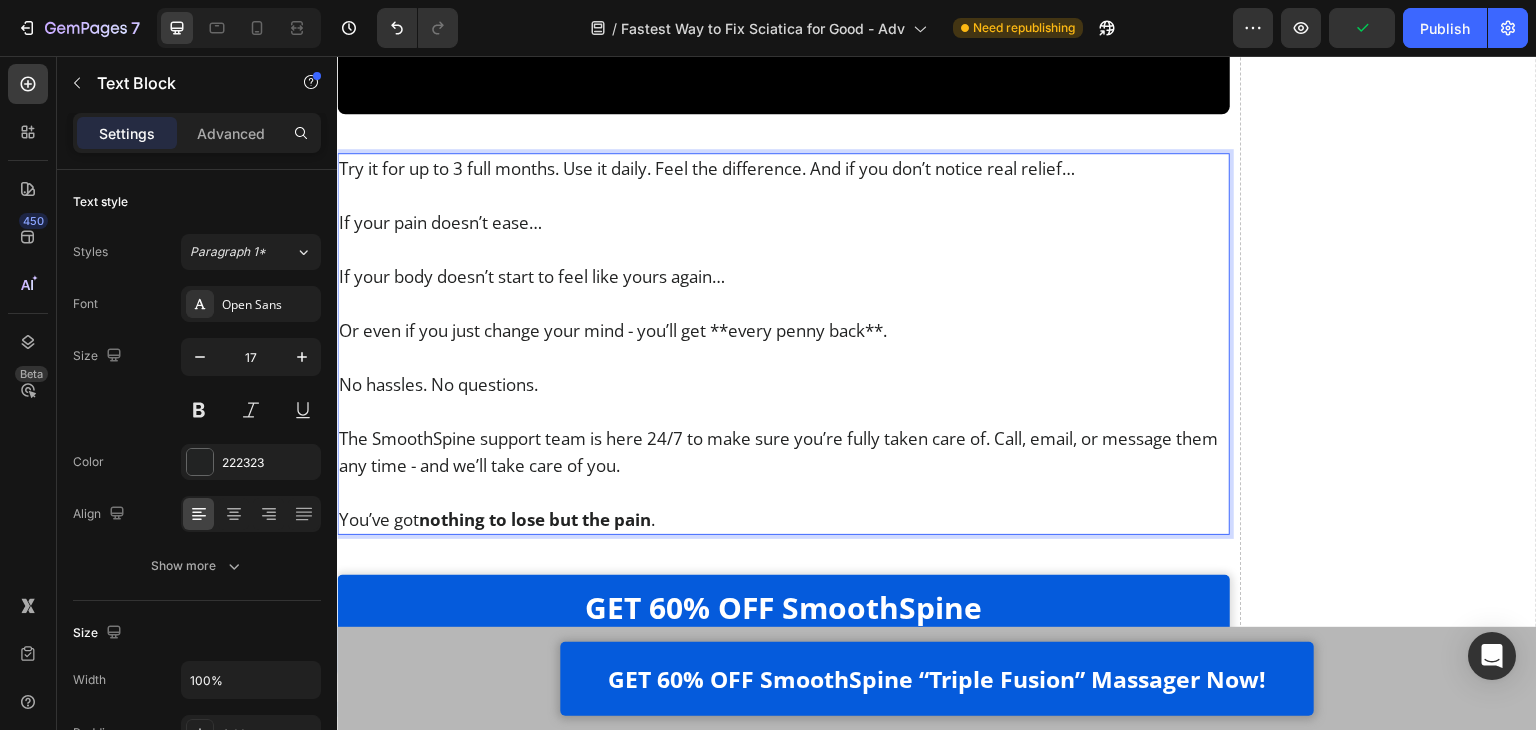 click on "Or even if you just change your mind - you’ll get **every penny back**." at bounding box center (783, 330) 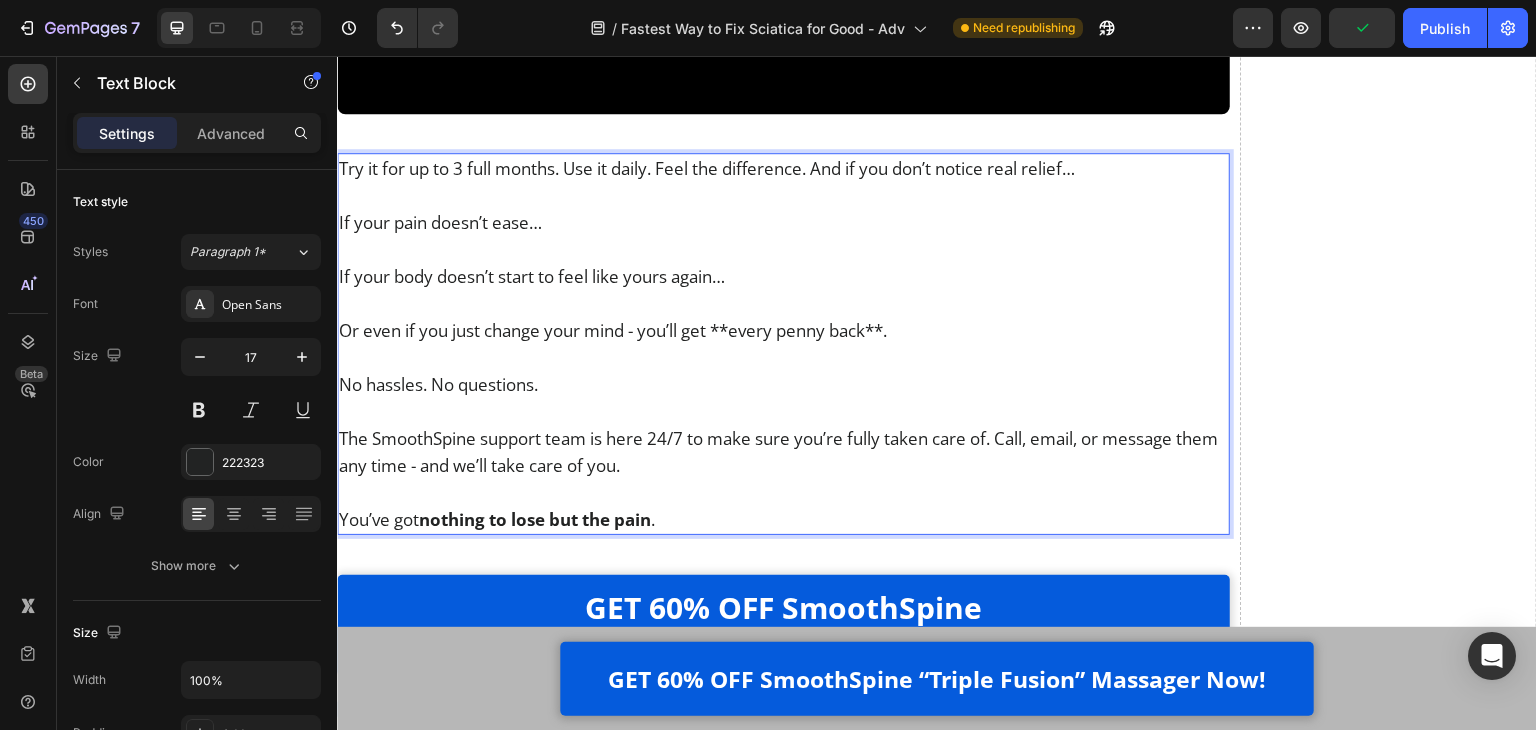 click on "Or even if you just change your mind - you’ll get **every penny back**." at bounding box center (783, 330) 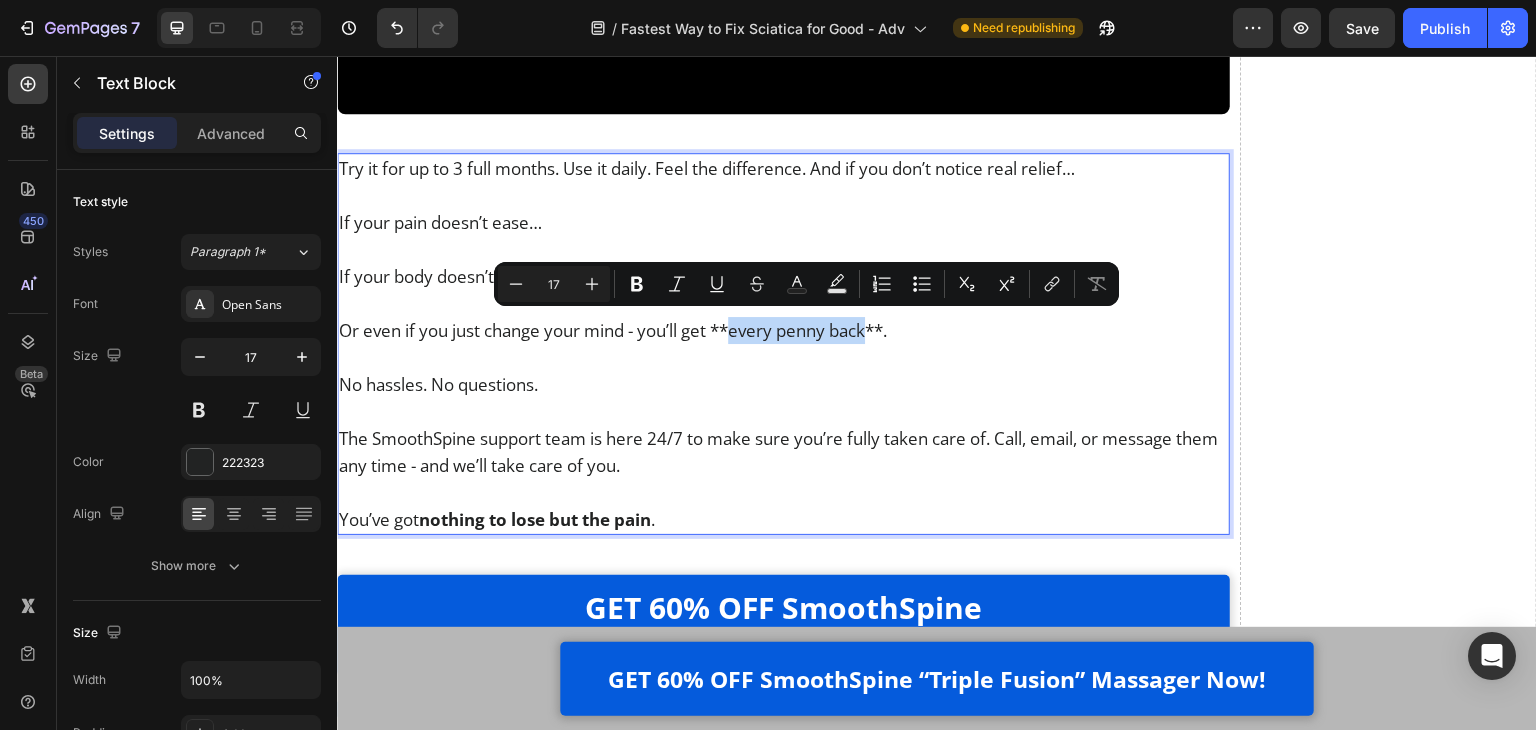 drag, startPoint x: 741, startPoint y: 330, endPoint x: 871, endPoint y: 334, distance: 130.06152 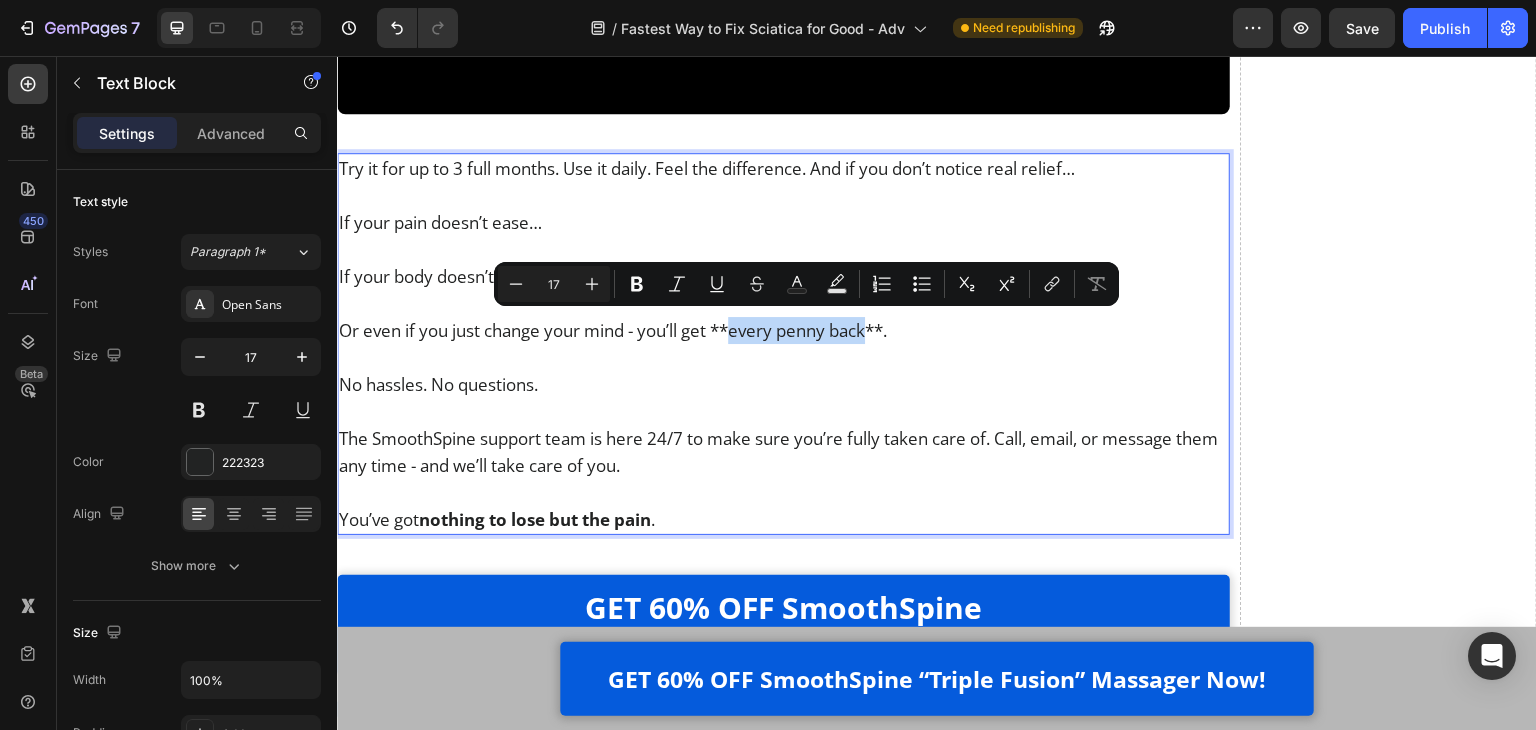 click on "Or even if you just change your mind - you’ll get **every penny back**." at bounding box center [783, 330] 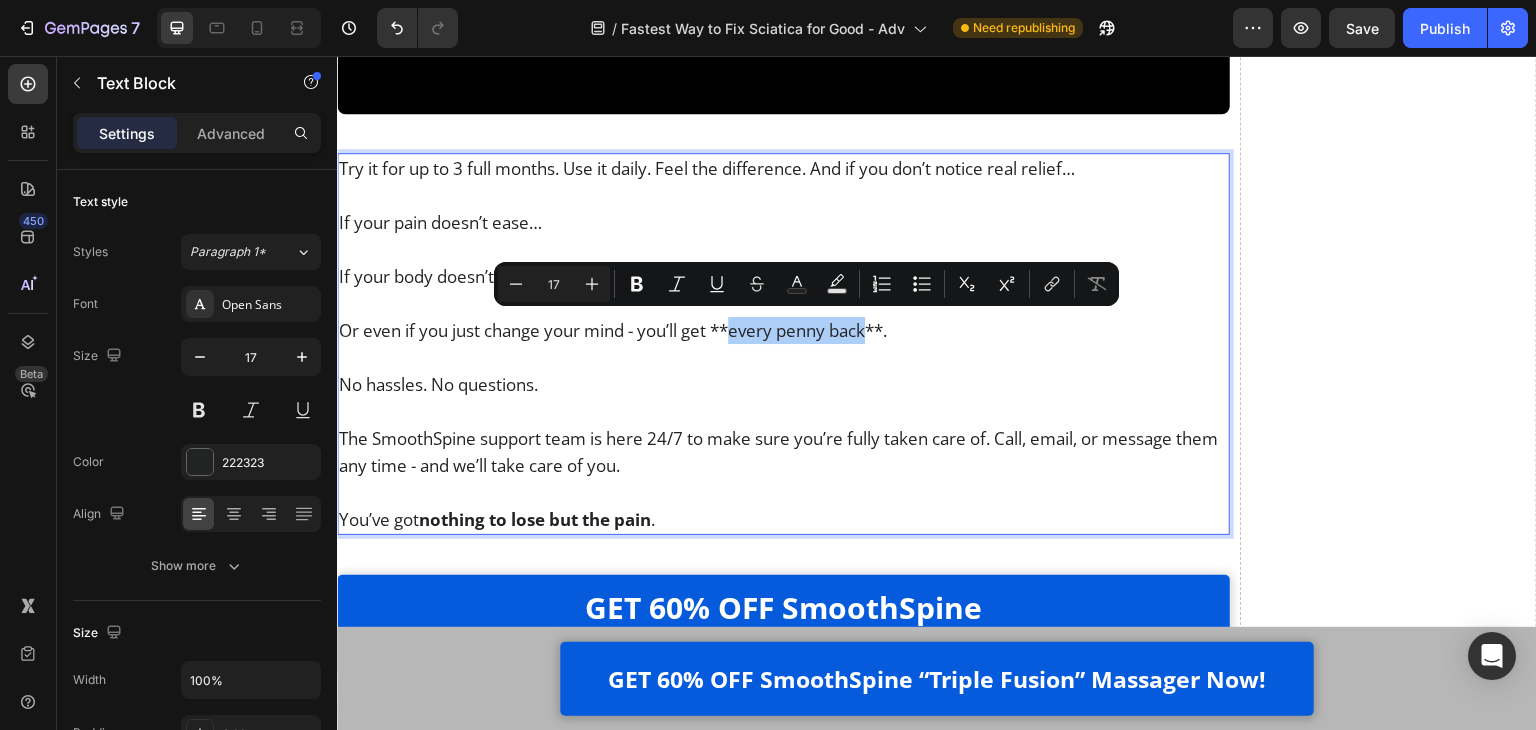 click on "Minus 17 Plus Bold Italic Underline       Strikethrough
Text Color
Text Background Color Numbered List Bulleted List Subscript Superscript       link Remove Format" at bounding box center [806, 284] 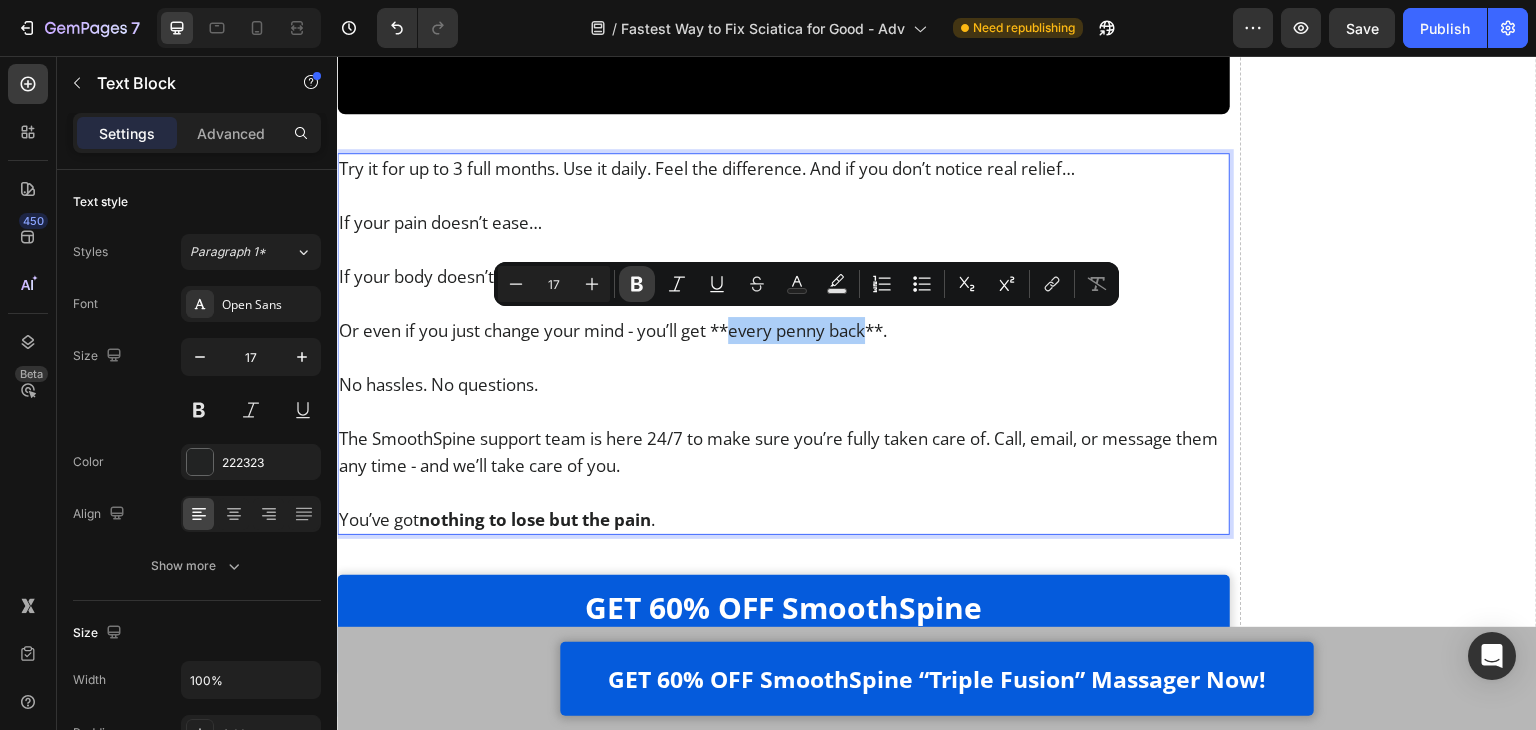 click 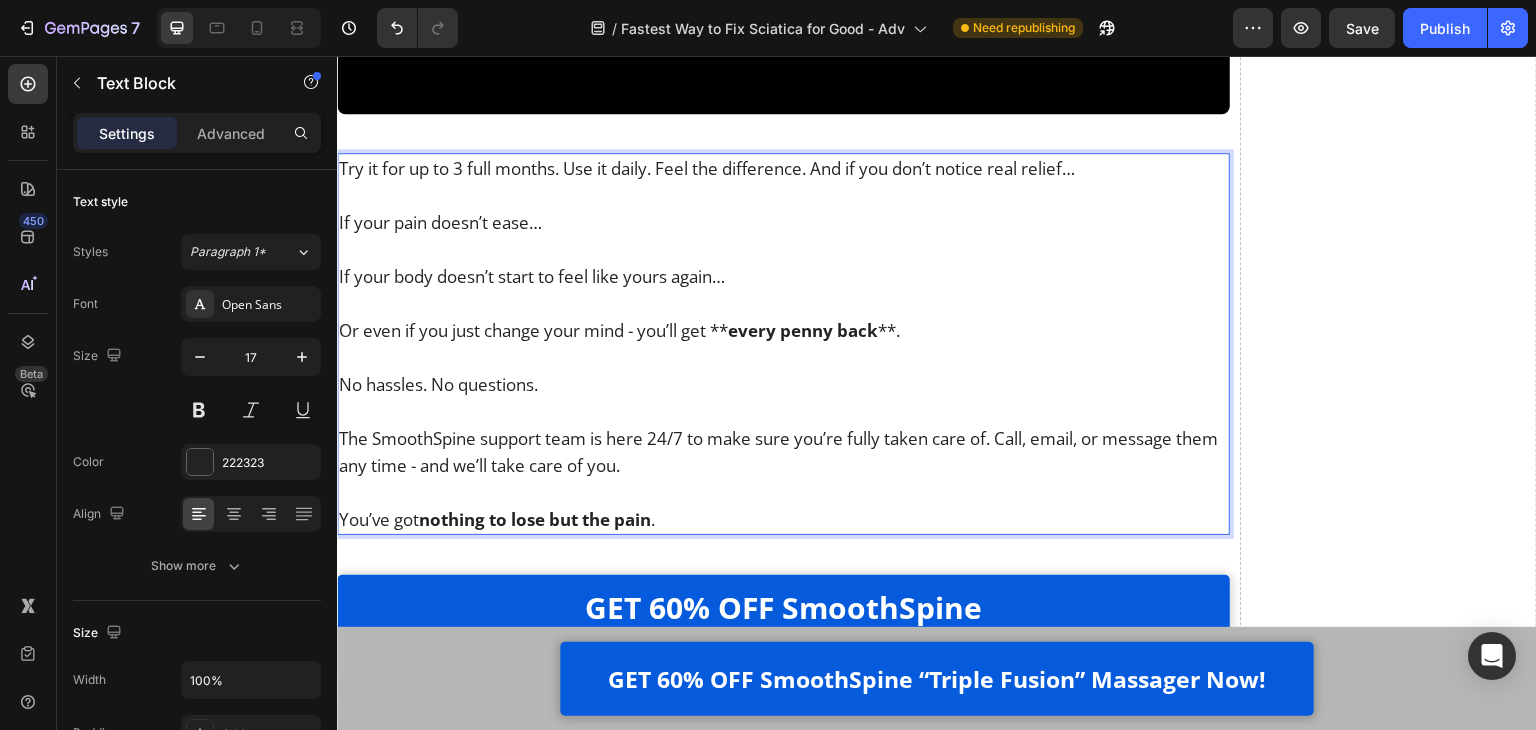 click on "Or even if you just change your mind - you’ll get ** every penny back **." at bounding box center (783, 330) 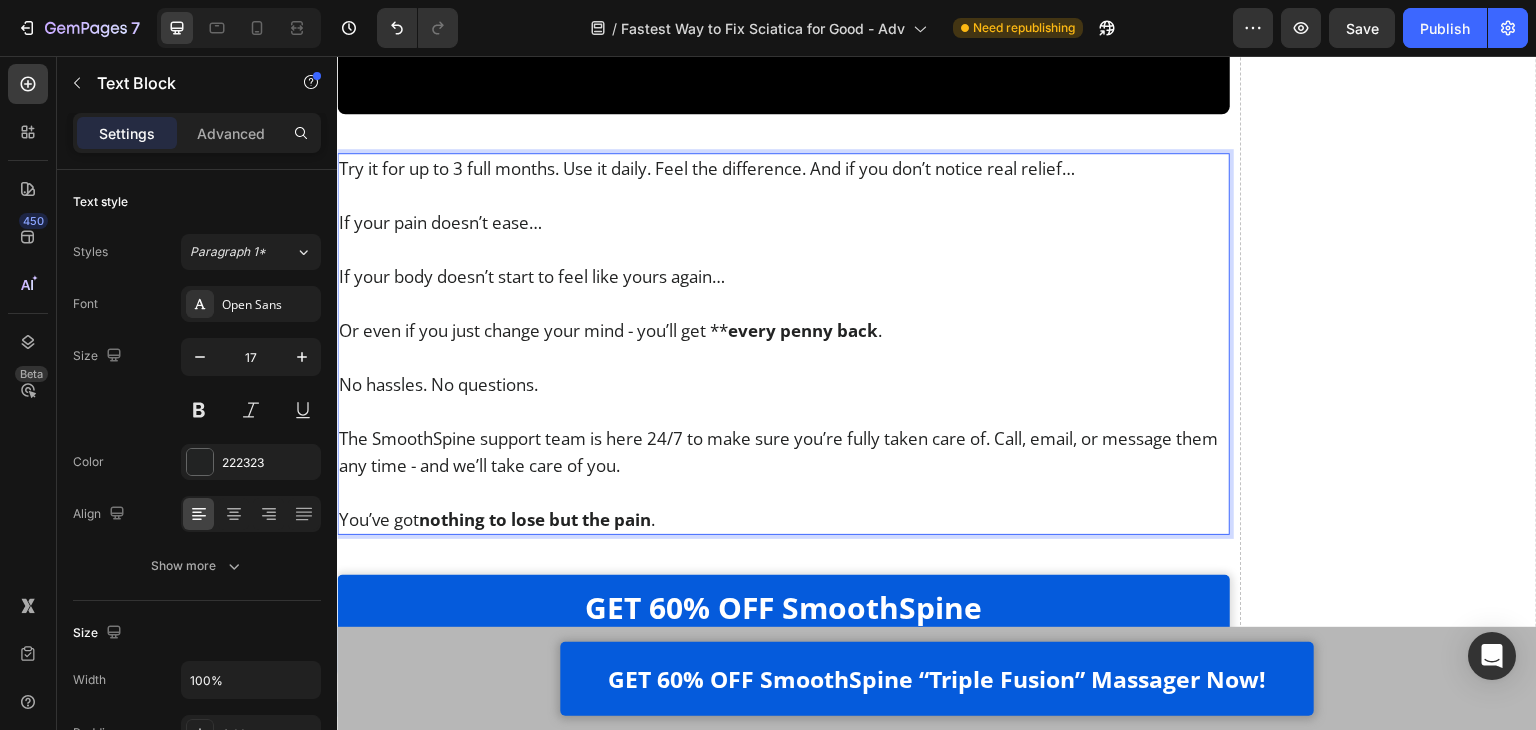 click on "every penny back" at bounding box center (803, 330) 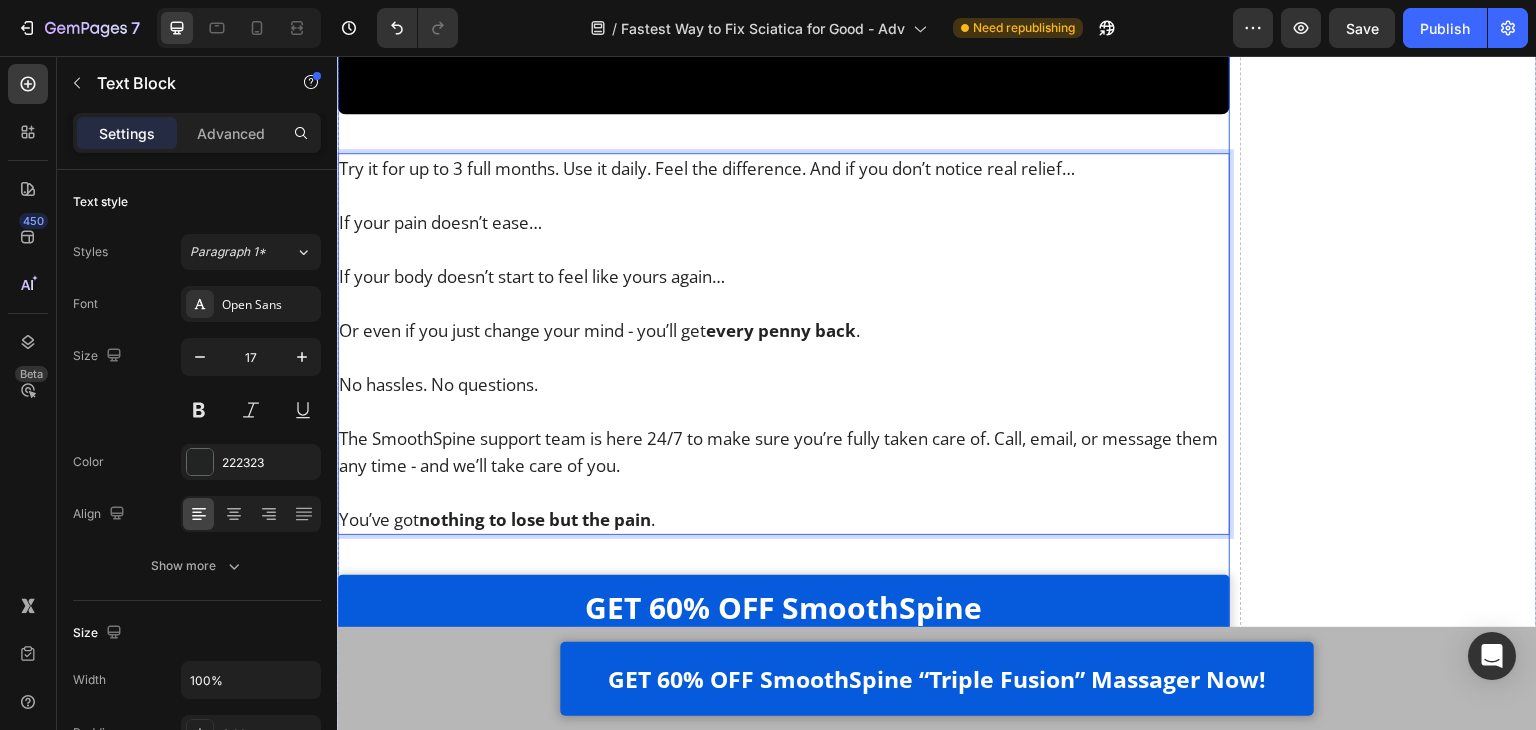click on "Luckily, now there’s a way to finally fix this at the root. Heading I’ll be honest - after years of watching my patients waste money on painkillers, heating pads, and gimmicky devices… I was starting to think *nothing* could help people fix their sciatica at home.   But then it clicked.   To actually relieve chronic lower back pain and sciatica, you need to do  [NUMBER]   things  - all at the same time: Text Block Image Apply  gentle traction  to relieve pressure on the spine Text Block Row Image Use  heat therapy  to loosen tight muscles and improve blood flow Text Block Row Image Add  deep-tissue massage  to rehydrate the discs and calm inflammation Text Block Row Row That’s the only combination that works - and it has to happen together, consistently, and in a way that doesn’t make the pain worse.   So at that point, I knew what had to be done.   We needed a solution that fused all [NUMBER] therapies - traction, heat, and massage - into one simple, at-home routine. Text Block Video Heading ." at bounding box center (783, -6545) 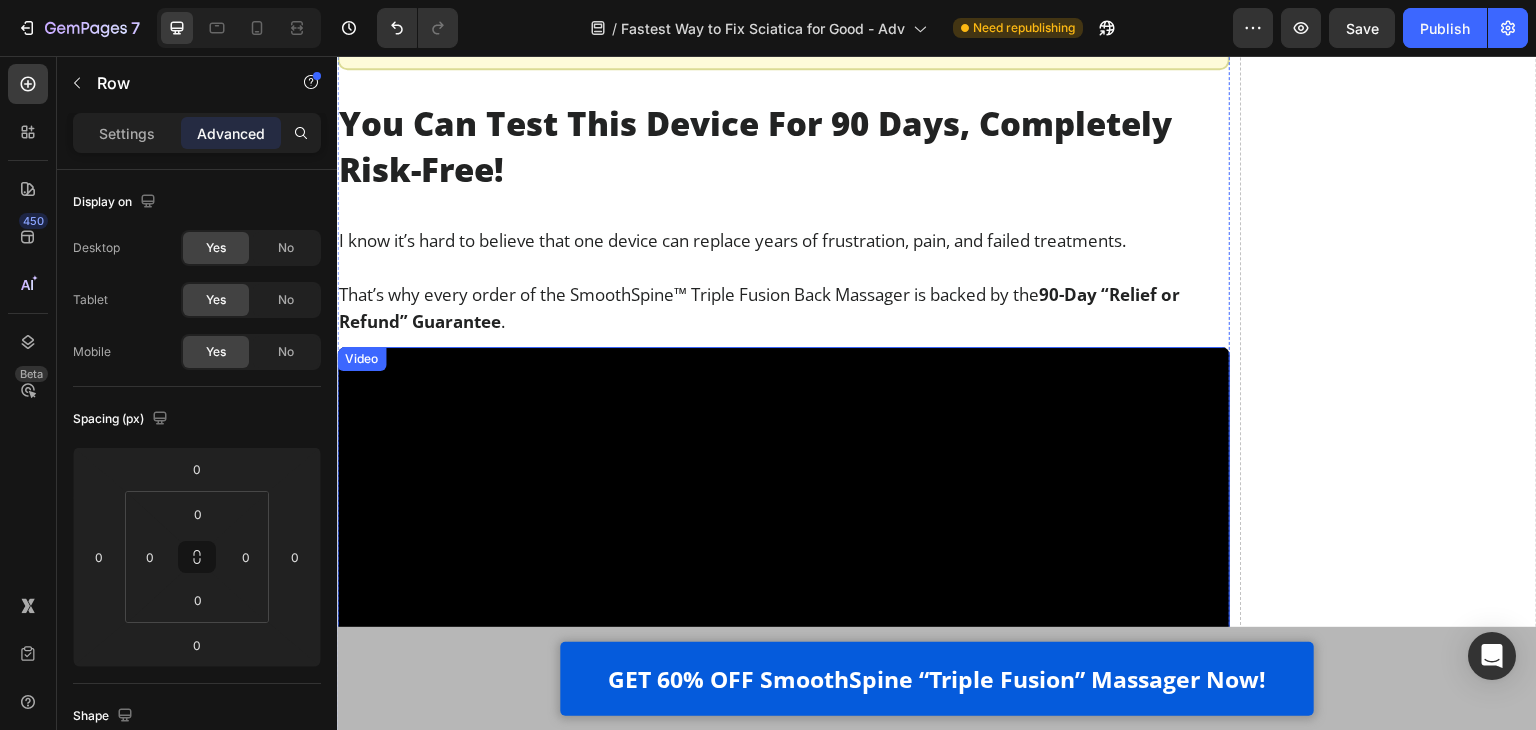 scroll, scrollTop: 25050, scrollLeft: 0, axis: vertical 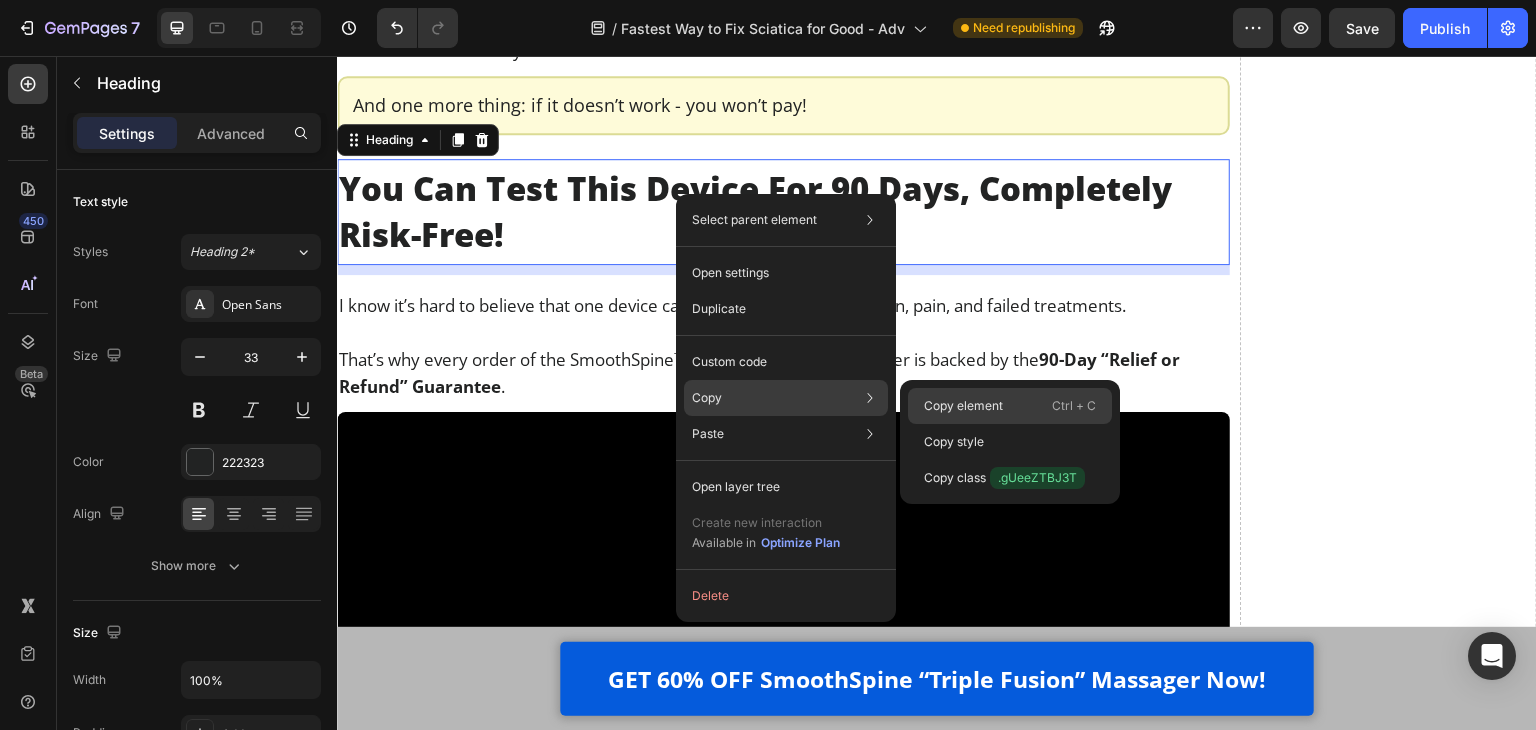 click on "Copy element" at bounding box center [963, 406] 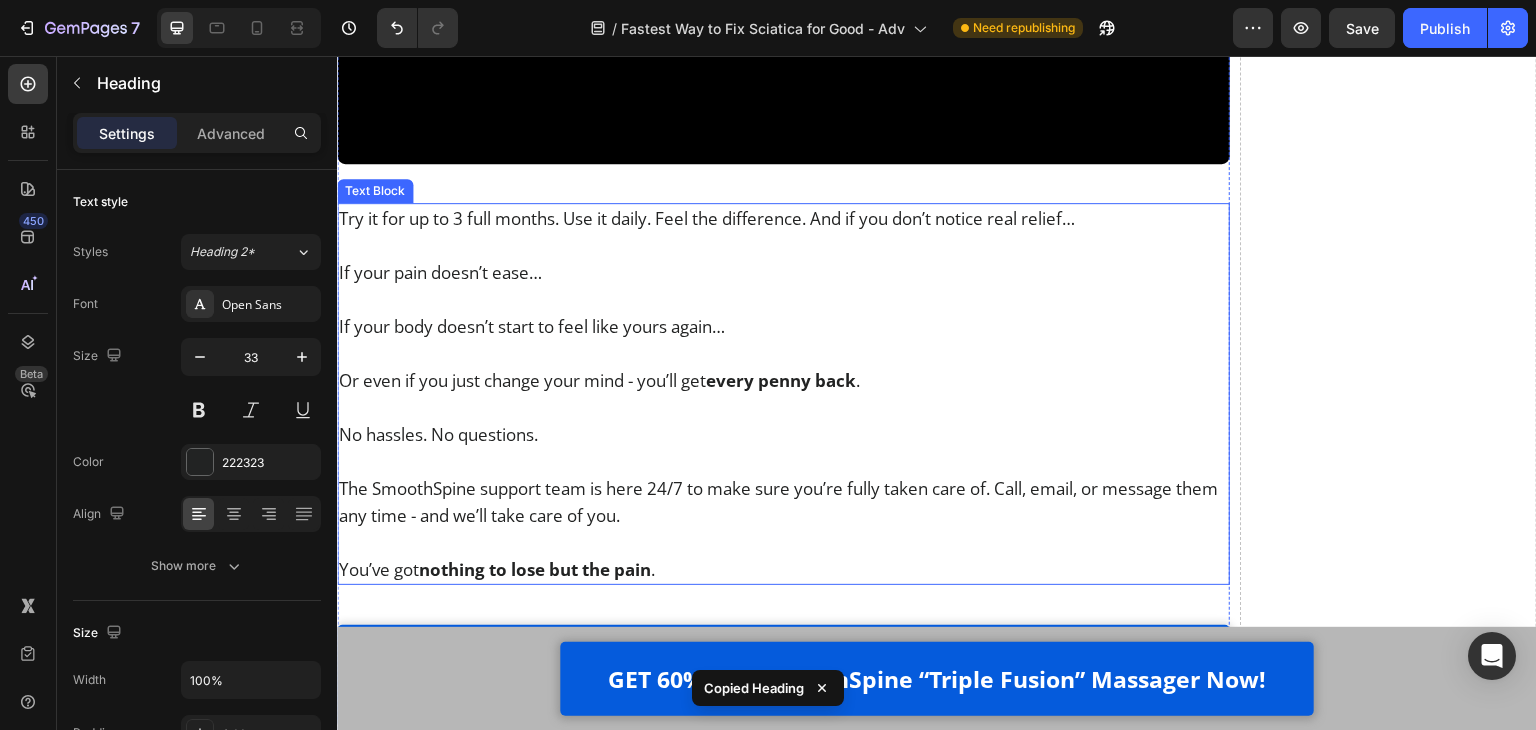 scroll, scrollTop: 25850, scrollLeft: 0, axis: vertical 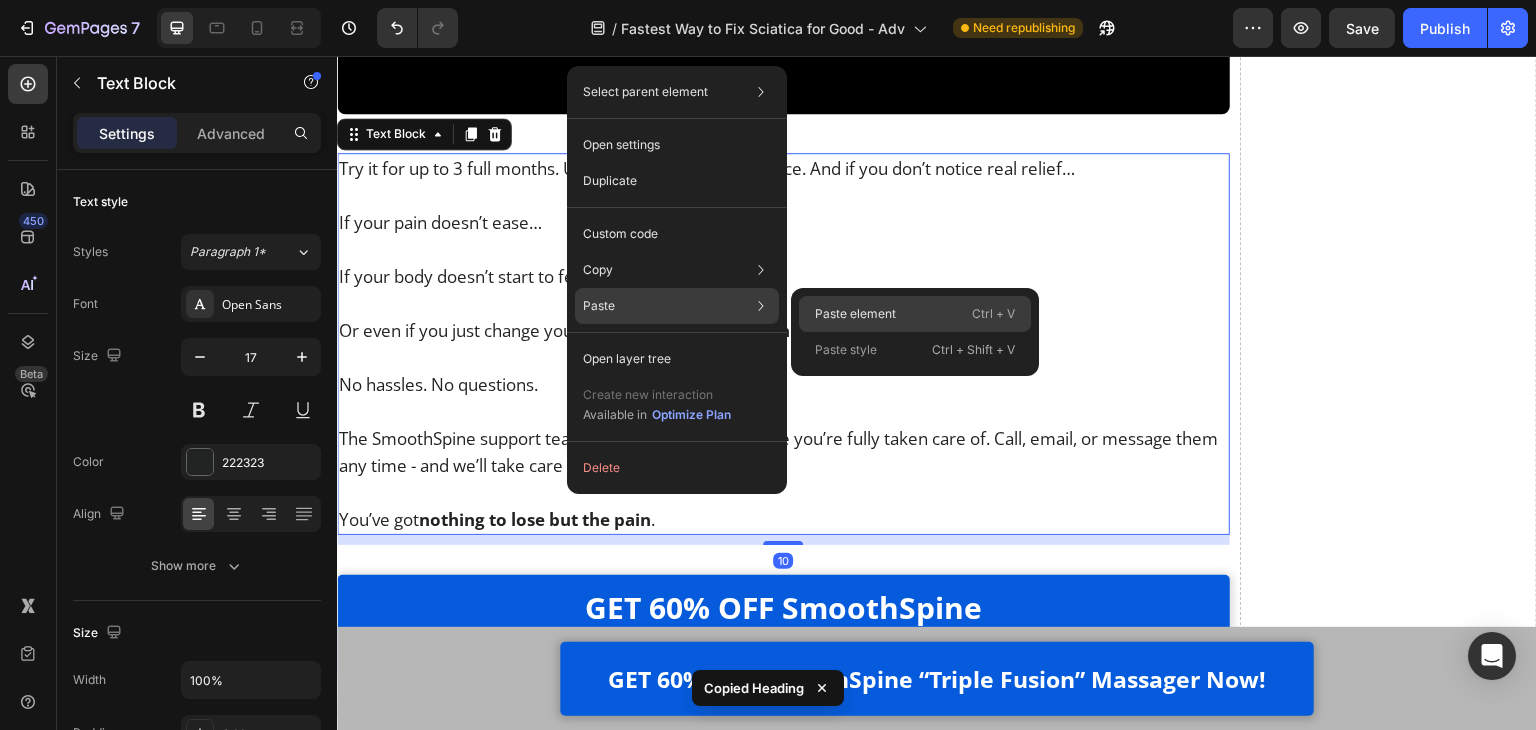 click on "Paste element  Ctrl + V" 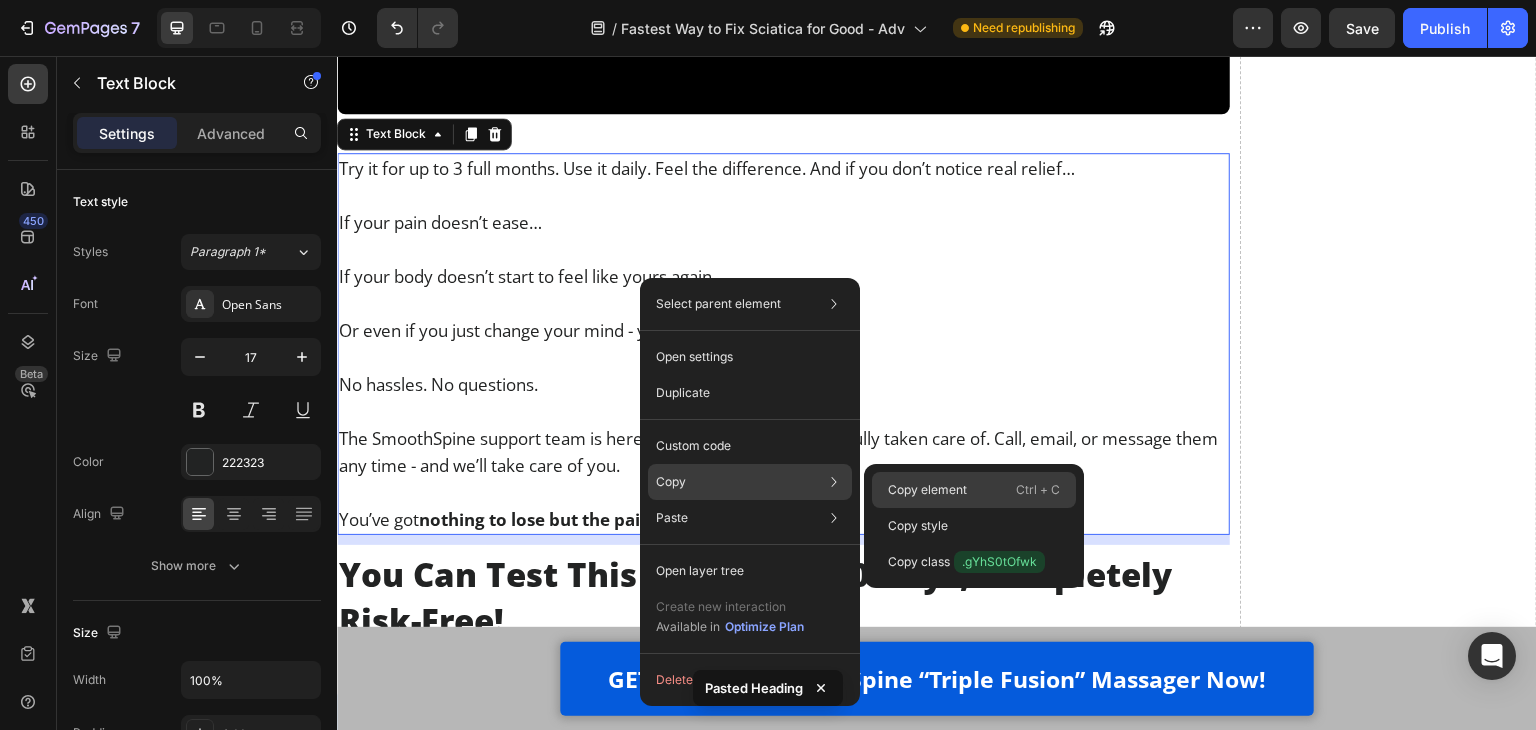 click on "Copy element  Ctrl + C" 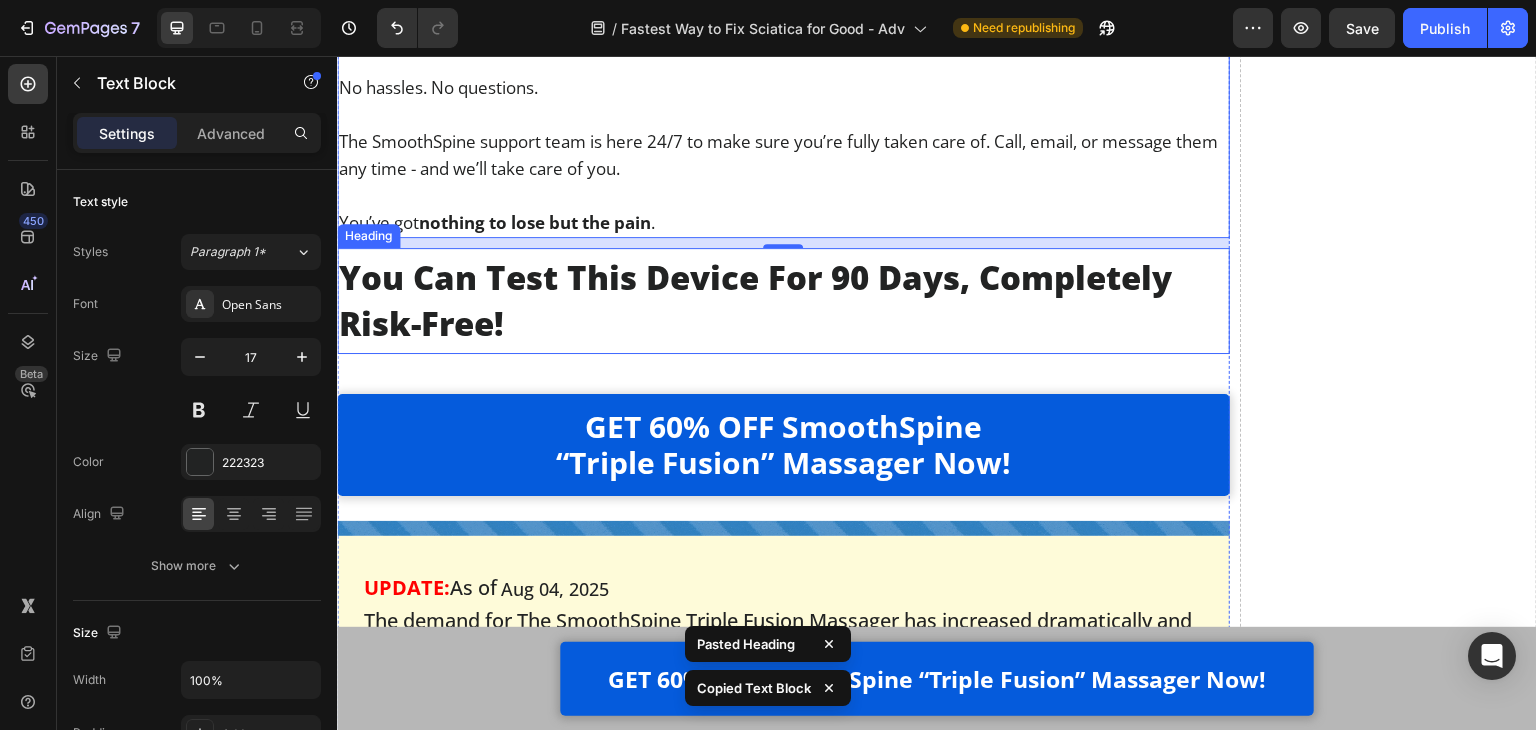 scroll, scrollTop: 26150, scrollLeft: 0, axis: vertical 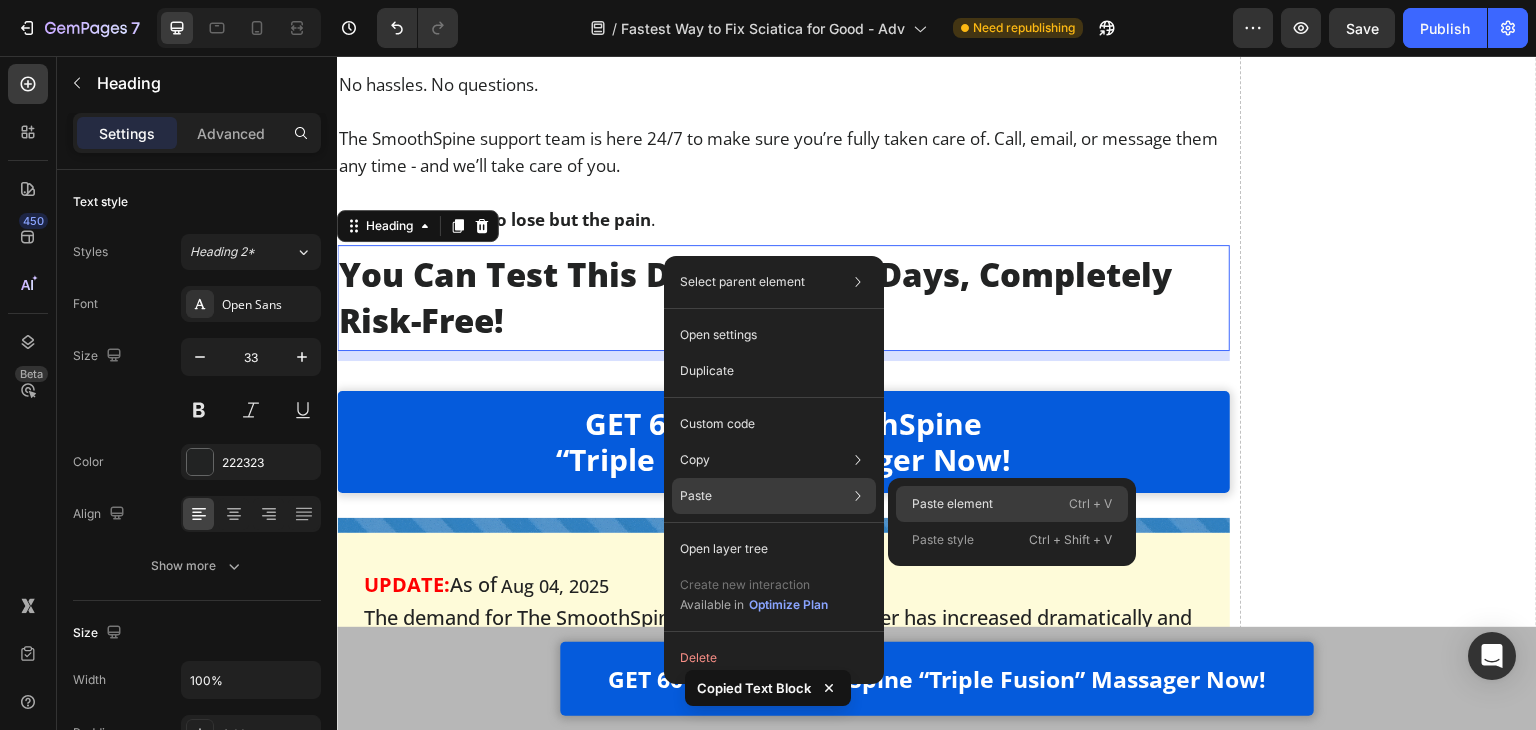 click on "Paste element" at bounding box center (952, 504) 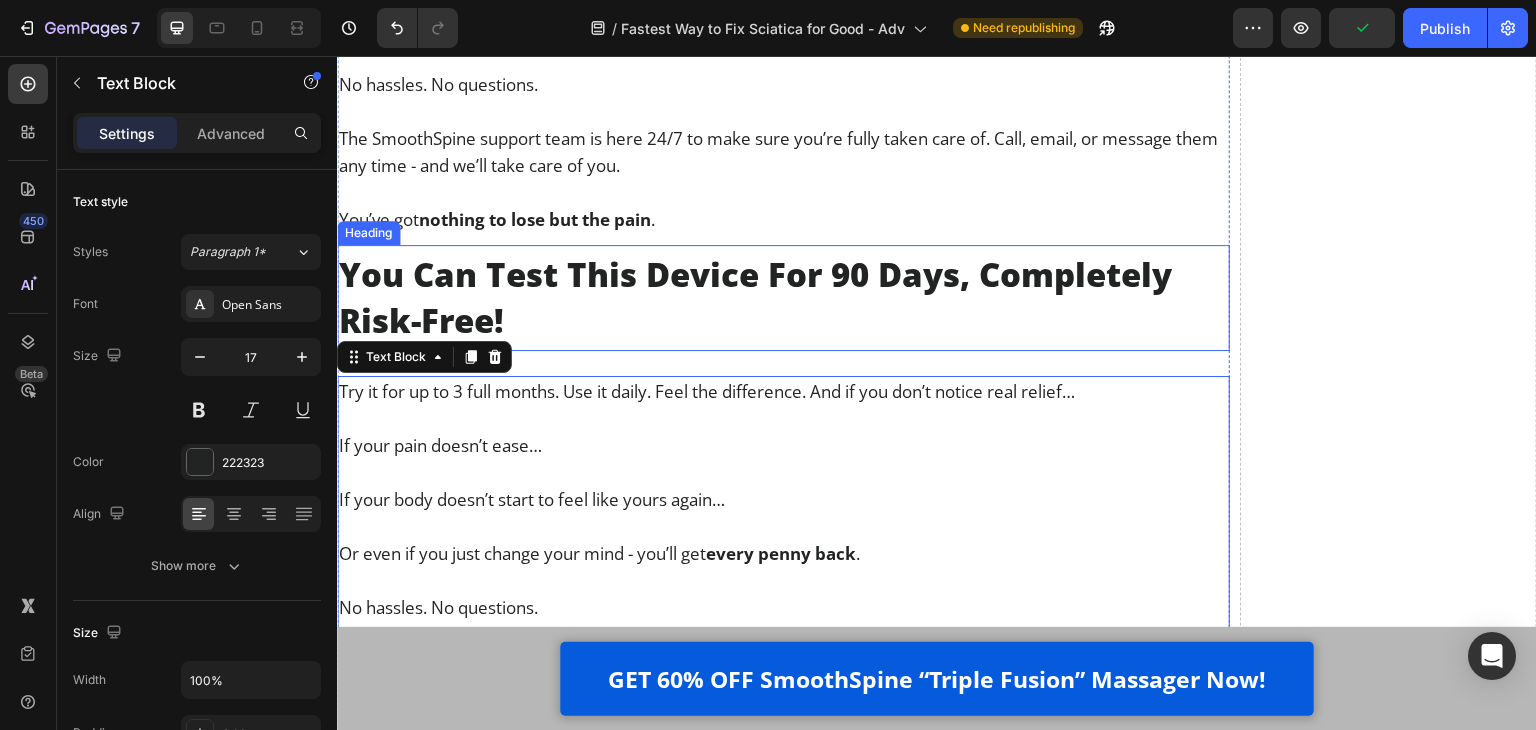 click on "You Can Test This Device For 90 Days, Completely Risk-Free!" at bounding box center (783, 298) 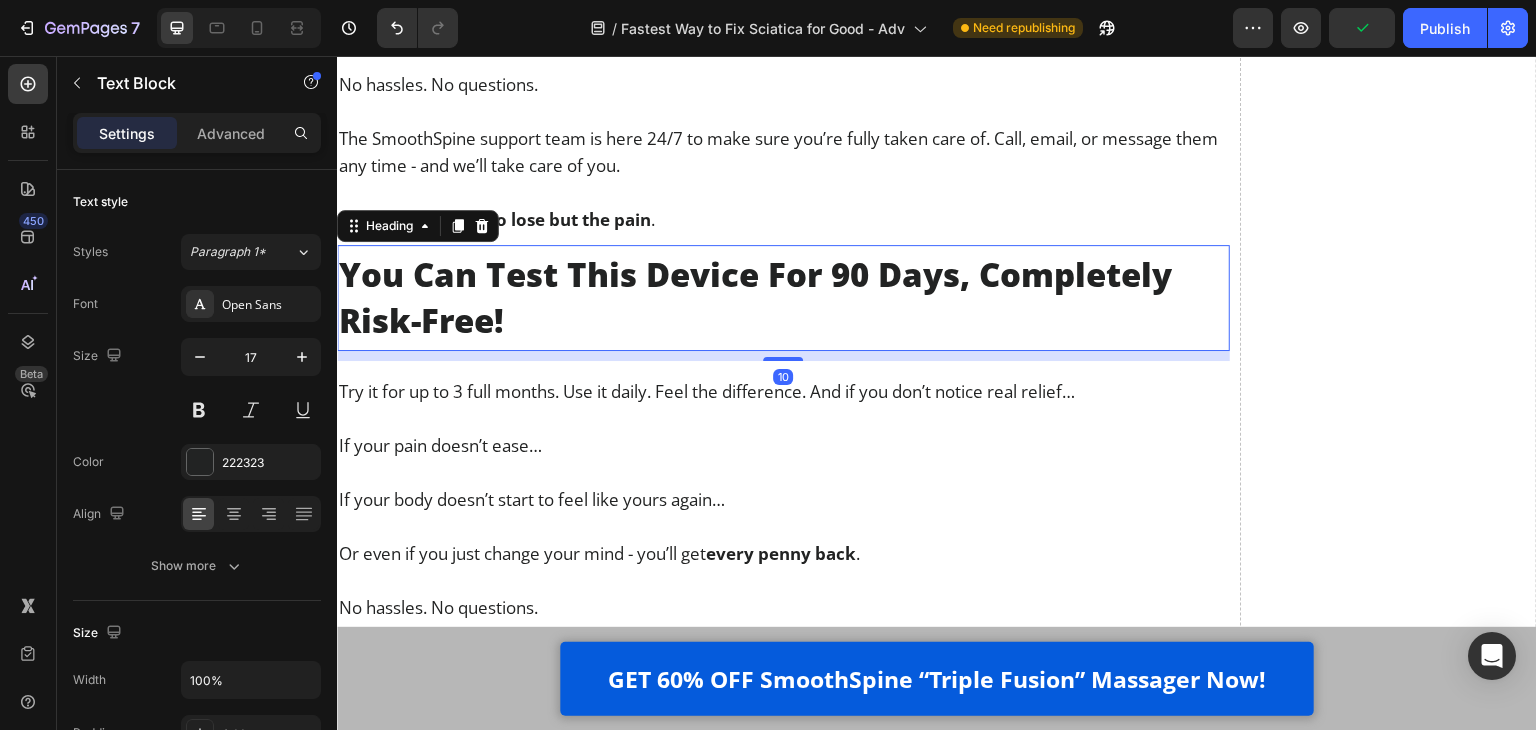 click on "You Can Test This Device For 90 Days, Completely Risk-Free!" at bounding box center (783, 298) 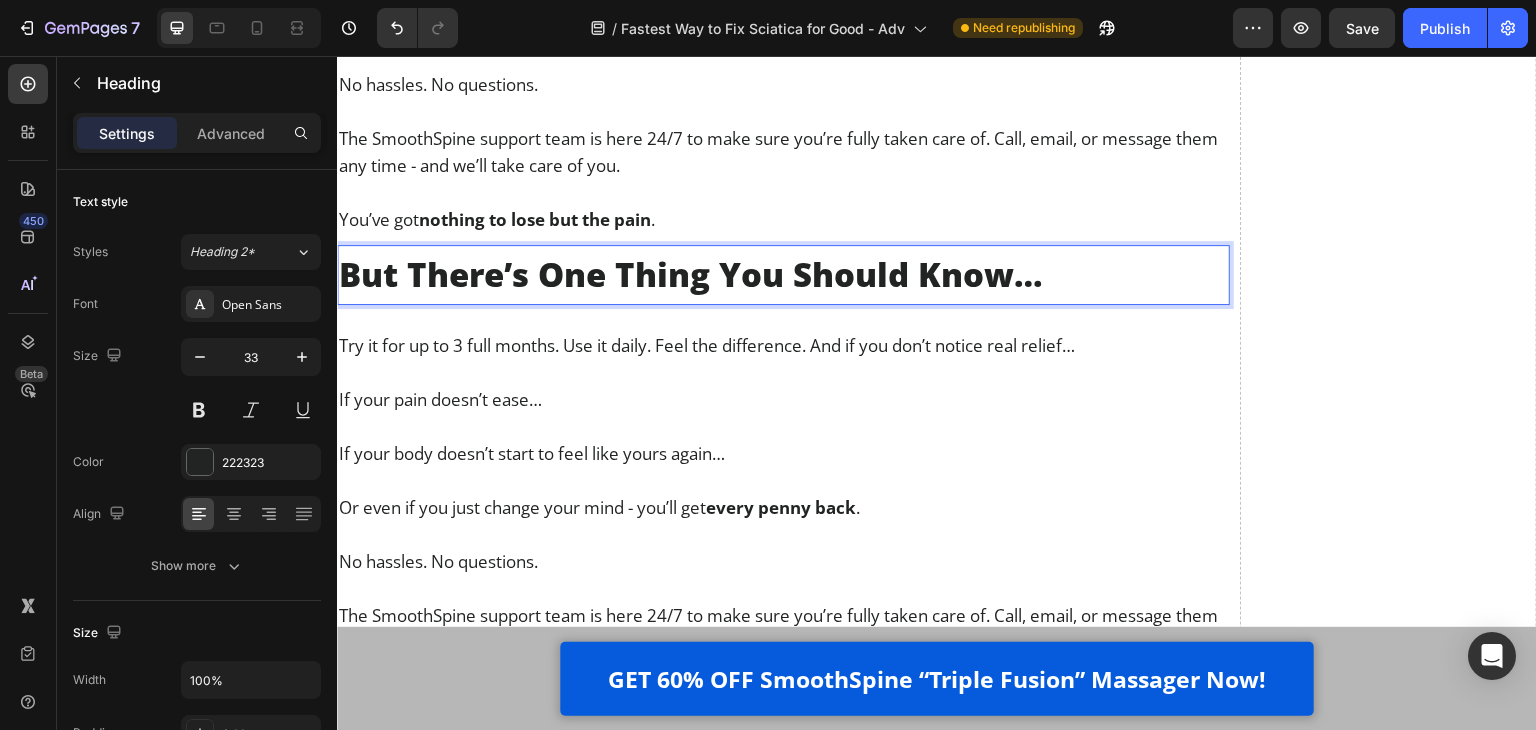 click on "If your body doesn’t start to feel like yours again…" at bounding box center (783, 453) 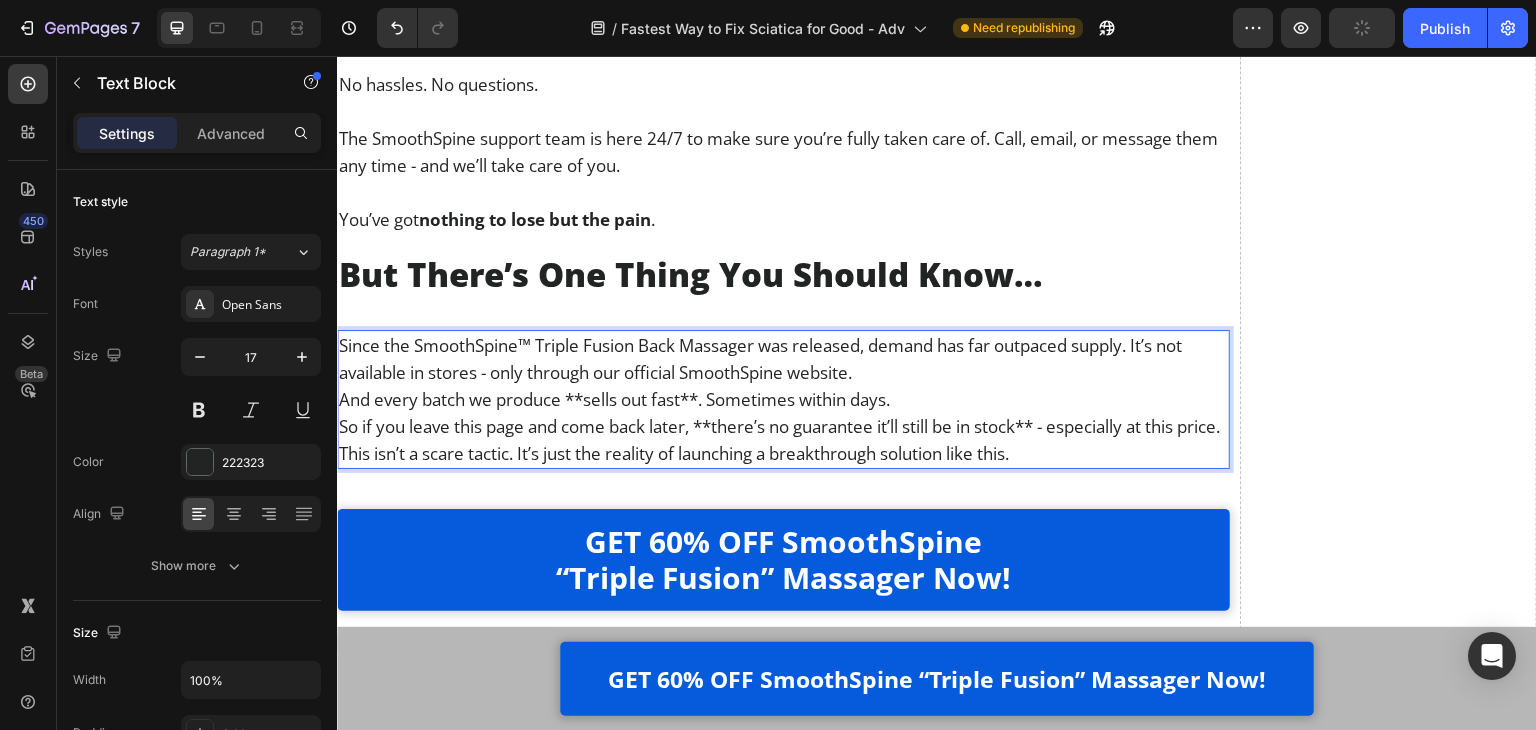 click on "Since the SmoothSpine™ Triple Fusion Back Massager was released, demand has far outpaced supply. It’s not available in stores - only through our official SmoothSpine website." at bounding box center (783, 359) 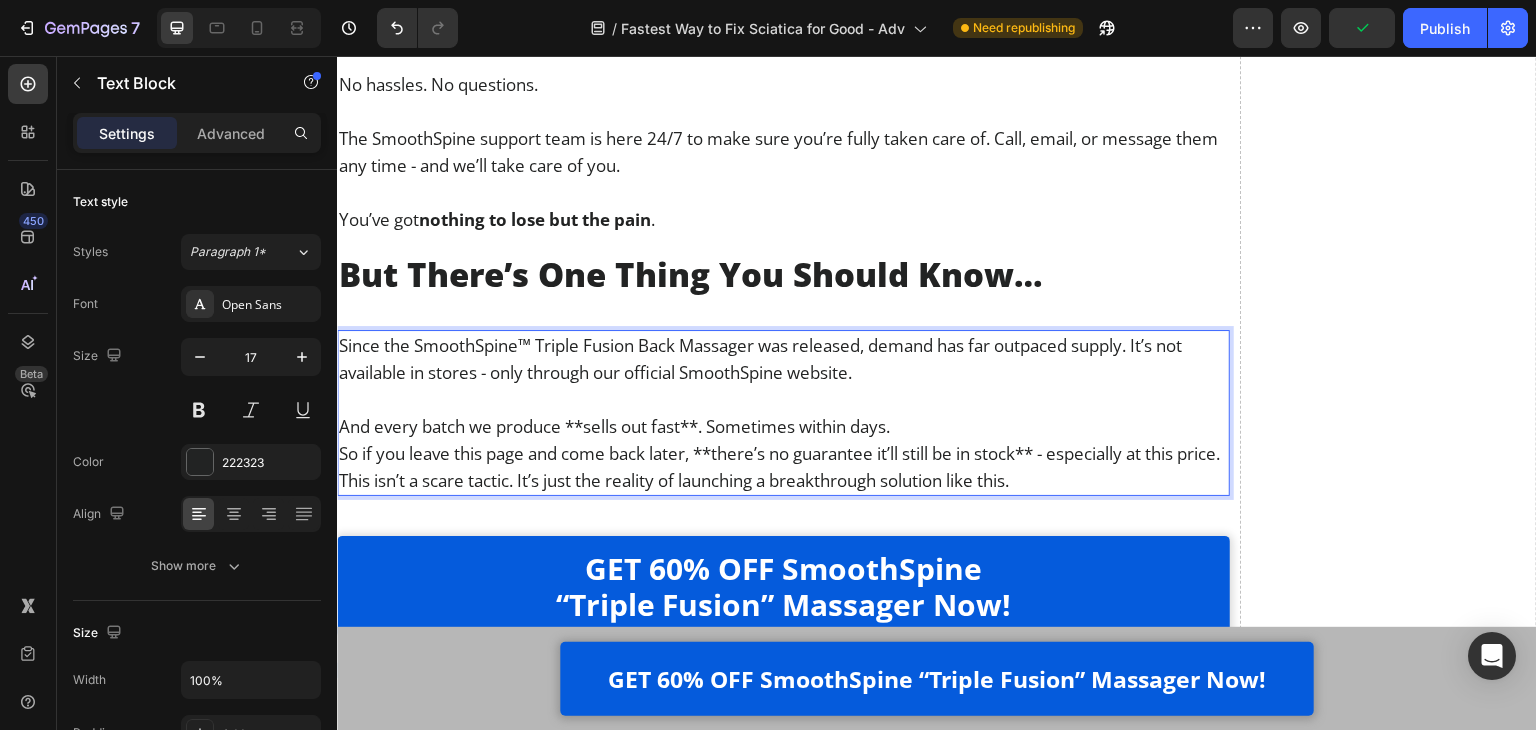 click on "And every batch we produce **sells out fast**. Sometimes within days." at bounding box center (783, 426) 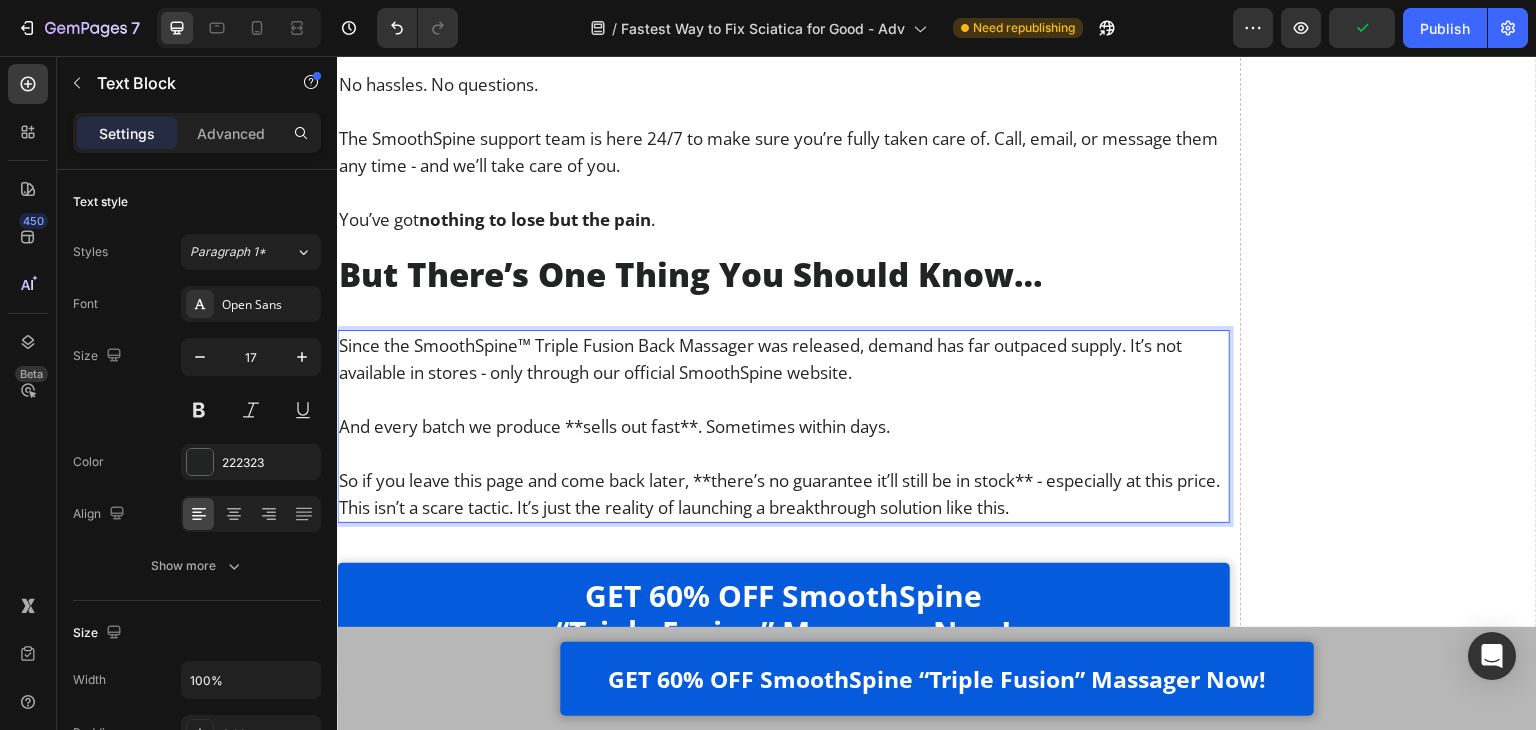 click on "So if you leave this page and come back later, **there’s no guarantee it’ll still be in stock** - especially at this price." at bounding box center (783, 480) 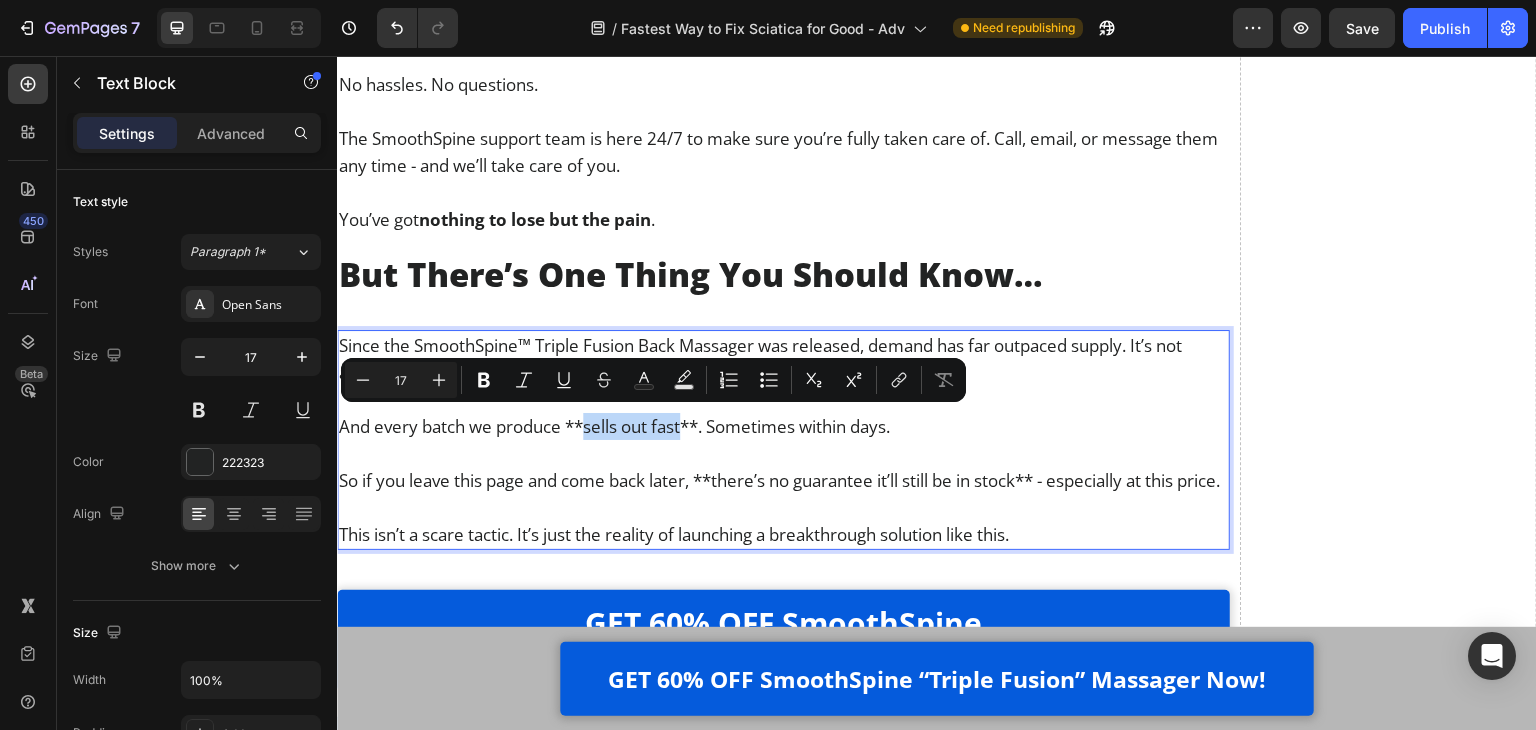 drag, startPoint x: 587, startPoint y: 428, endPoint x: 687, endPoint y: 426, distance: 100.02 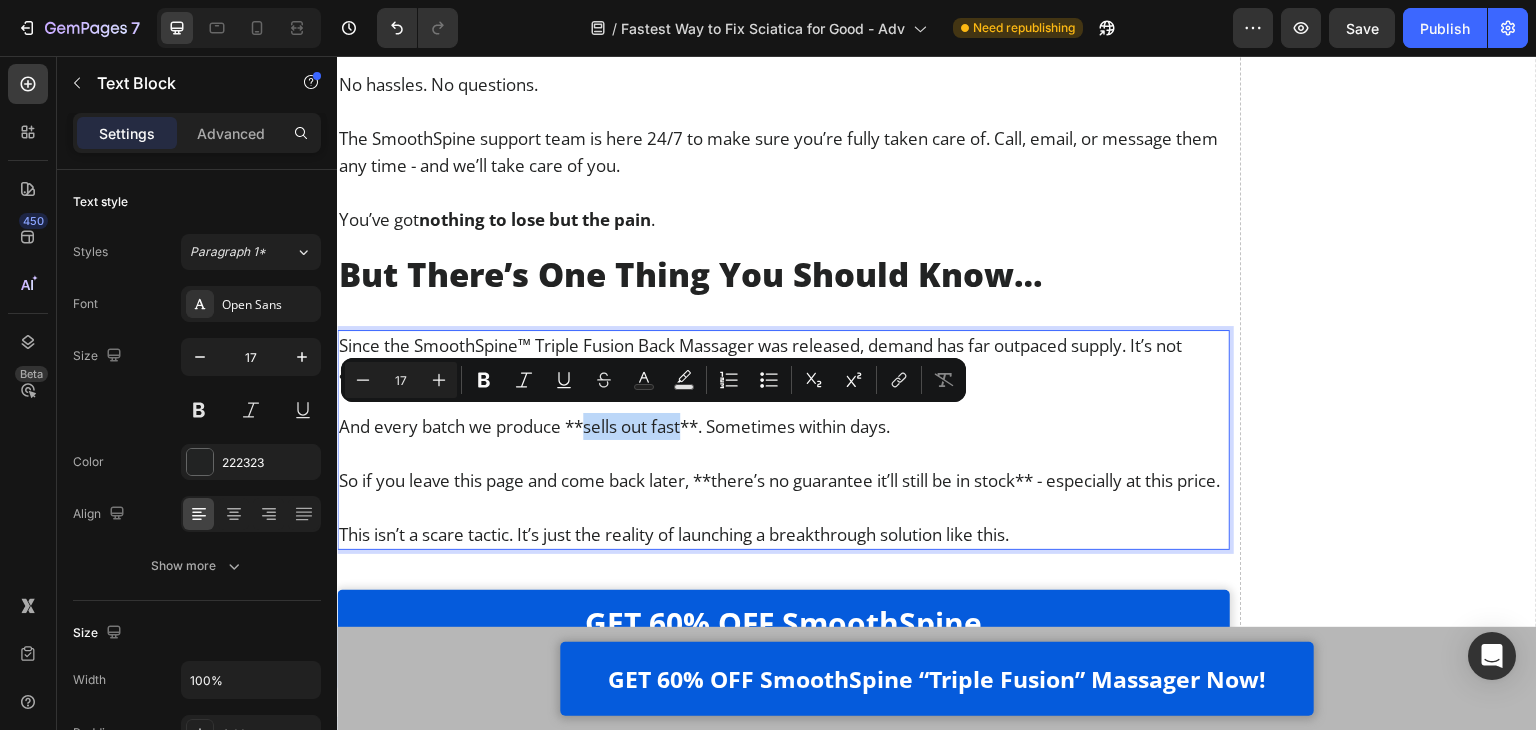 click on "And every batch we produce **sells out fast**. Sometimes within days." at bounding box center [783, 426] 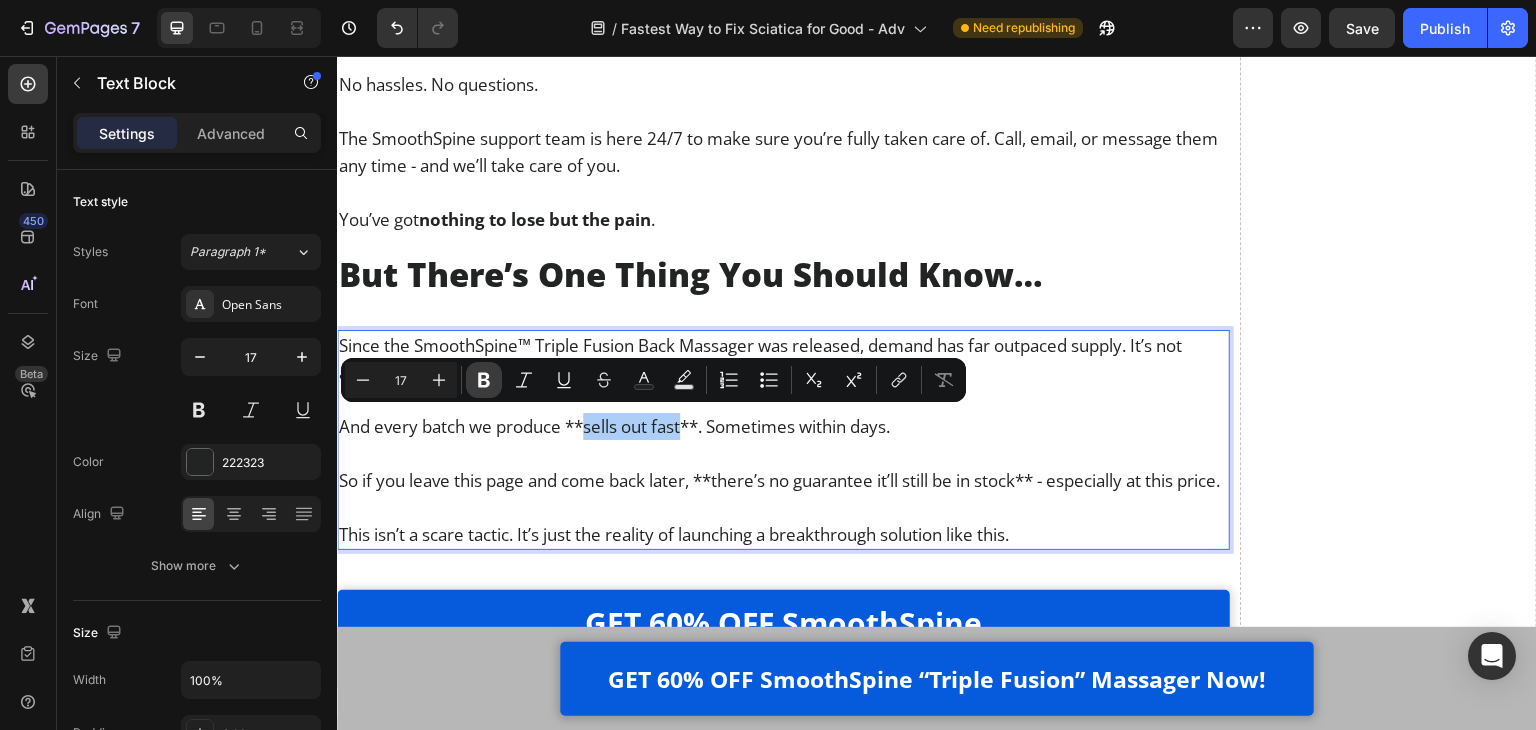 click on "Bold" at bounding box center [484, 380] 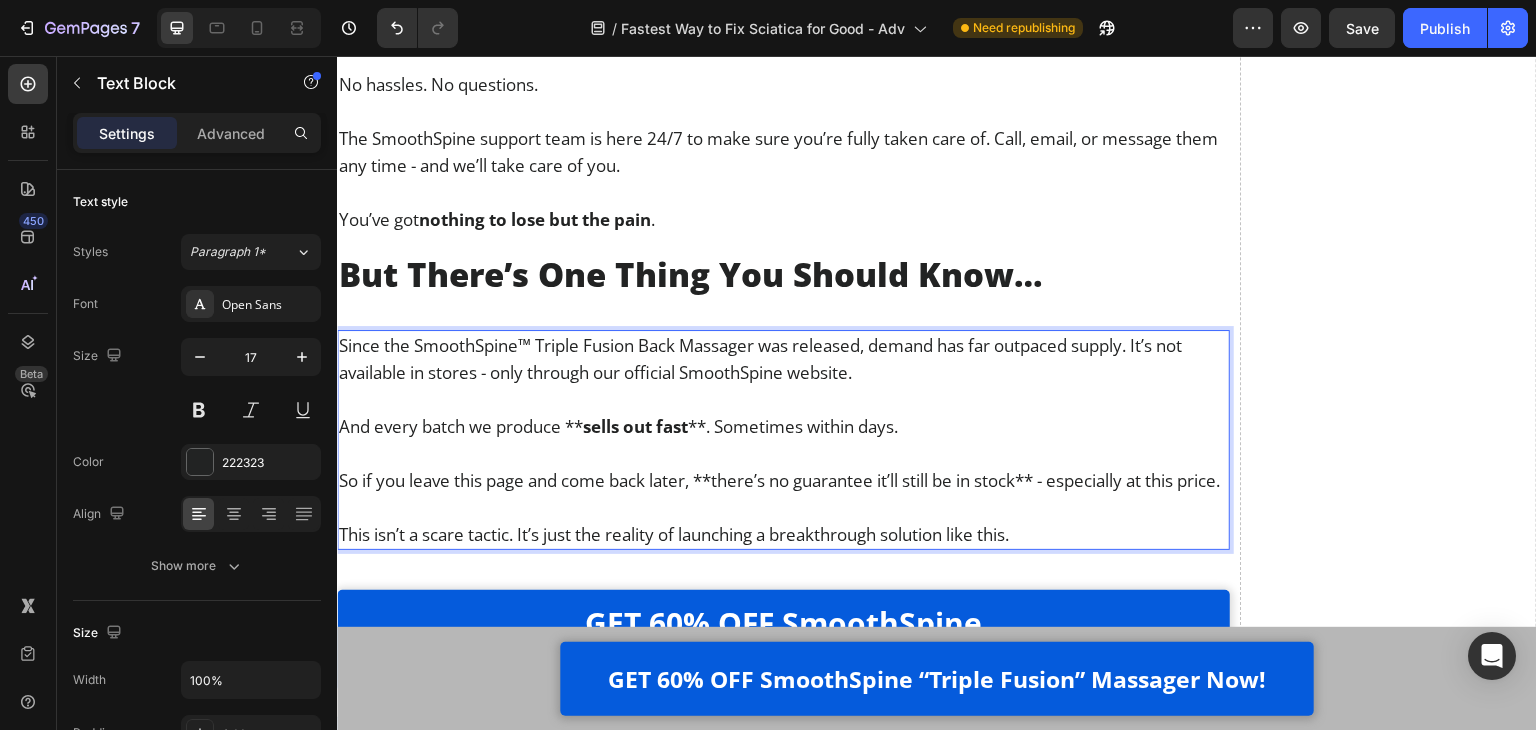 click on "And every batch we produce ** sells out fast **. Sometimes within days." at bounding box center [783, 426] 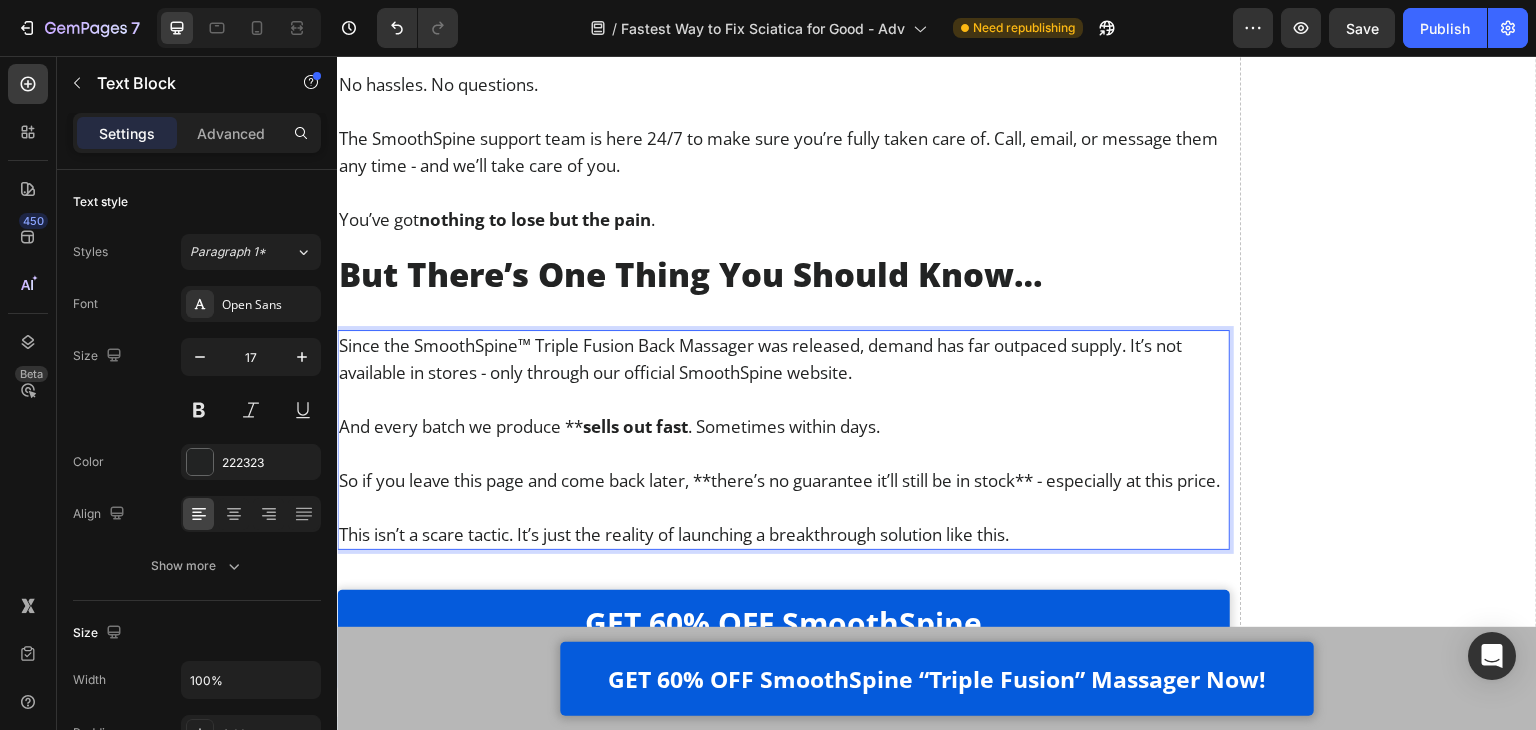click on "And every batch we produce ** sells out fast . Sometimes within days." at bounding box center (783, 426) 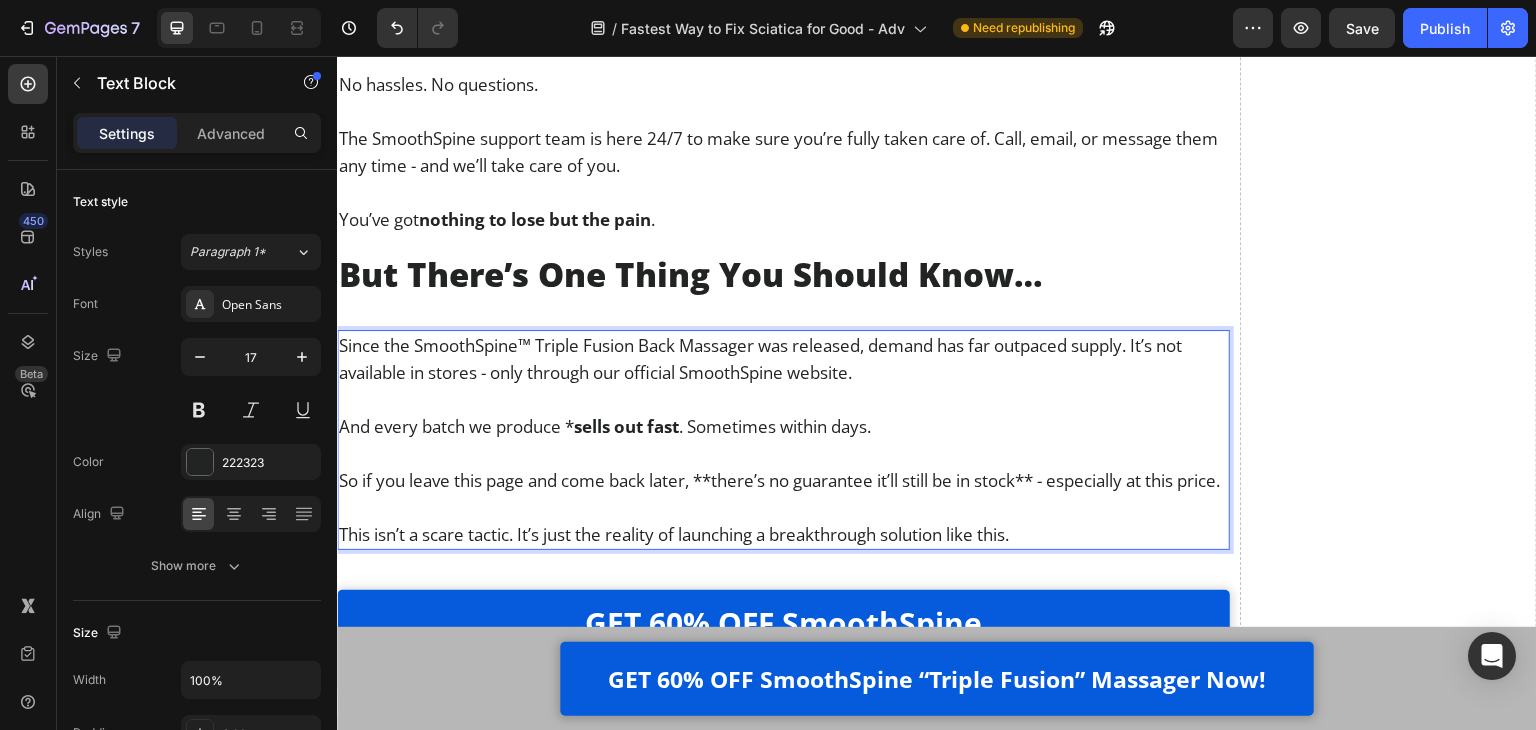 click on "sells out fast" at bounding box center (626, 426) 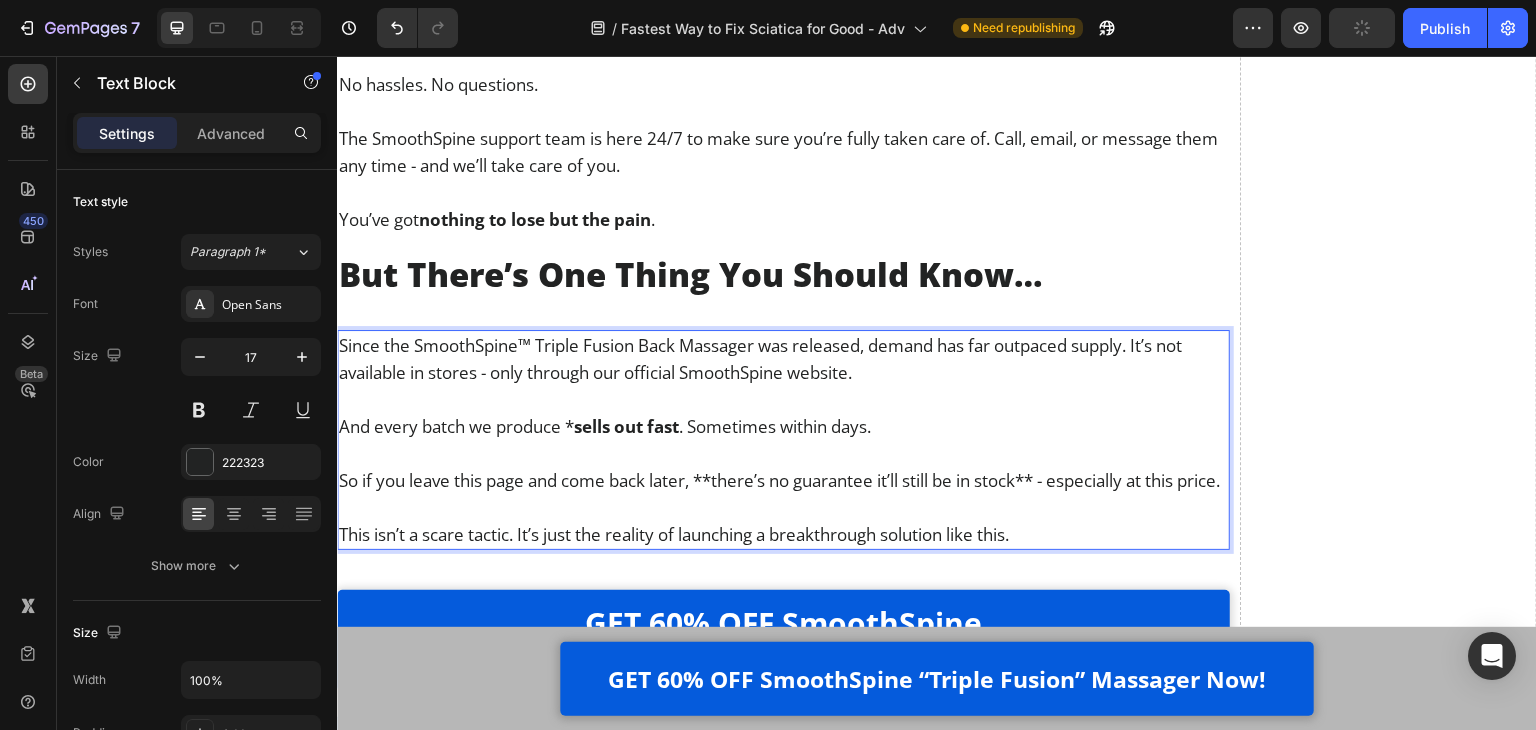click on "sells out fast" at bounding box center [626, 426] 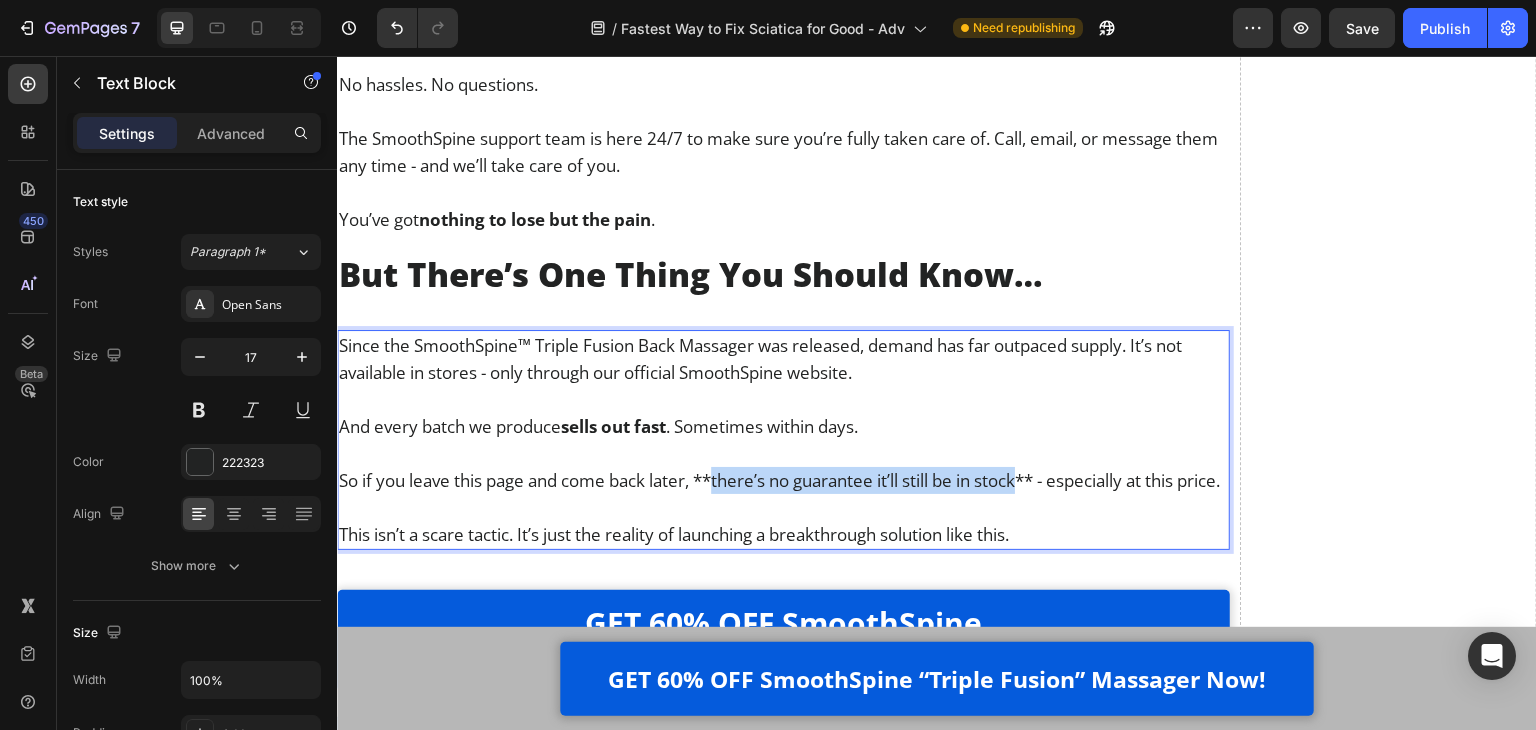 drag, startPoint x: 721, startPoint y: 482, endPoint x: 1031, endPoint y: 475, distance: 310.079 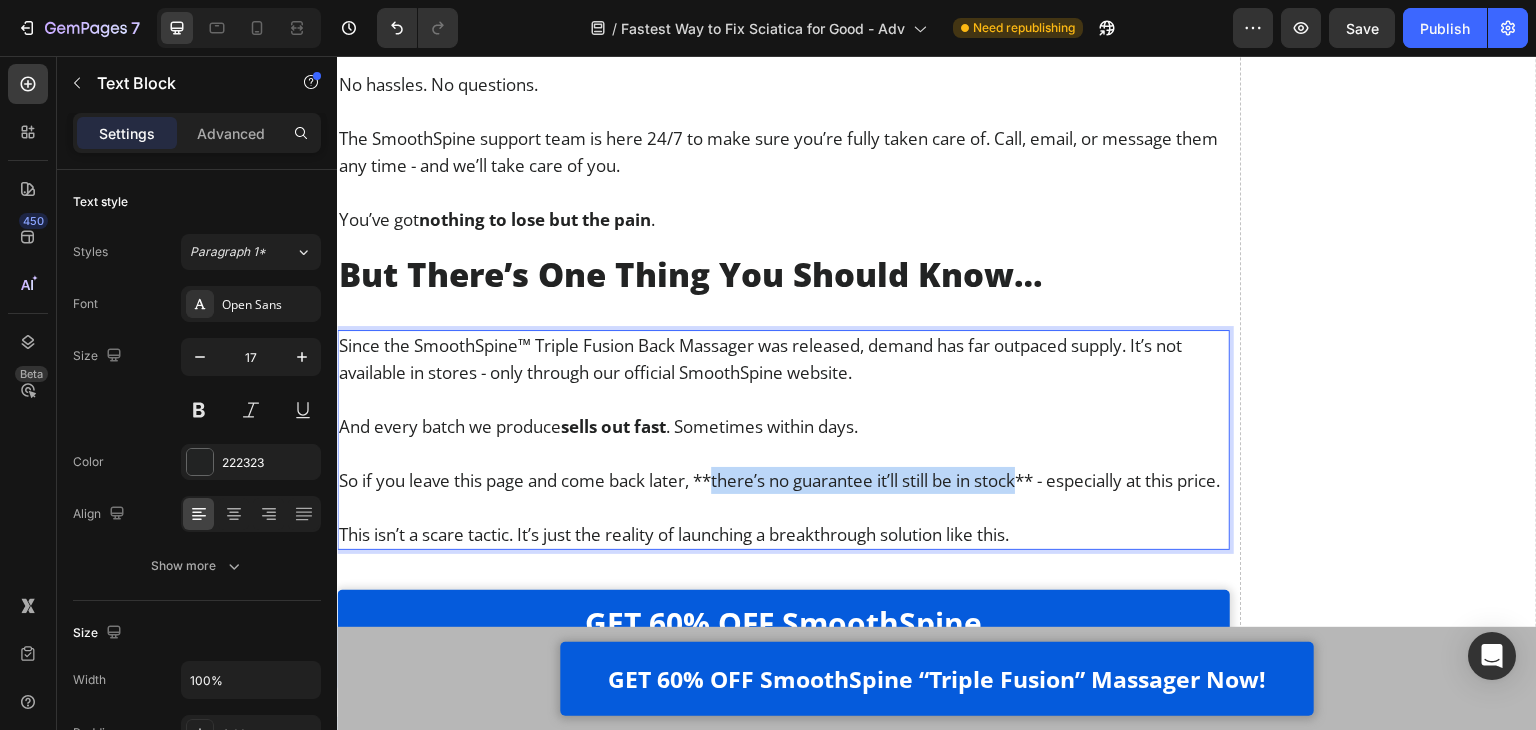 click on "So if you leave this page and come back later, **there’s no guarantee it’ll still be in stock** - especially at this price." at bounding box center [783, 480] 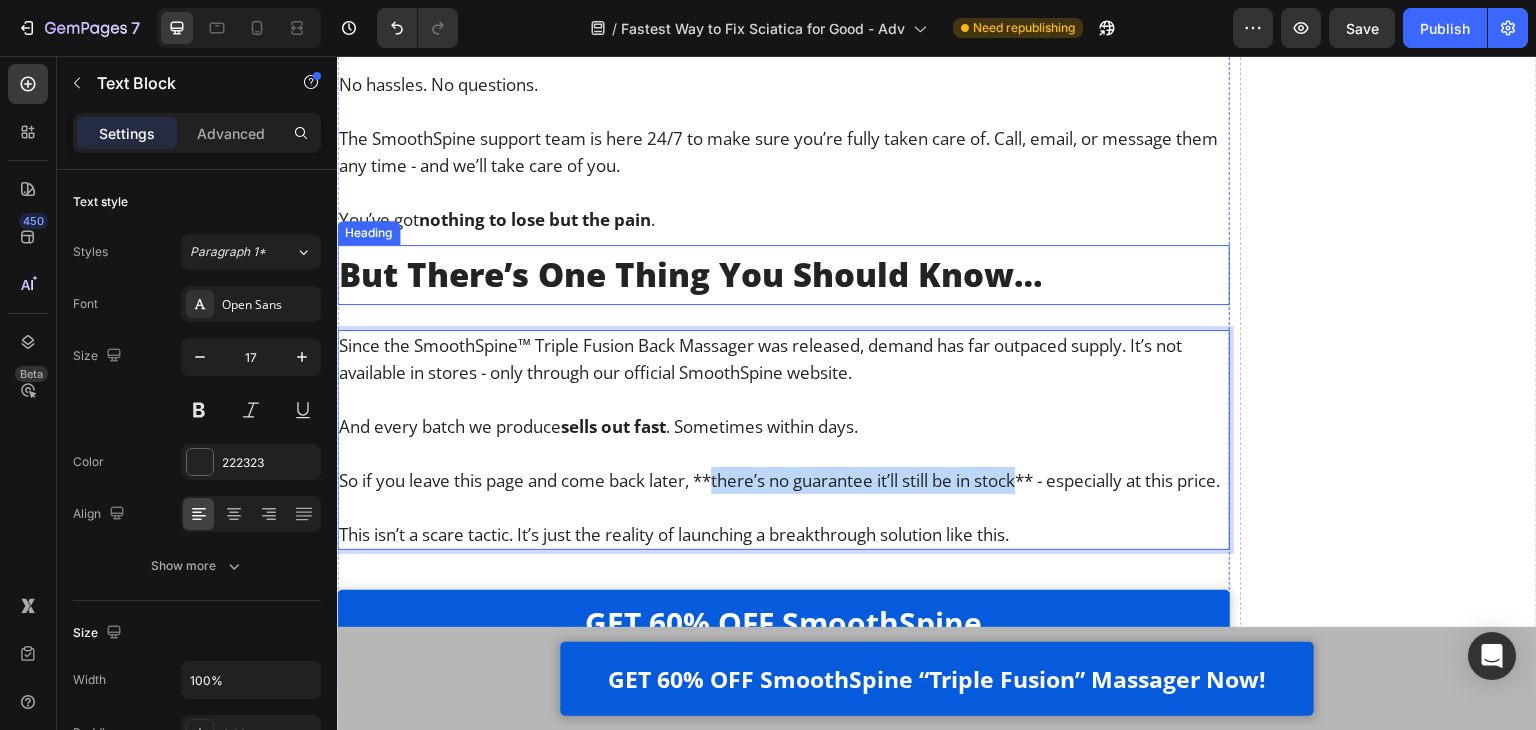 click on "But There’s One Thing You Should Know…" at bounding box center (783, 275) 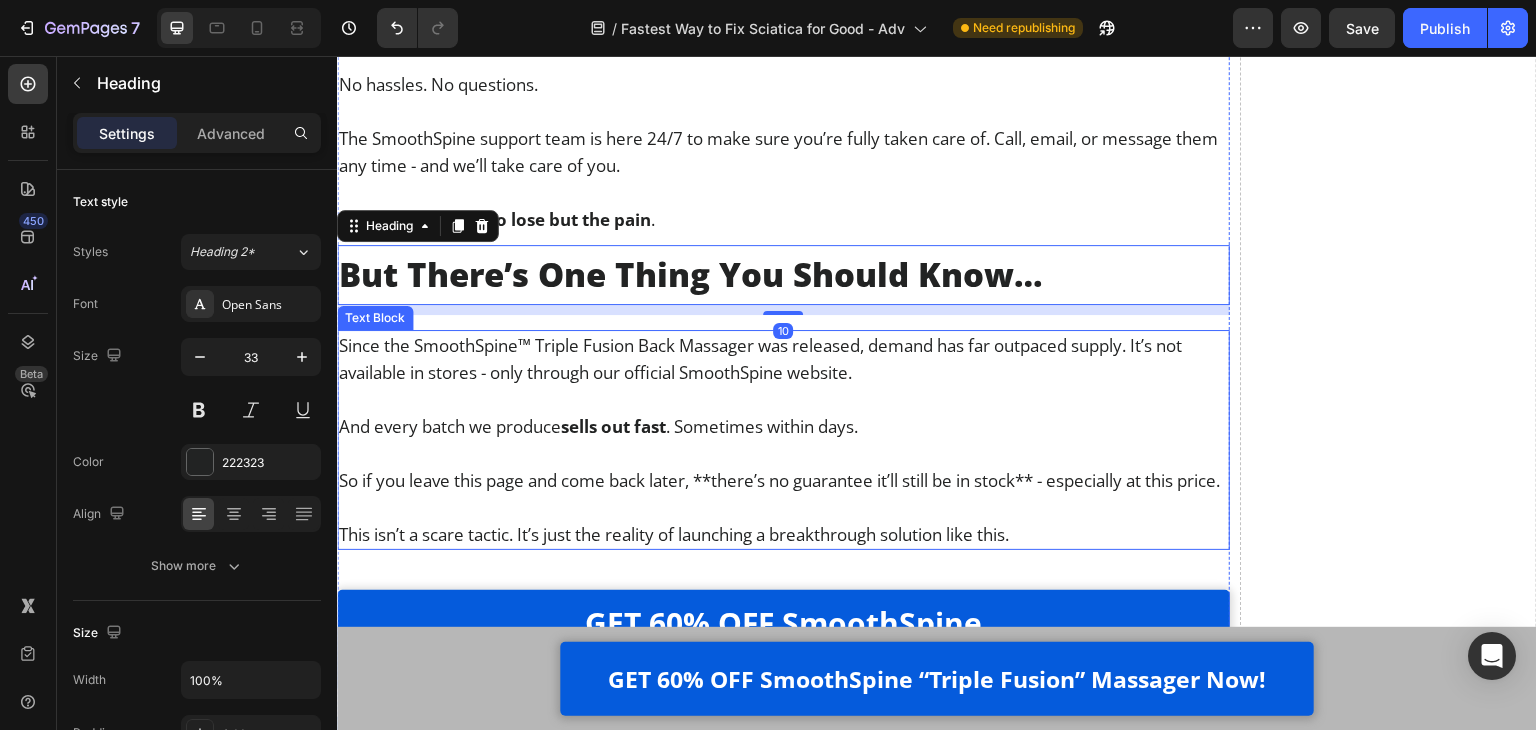 click on "So if you leave this page and come back later, **there’s no guarantee it’ll still be in stock** - especially at this price." at bounding box center (783, 480) 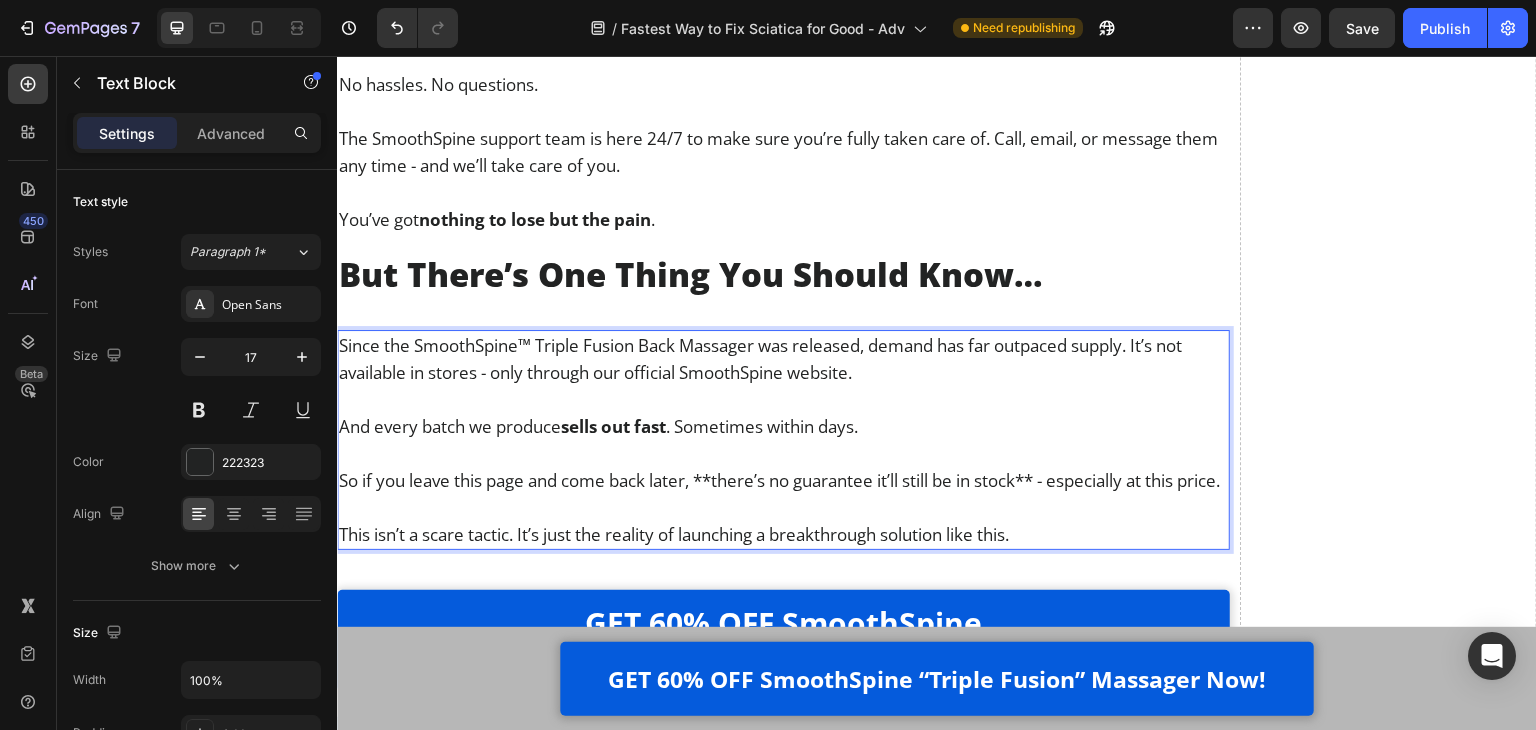 click on "So if you leave this page and come back later, **there’s no guarantee it’ll still be in stock** - especially at this price." at bounding box center (783, 480) 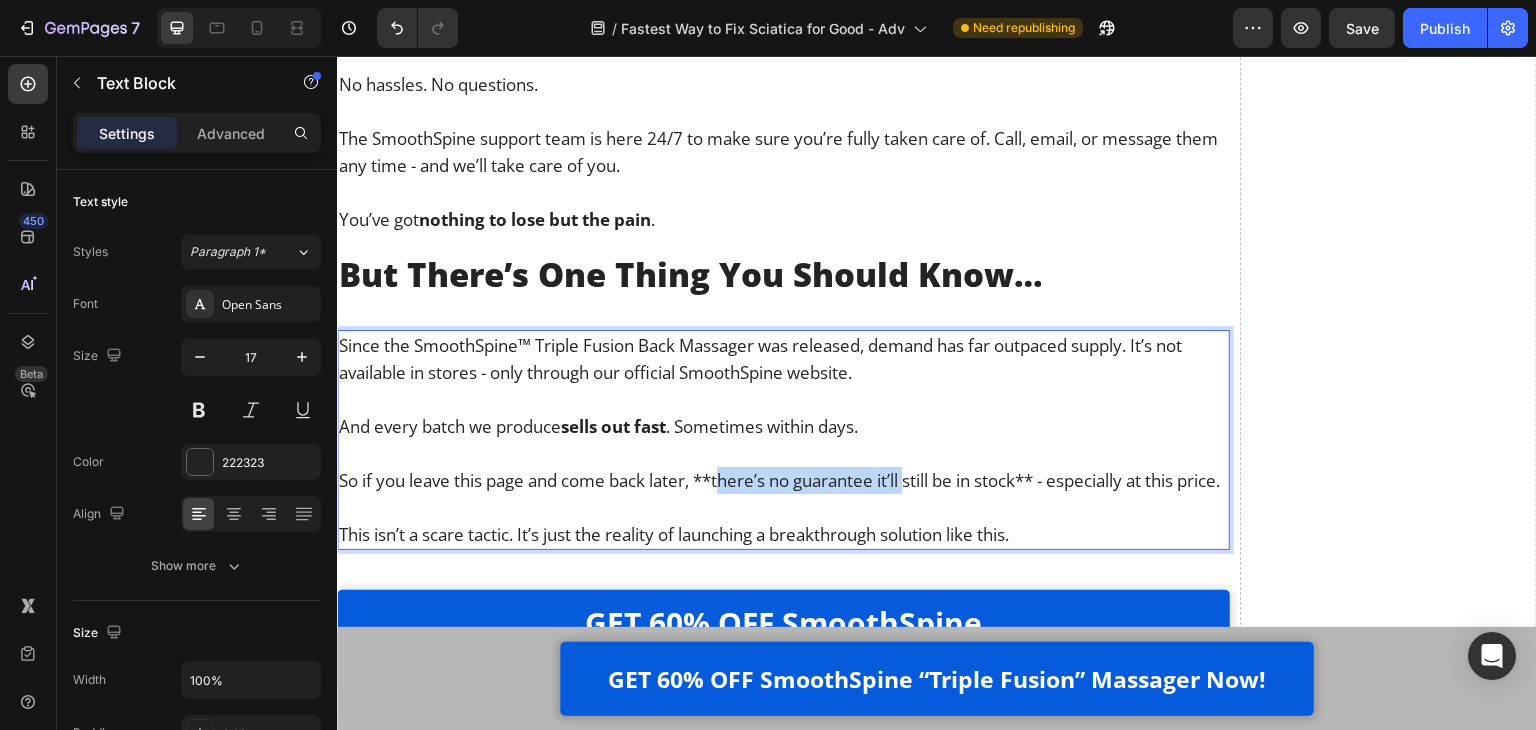 drag, startPoint x: 724, startPoint y: 478, endPoint x: 914, endPoint y: 476, distance: 190.01053 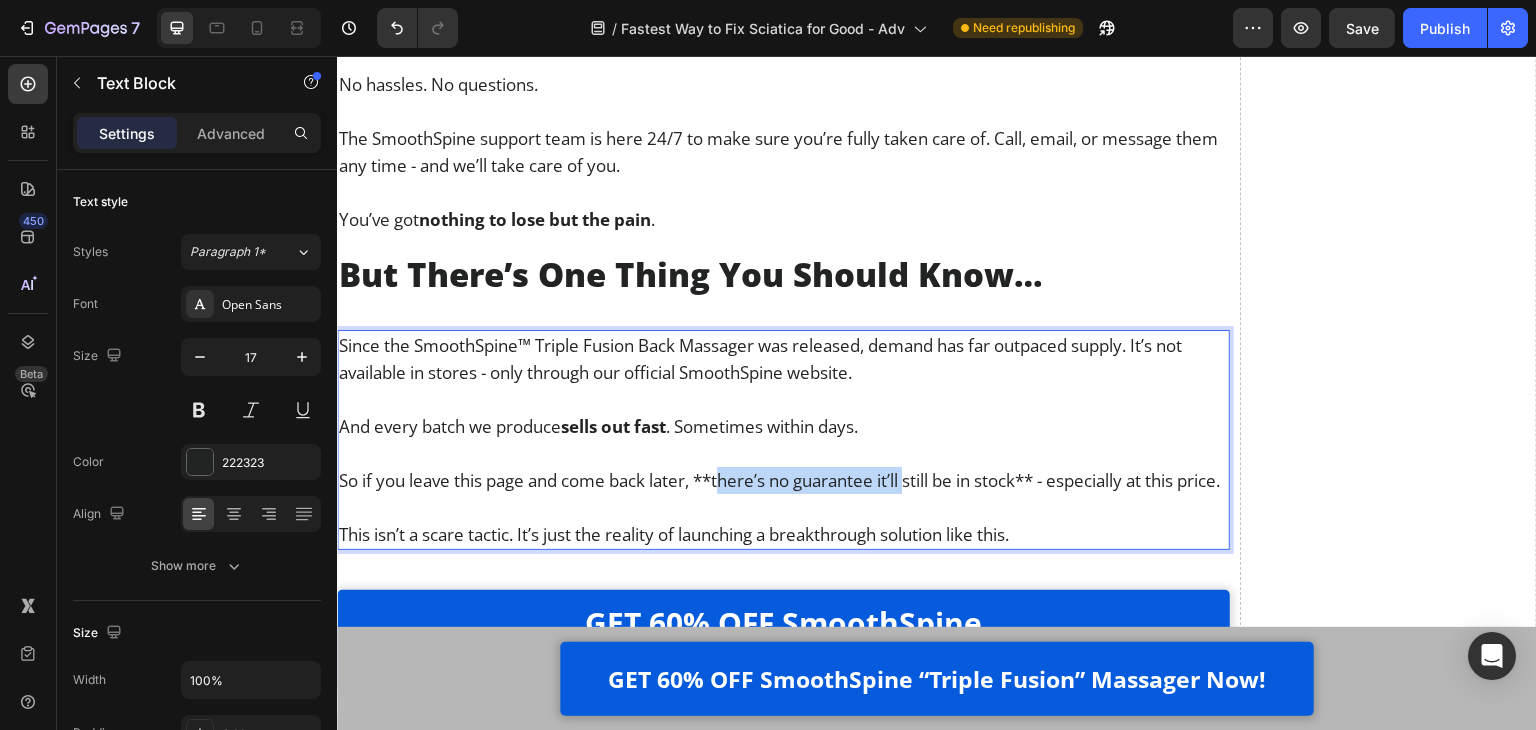 click on "So if you leave this page and come back later, **there’s no guarantee it’ll still be in stock** - especially at this price." at bounding box center (783, 480) 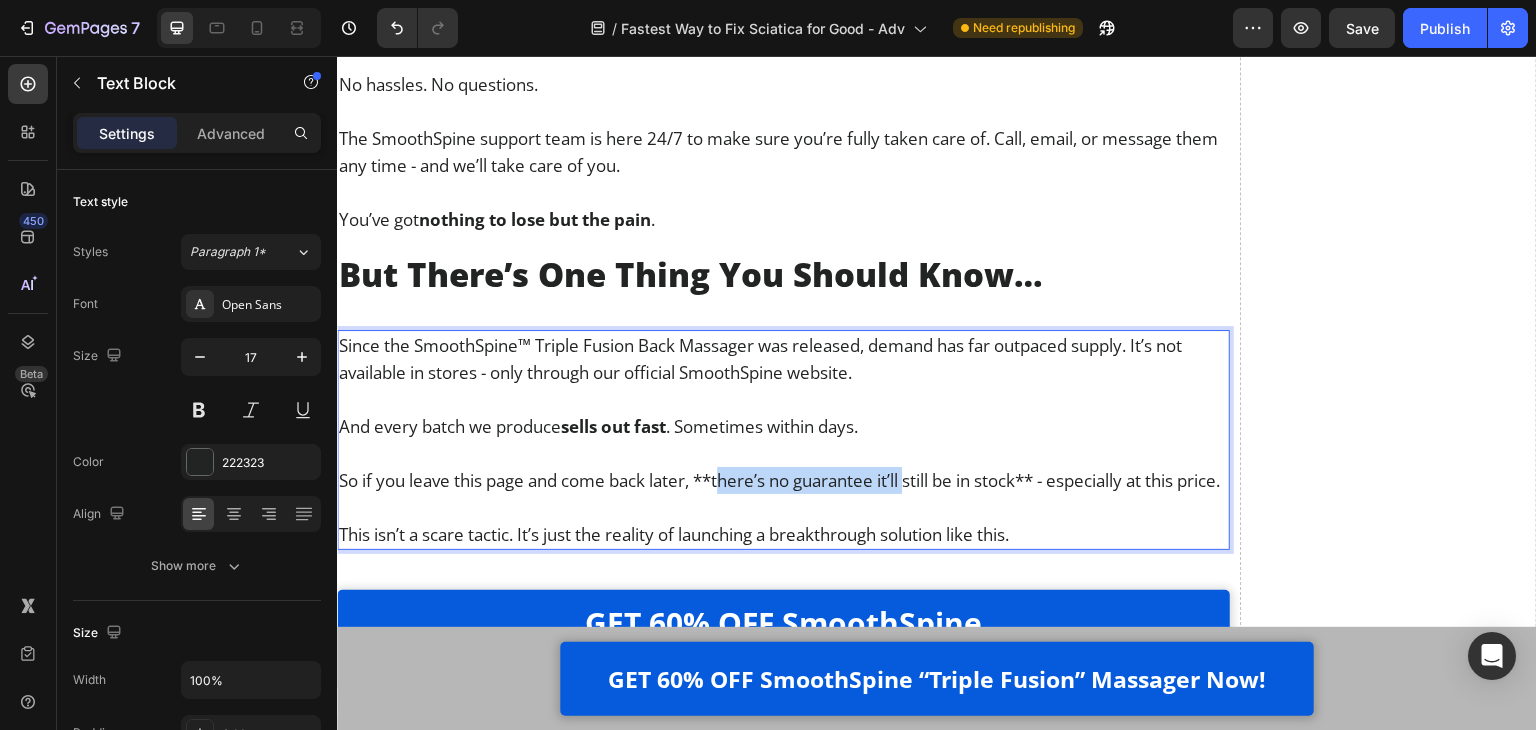 click on "So if you leave this page and come back later, **there’s no guarantee it’ll still be in stock** - especially at this price." at bounding box center [783, 480] 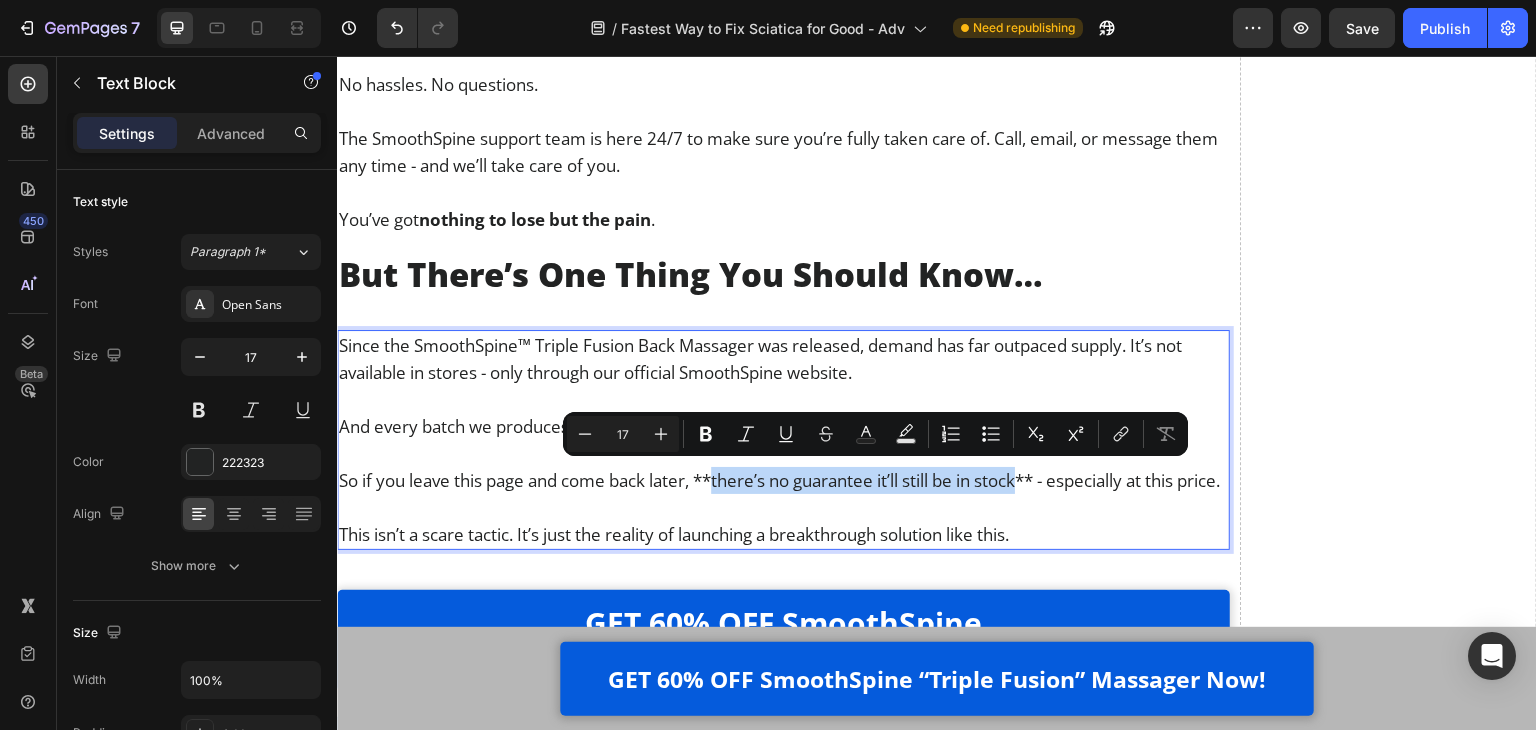 drag, startPoint x: 720, startPoint y: 477, endPoint x: 1030, endPoint y: 479, distance: 310.00644 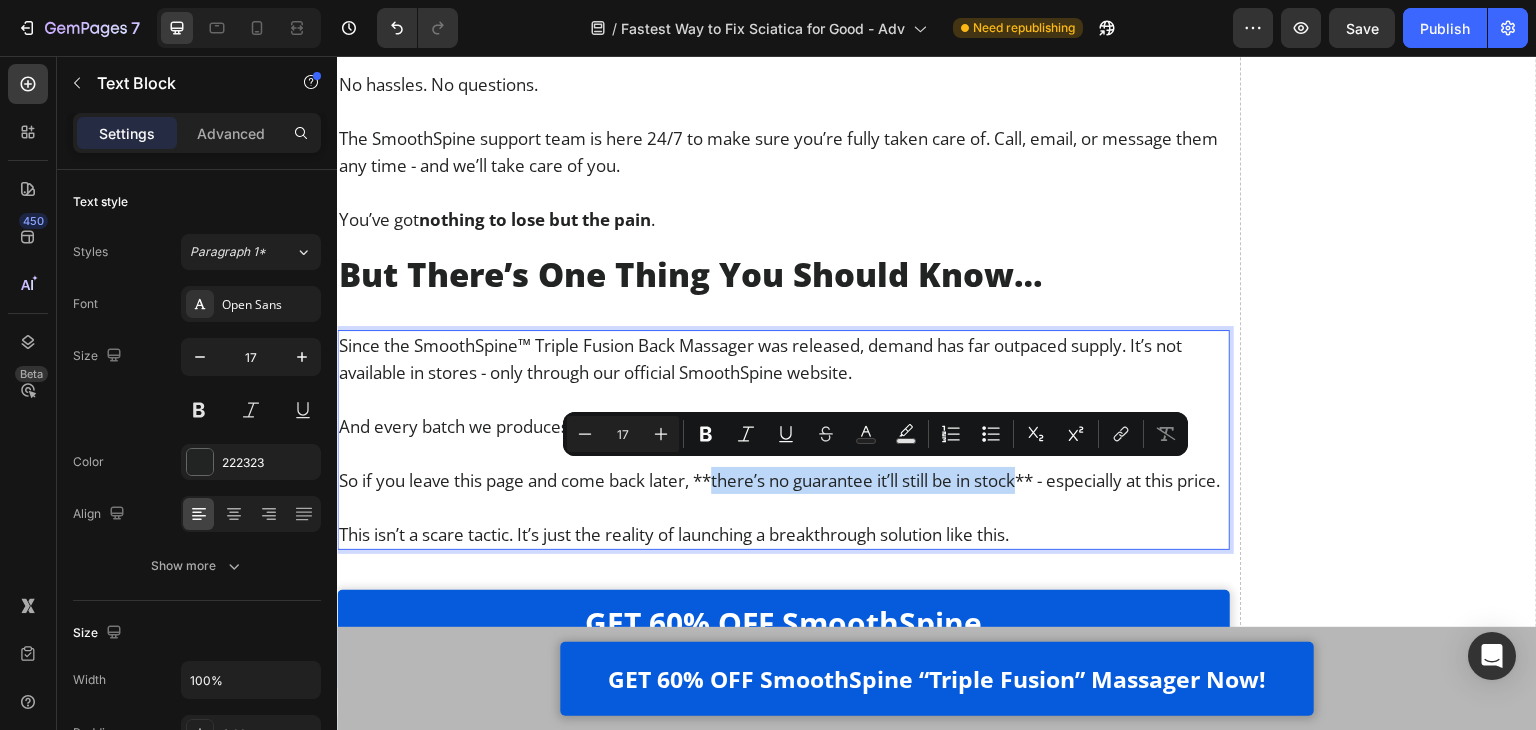 click on "So if you leave this page and come back later, **there’s no guarantee it’ll still be in stock** - especially at this price." at bounding box center (783, 480) 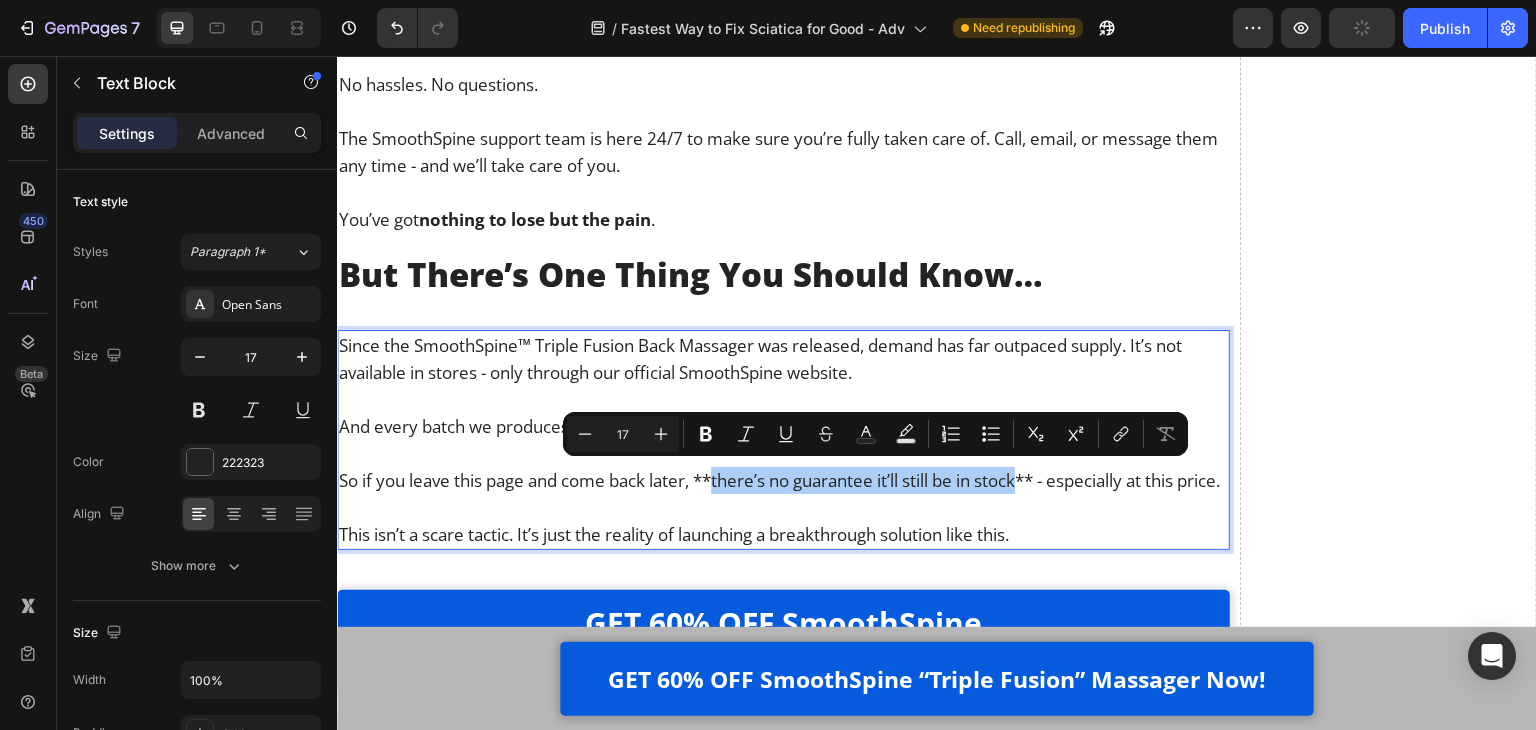 click on "Minus 17 Plus Bold Italic Underline       Strikethrough
Text Color
Text Background Color Numbered List Bulleted List Subscript Superscript       link Remove Format" at bounding box center [875, 434] 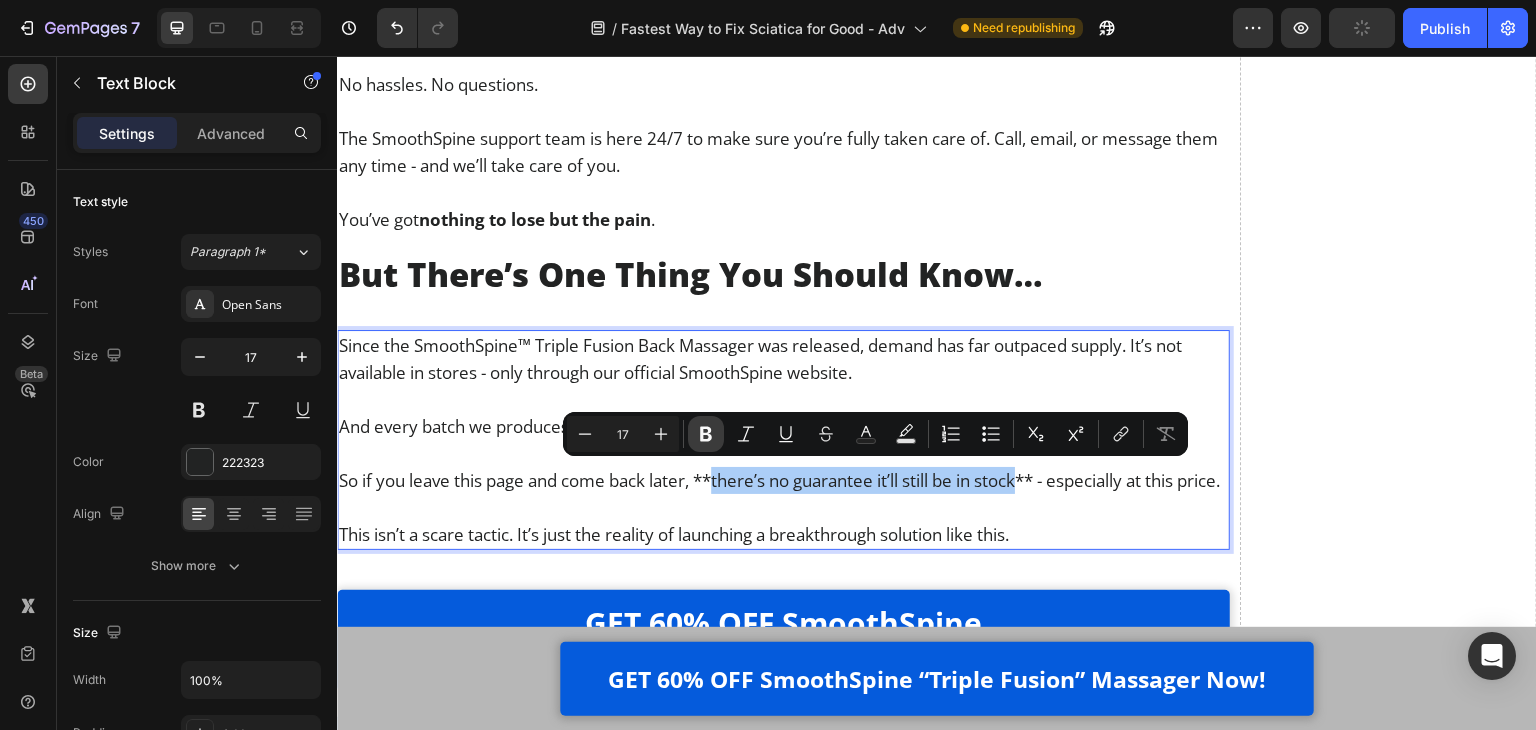 click on "Bold" at bounding box center [706, 434] 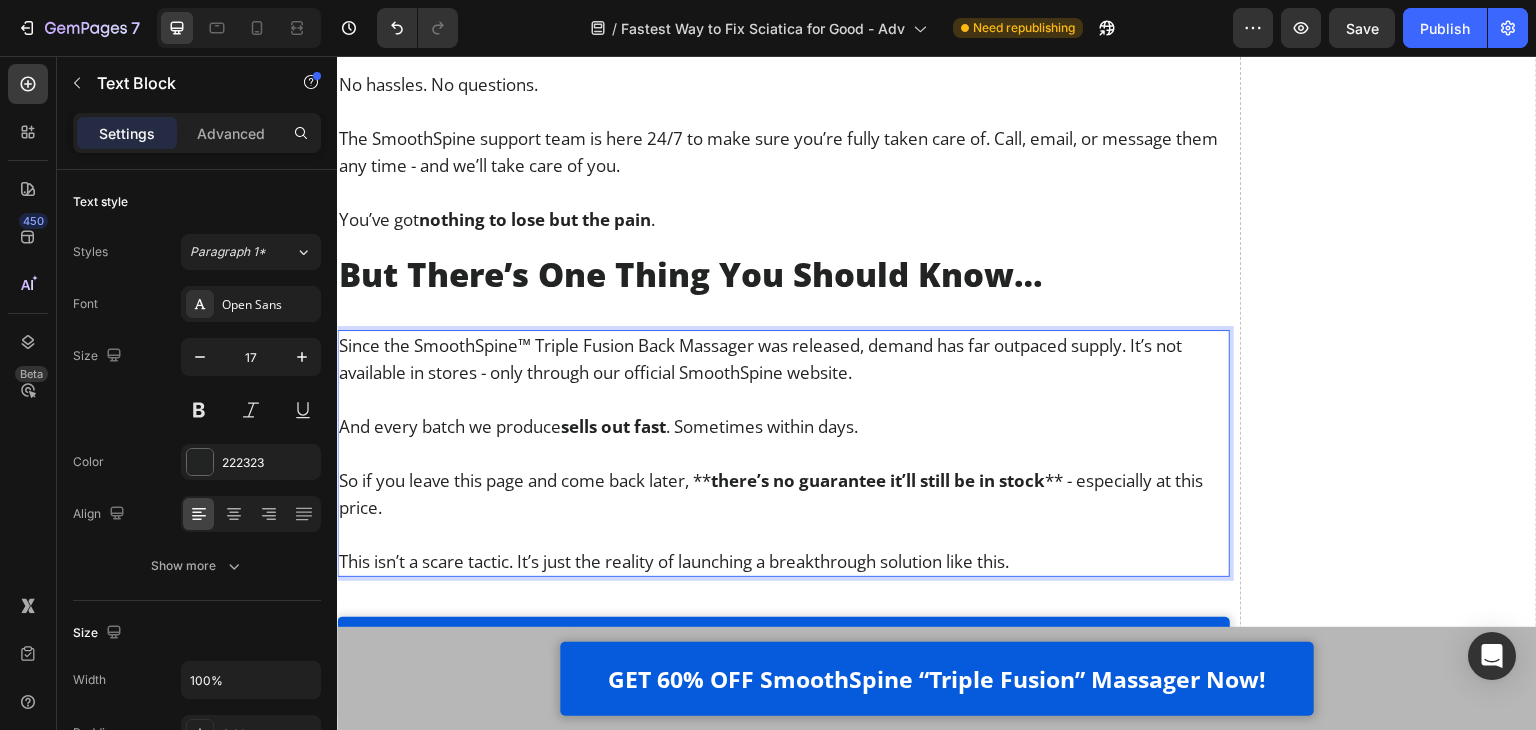 click on "So if you leave this page and come back later, ** there’s no guarantee it’ll still be in stock ** - especially at this price." at bounding box center [783, 494] 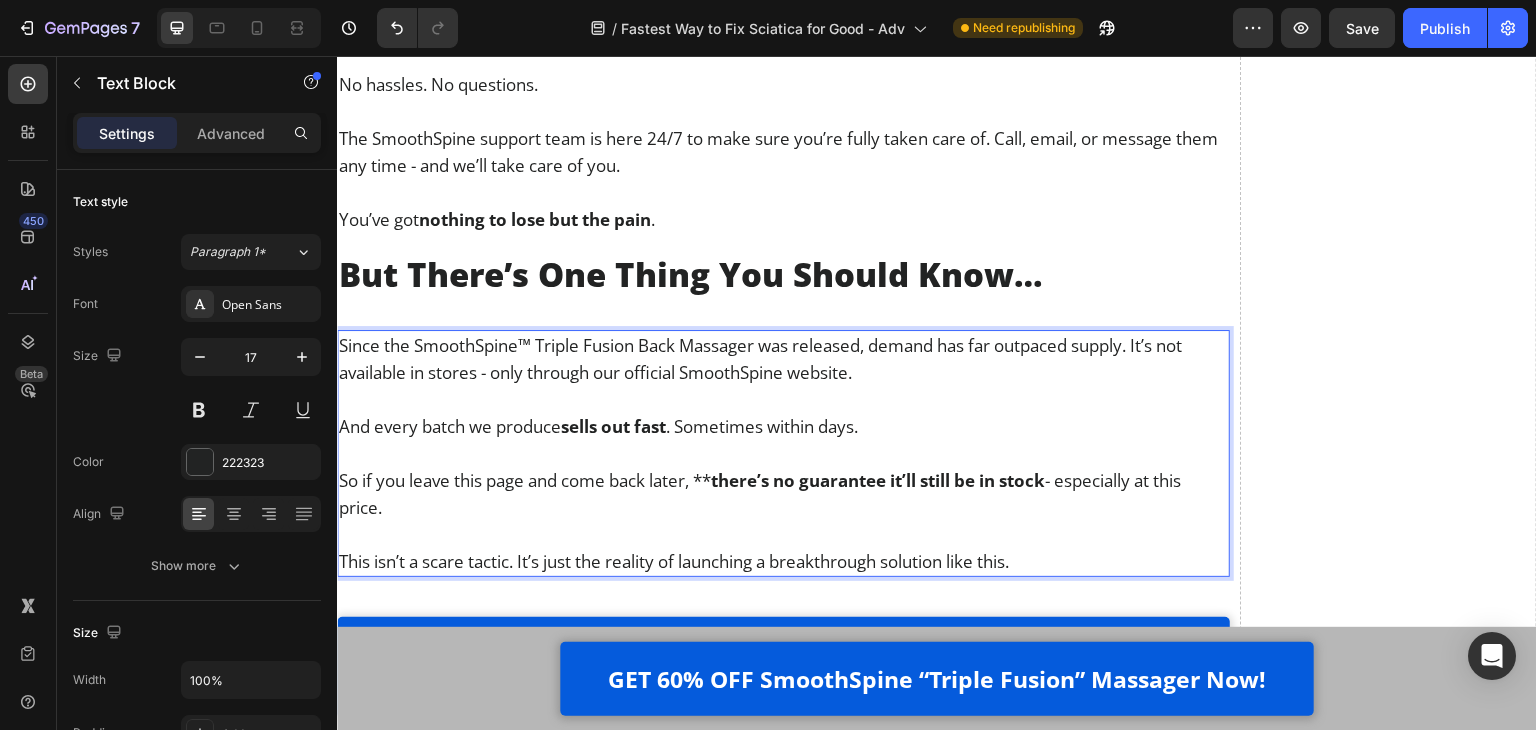click on "So if you leave this page and come back later, ** there’s no guarantee it’ll still be in stock  - especially at this price." at bounding box center [783, 494] 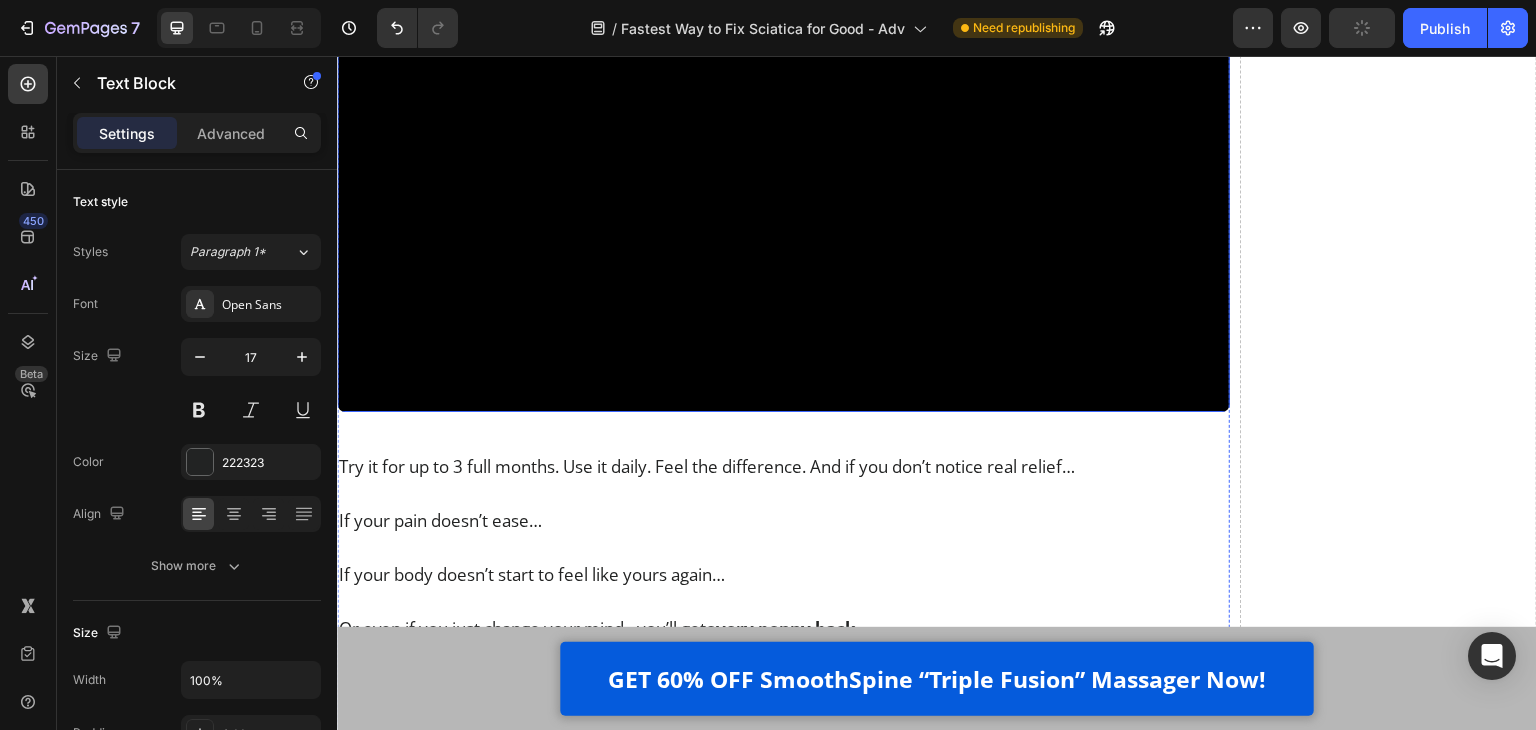 scroll, scrollTop: 25550, scrollLeft: 0, axis: vertical 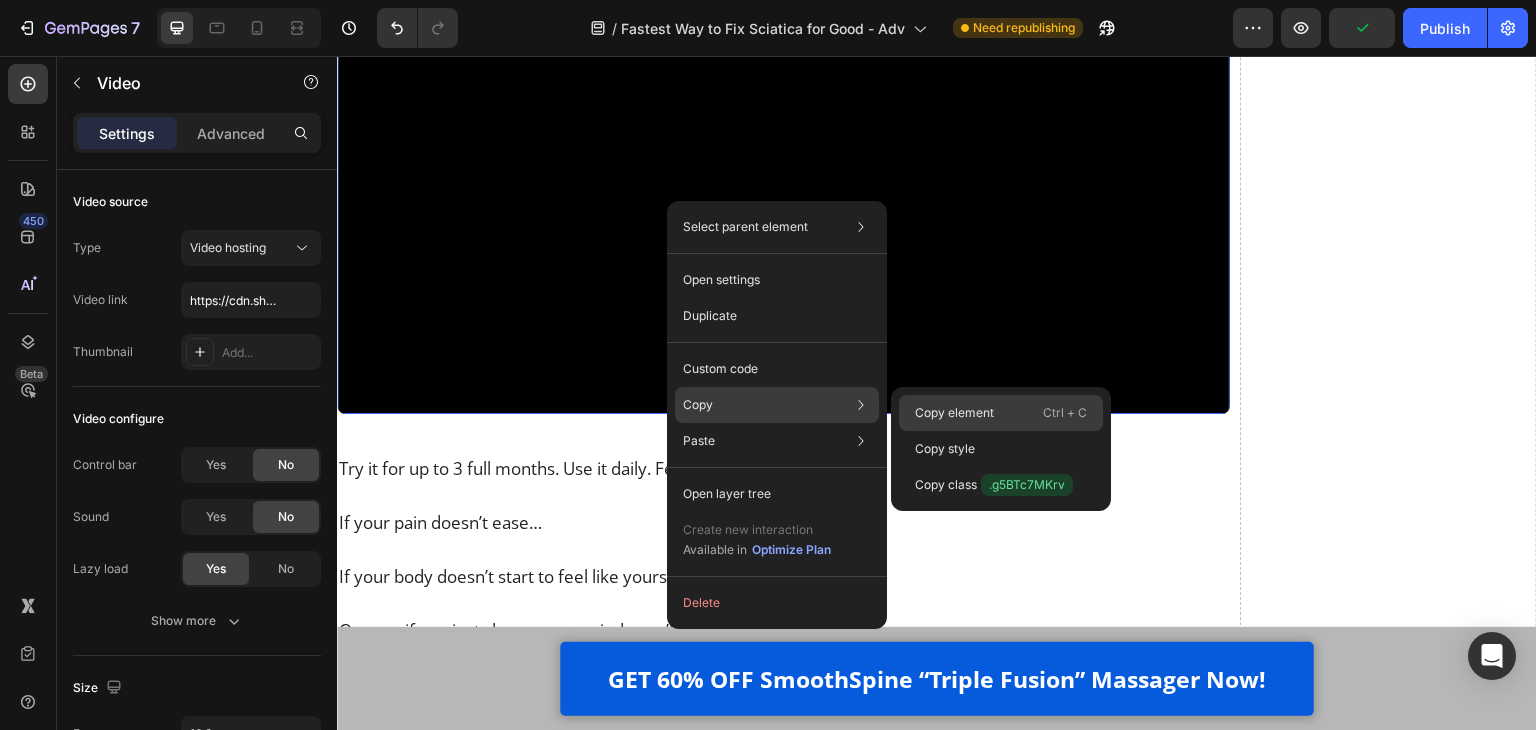 click on "Copy element  Ctrl + C" 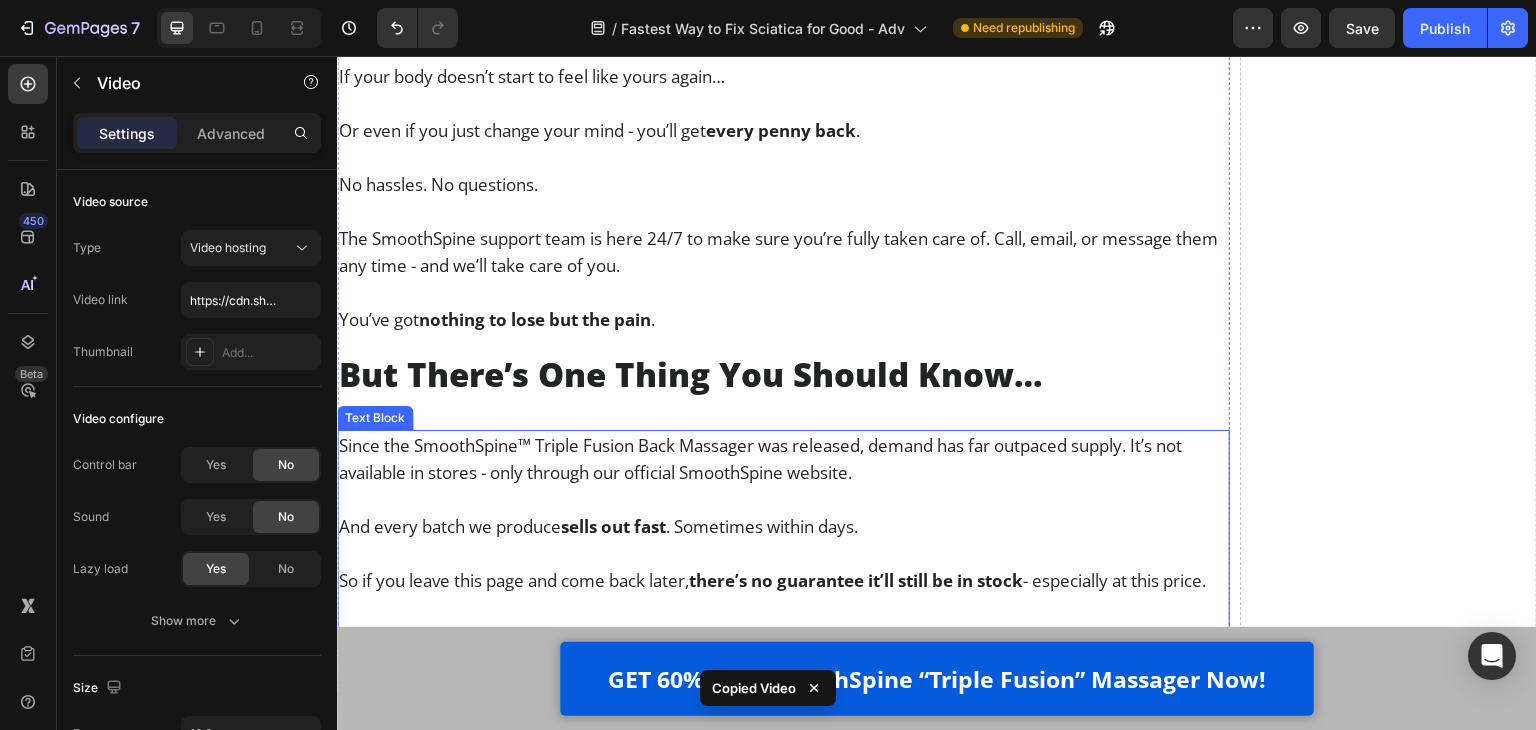 scroll, scrollTop: 26250, scrollLeft: 0, axis: vertical 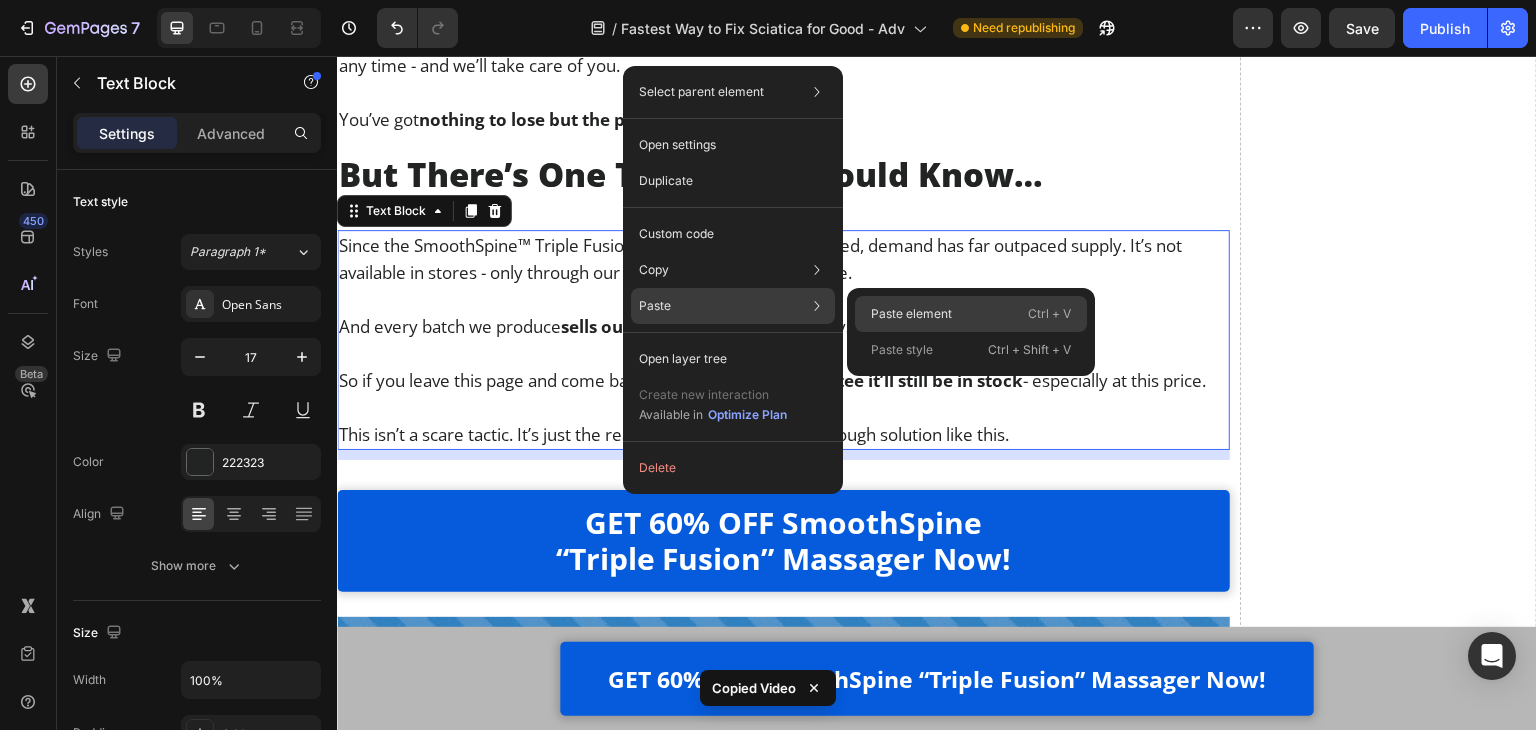 click on "Paste element  Ctrl + V" 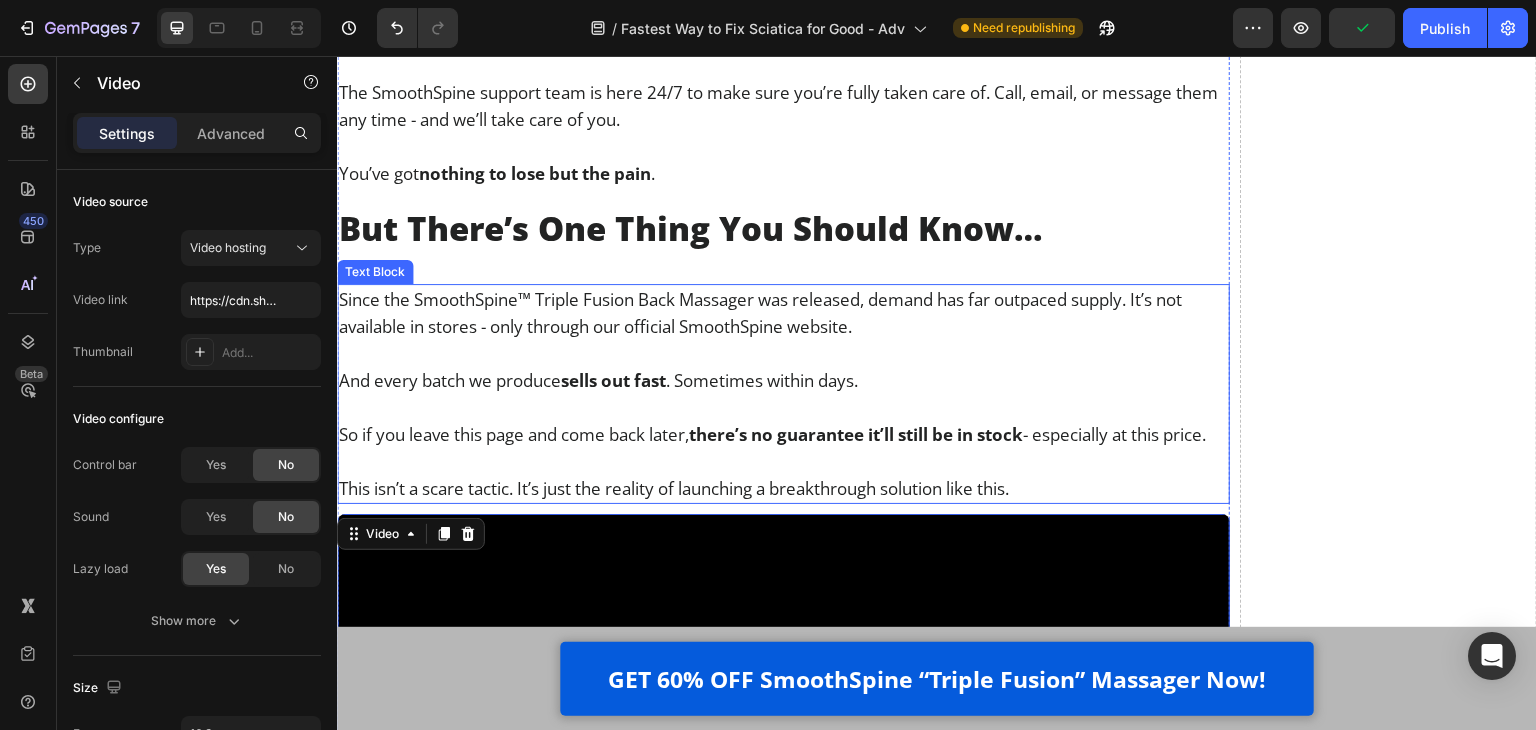 scroll, scrollTop: 26107, scrollLeft: 0, axis: vertical 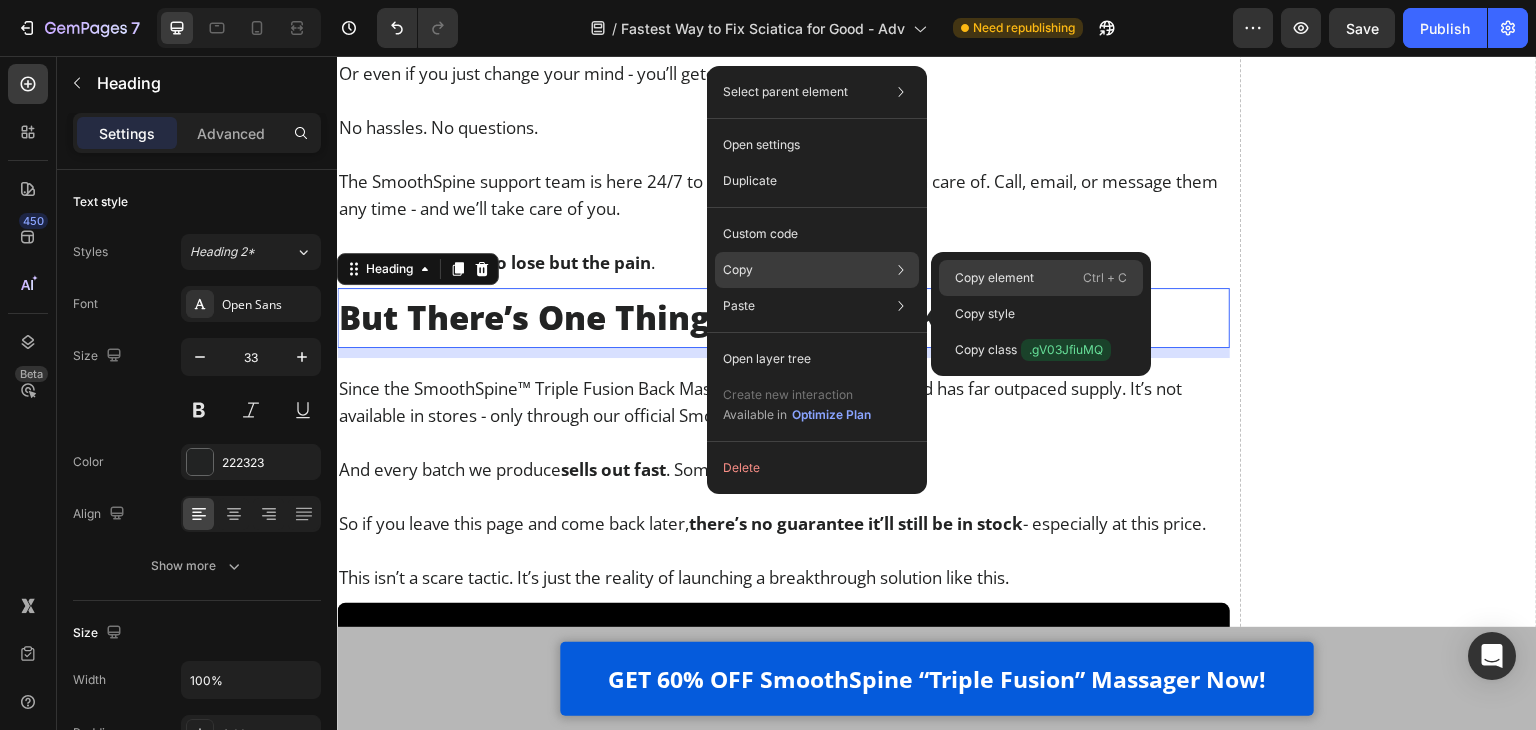 click on "Copy element  Ctrl + C" 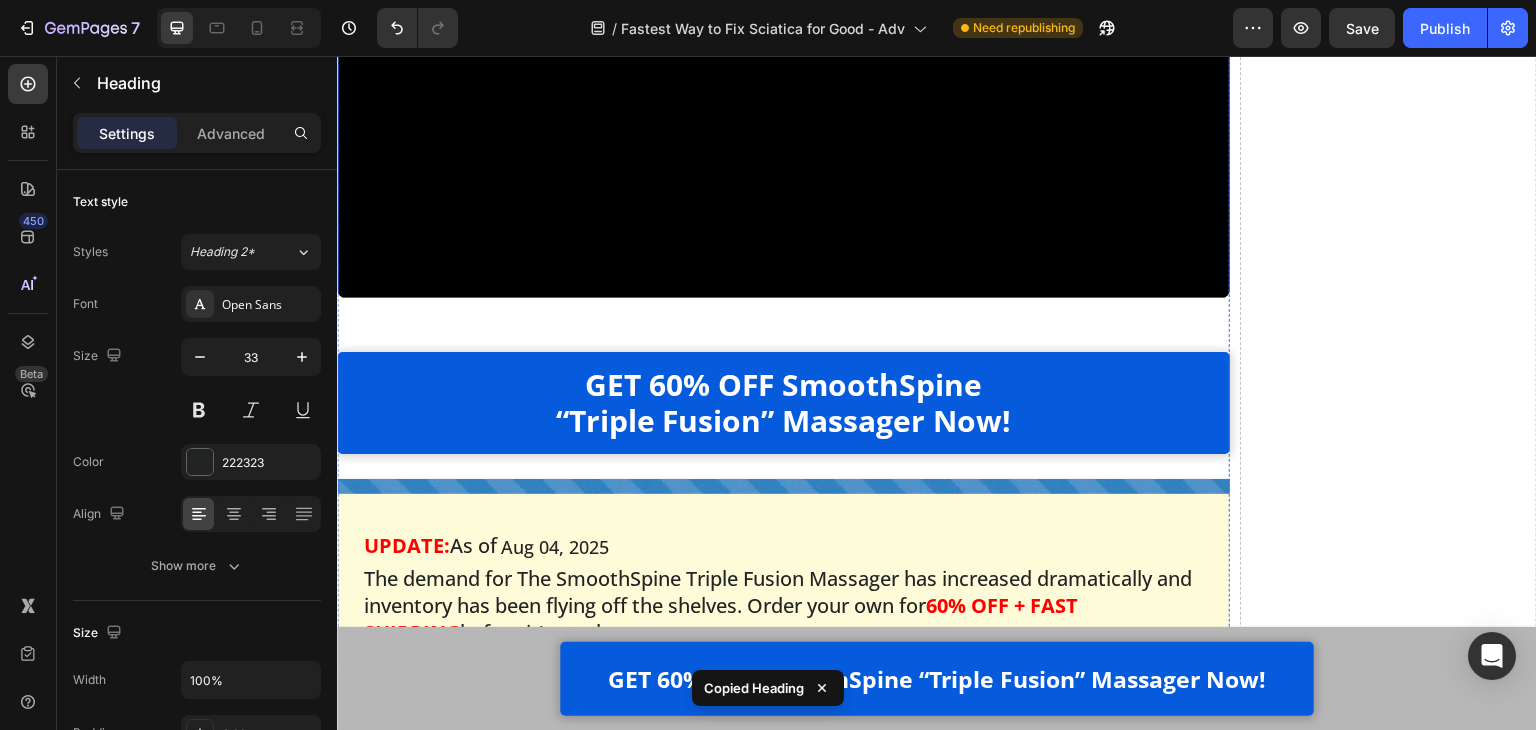 scroll, scrollTop: 26907, scrollLeft: 0, axis: vertical 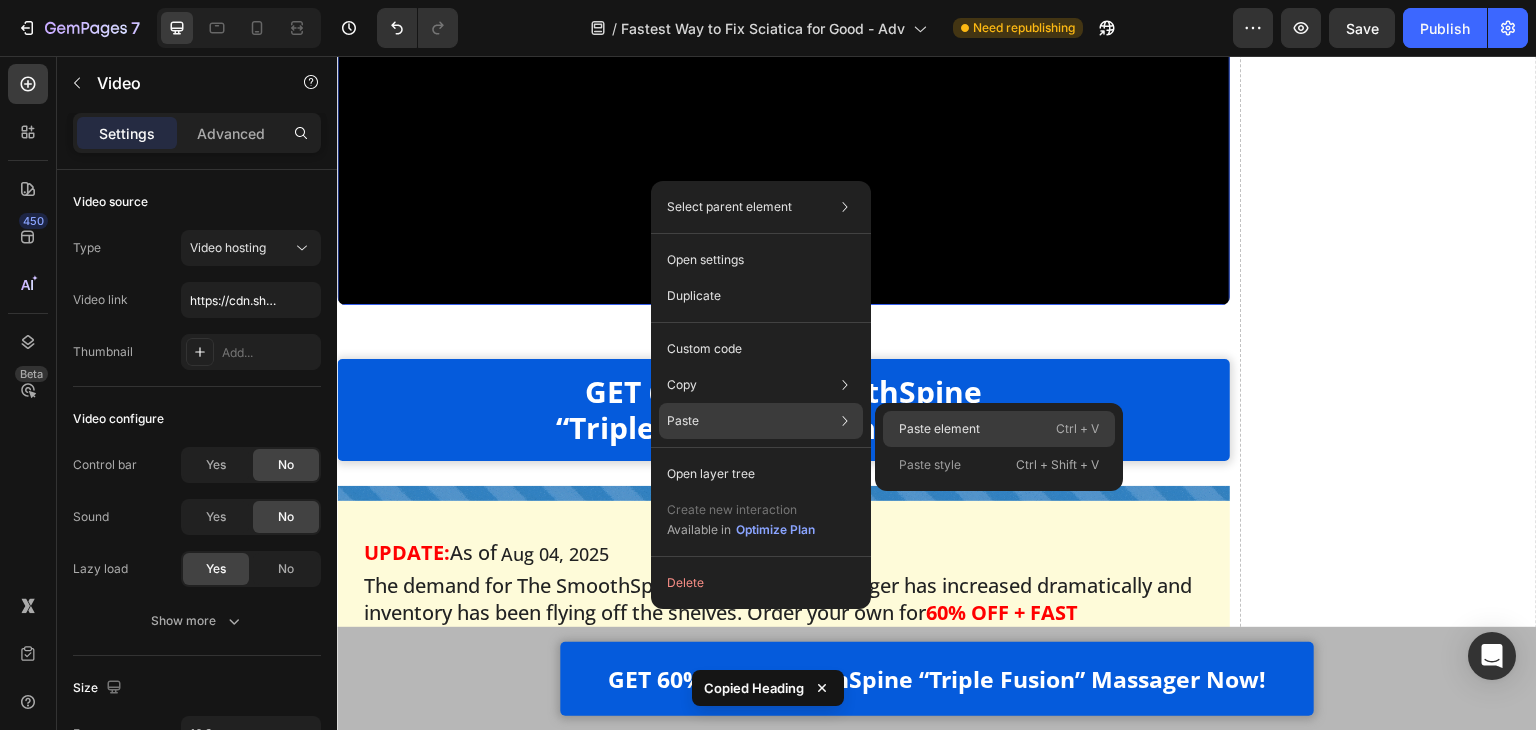 click on "Paste element" at bounding box center [939, 429] 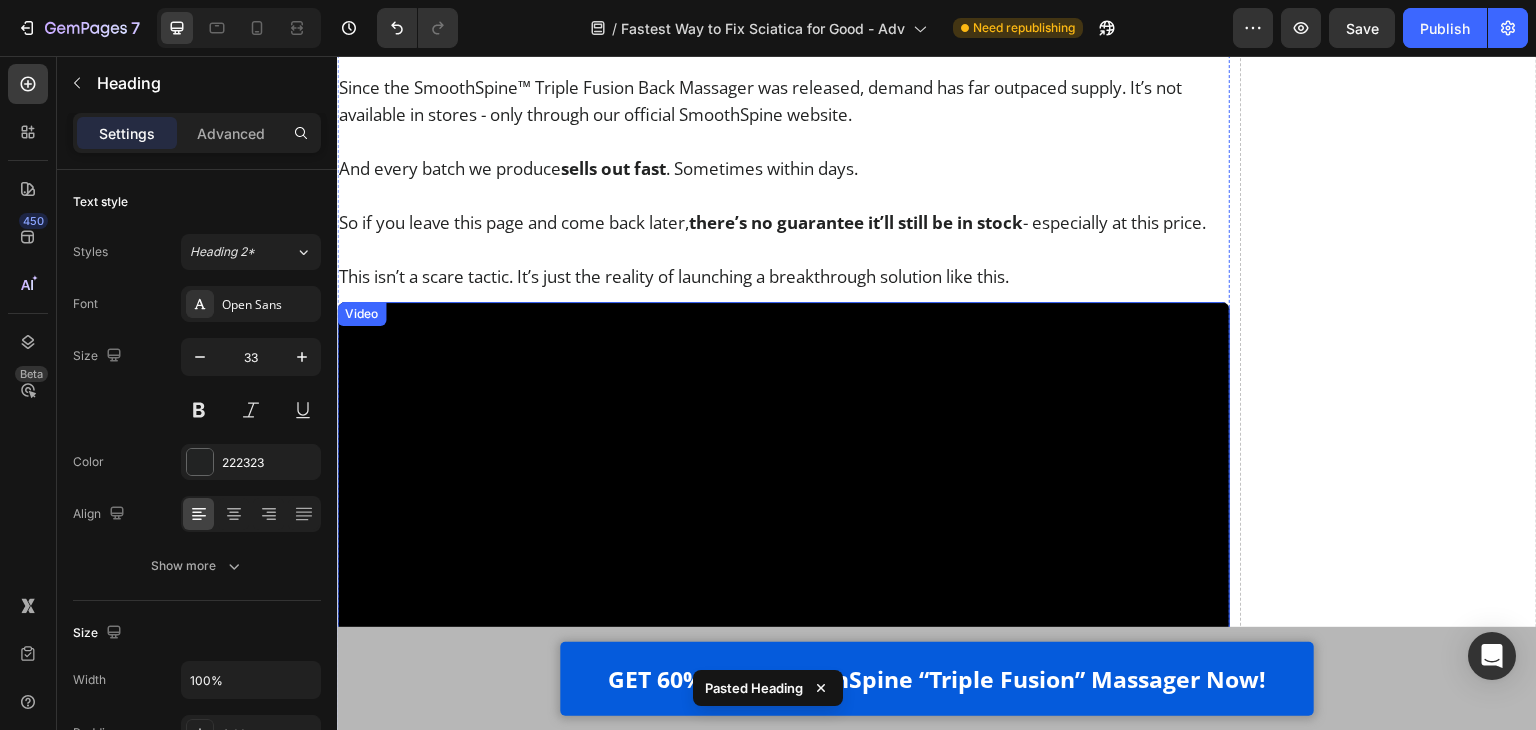 scroll, scrollTop: 26407, scrollLeft: 0, axis: vertical 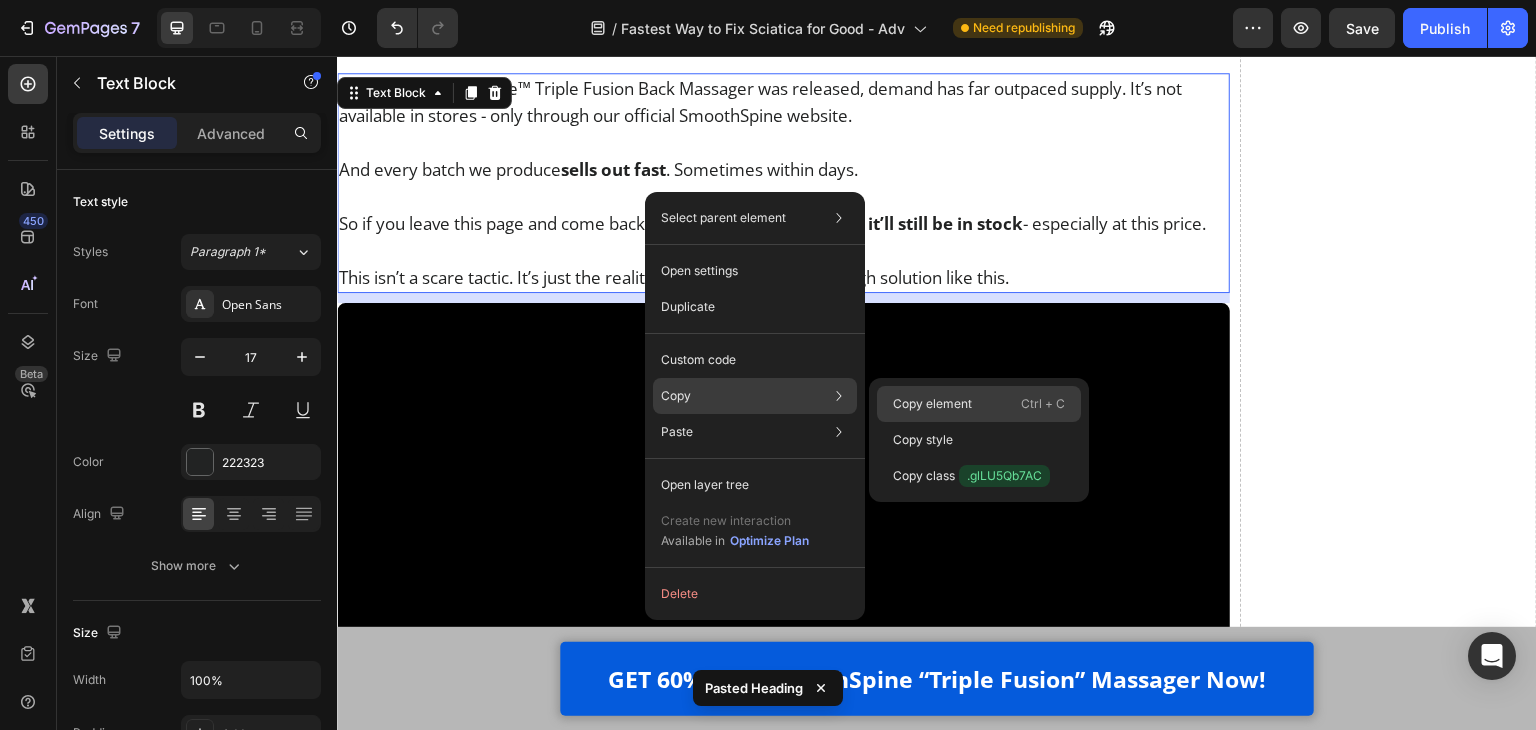 click on "Copy element  Ctrl + C" 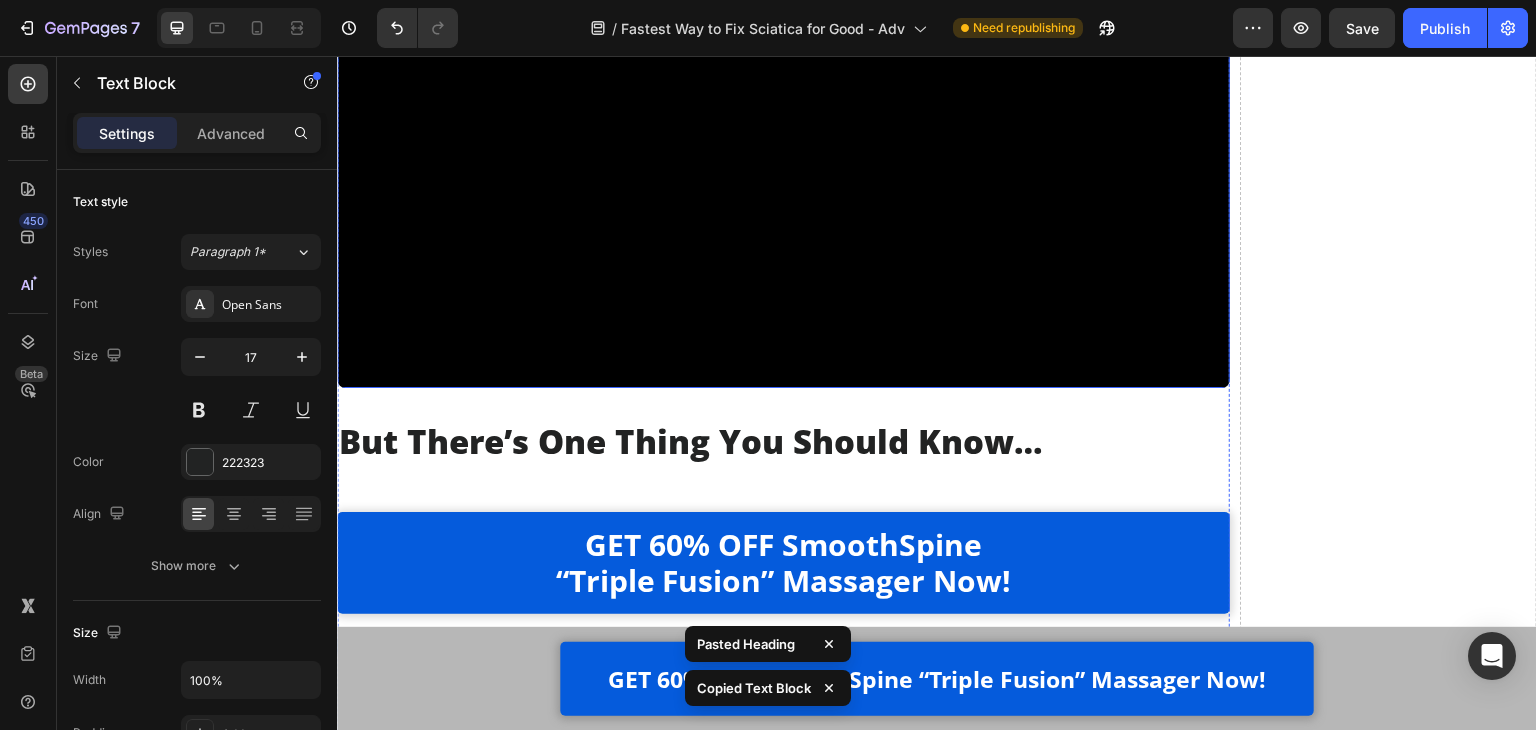 scroll, scrollTop: 26907, scrollLeft: 0, axis: vertical 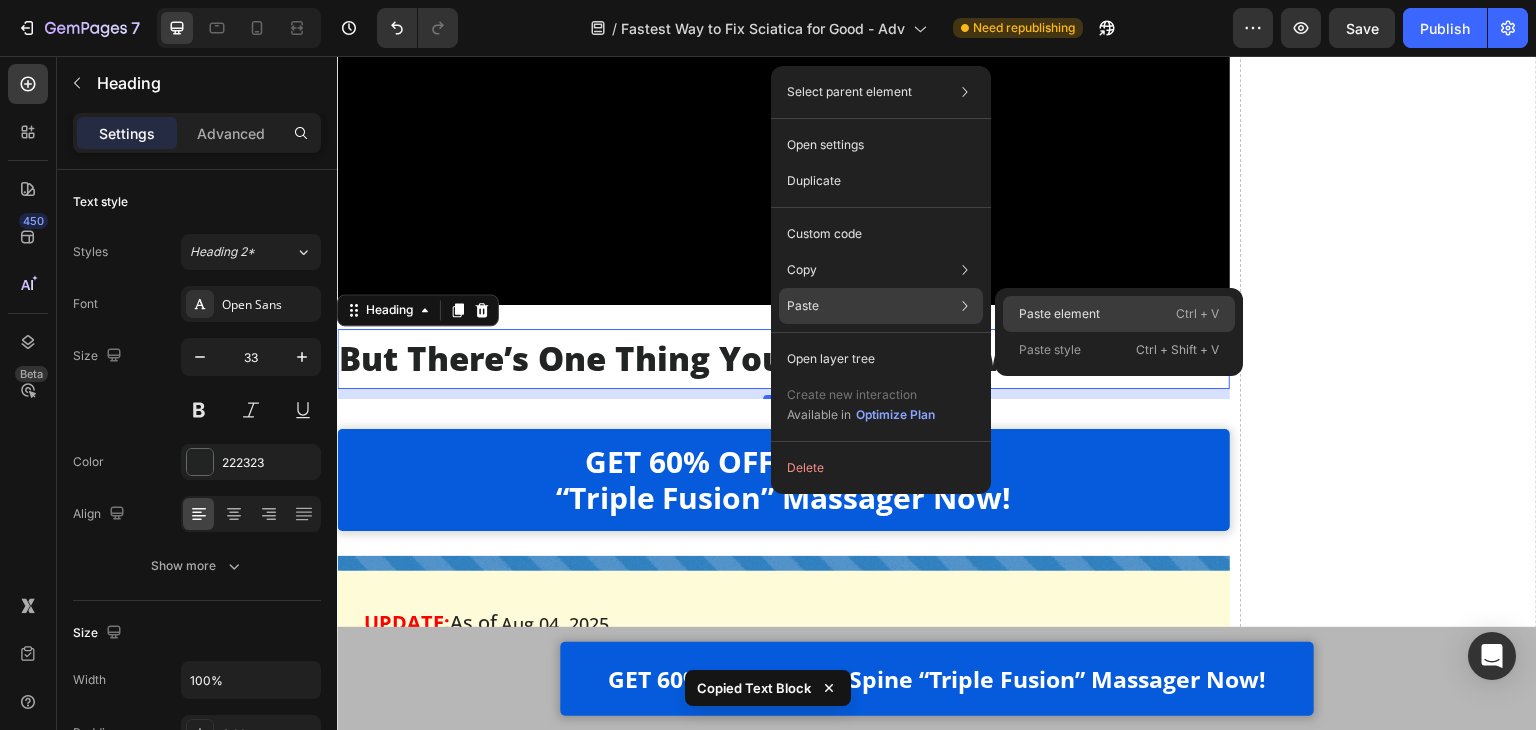 click on "Paste element" at bounding box center [1059, 314] 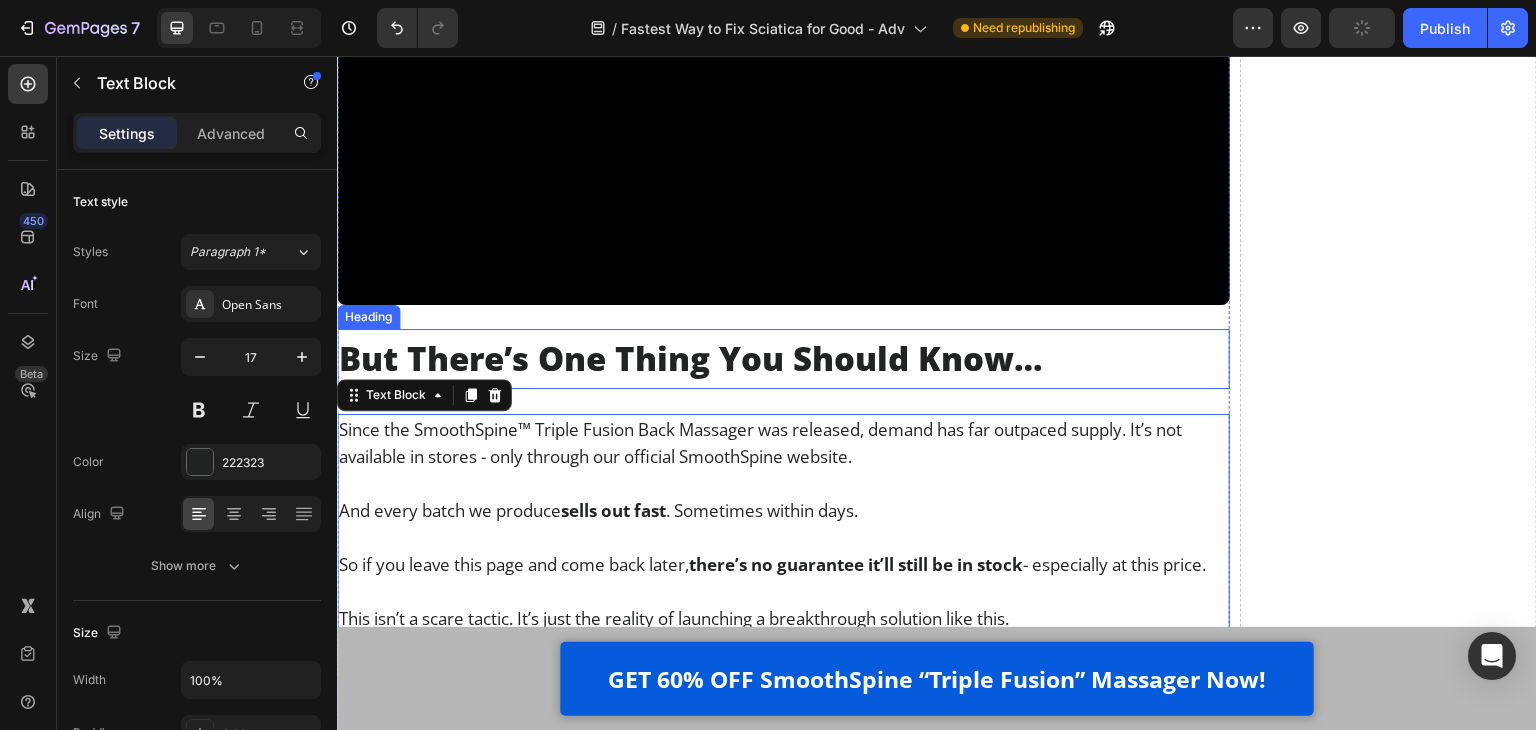 click on "But There’s One Thing You Should Know…" at bounding box center (783, 359) 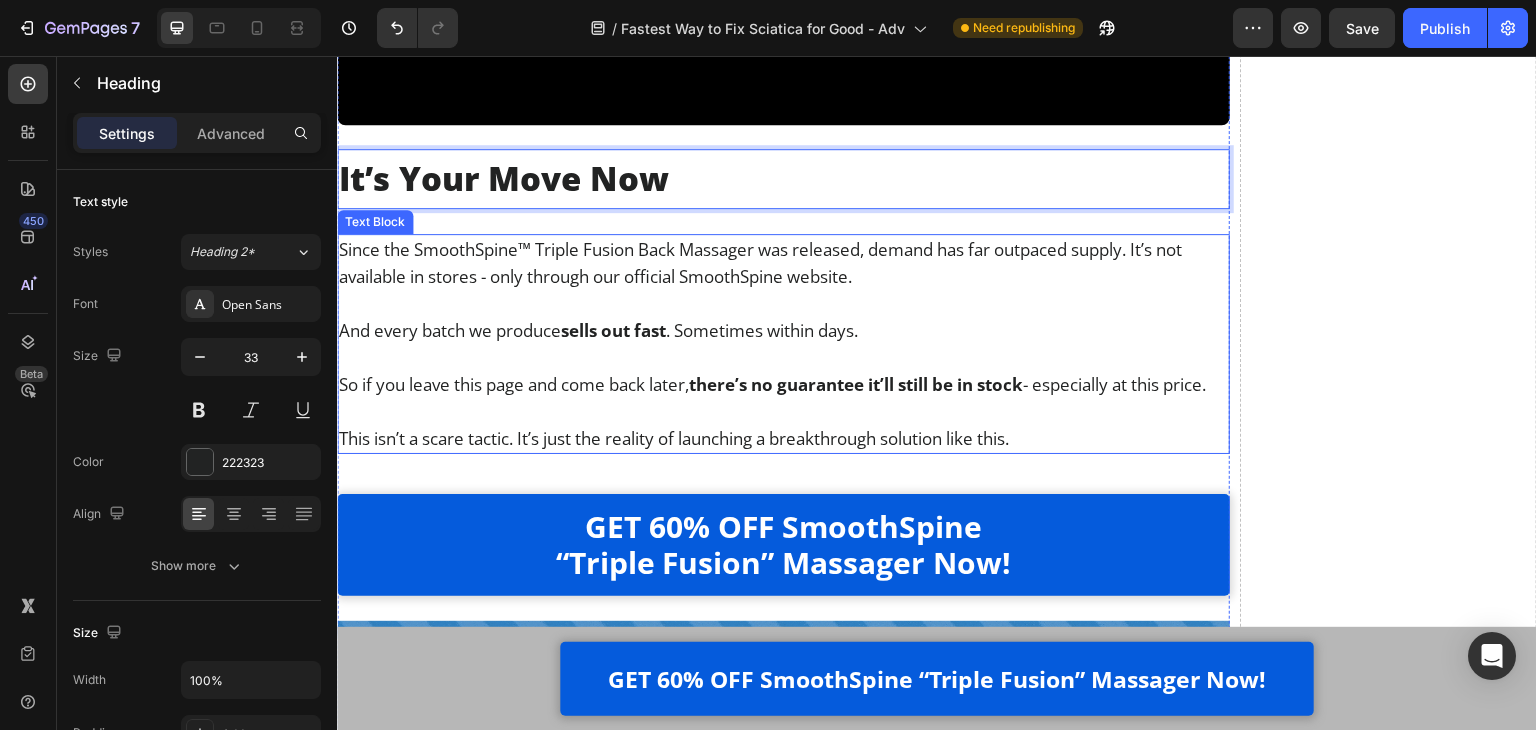 scroll, scrollTop: 27107, scrollLeft: 0, axis: vertical 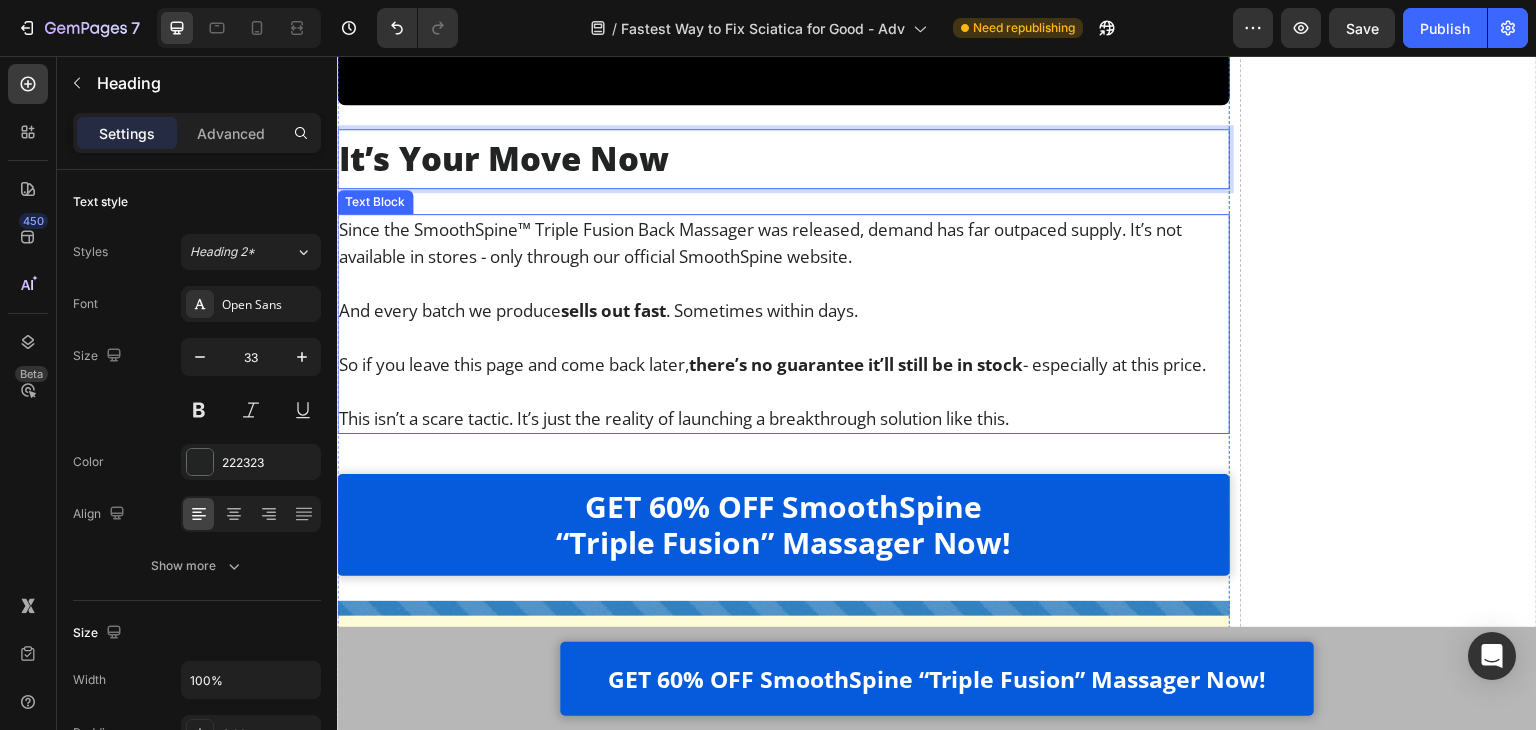 click on "So if you leave this page and come back later,  there’s no guarantee it’ll still be in stock  - especially at this price." at bounding box center (783, 364) 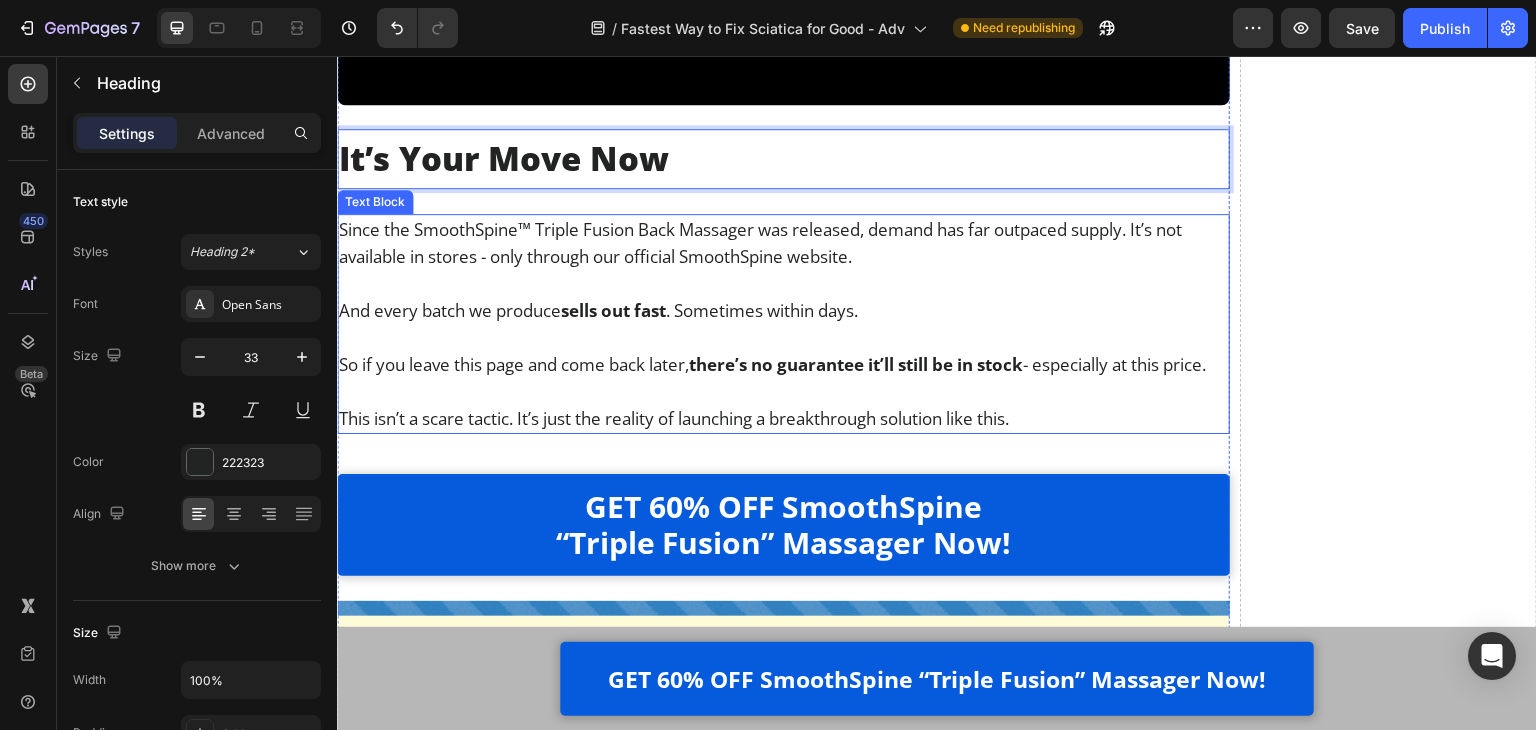 click on "So if you leave this page and come back later,  there’s no guarantee it’ll still be in stock  - especially at this price." at bounding box center [783, 364] 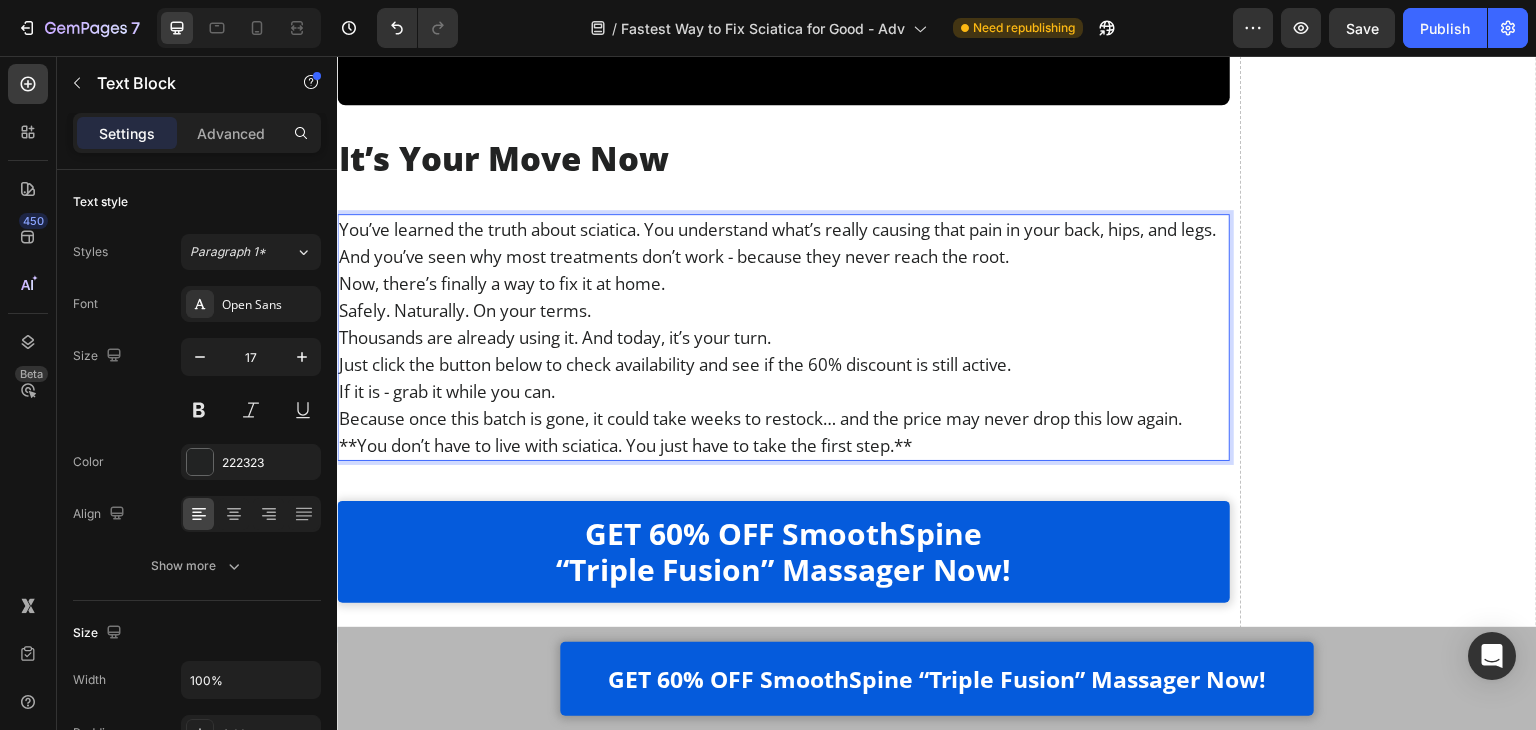 click on "You’ve learned the truth about sciatica. You understand what’s really causing that pain in your back, hips, and legs." at bounding box center (783, 229) 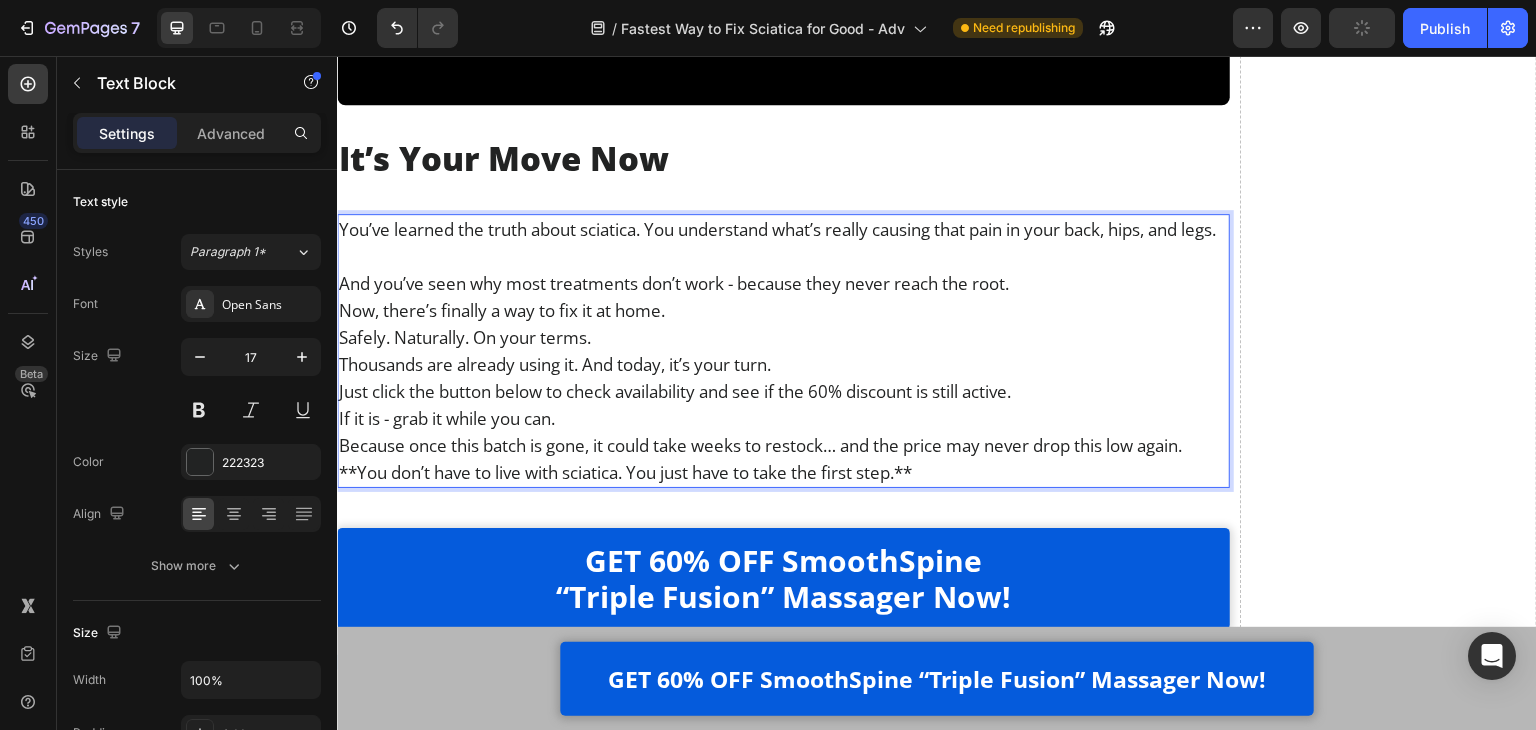 click on "And you’ve seen why most treatments don’t work - because they never reach the root." at bounding box center [783, 283] 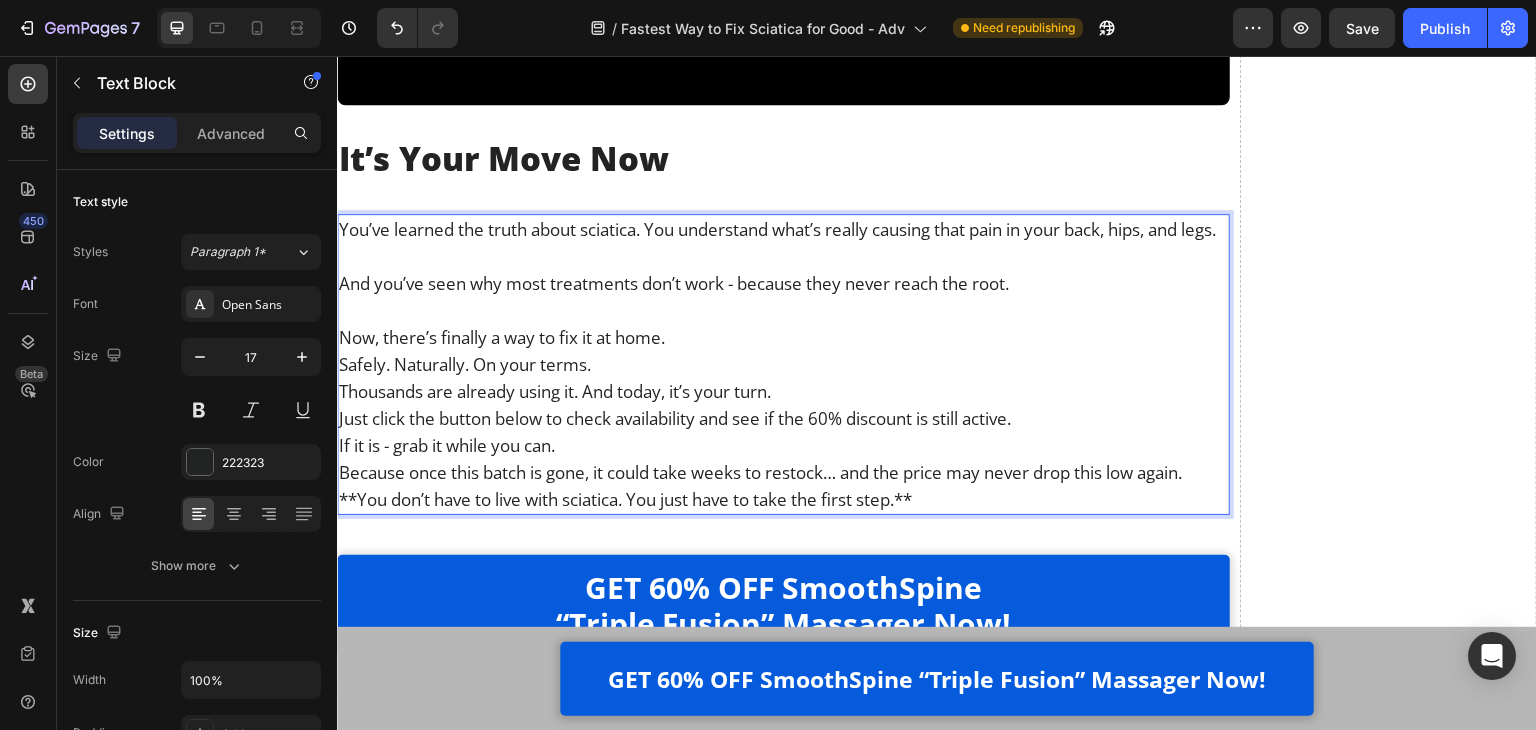 click on "Now, there’s finally a way to fix it at home." at bounding box center [783, 337] 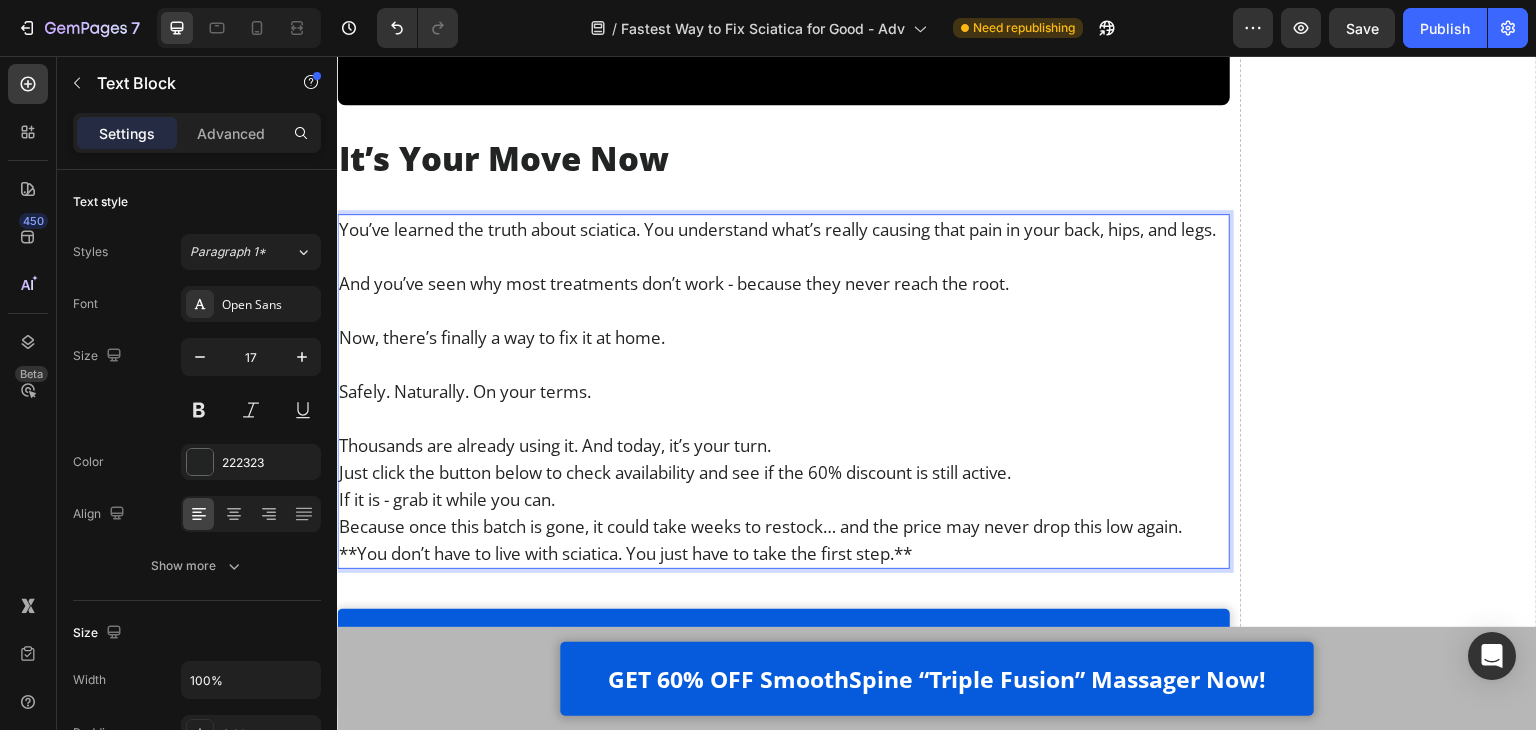 click on "Thousands are already using it. And today, it’s your turn." at bounding box center [783, 445] 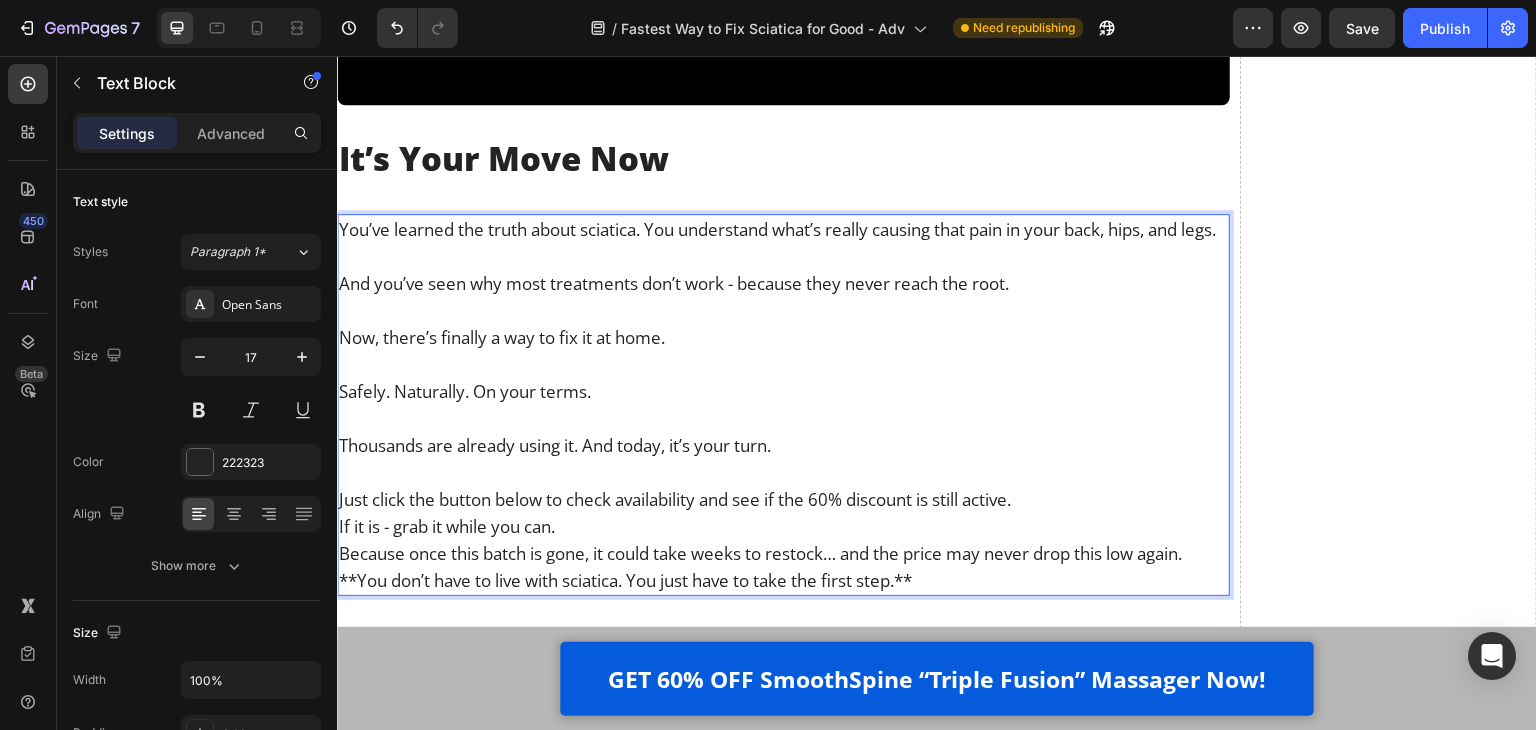 click on "Just click the button below to check availability and see if the 60% discount is still active." at bounding box center [783, 499] 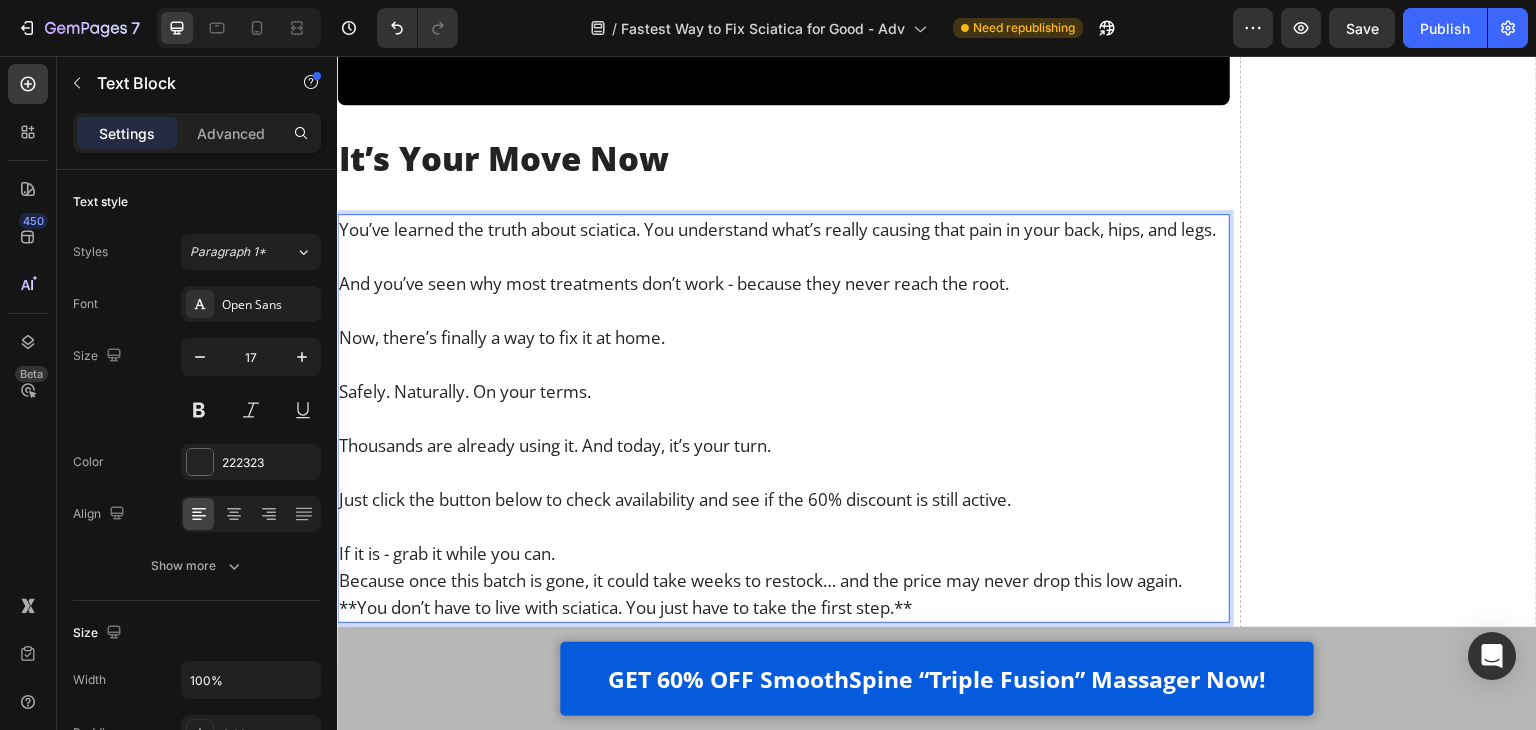 scroll, scrollTop: 27307, scrollLeft: 0, axis: vertical 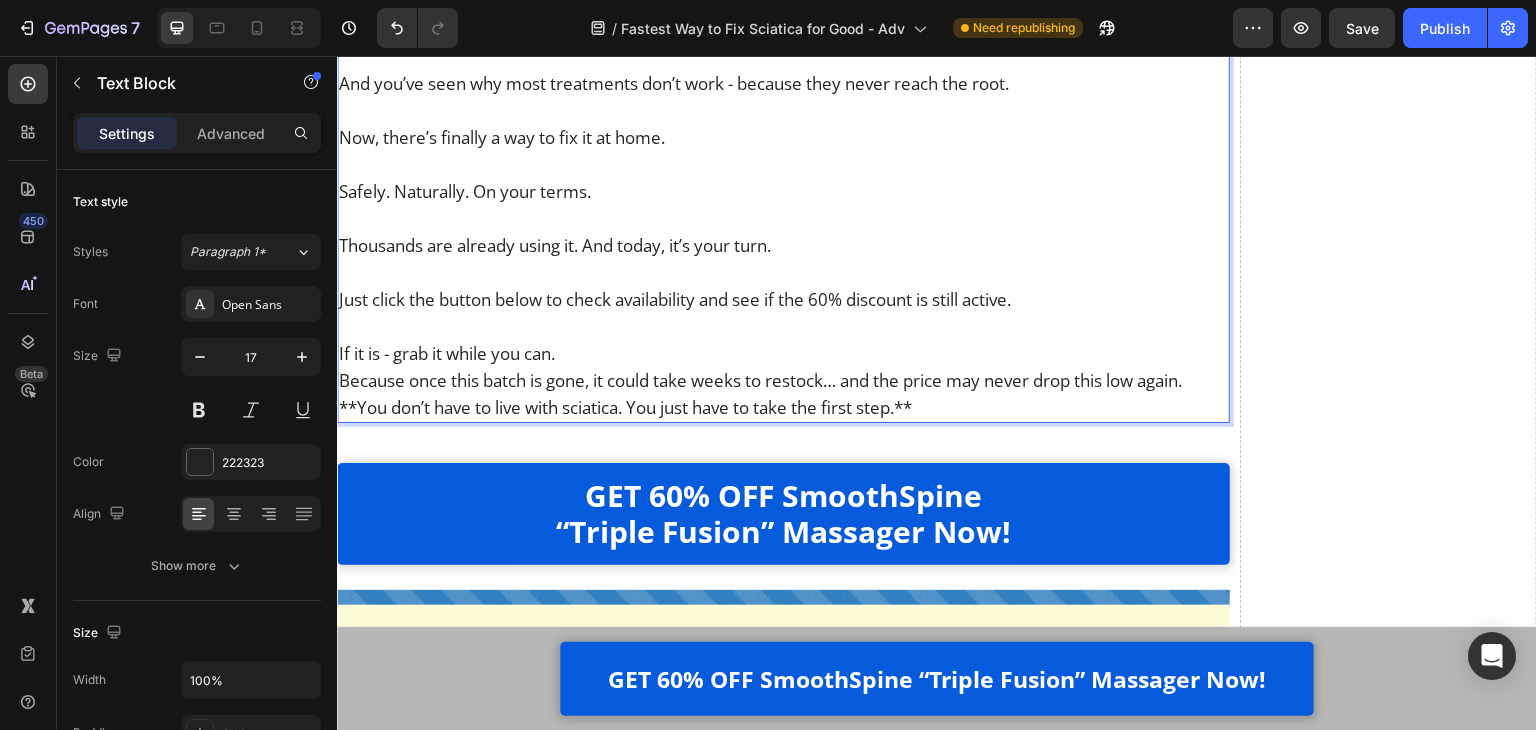 click on "If it is - grab it while you can." at bounding box center (783, 353) 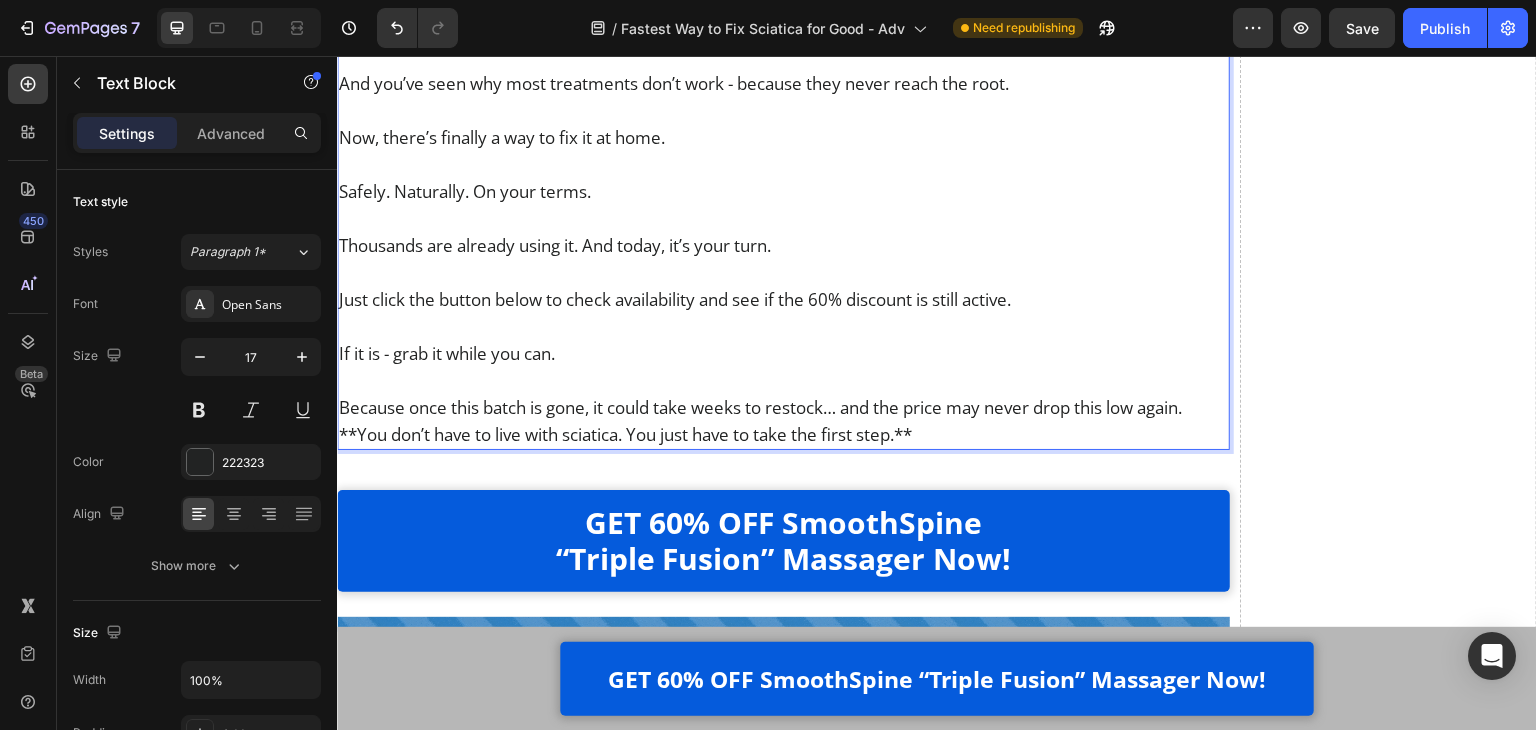 click on "Because once this batch is gone, it could take weeks to restock… and the price may never drop this low again." at bounding box center [783, 407] 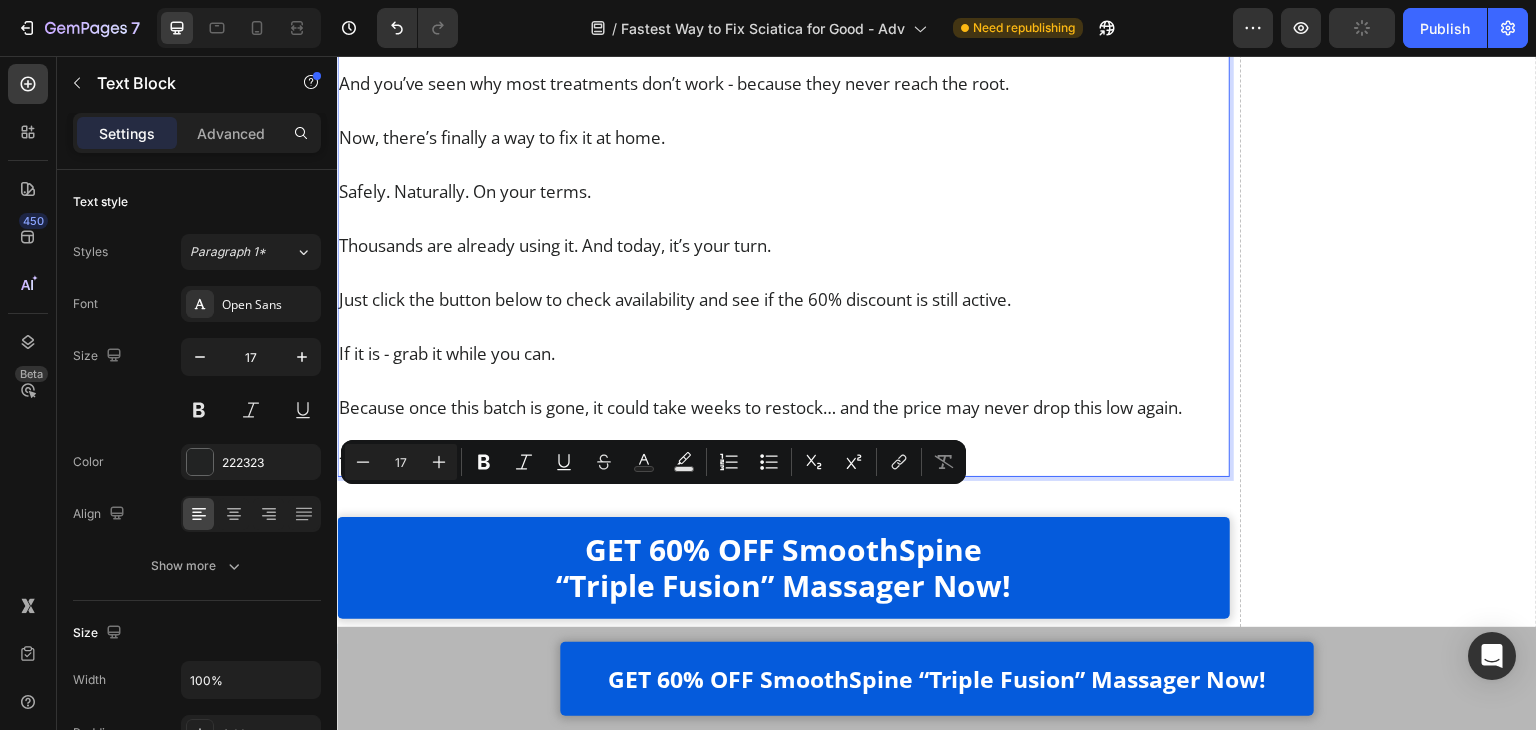 drag, startPoint x: 357, startPoint y: 503, endPoint x: 913, endPoint y: 509, distance: 556.03235 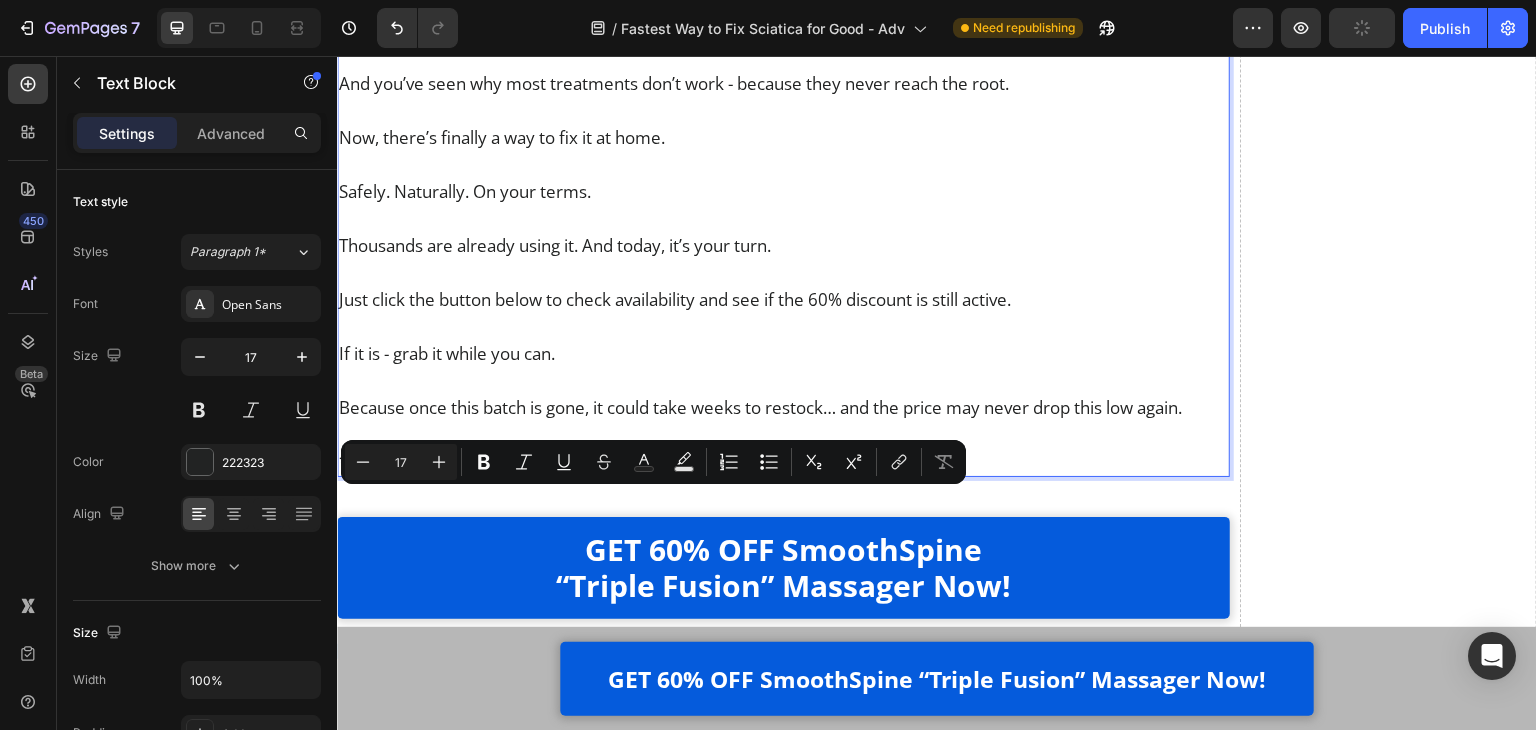 click on "**You don’t have to live with sciatica. You just have to take the first step.**" at bounding box center [783, 461] 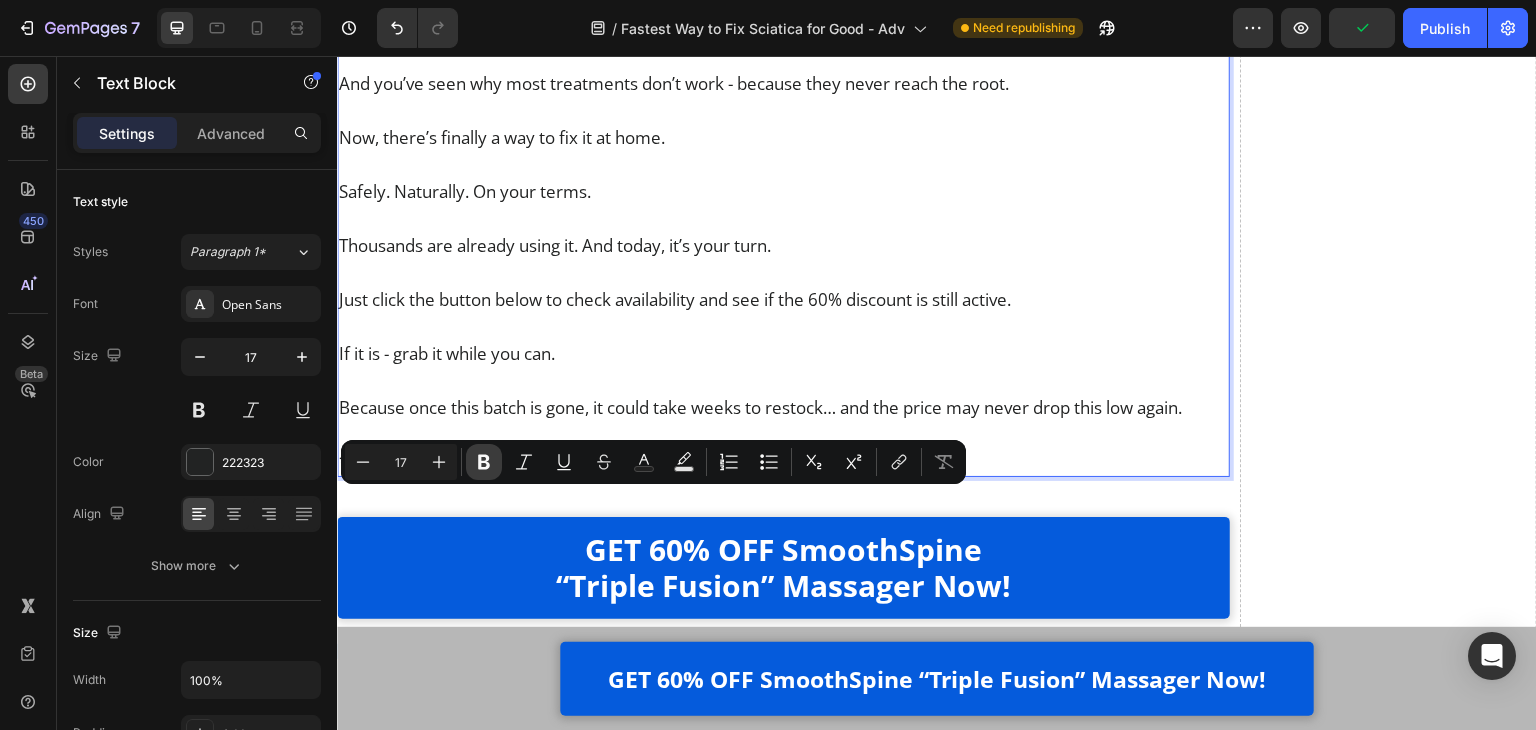 drag, startPoint x: 492, startPoint y: 459, endPoint x: 629, endPoint y: 447, distance: 137.52454 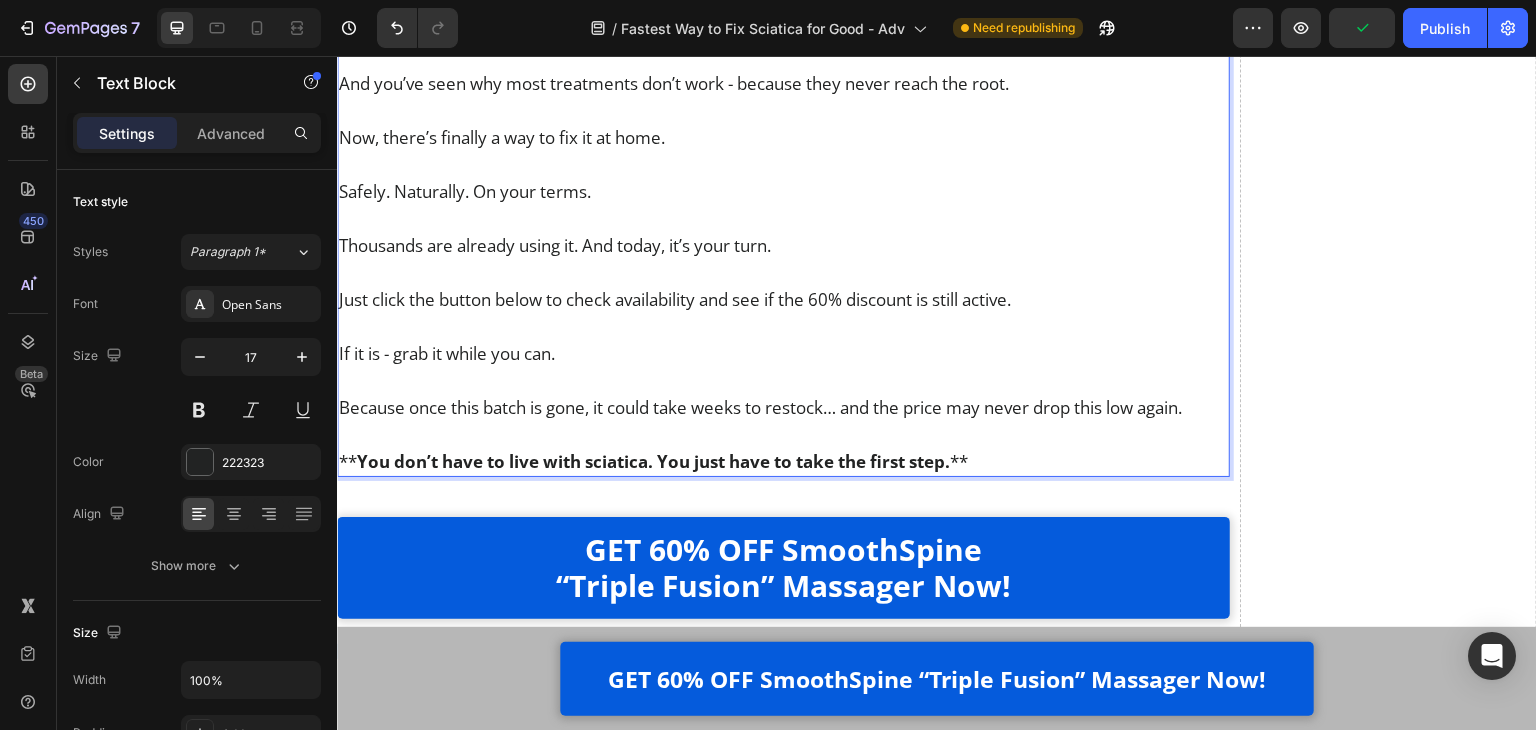 click on "** You don’t have to live with sciatica. You just have to take the first step. **" at bounding box center [783, 461] 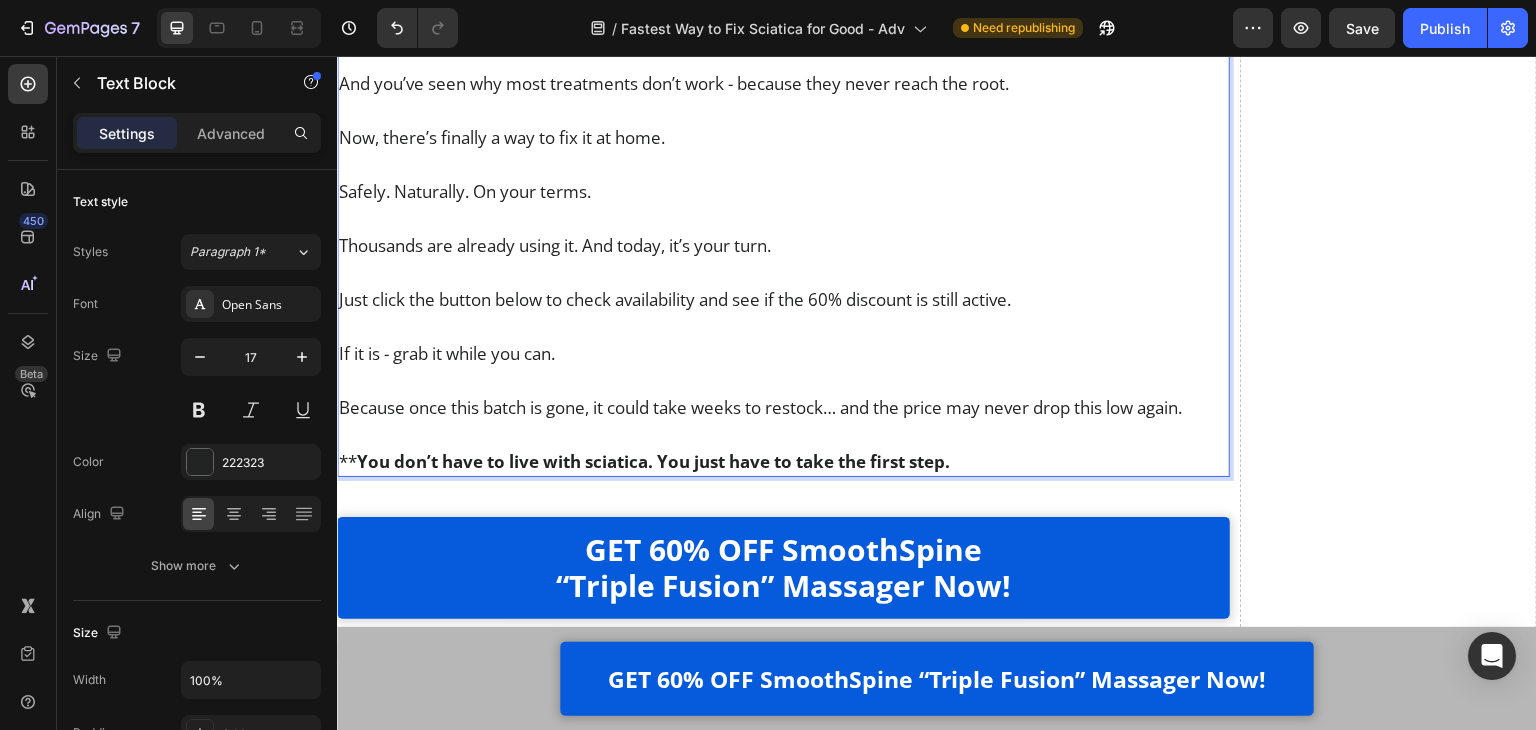click on "You don’t have to live with sciatica. You just have to take the first step." at bounding box center (653, 461) 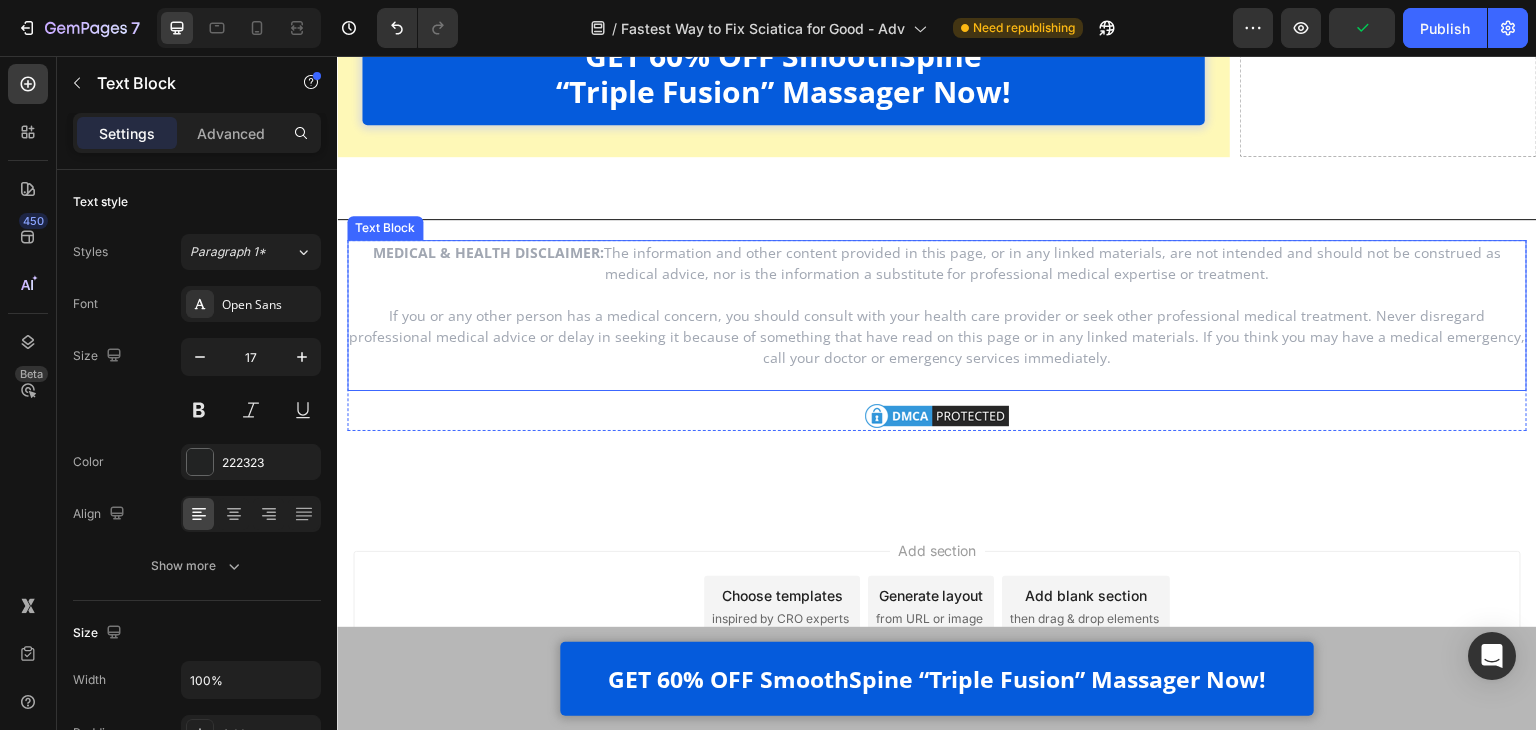 scroll, scrollTop: 28669, scrollLeft: 0, axis: vertical 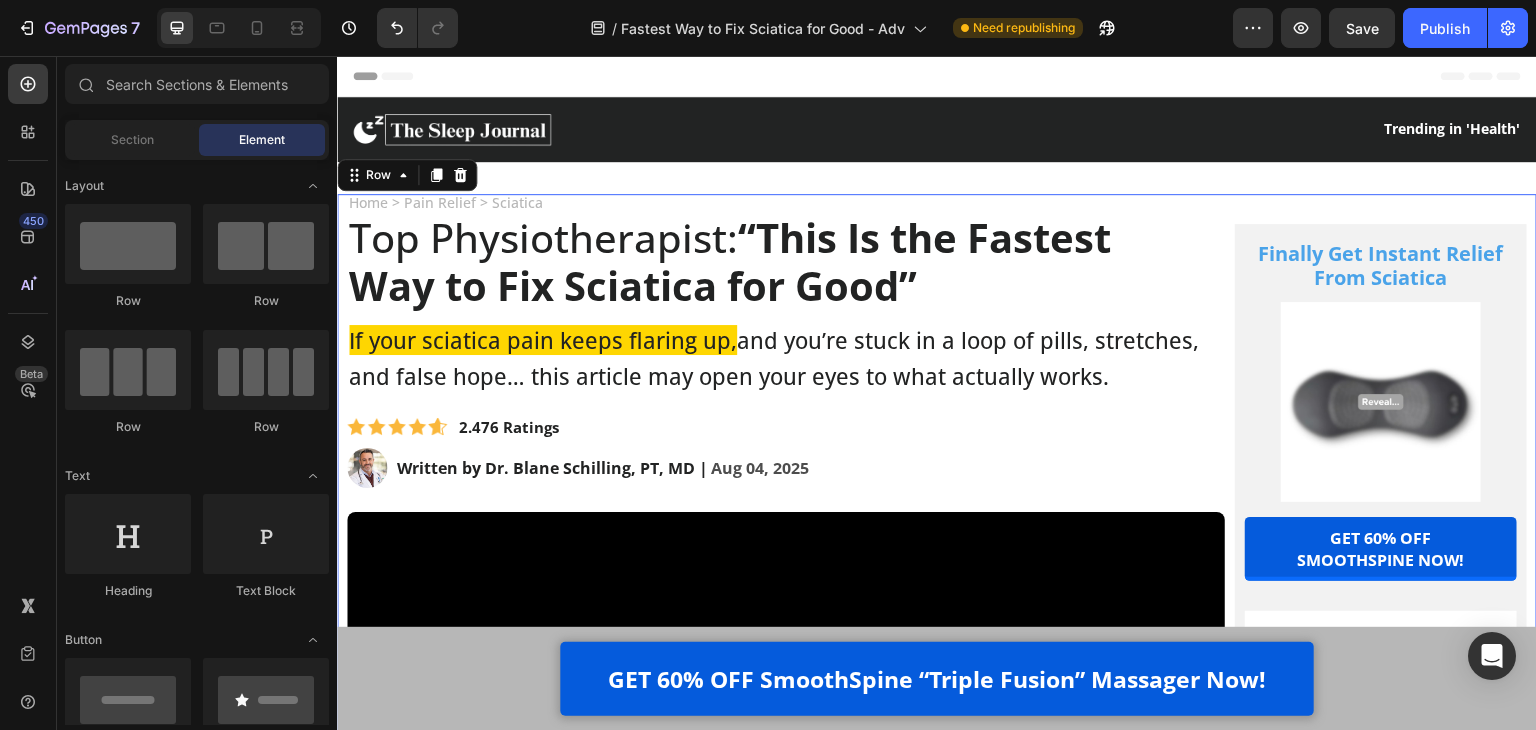 click on "Physiotherapist: “This Is the Fastest Way to Fix Sciatica for Good” Heading If your sciatica pain keeps flaring up, and you’re stuck in a loop of pills, stretches, and false hope… this article may open your eyes to what actually works. Text Block Image 2.476 Ratings Text Block Row Image
Written by Dr. Blane Schilling, PT, MD |
Aug 04, 2025
Delivery Date Row Video Hi, my name is Dr. Blane Schilling I’m a licensed physical therapist with over 40 years of experience helping people manage chronic pain - especially sciatica and lower back issues. Over the years, I’ve treated everyone from desk workers with stiff backs to post-surgery patients learning to walk again. And I’ve seen all the trends come and go - Text Block Image Painkillers Text Block Row Image Patches Text Block Row Image Massage Guns Text Block Row Image Inversion Tables Text Block Row Row you name it." at bounding box center [937, 5740] 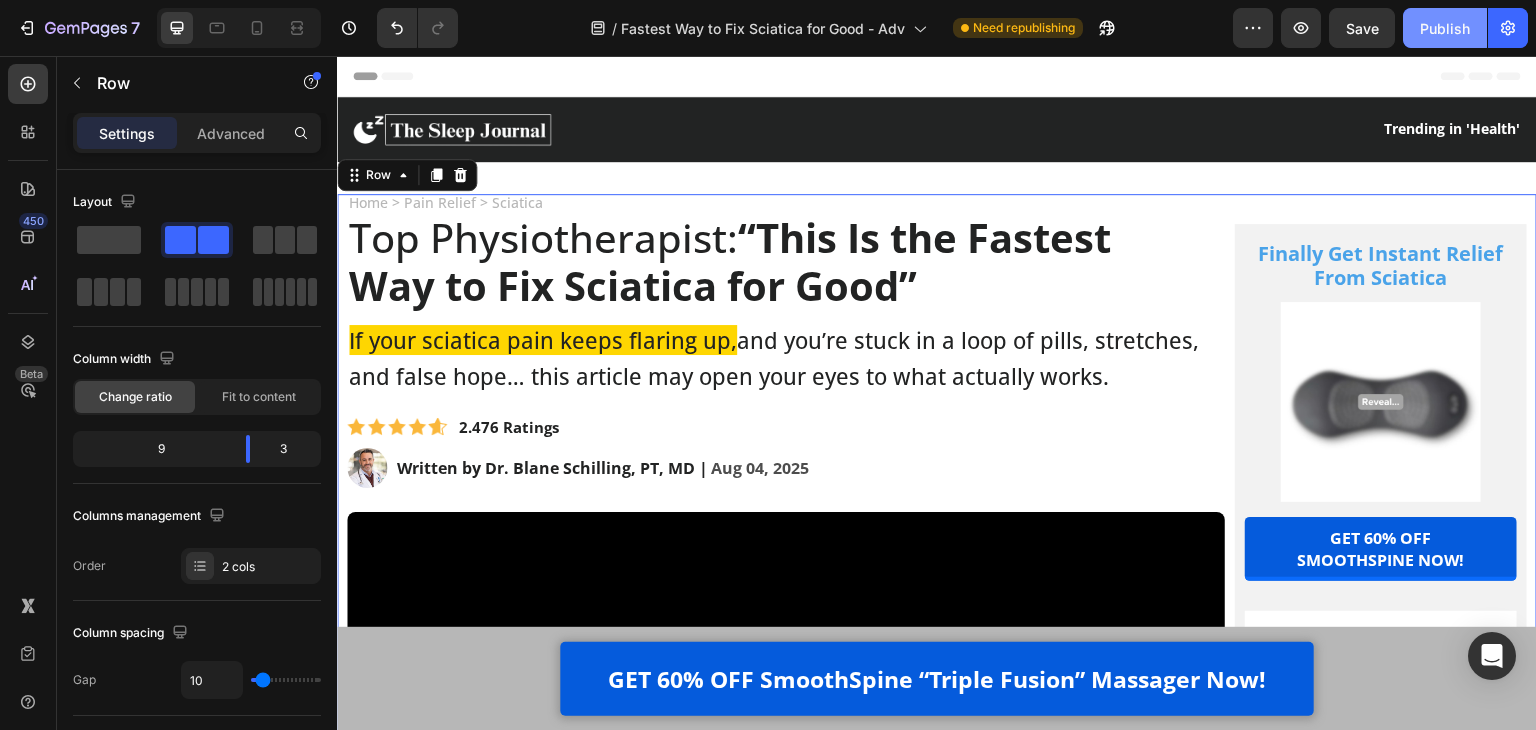click on "Publish" at bounding box center (1445, 28) 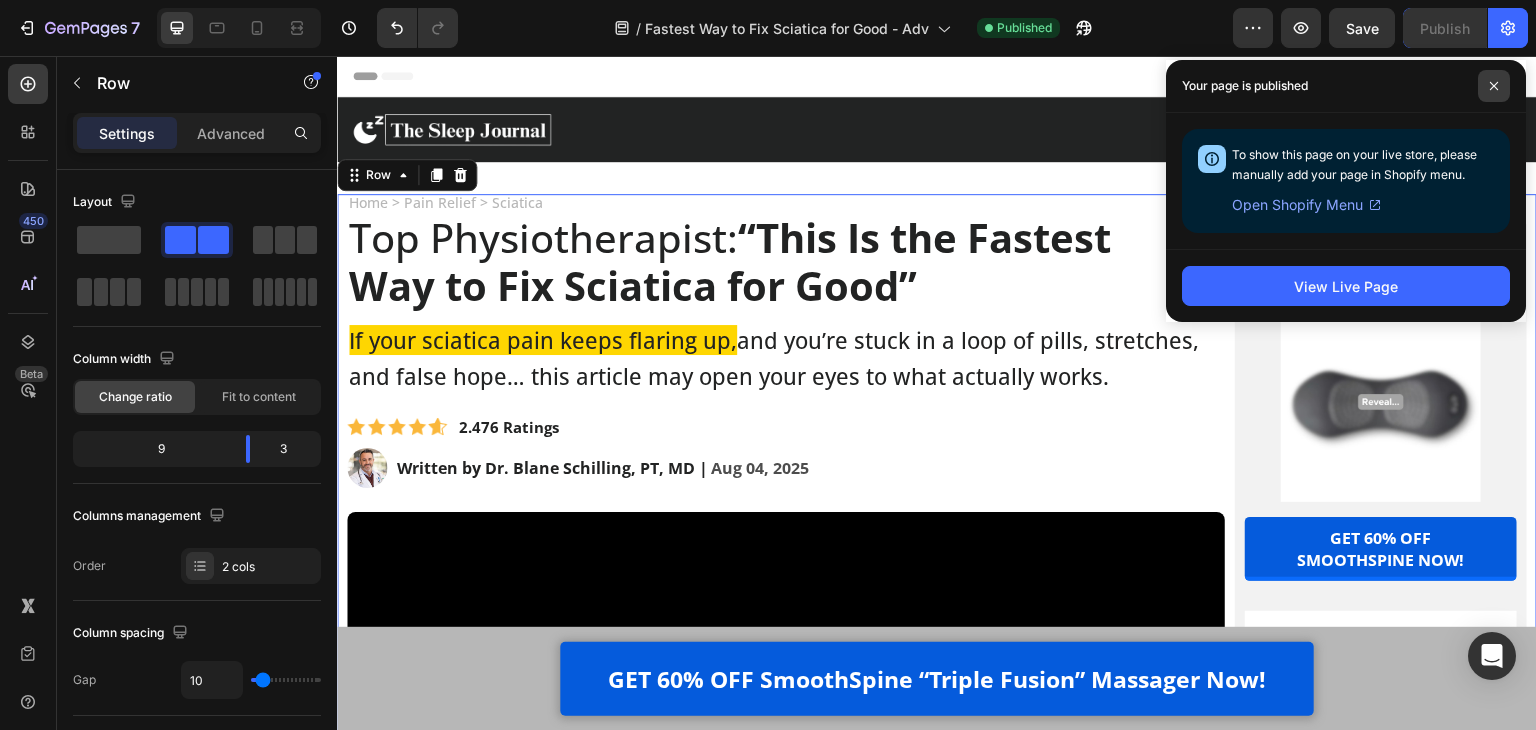 click at bounding box center (1494, 86) 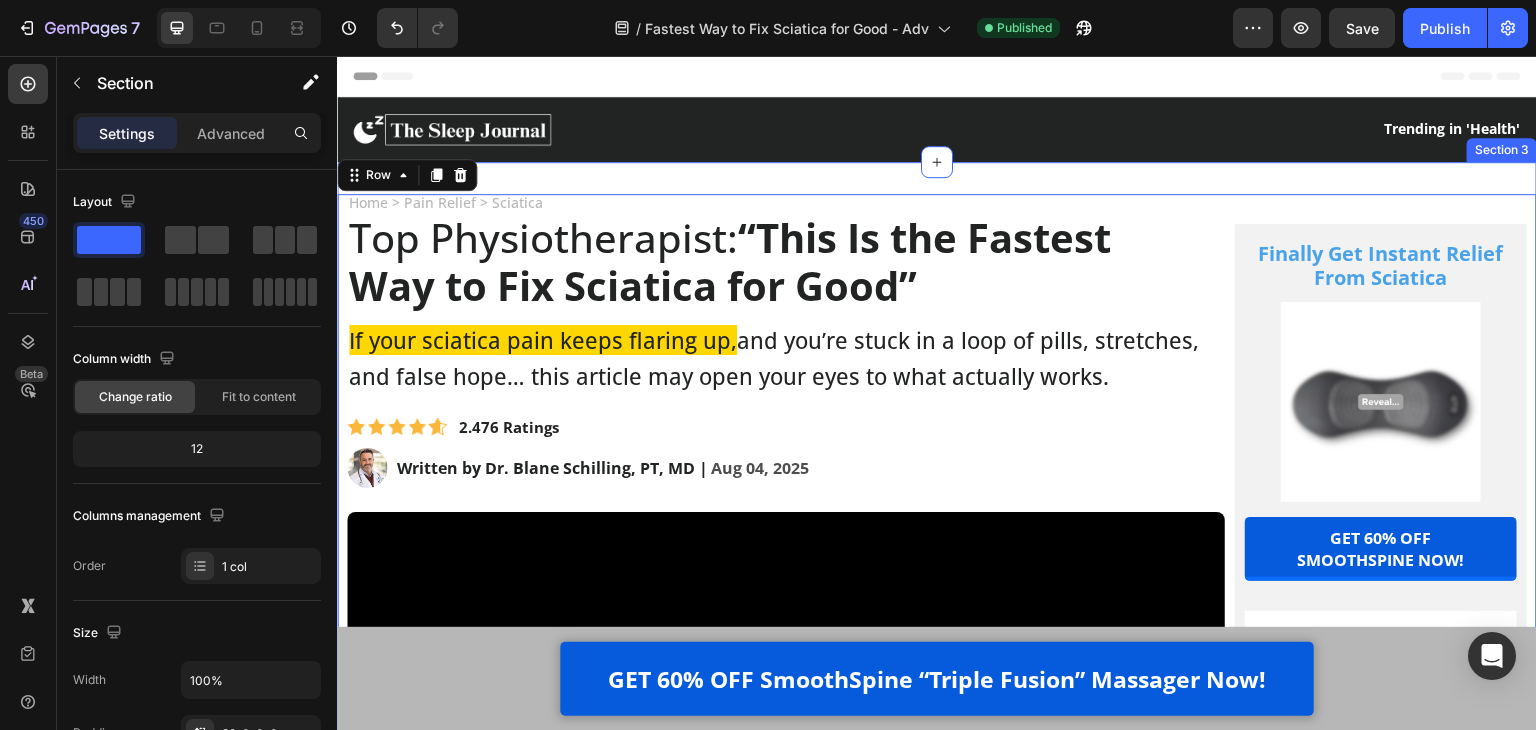 click on "Physiotherapist: “This Is the Fastest Way to Fix Sciatica for Good” Heading If your sciatica pain keeps flaring up, and you’re stuck in a loop of pills, stretches, and false hope… this article may open your eyes to what actually works. Text Block Image 2.476 Ratings Text Block Row Image
Written by Dr. Blane Schilling, PT, MD |
Aug 04, 2025
Delivery Date Row Video Hi, my name is Dr. Blane Schilling I’m a licensed physical therapist with over 40 years of experience helping people manage chronic pain - especially sciatica and lower back issues. Over the years, I’ve treated everyone from desk workers with stiff backs to post-surgery patients learning to walk again. And I’ve seen all the trends come and go - Text Block Image Painkillers Text Block Row Image Patches Text Block Row Image Massage Guns Text Block Row Image Inversion Tables Text Block Row Row you name it." at bounding box center (937, 5724) 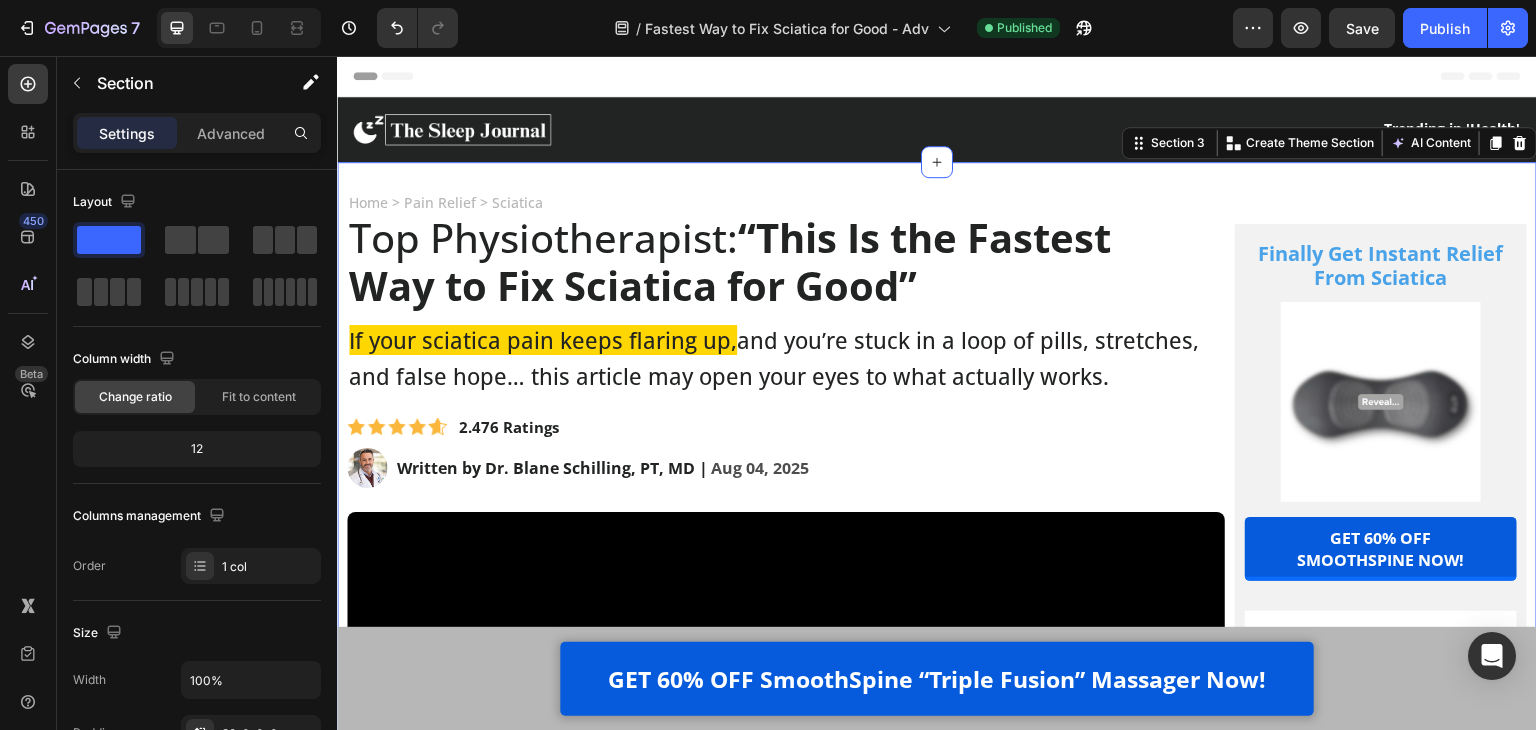 click on "Physiotherapist: “This Is the Fastest Way to Fix Sciatica for Good” Heading If your sciatica pain keeps flaring up, and you’re stuck in a loop of pills, stretches, and false hope… this article may open your eyes to what actually works. Text Block Image 2.476 Ratings Text Block Row Image
Written by Dr. Blane Schilling, PT, MD |
Aug 04, 2025
Delivery Date Row Video Hi, my name is Dr. Blane Schilling I’m a licensed physical therapist with over 40 years of experience helping people manage chronic pain - especially sciatica and lower back issues. Over the years, I’ve treated everyone from desk workers with stiff backs to post-surgery patients learning to walk again. And I’ve seen all the trends come and go - Text Block Image Painkillers Text Block Row Image Patches Text Block Row Image Massage Guns Text Block Row Image Inversion Tables Text Block Row Row you name it." at bounding box center [937, 5724] 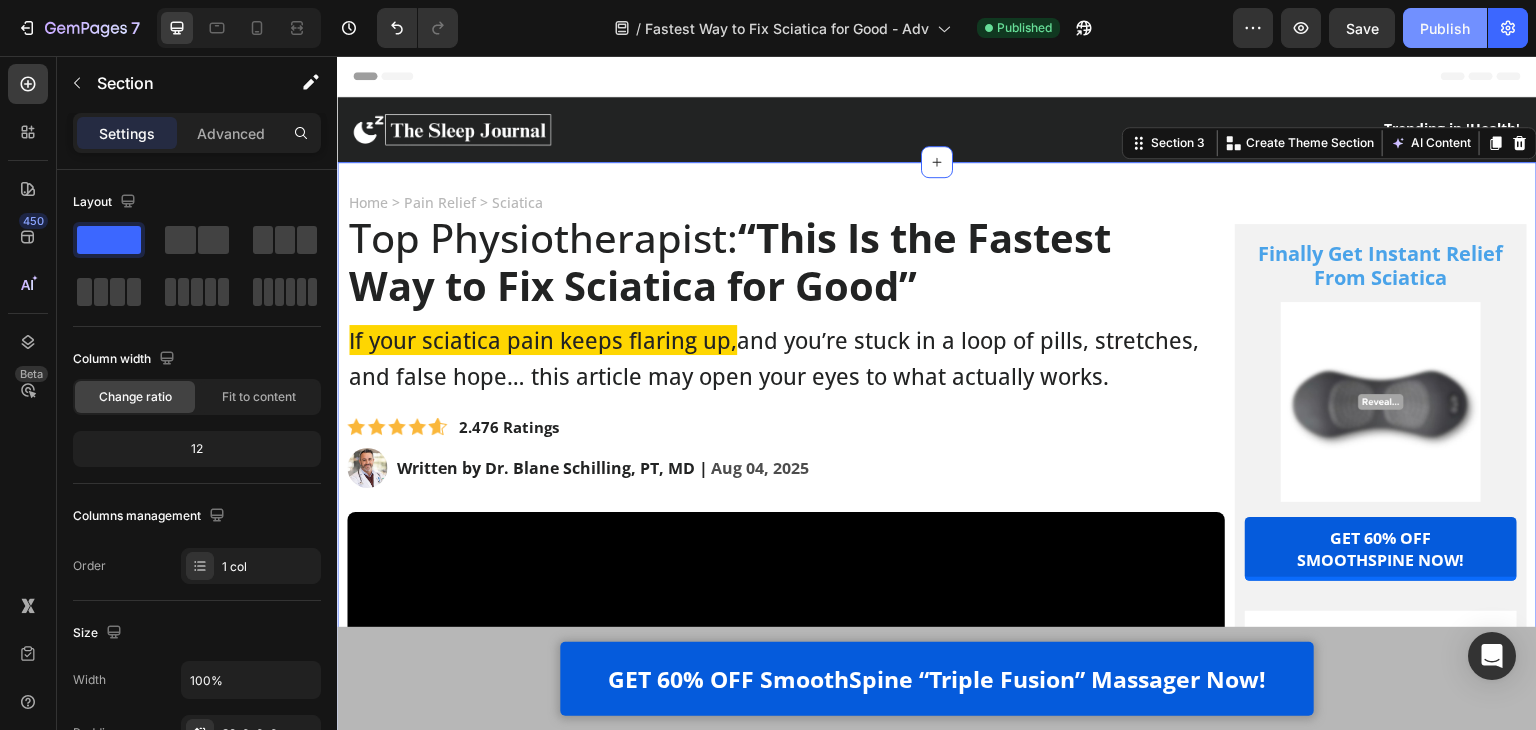 click on "Publish" at bounding box center (1445, 28) 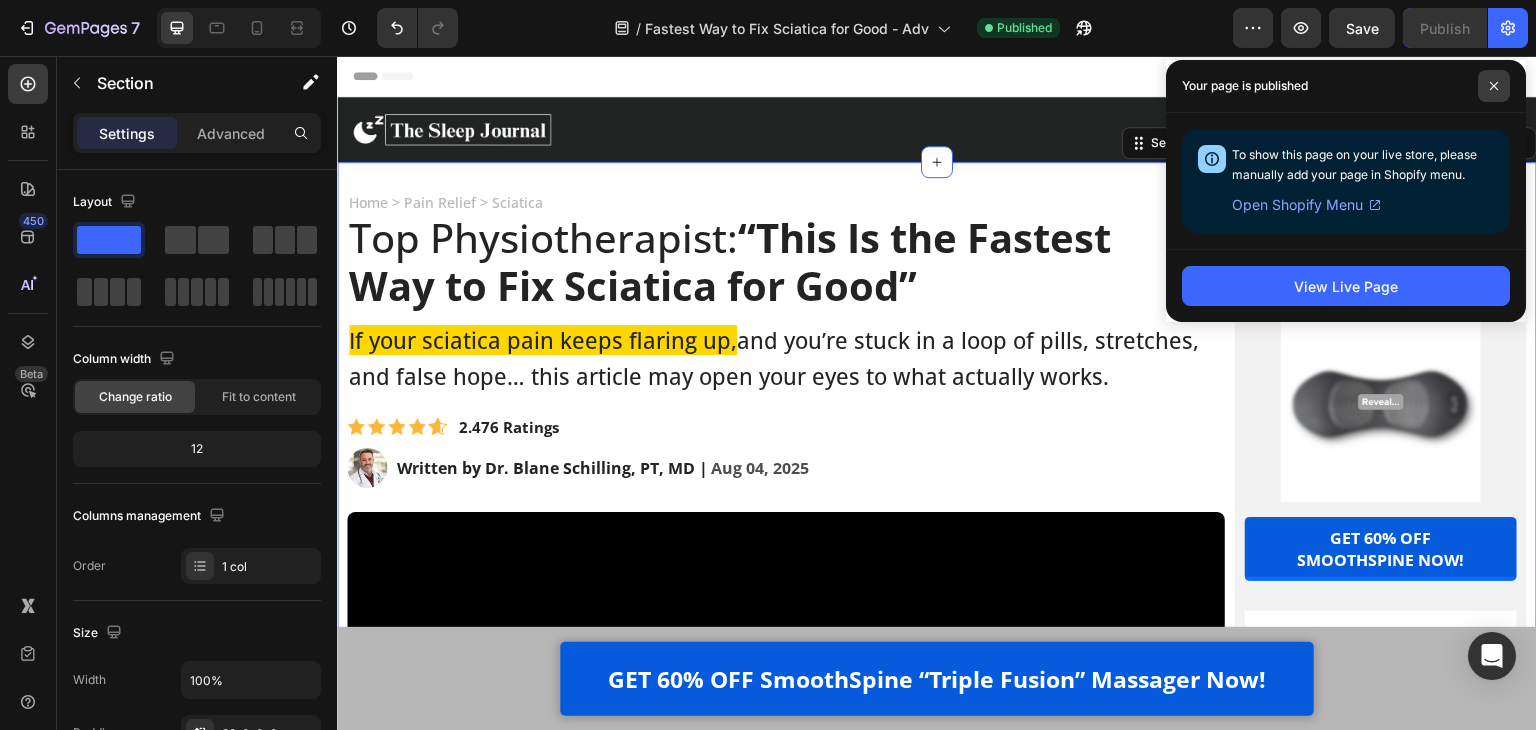 click at bounding box center (1494, 86) 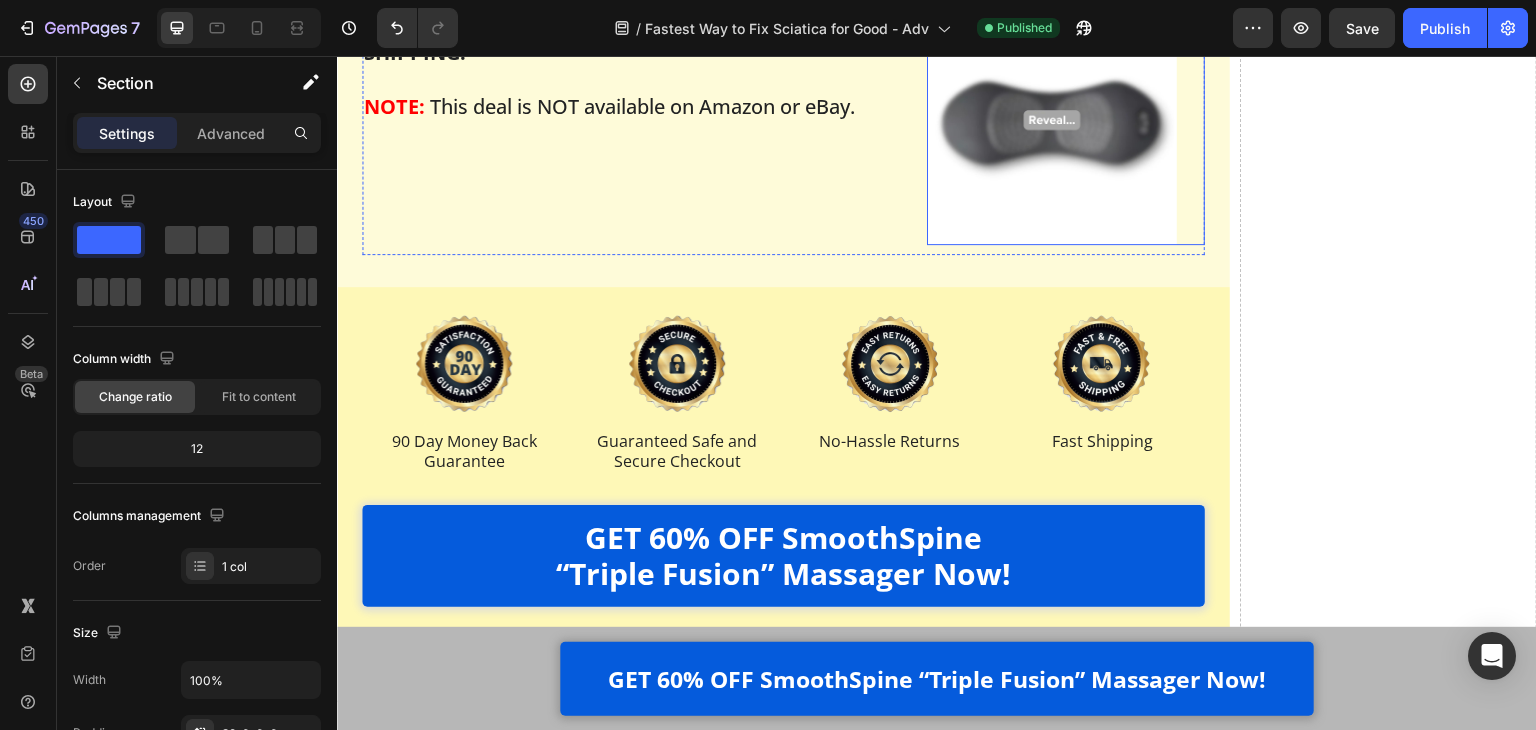 scroll, scrollTop: 28200, scrollLeft: 0, axis: vertical 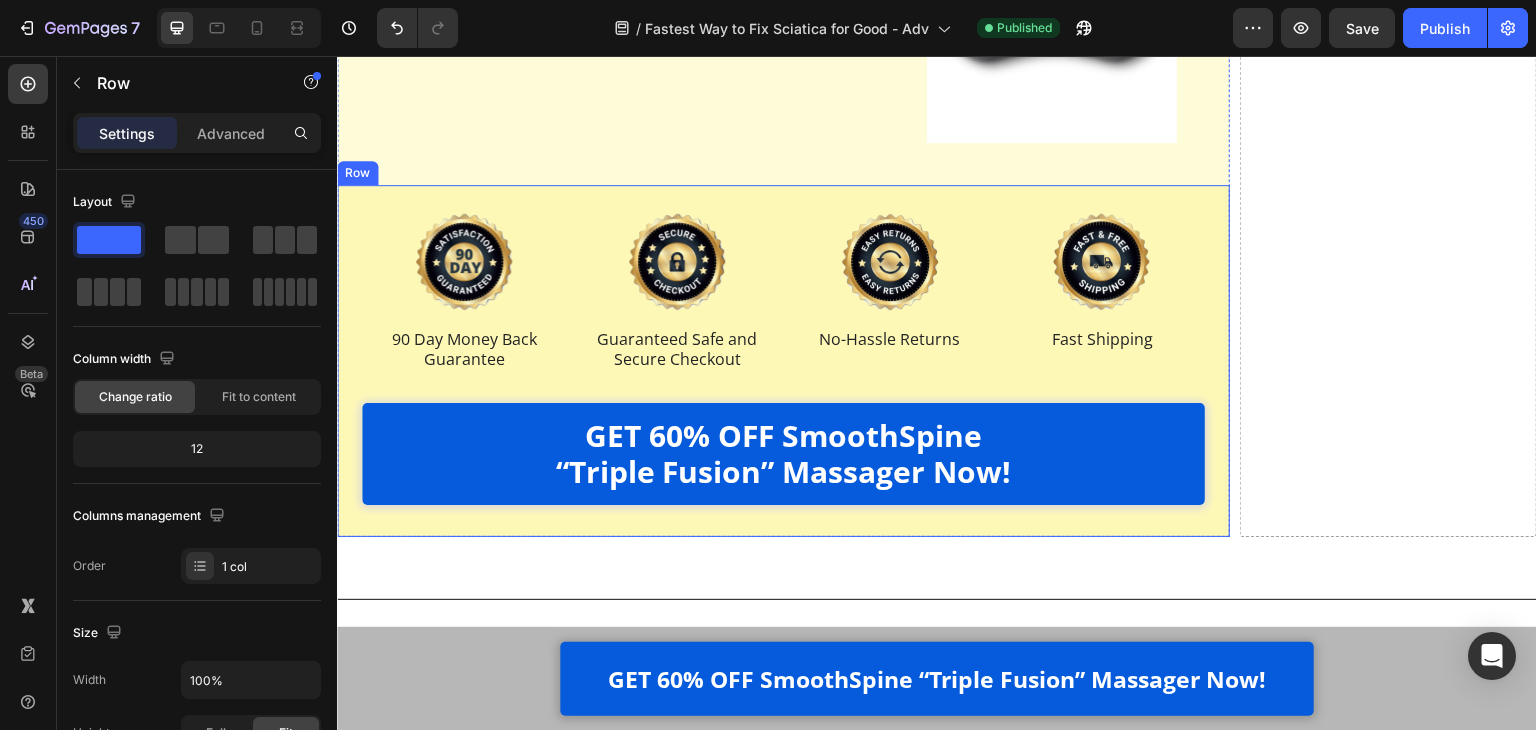 click on "Image 90 Day Money Back Guarantee Text Block Row Image Guaranteed Safe and Secure Checkout Text Block Row Row Image No-Hassle Returns Text Block Row Image Fast Shipping Text Block Row Row Image 90 Day Money Back Guarantee Text Block Row Image Guaranteed Safe and Secure Checkout Text Block Row Image No-Hassle Returns Text Block Row Image Fast Shipping Text Block Row Row GET 60% OFF SmoothSpine “Triple Fusion” Massager Now! Button Row" at bounding box center [783, 361] 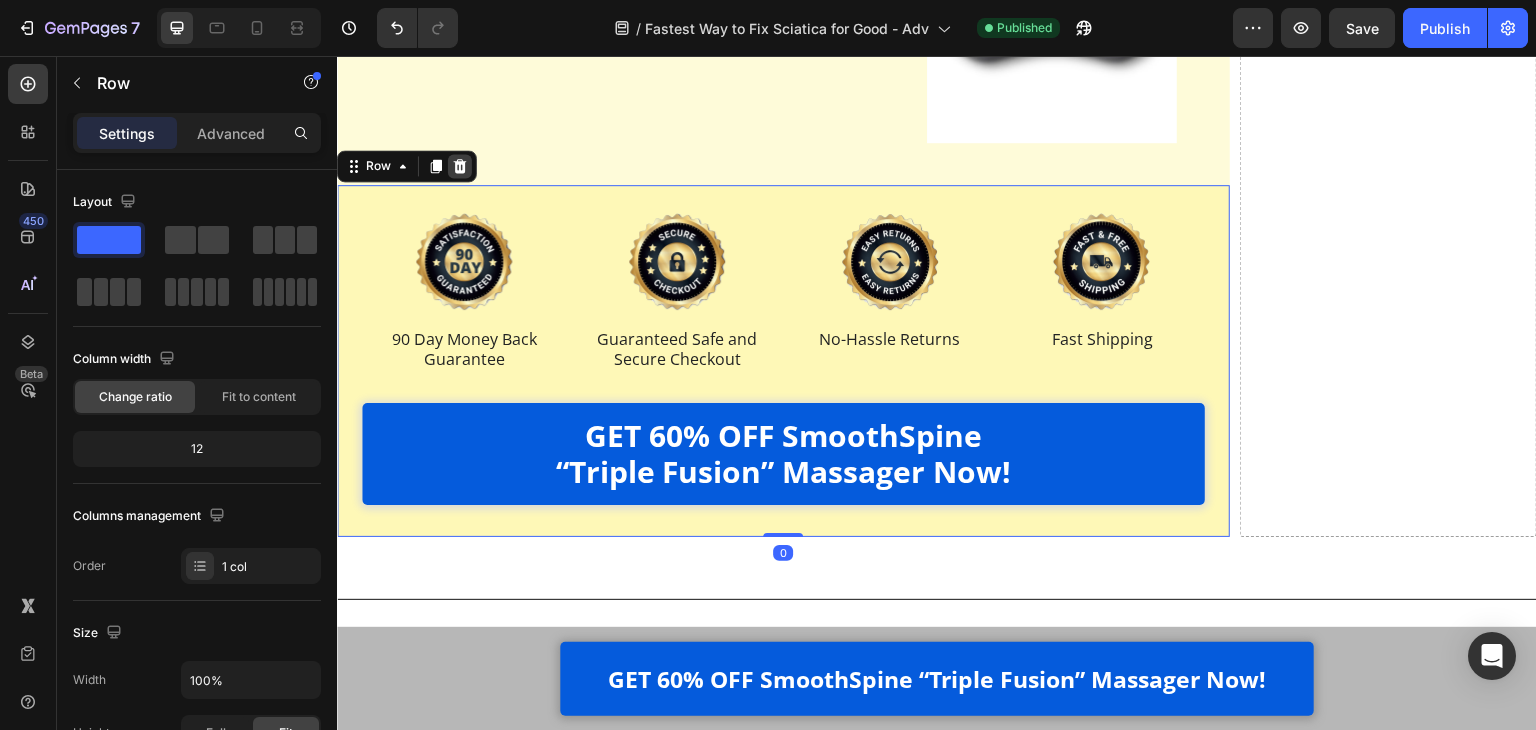 click 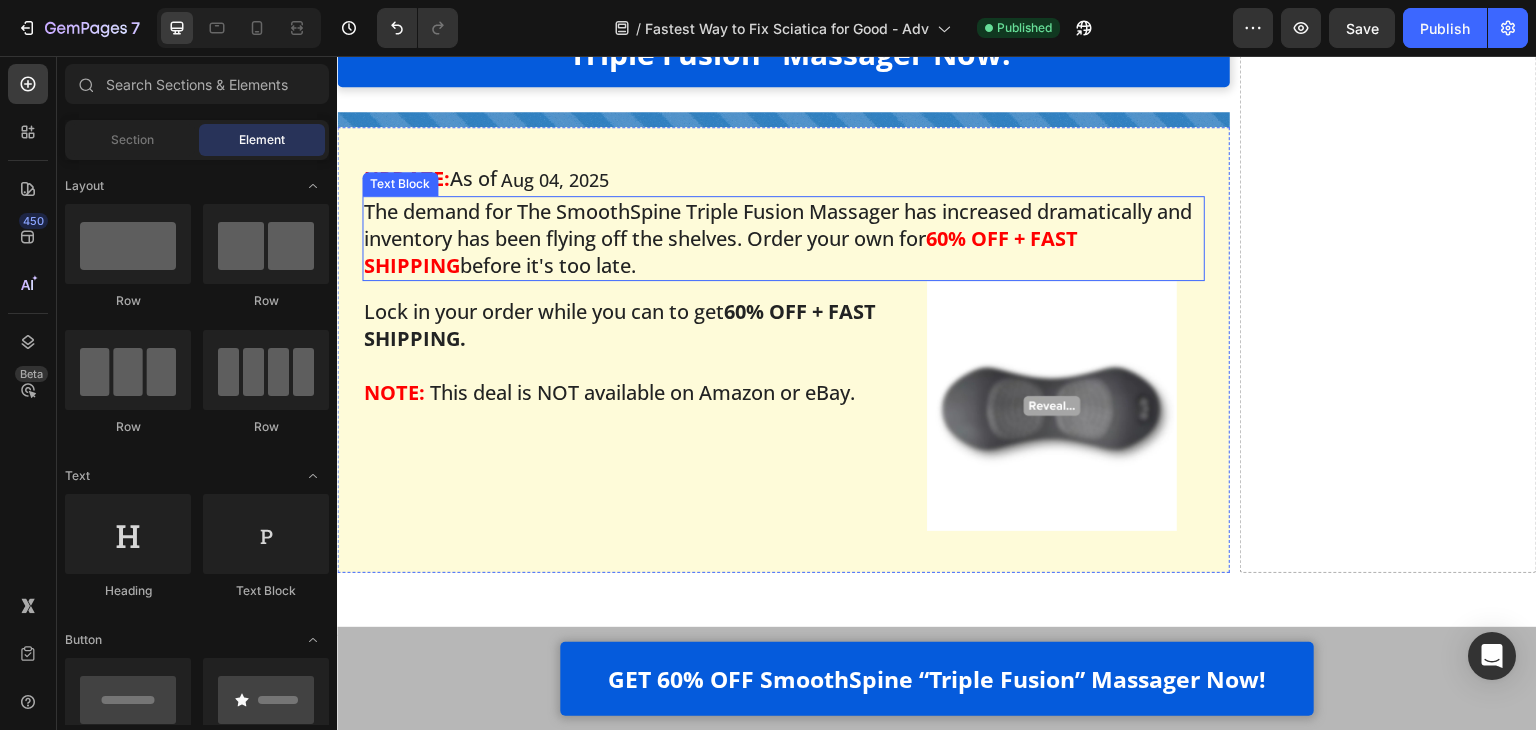 scroll, scrollTop: 27800, scrollLeft: 0, axis: vertical 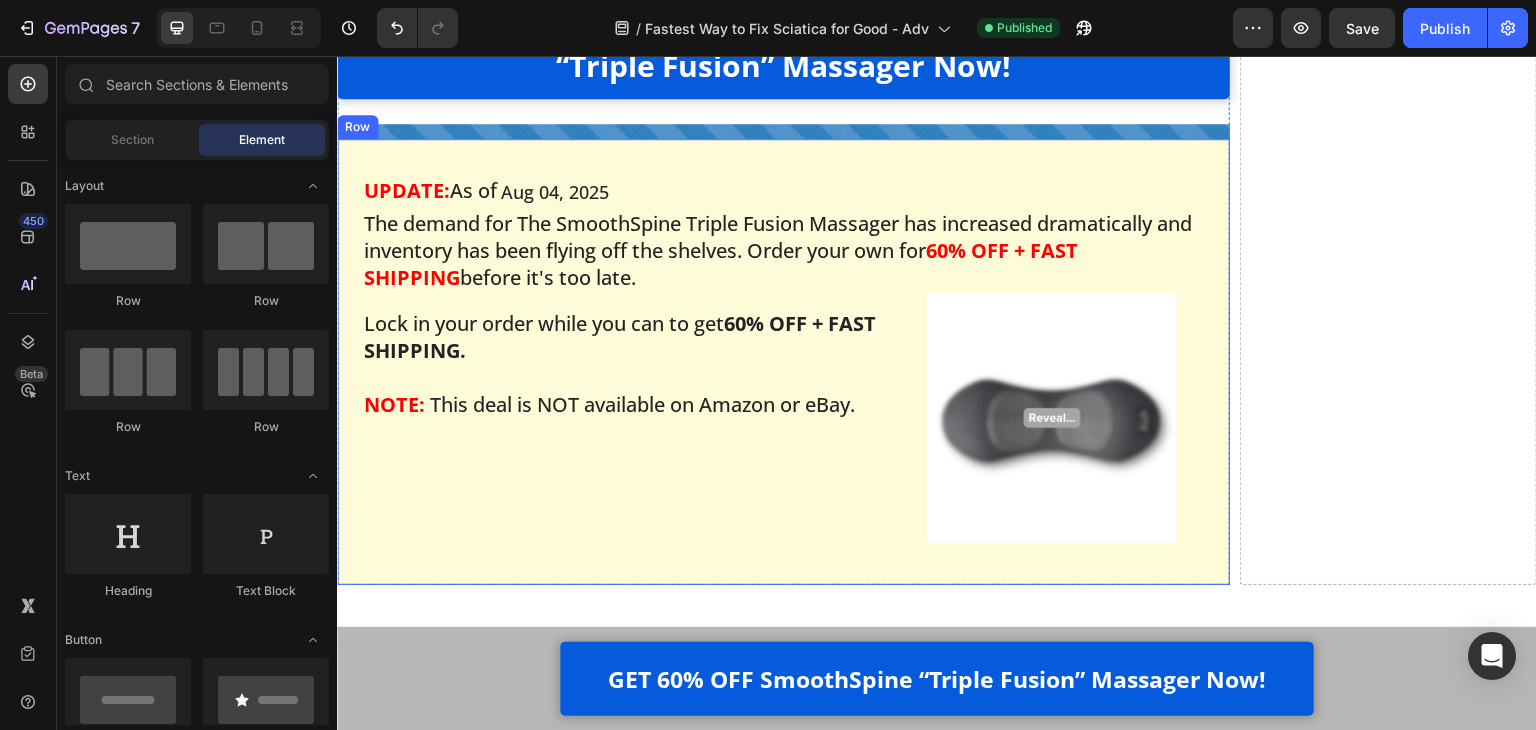 click on "UPDATE:  As of  Text Block
Aug 04, [YEAR]
Delivery Date Row The demand for The SmoothSpine Triple Fusion Massager has increased dramatically and inventory has been flying off the shelves. Order your own for 60% OFF + FAST SHIPPING before it's too late. Text Block Image Lock in your order while you can to get 60% OFF + FAST SHIPPING.   NOTE:  This deal is NOT available on Amazon or eBay. Text Block Row Row" at bounding box center (783, 362) 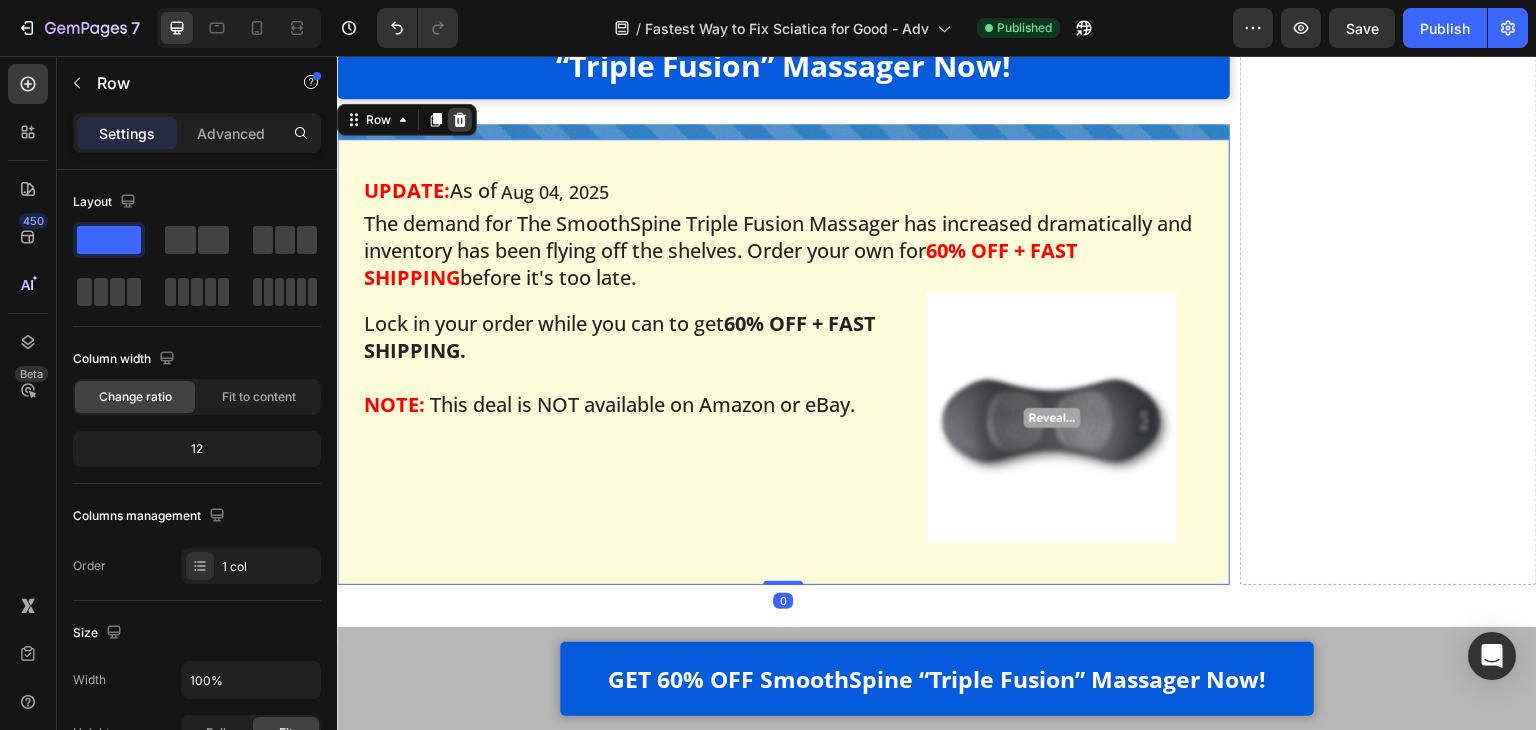 click 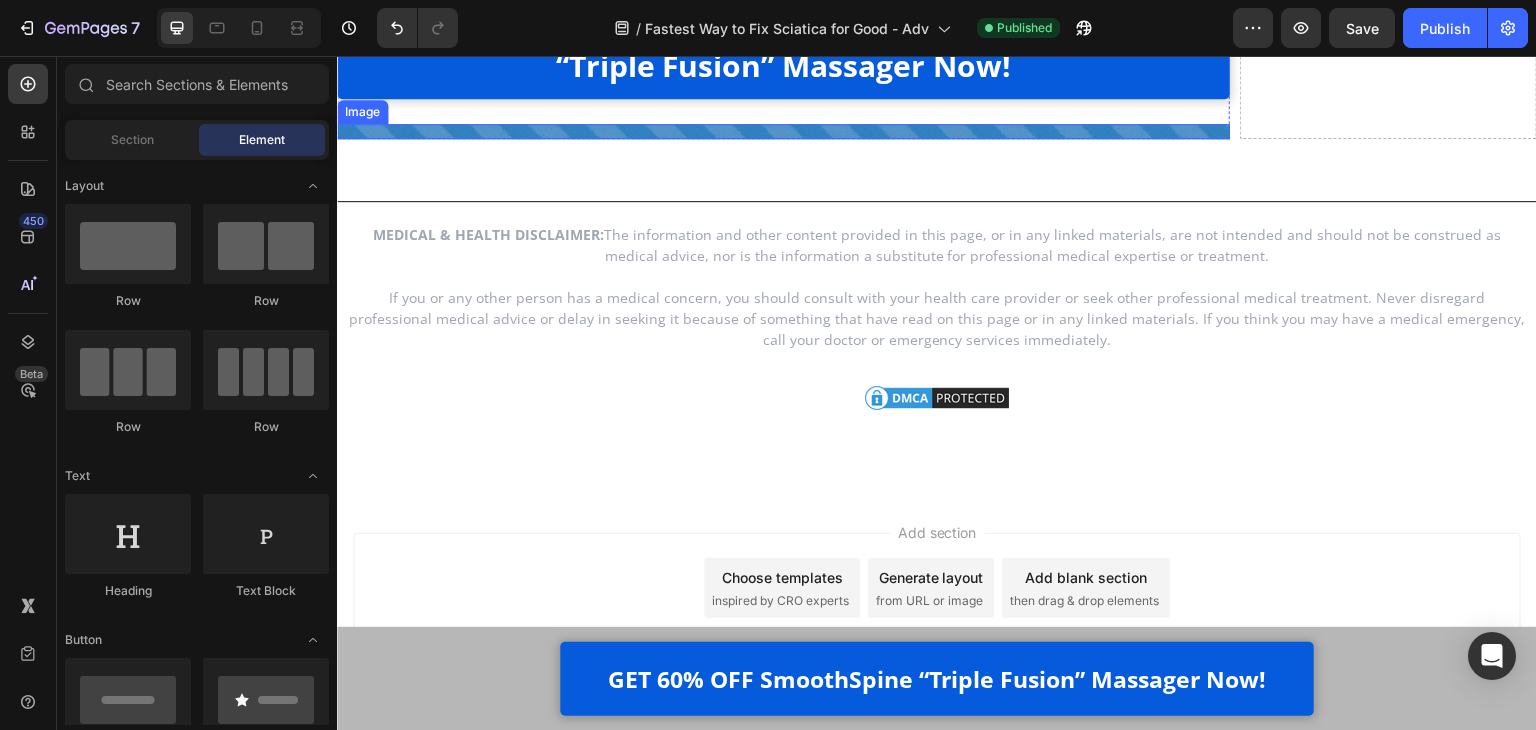 click at bounding box center (783, 131) 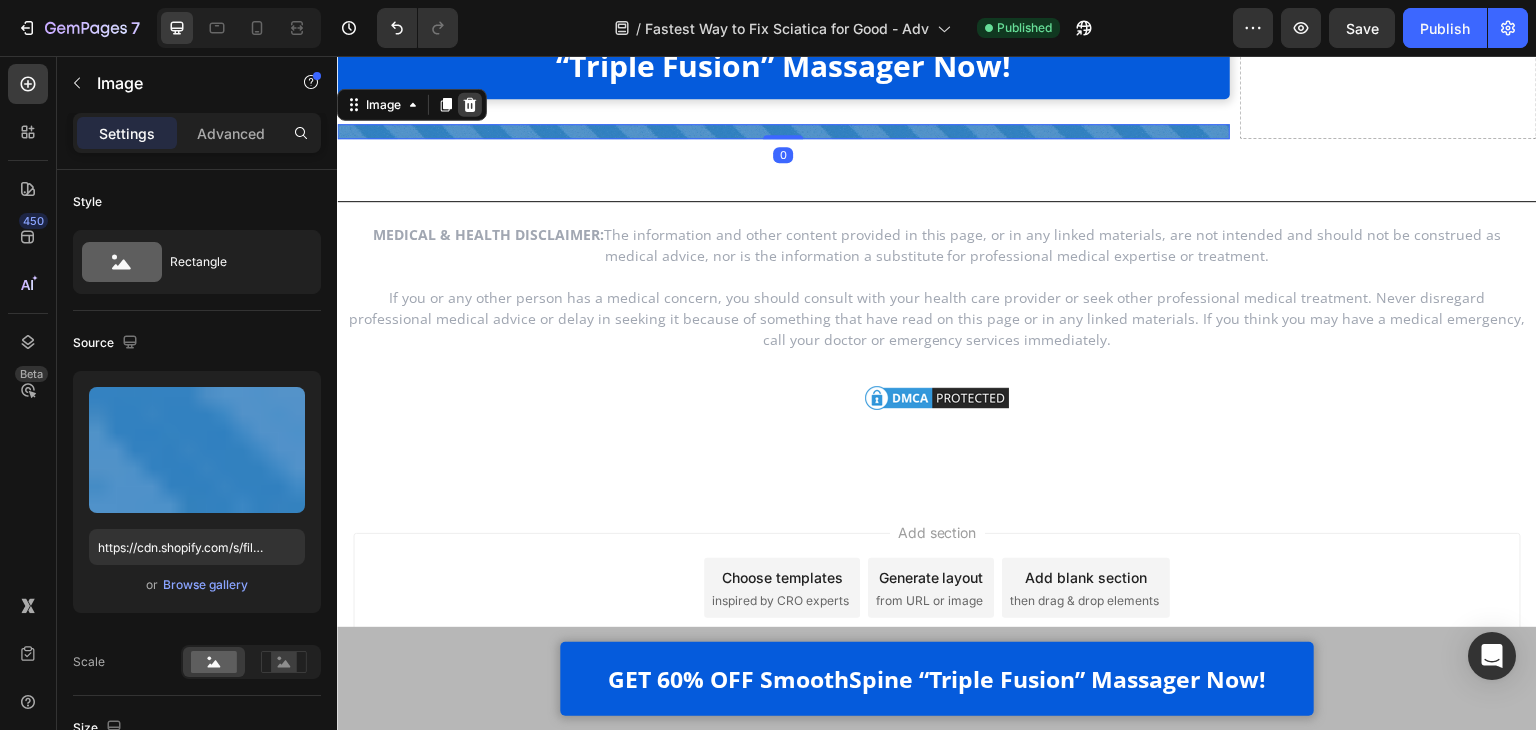 click 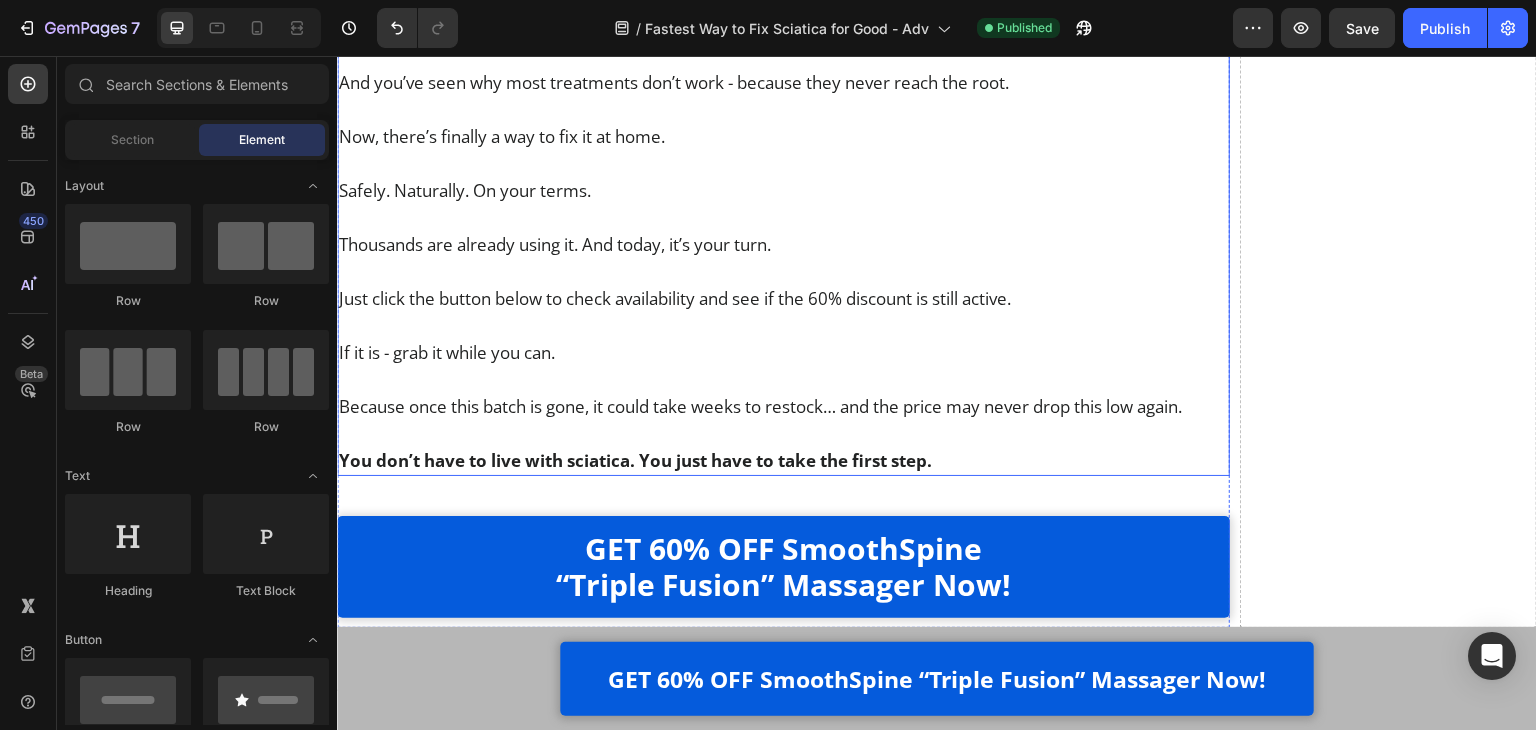 scroll, scrollTop: 27400, scrollLeft: 0, axis: vertical 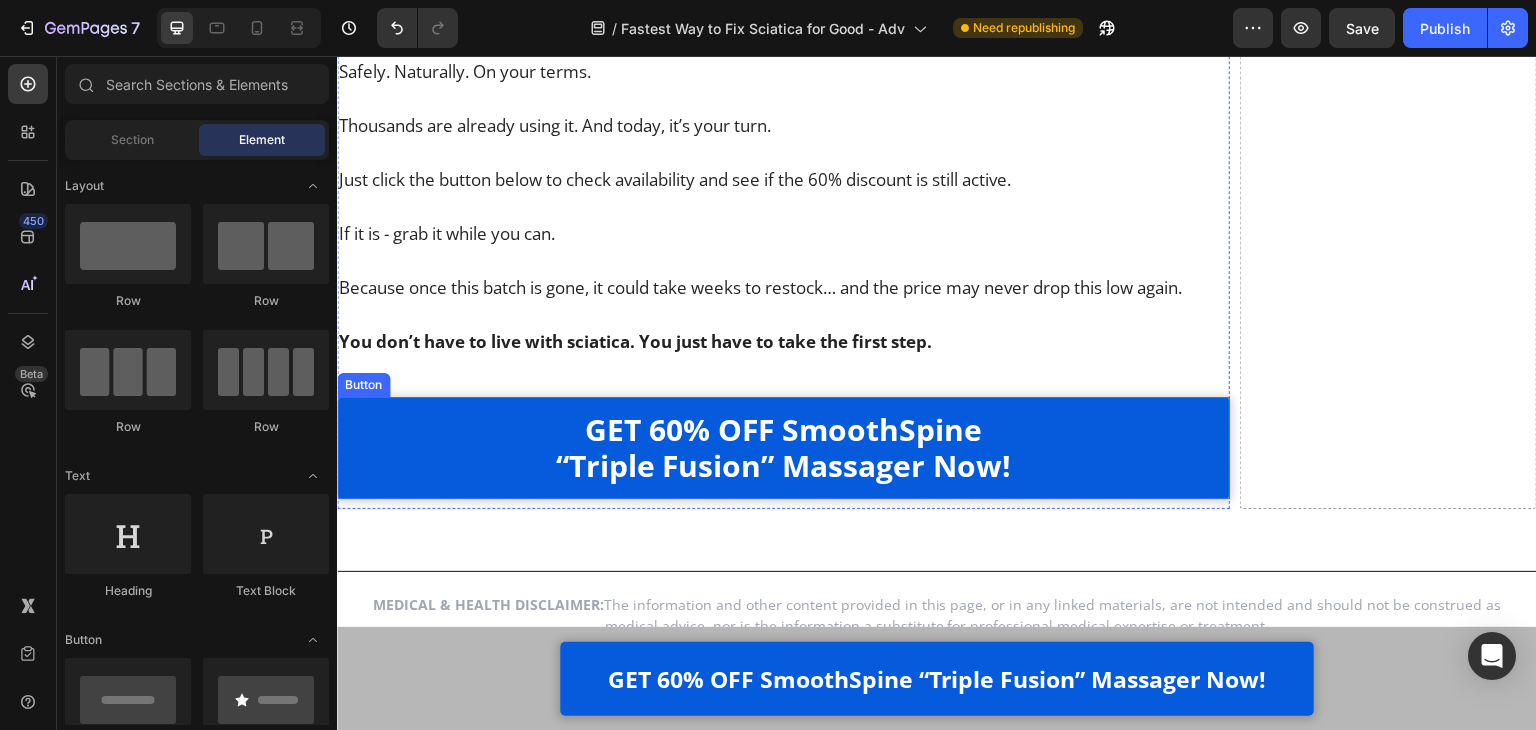click on "GET 60% OFF SmoothSpine “Triple Fusion” Massager Now!" at bounding box center [783, 448] 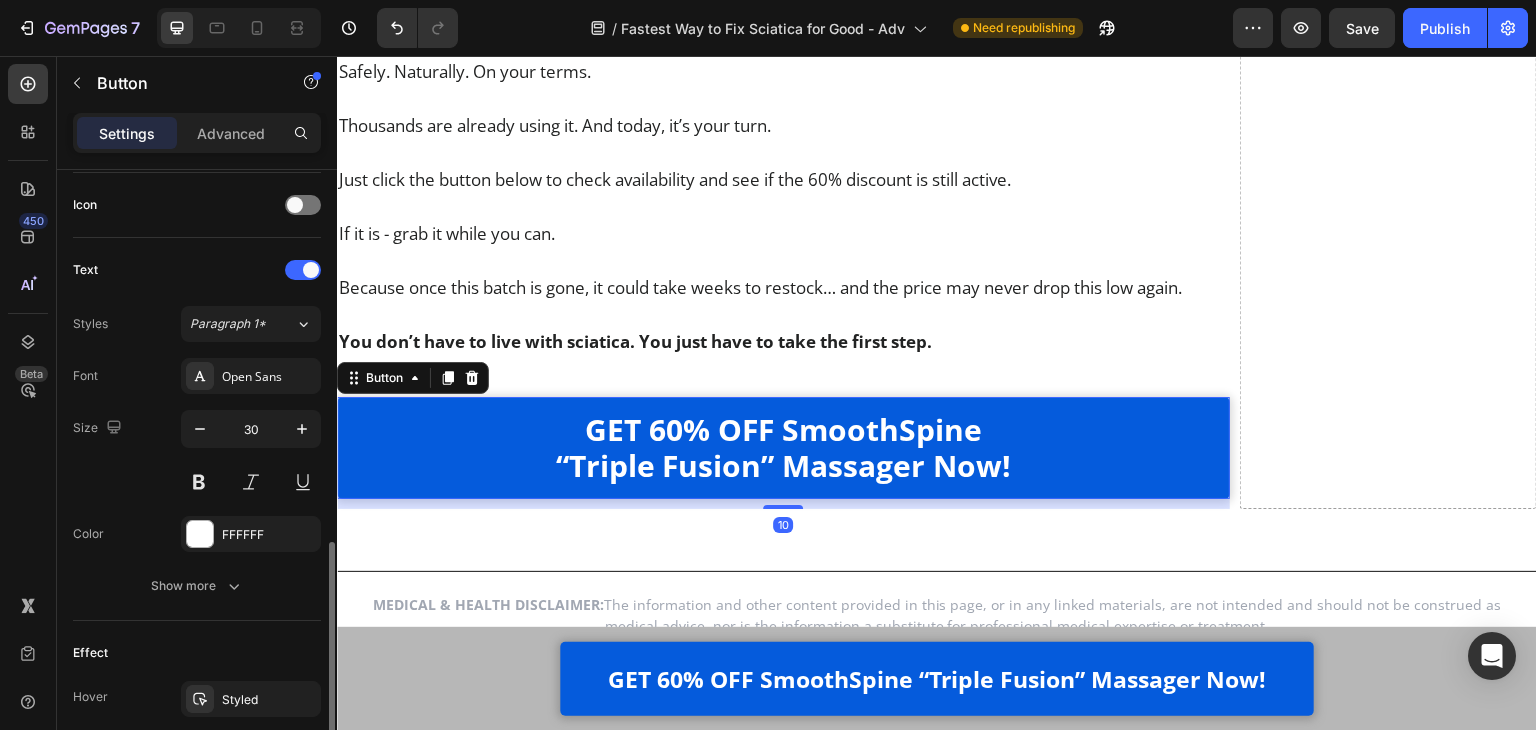 scroll, scrollTop: 900, scrollLeft: 0, axis: vertical 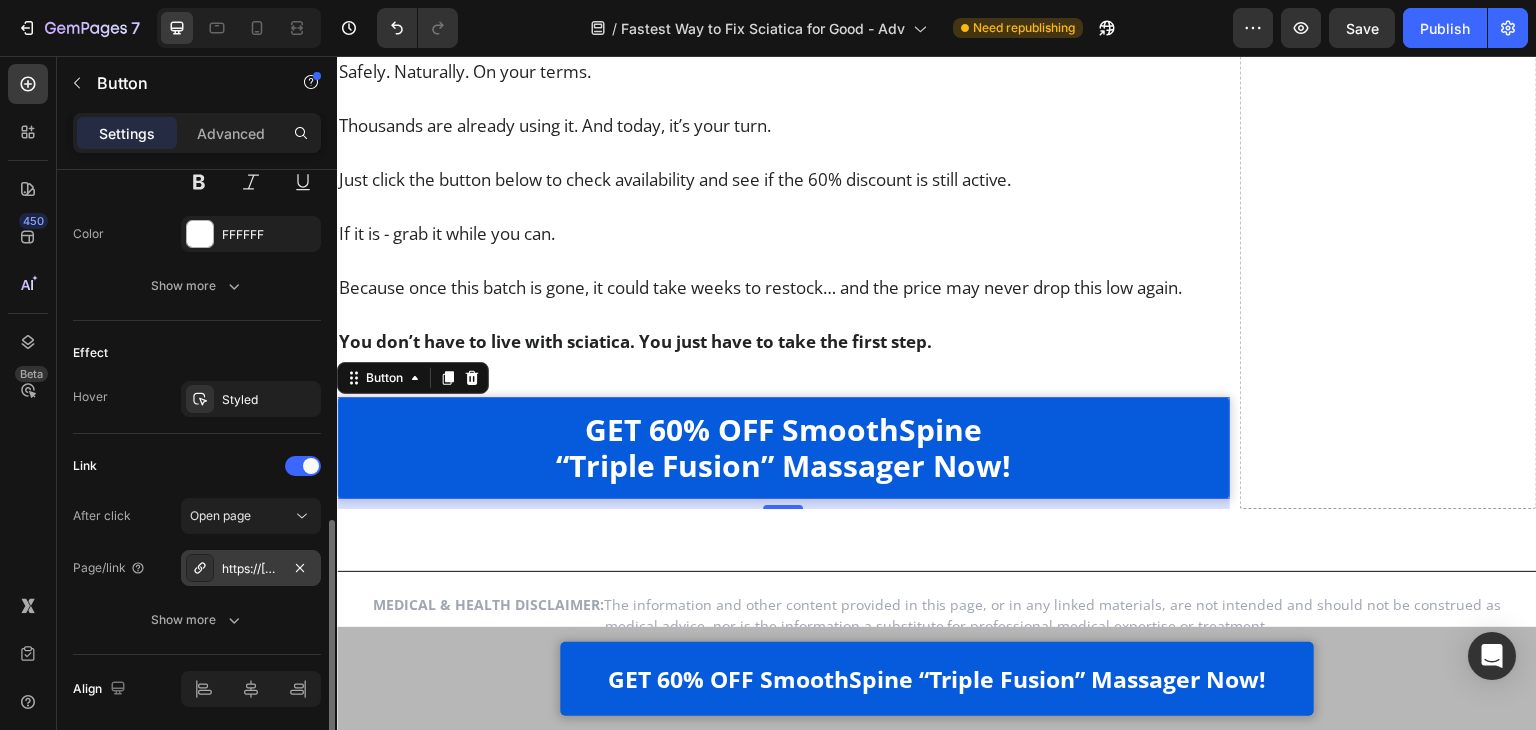 click on "https://[DOMAIN].com/tfm-pres" at bounding box center [251, 569] 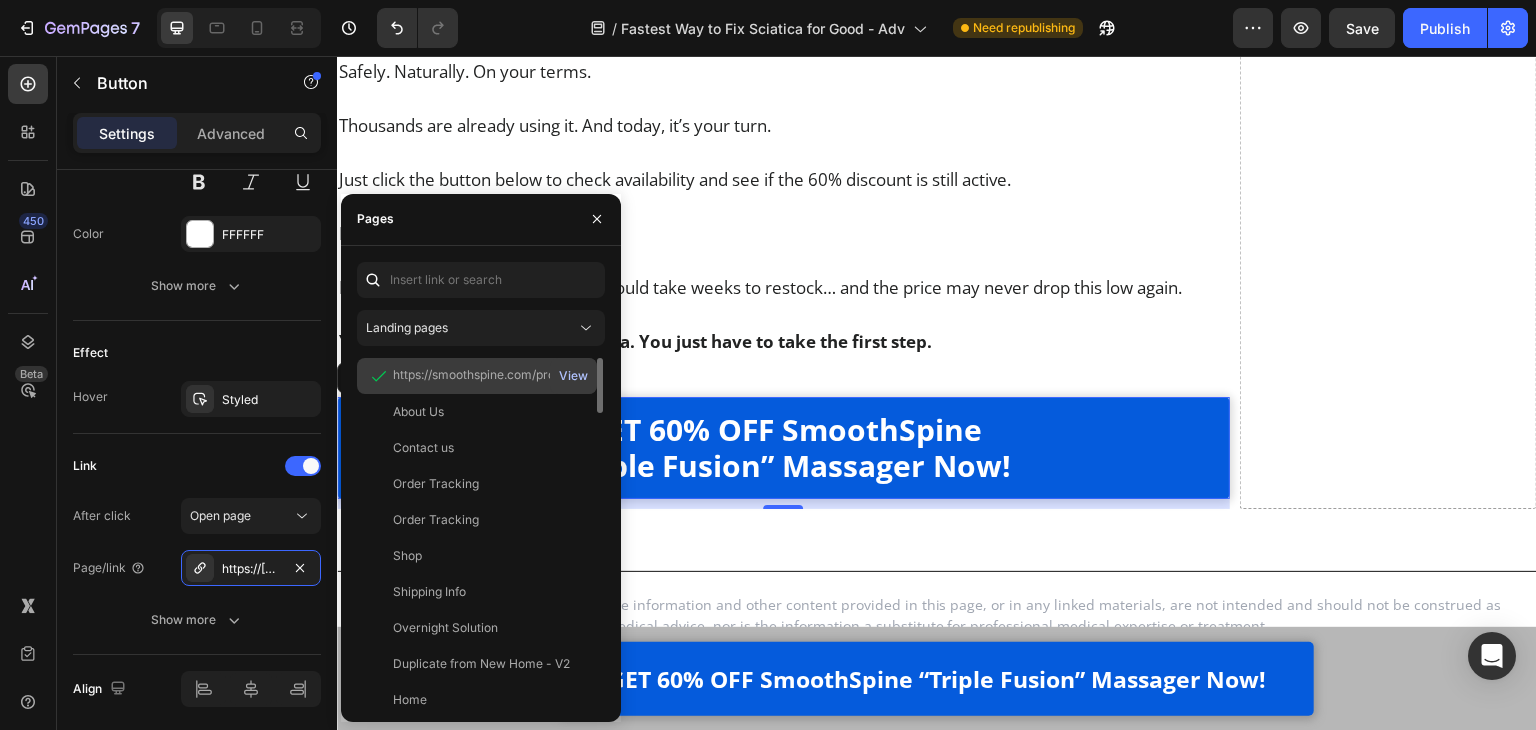 click on "View" at bounding box center [573, 376] 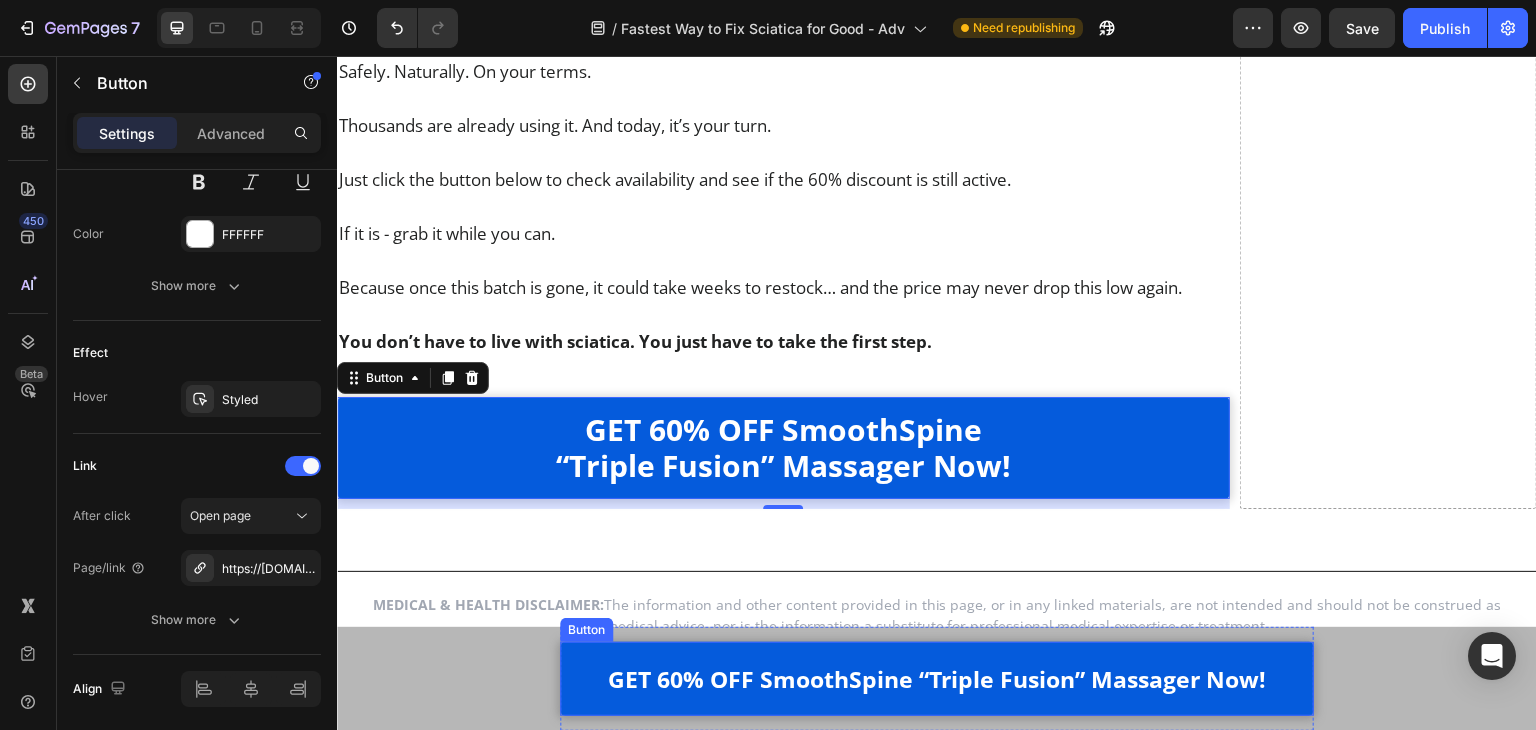click on "GET 60% OFF SmoothSpine “Triple Fusion” Massager Now!" at bounding box center (937, 679) 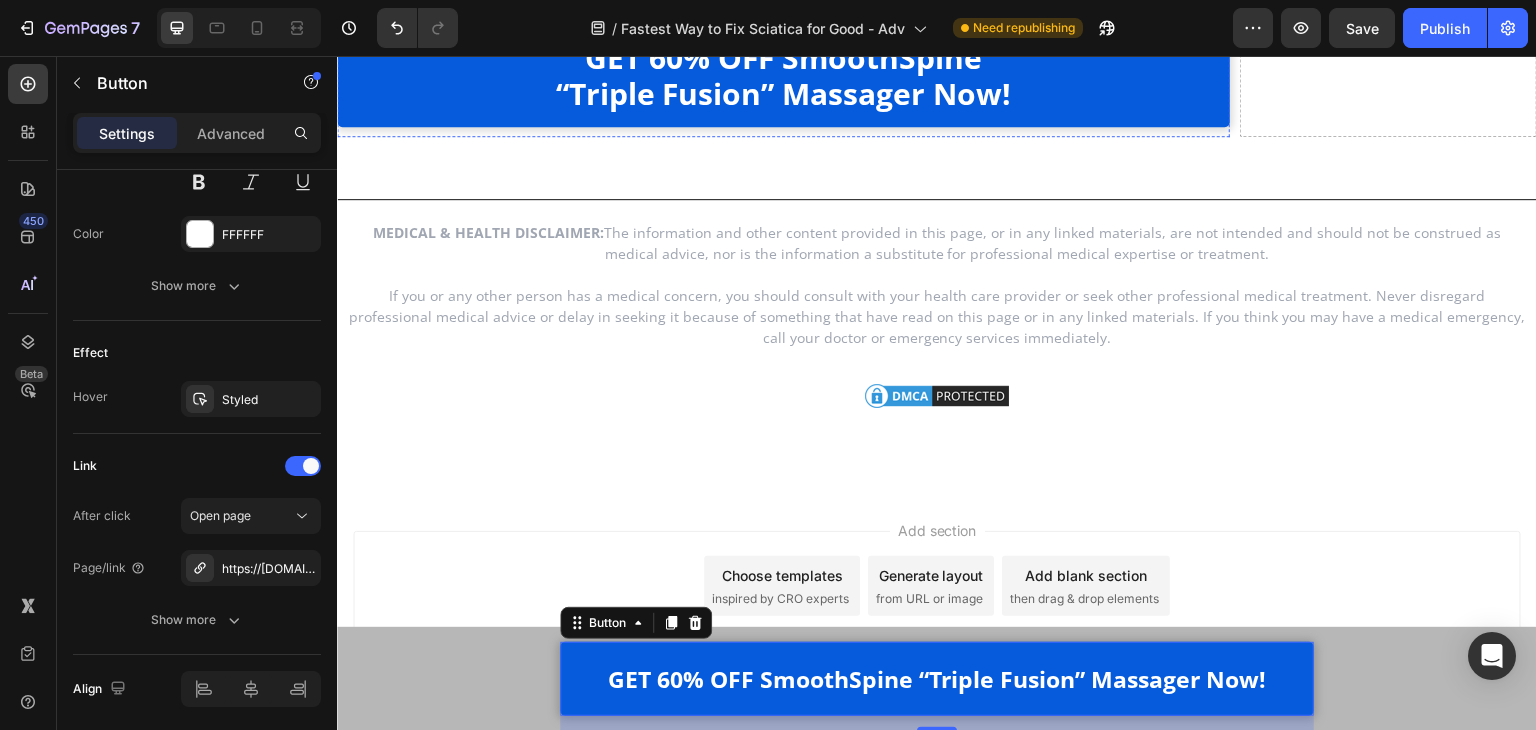 scroll, scrollTop: 27816, scrollLeft: 0, axis: vertical 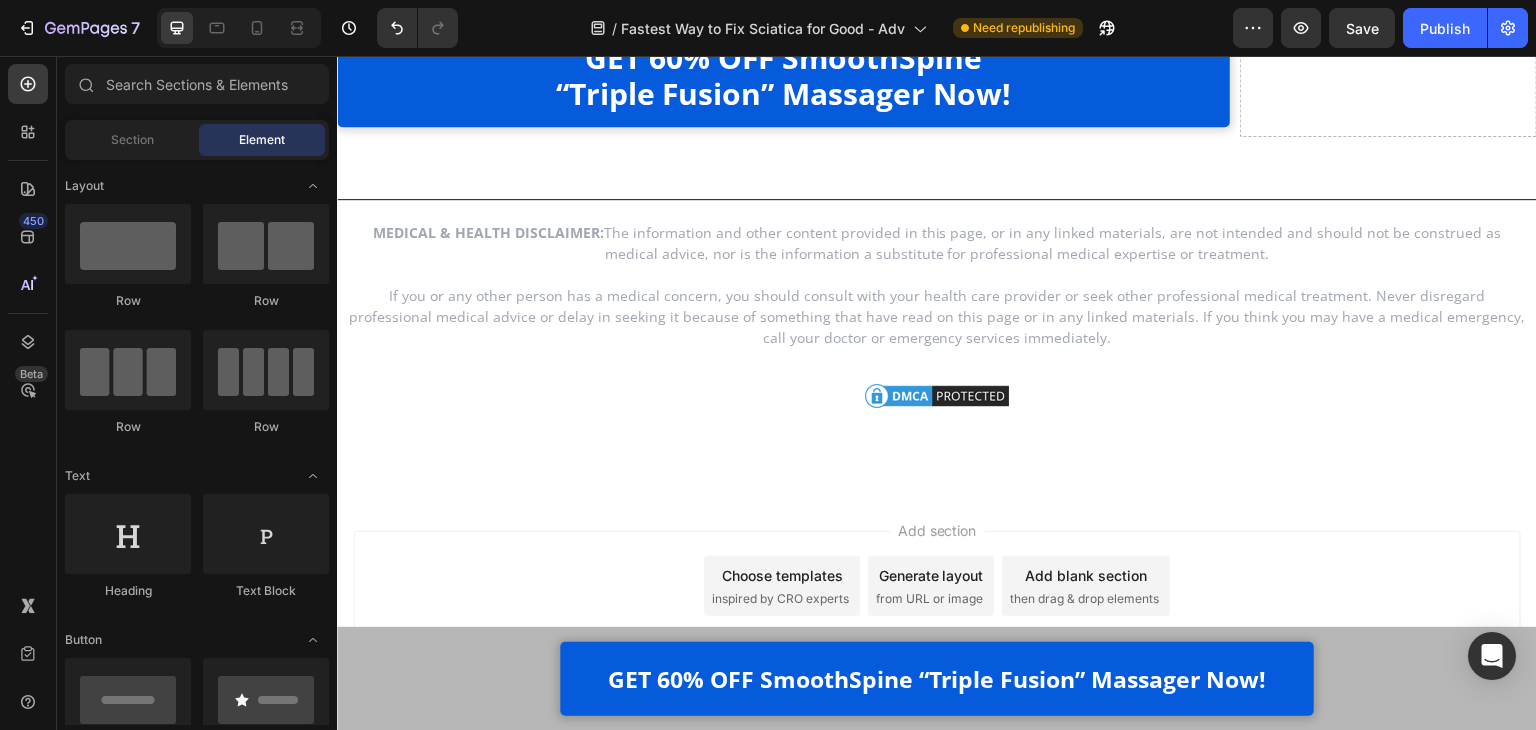 click on "Header GET 60% OFF SmoothSpine “Triple Fusion” Massager Now! Button Row Sticky Luckily, now there’s a way to finally fix this at the root. Heading I’ll be honest - after years of watching my patients waste money on painkillers, heating pads, and gimmicky devices… I was starting to think *nothing* could help people fix their sciatica at home.   But then it clicked.   To actually relieve chronic lower back pain and sciatica, you need to do  3 things  - all at the same time: Text Block Image Apply  gentle traction  to relieve pressure on the spine Text Block Row Image Use  heat therapy  to loosen tight muscles and improve blood flow Text Block Row Image Add  deep-tissue massage  to rehydrate the discs and calm inflammation Text Block Row Row That’s the only combination that works - and it has to happen together, consistently, and in a way that doesn’t make the pain worse.   So at that point, I knew what had to be done.   Text Block Video Heading The device we developed together is called the  ." at bounding box center (937, -13493) 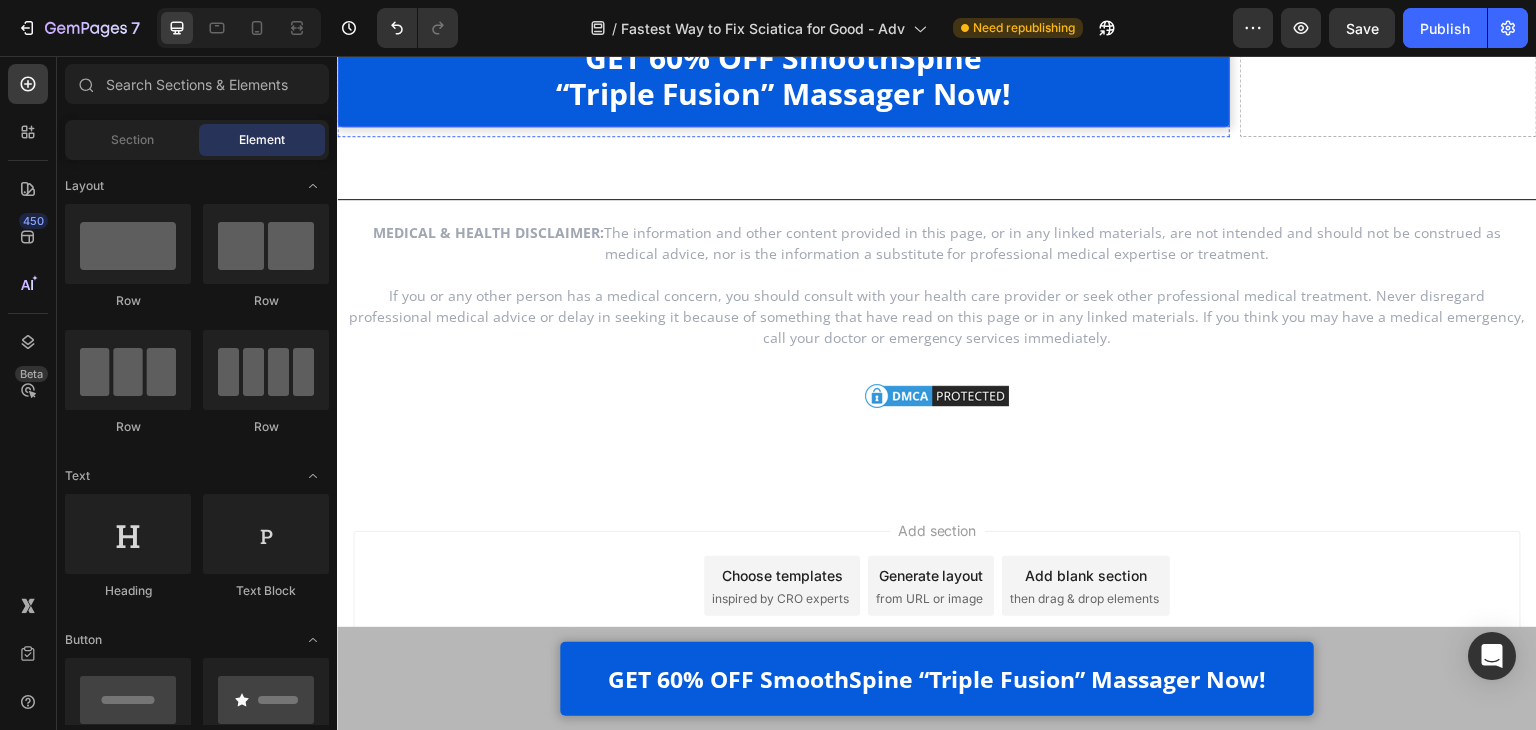 click on "GET 60% OFF SmoothSpine “Triple Fusion” Massager Now!" at bounding box center [783, 76] 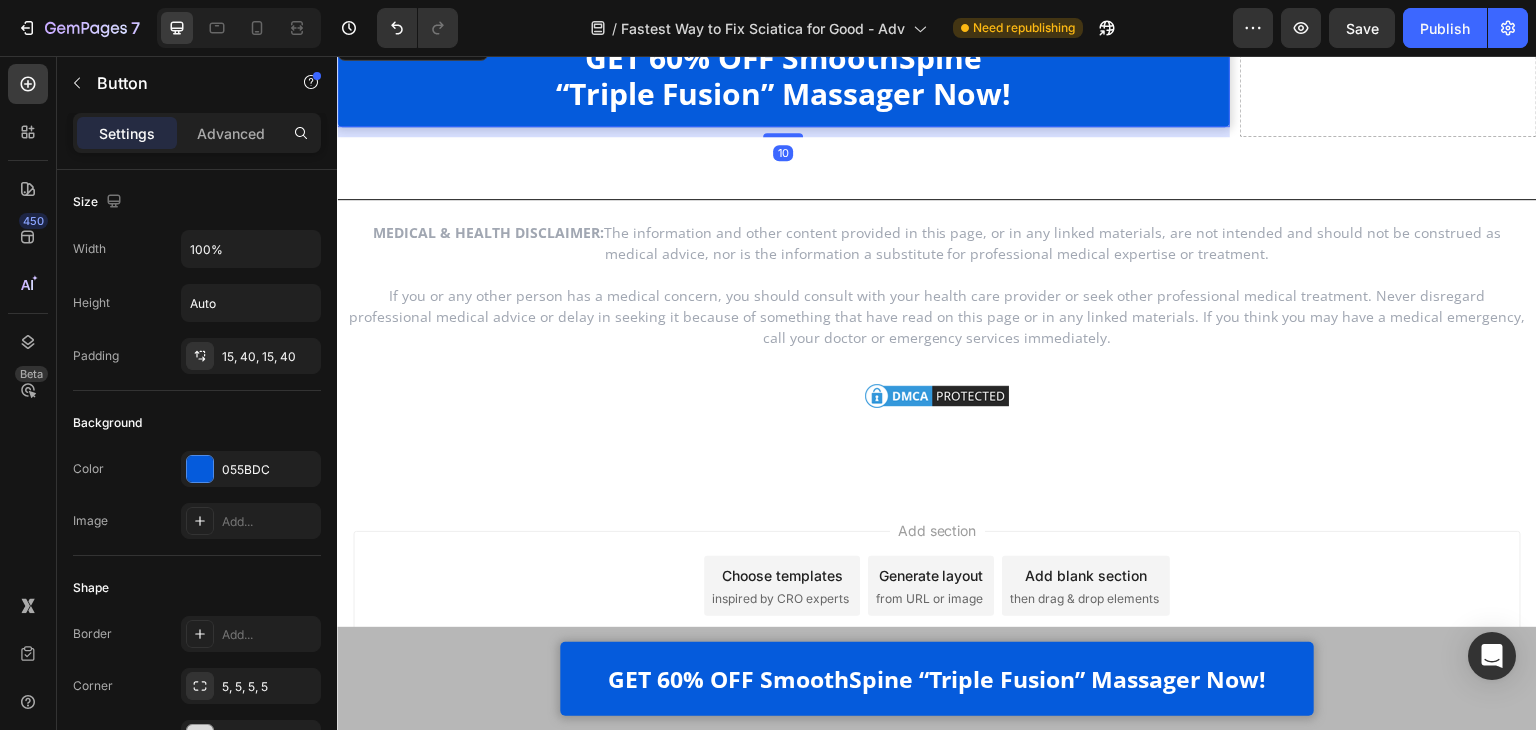 click on "Settings Advanced" at bounding box center [197, 141] 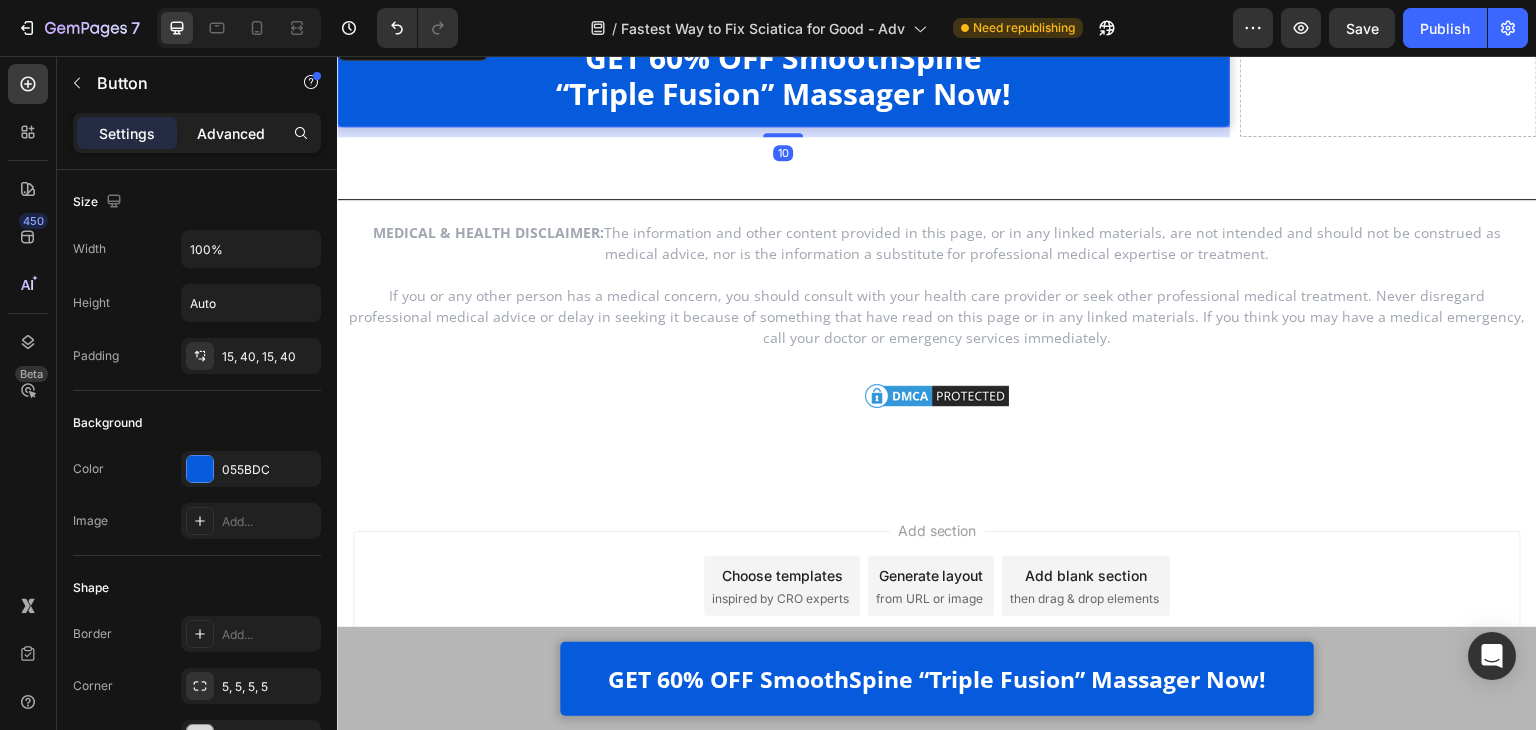 click on "Advanced" at bounding box center (231, 133) 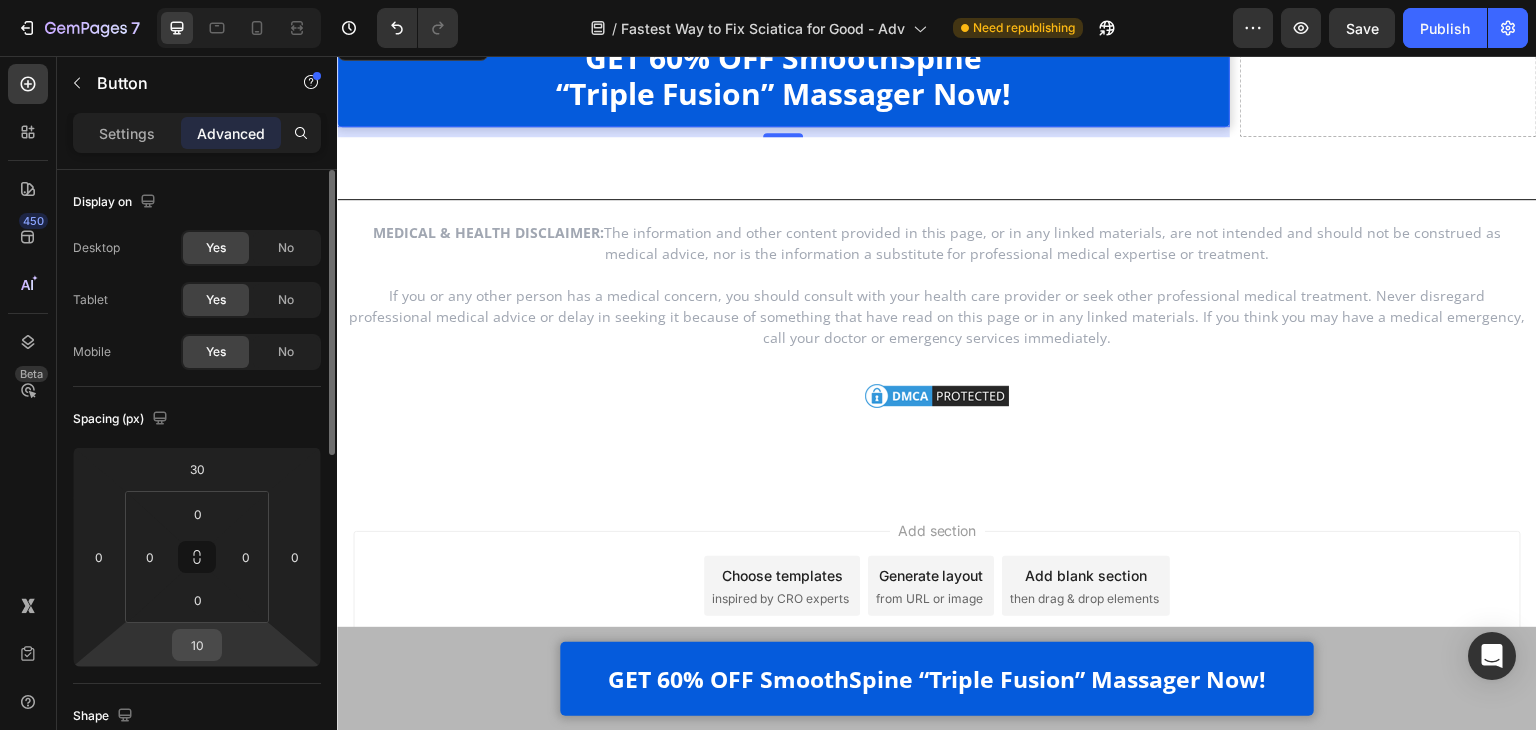 click on "10" at bounding box center [197, 645] 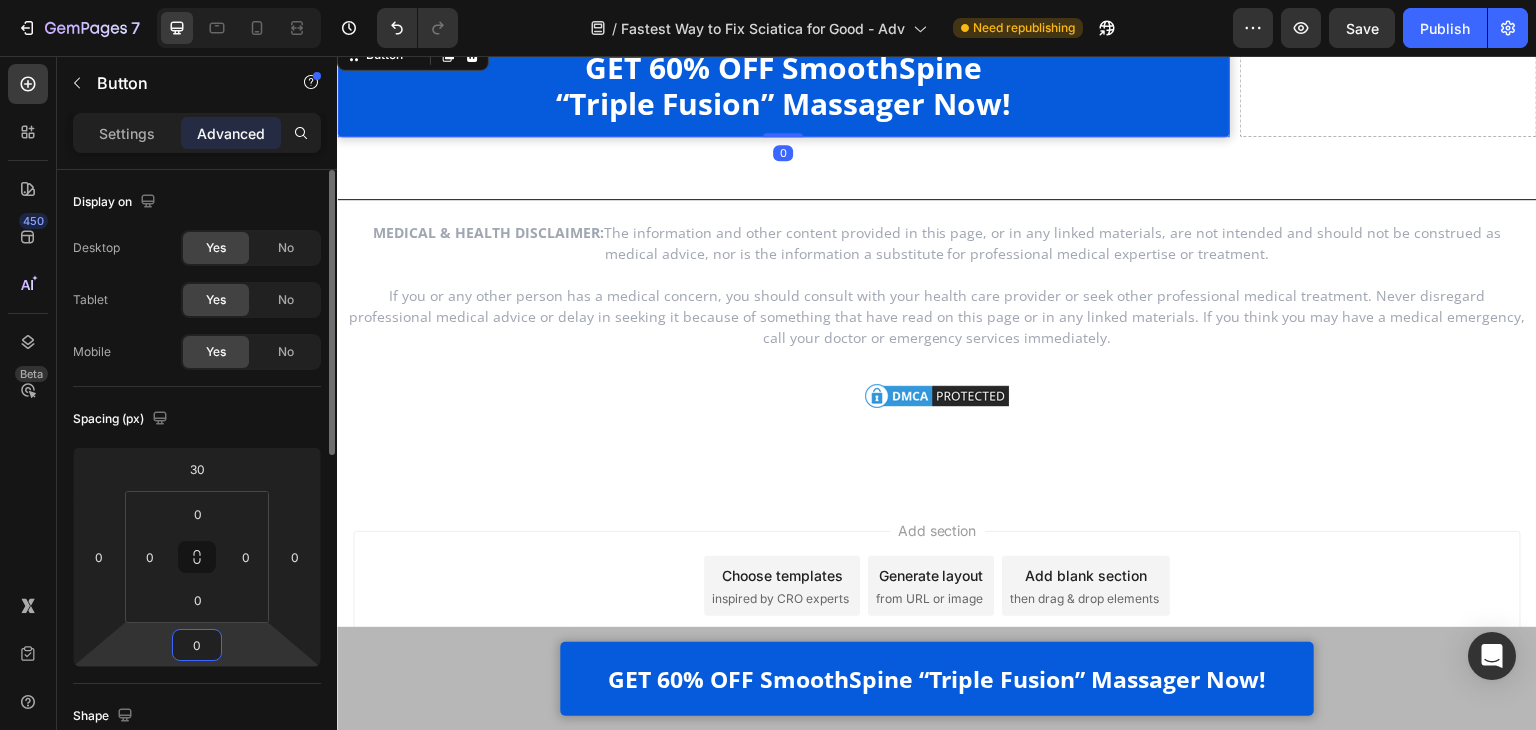 scroll, scrollTop: 27805, scrollLeft: 0, axis: vertical 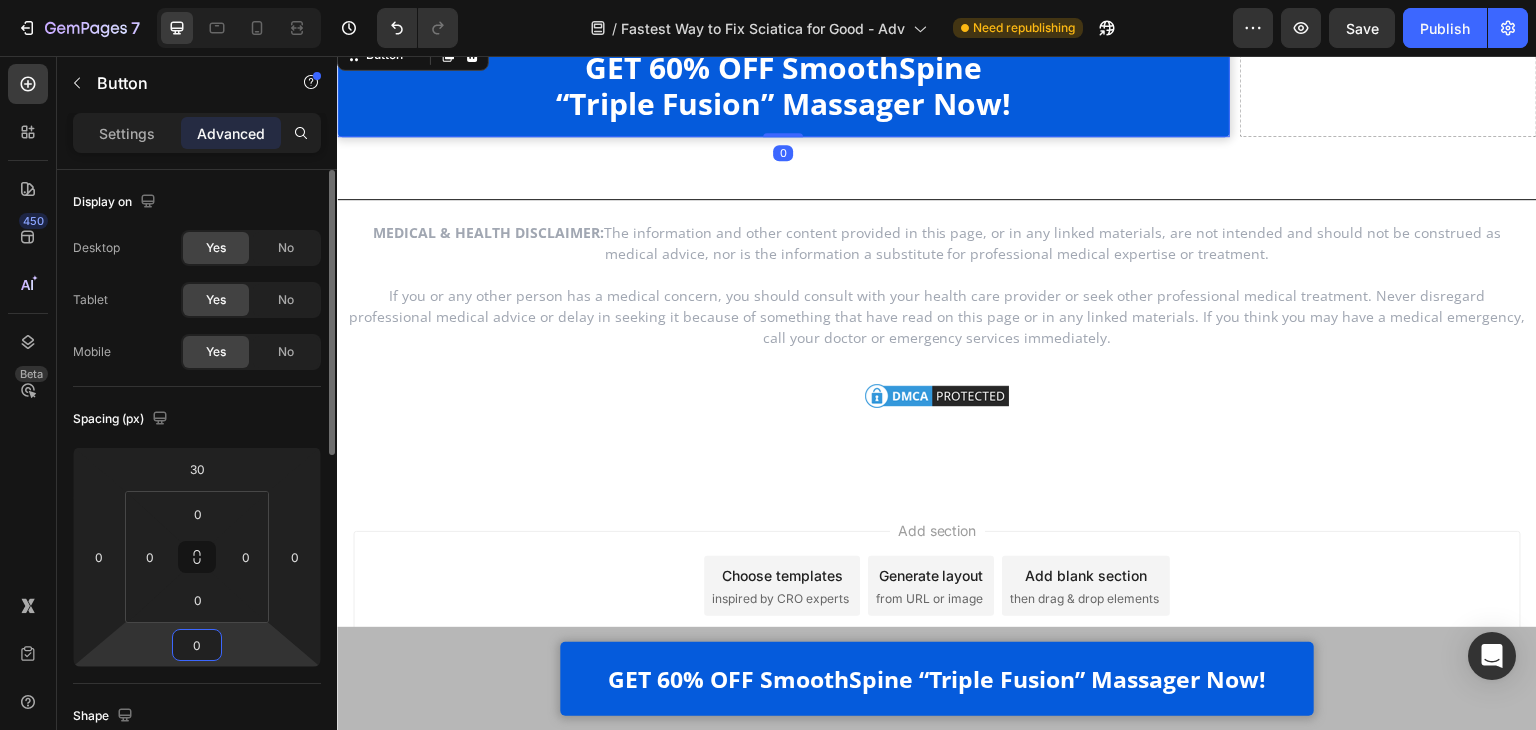 type on "0" 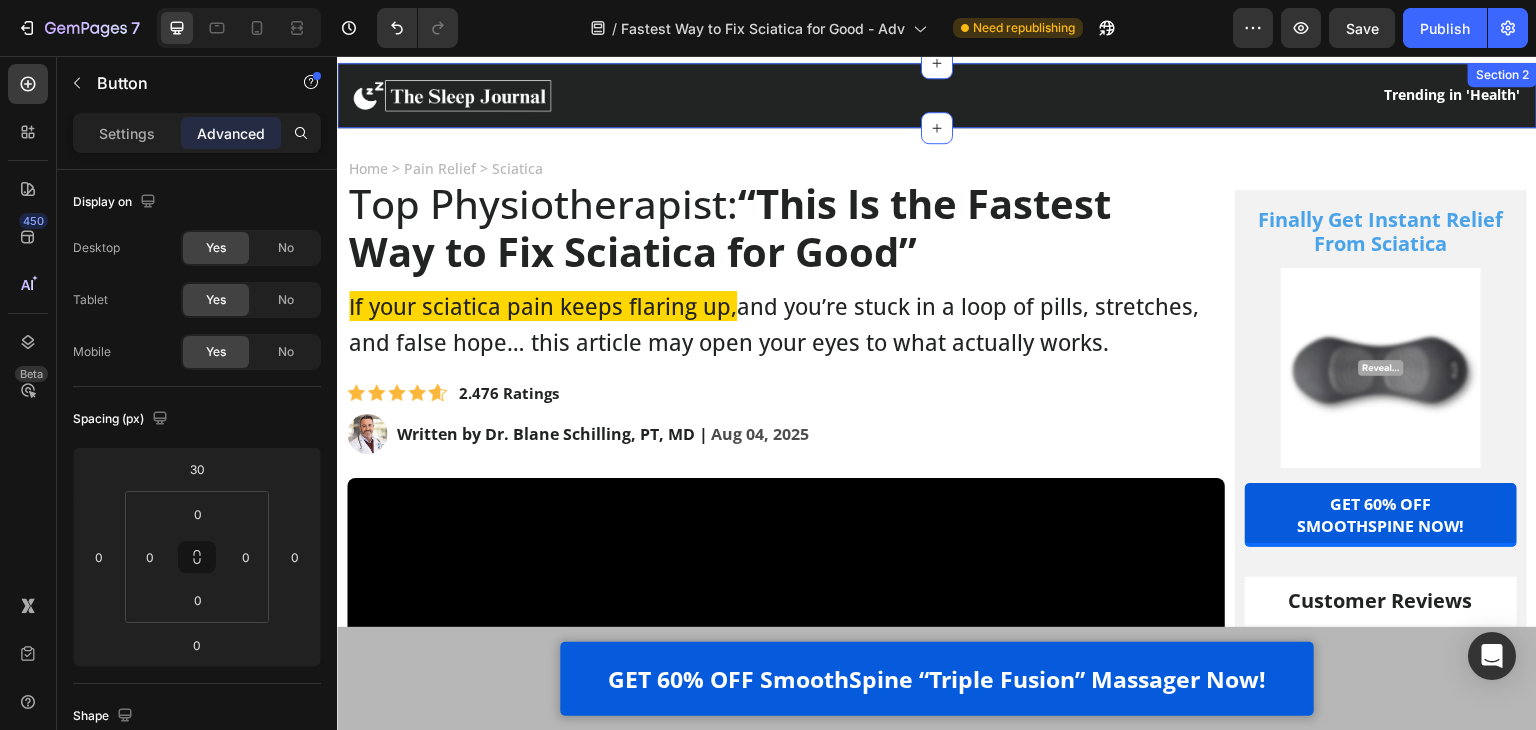 scroll, scrollTop: 0, scrollLeft: 0, axis: both 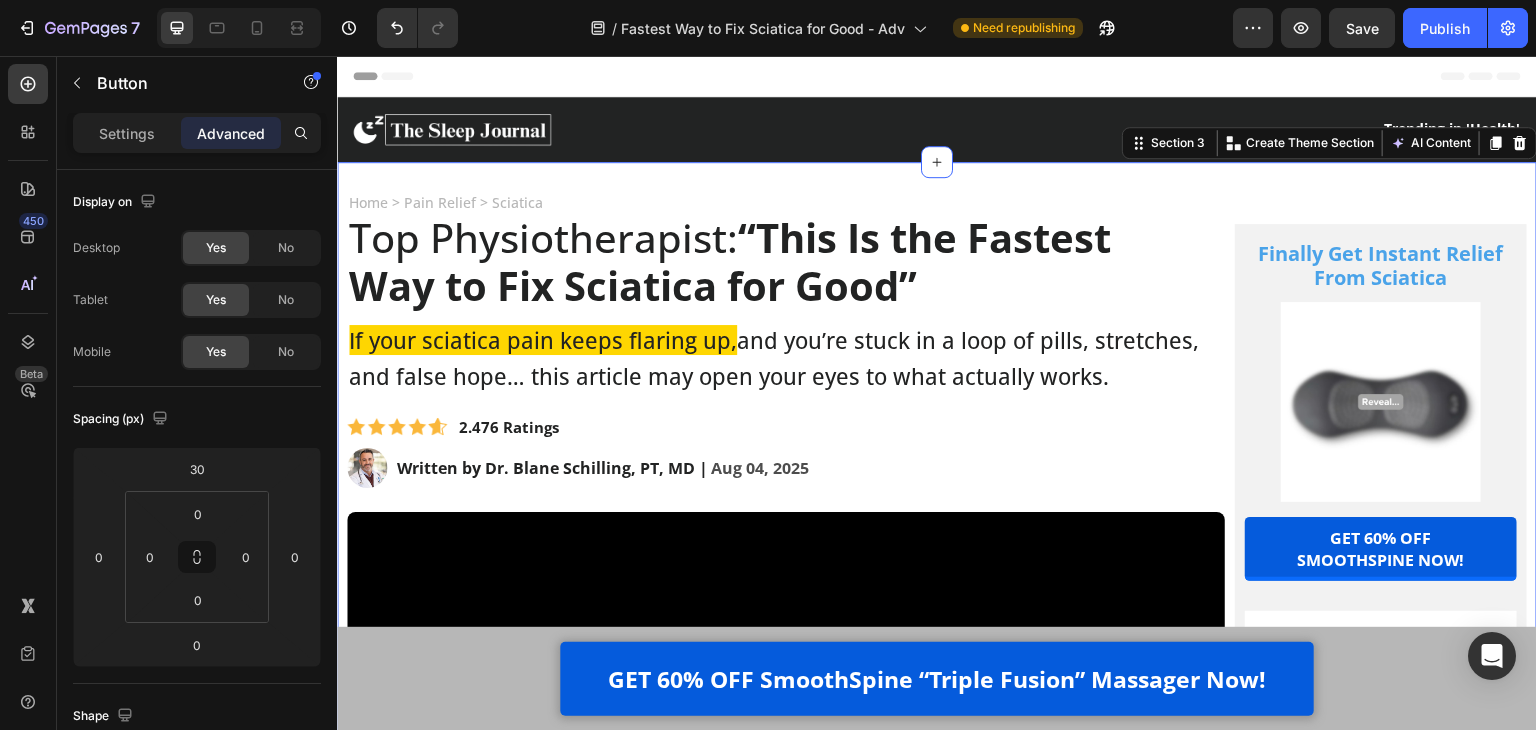 click on "Physiotherapist: “This Is the Fastest Way to Fix Sciatica for Good” Heading If your sciatica pain keeps flaring up, and you’re stuck in a loop of pills, stretches, and false hope… this article may open your eyes to what actually works. Text Block Image 2.476 Ratings Text Block Row Image
Written by Dr. Blane Schilling, PT, MD |
Aug 04, 2025
Delivery Date Row Video Hi, my name is Dr. Blane Schilling I’m a licensed physical therapist with over 40 years of experience helping people manage chronic pain - especially sciatica and lower back issues. Over the years, I’ve treated everyone from desk workers with stiff backs to post-surgery patients learning to walk again. And I’ve seen all the trends come and go - Text Block Image Painkillers Text Block Row Image Patches Text Block Row Image Massage Guns Text Block Row Image Inversion Tables Text Block Row Row you name it." at bounding box center [937, 5724] 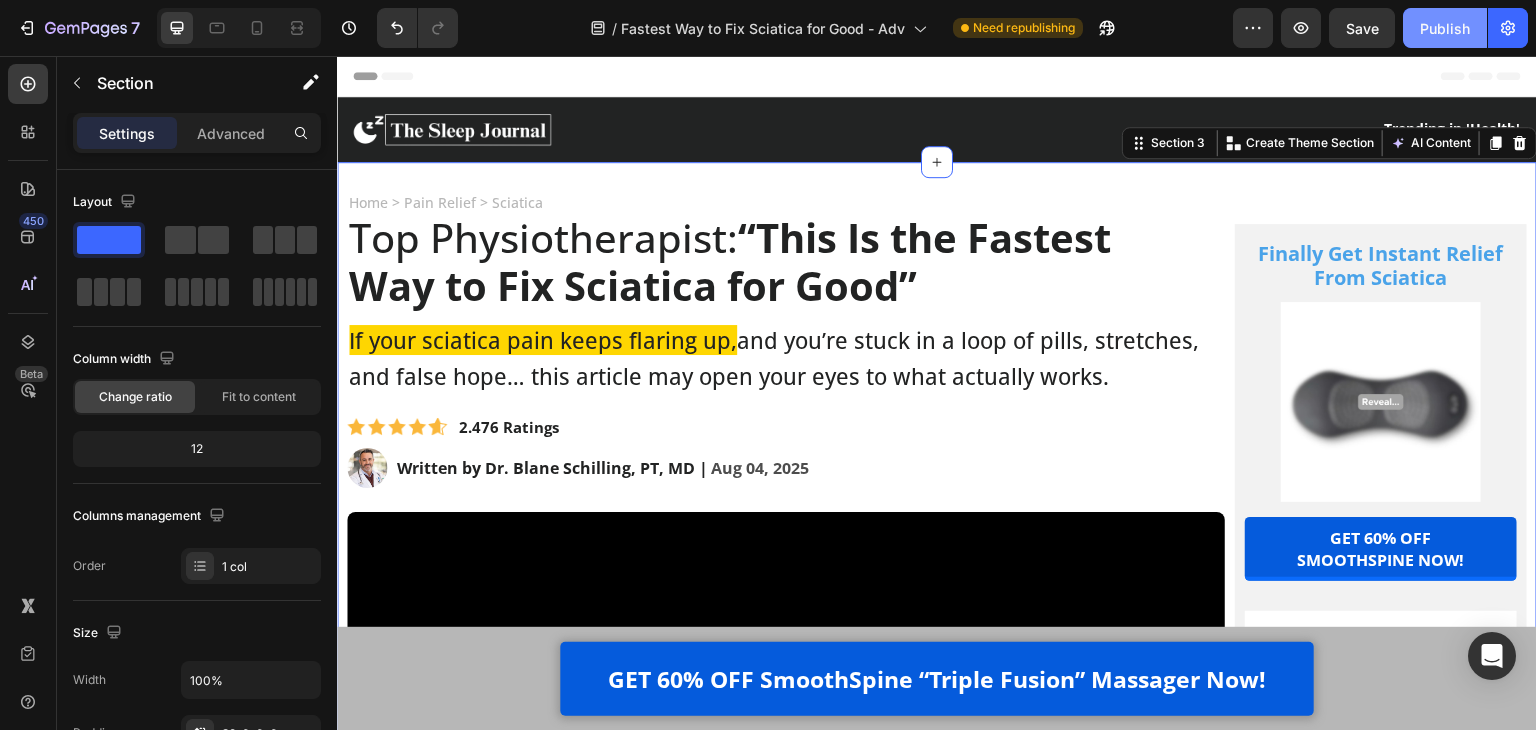 click on "Publish" at bounding box center [1445, 28] 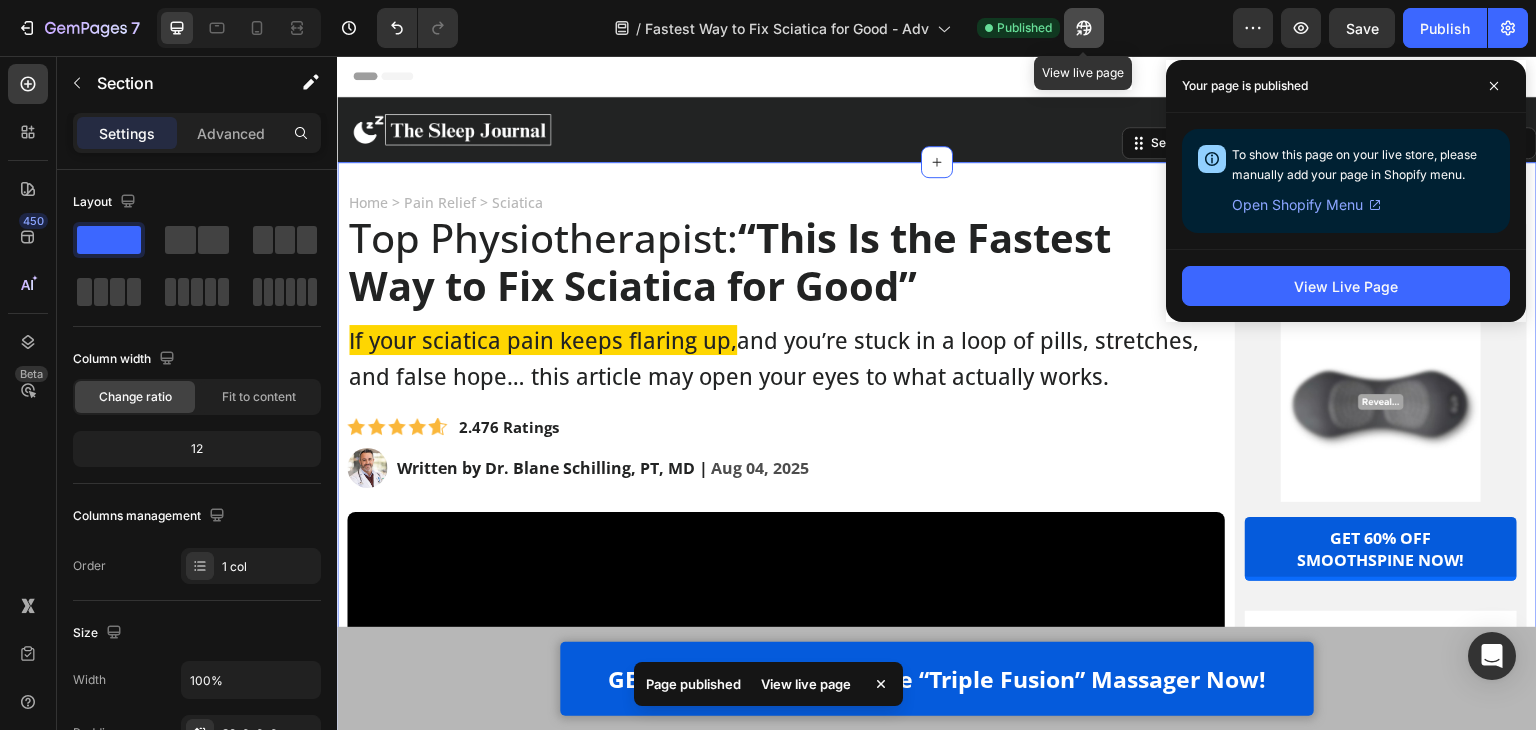 click 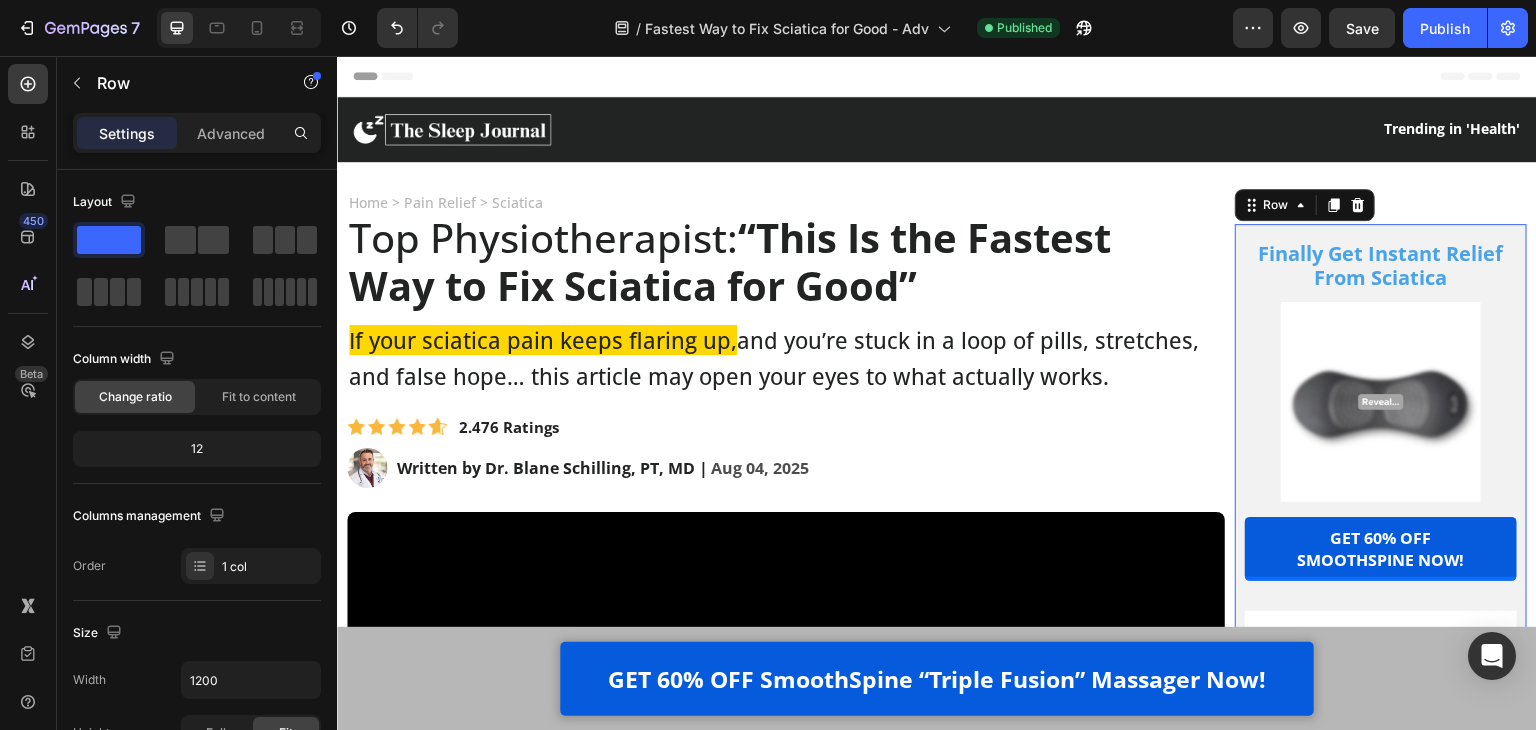 click on "Finally Get Instant Relief From Sciatica Text Block Image GET 60% OFF SmoothSpine NOW! Button Customer Reviews Heading Row Image 4.8 out of 5 Text Block Row 3,791 customer ratings Text Block 5 Star Text Block Image 90% Text Block Row 4 Star Text Block Image 7% Text Block Row 3 Star Text Block Image 2% Text Block Row 2 Star Text Block Image 0% Text Block Row 1 Star Text Block Image 1% Text Block Row By Feature Heading Price Text Block Image 5.0 Text Block Row Effectiveness Text Block Image 5.0 Text Block Row Comfort Text Block Image 5.0 Text Block Row Quality Text Block Image 4.8 Text Block Row Row Row Row   0" at bounding box center (1381, 696) 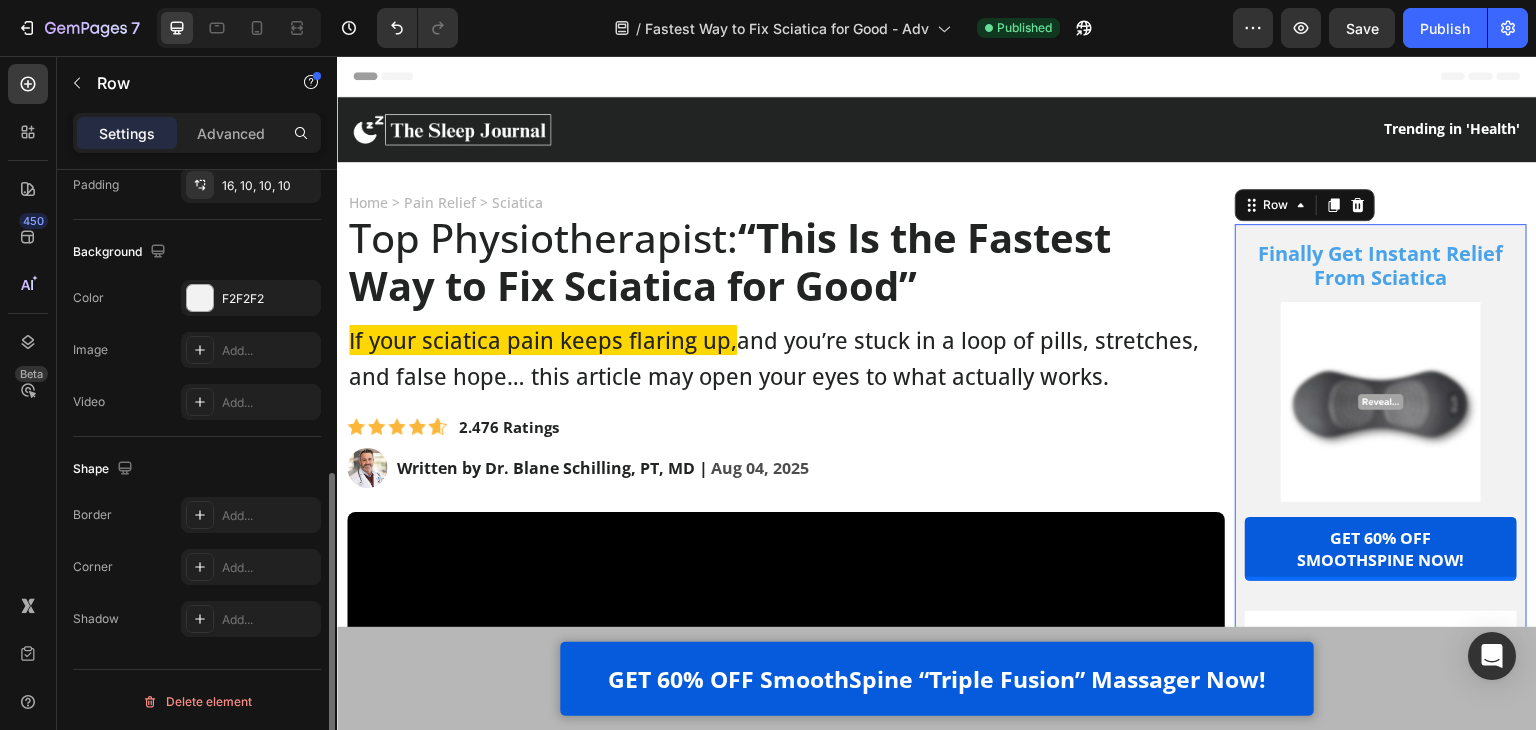 scroll, scrollTop: 601, scrollLeft: 0, axis: vertical 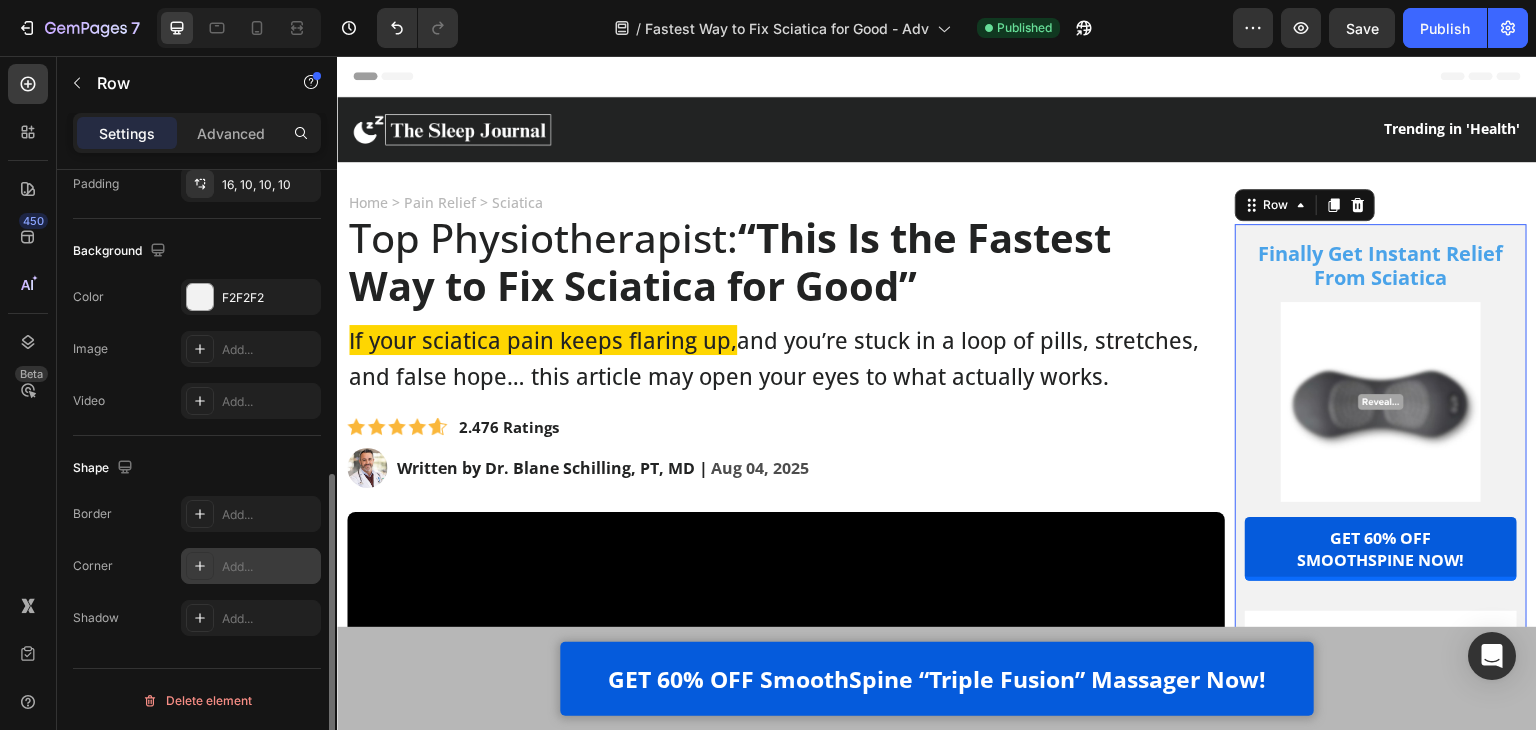 click on "Add..." at bounding box center [269, 567] 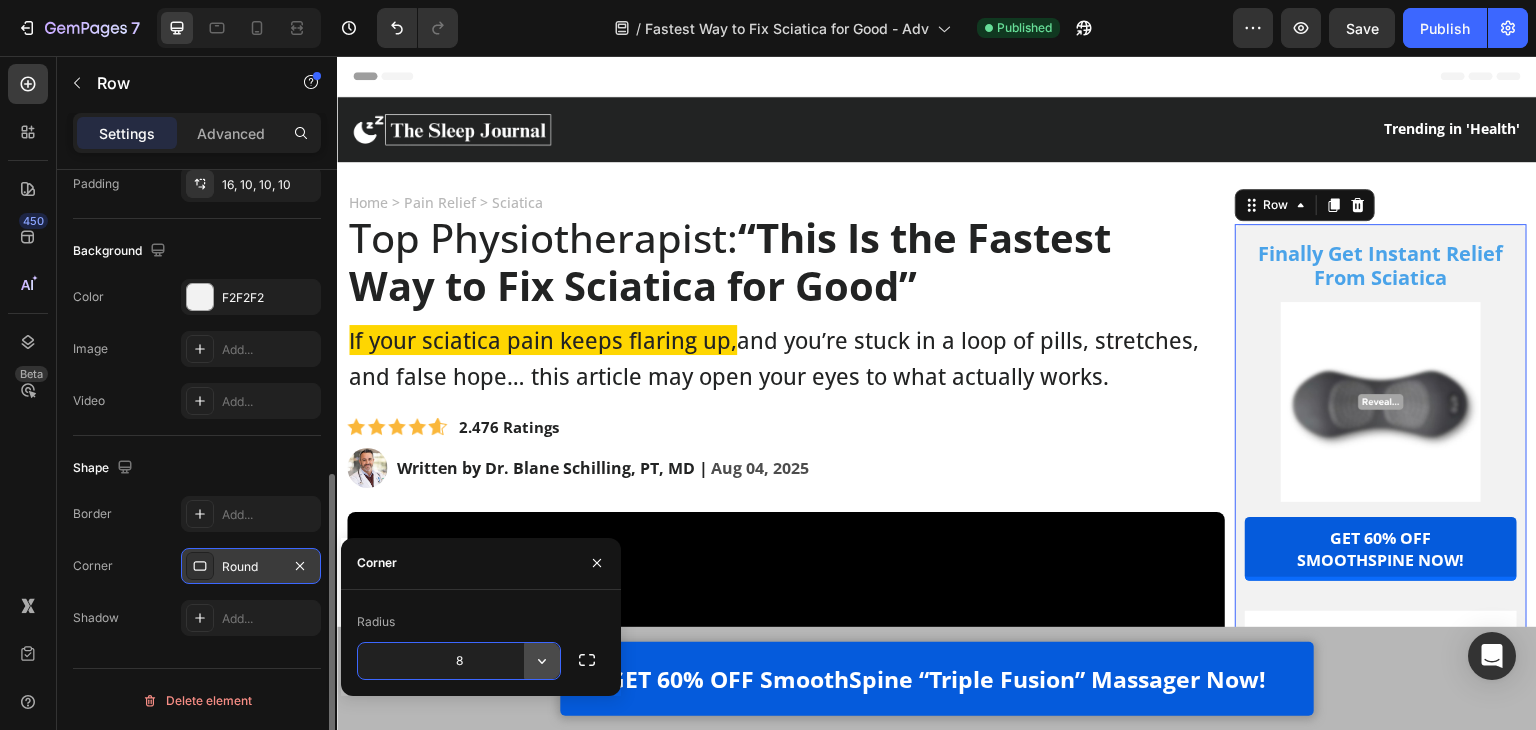 click 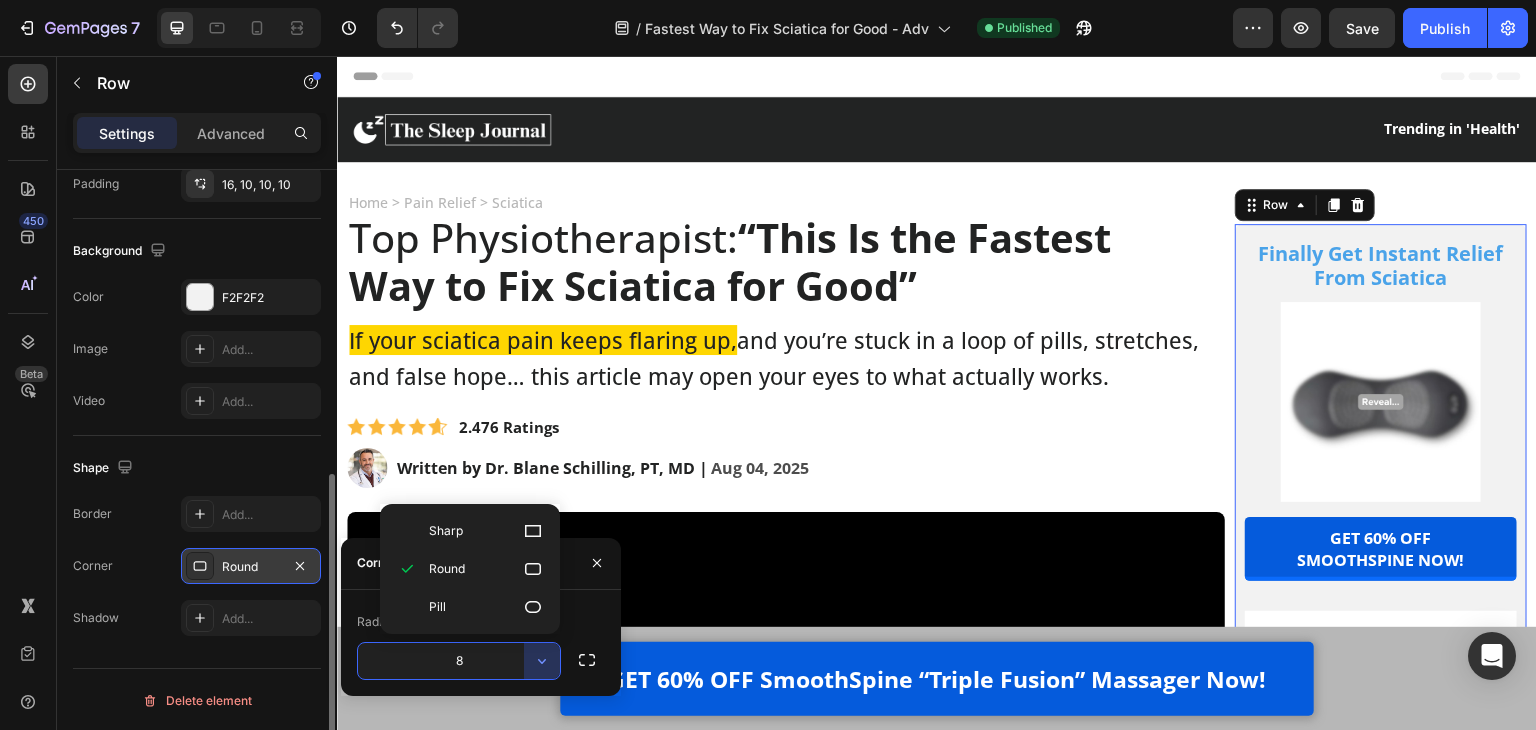 click on "8" at bounding box center [459, 661] 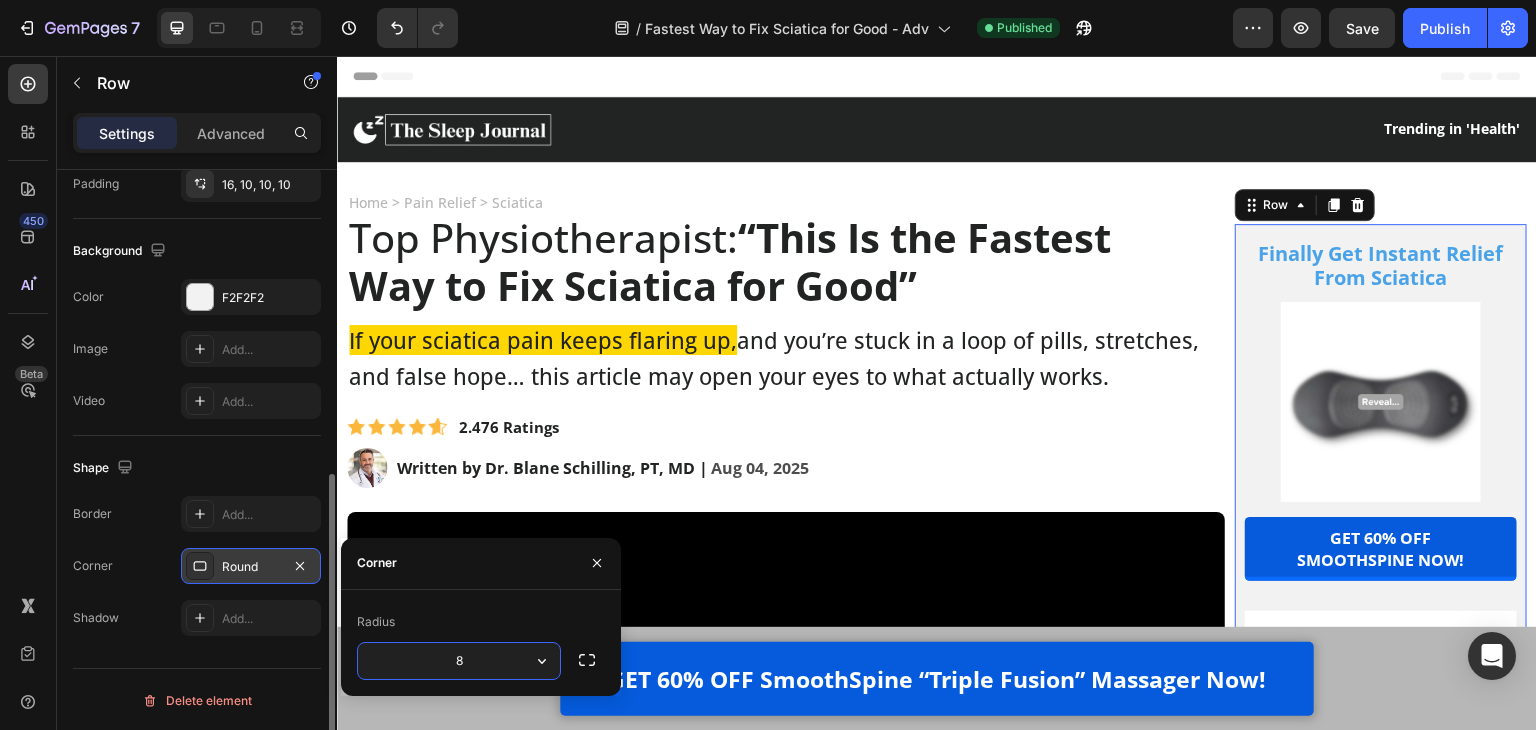 drag, startPoint x: 488, startPoint y: 665, endPoint x: 425, endPoint y: 670, distance: 63.1981 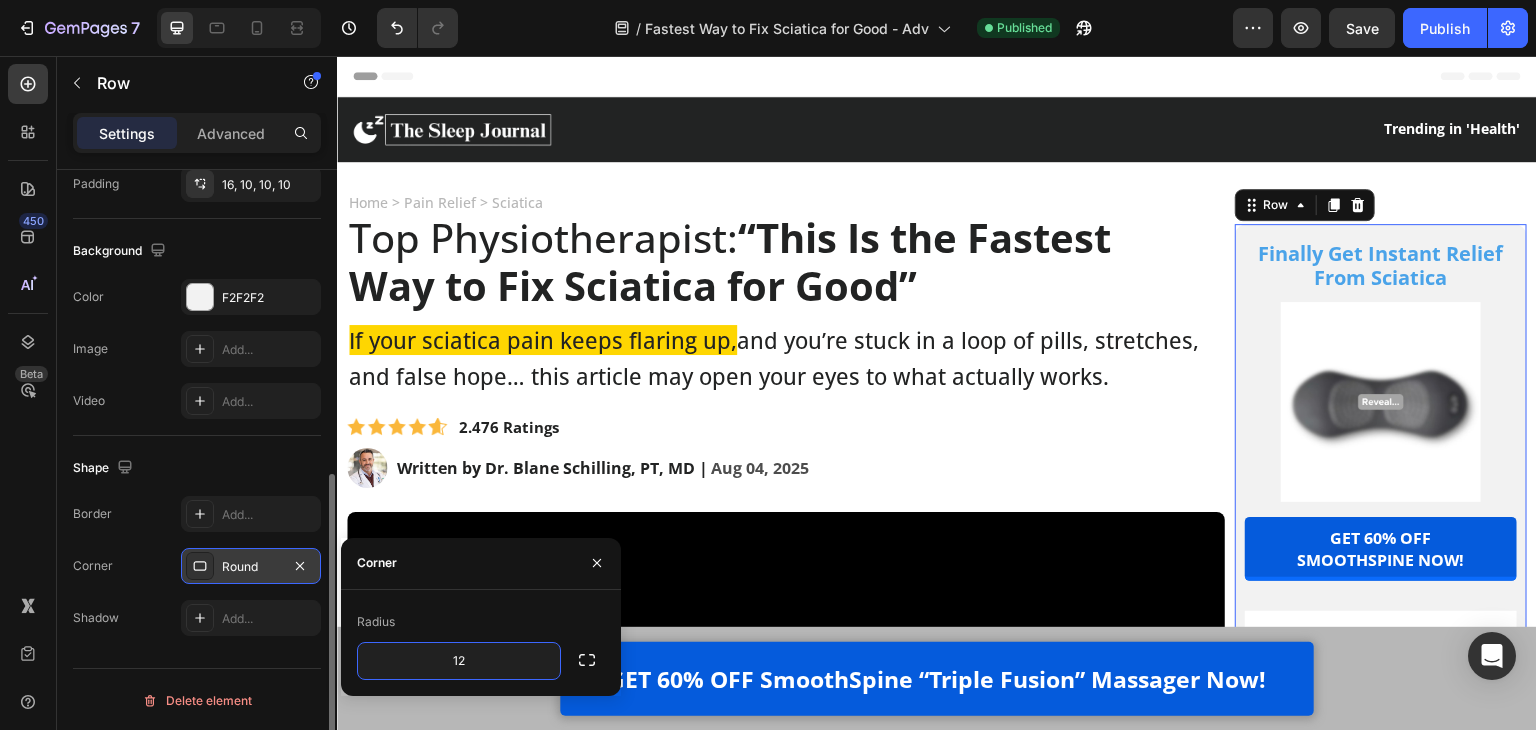 type on "12" 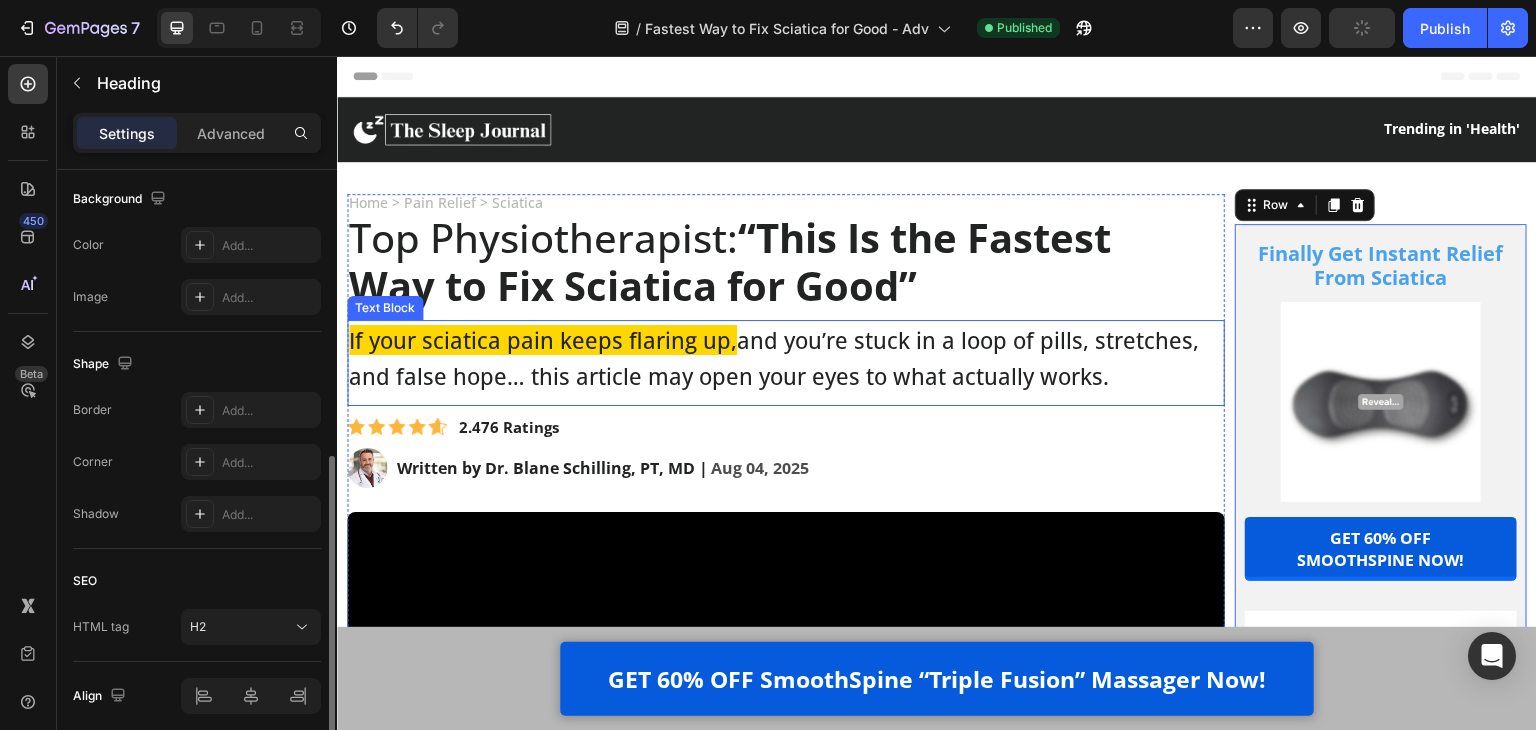 click on "Top Physiotherapist:  “This Is the Fastest Way to Fix Sciatica for Good”" at bounding box center [778, 262] 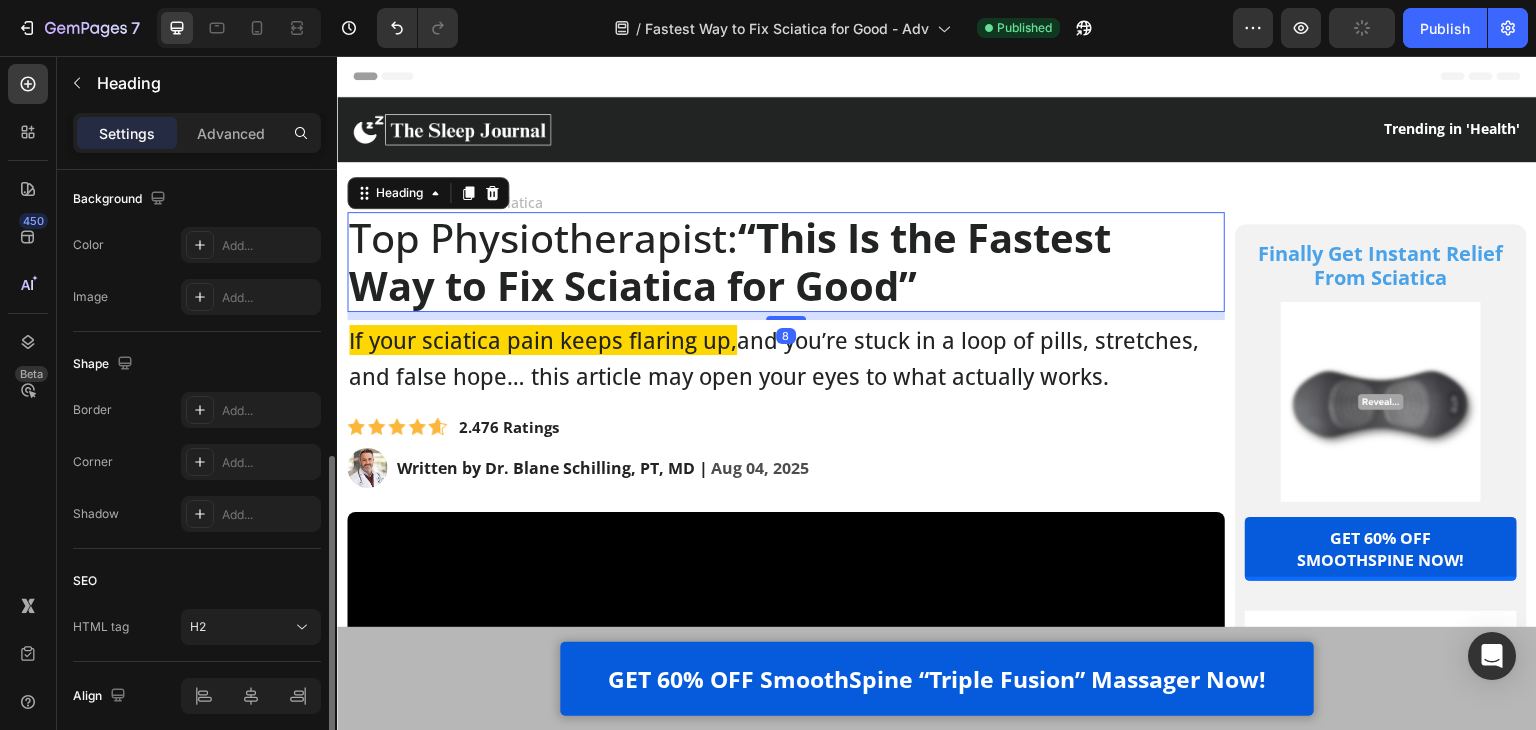 scroll, scrollTop: 0, scrollLeft: 0, axis: both 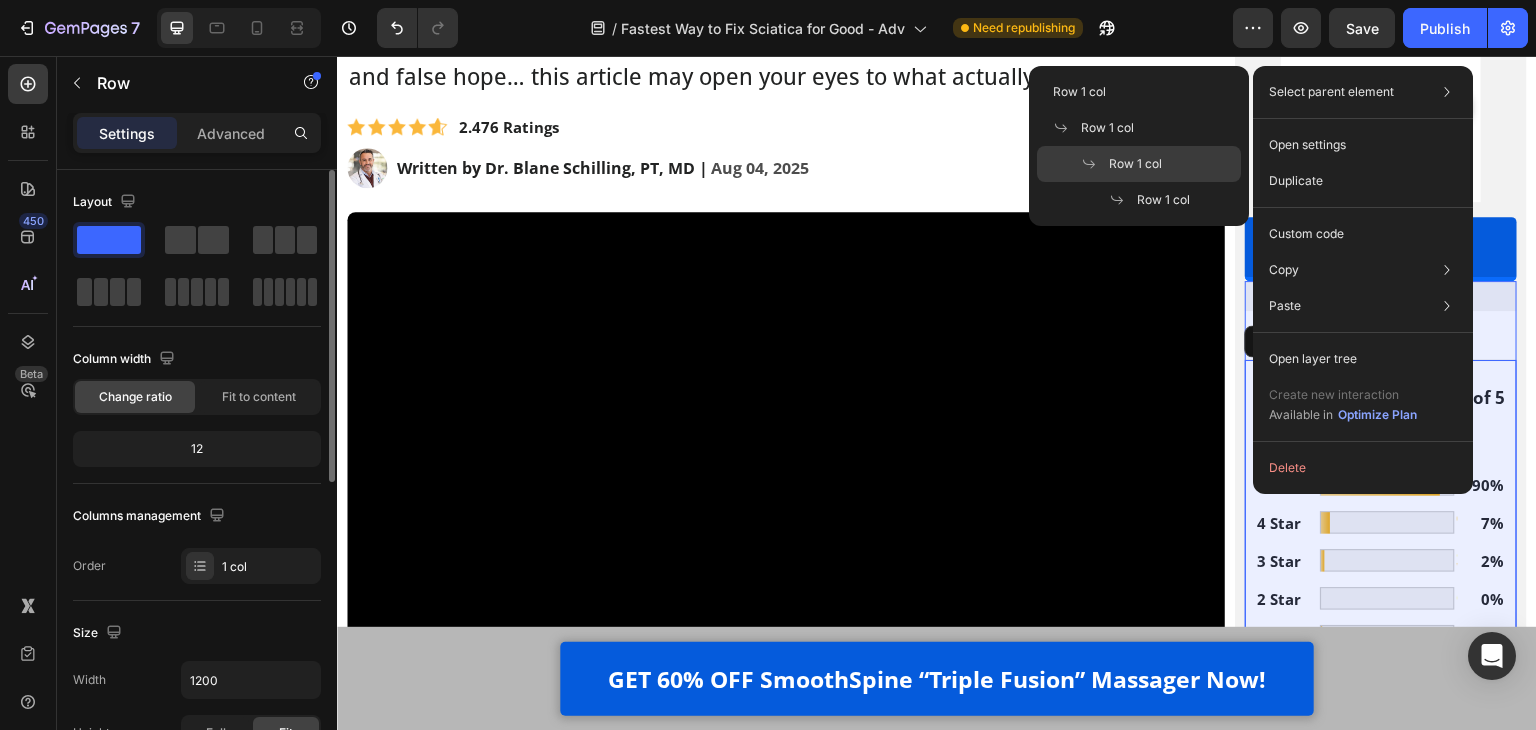click on "Row 1 col" at bounding box center (1135, 164) 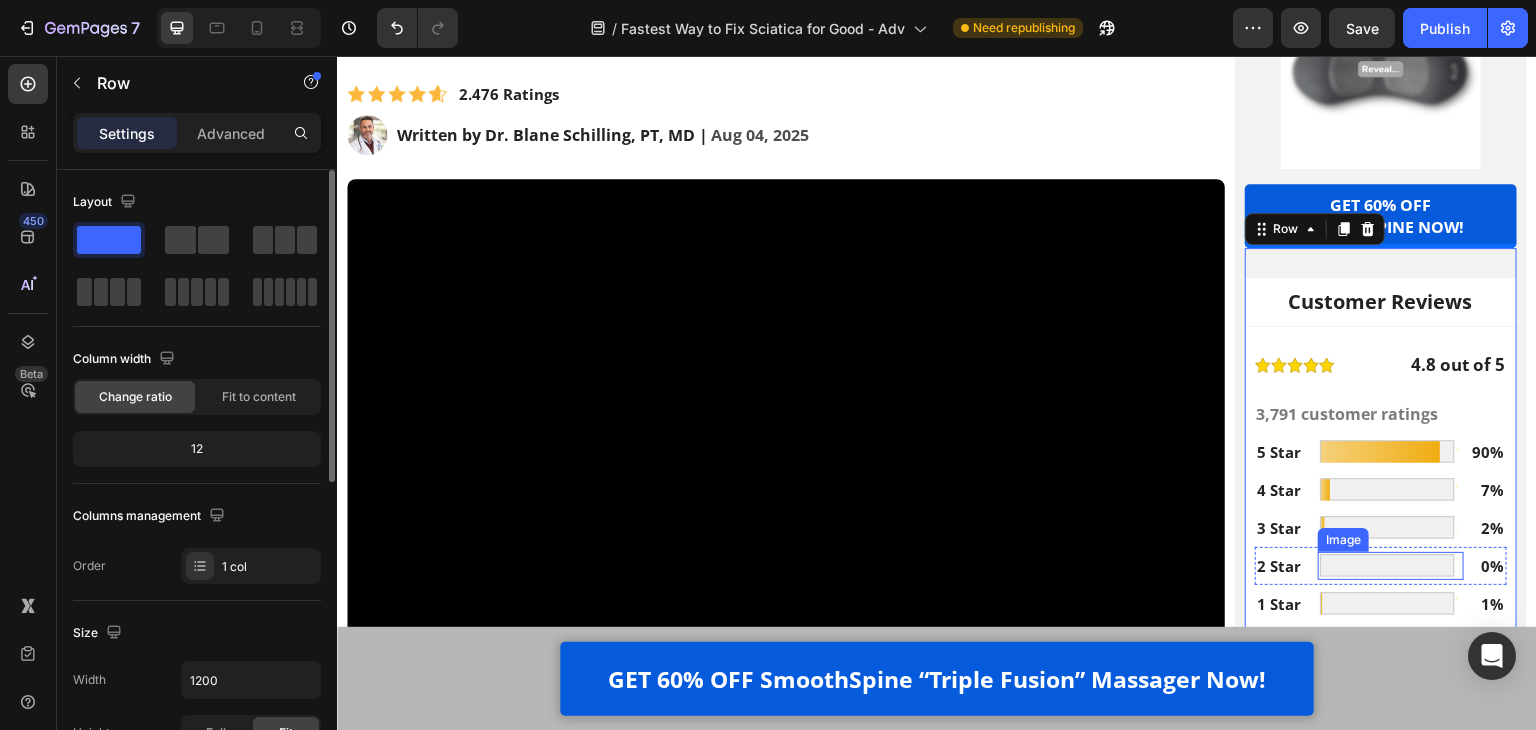 scroll, scrollTop: 300, scrollLeft: 0, axis: vertical 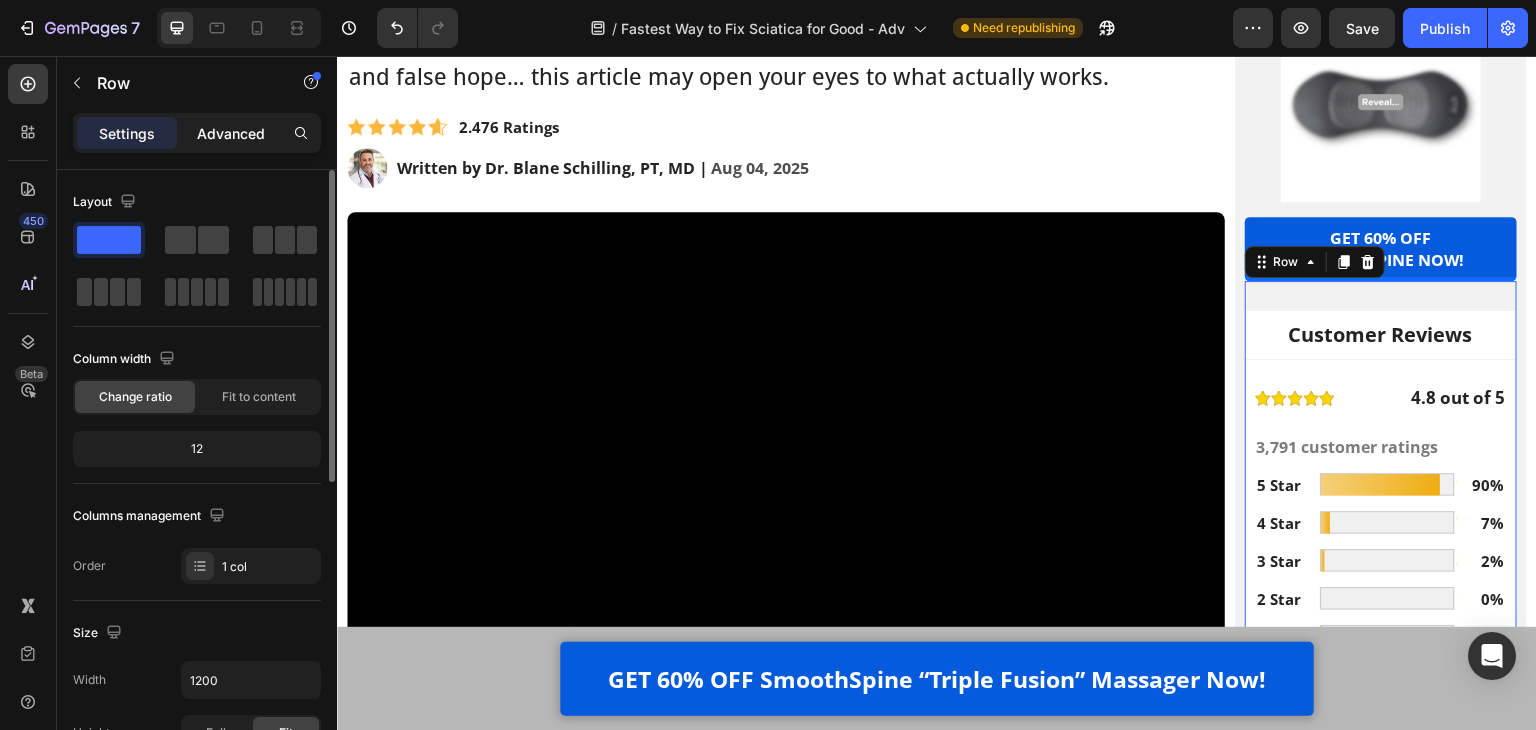 click on "Advanced" at bounding box center (231, 133) 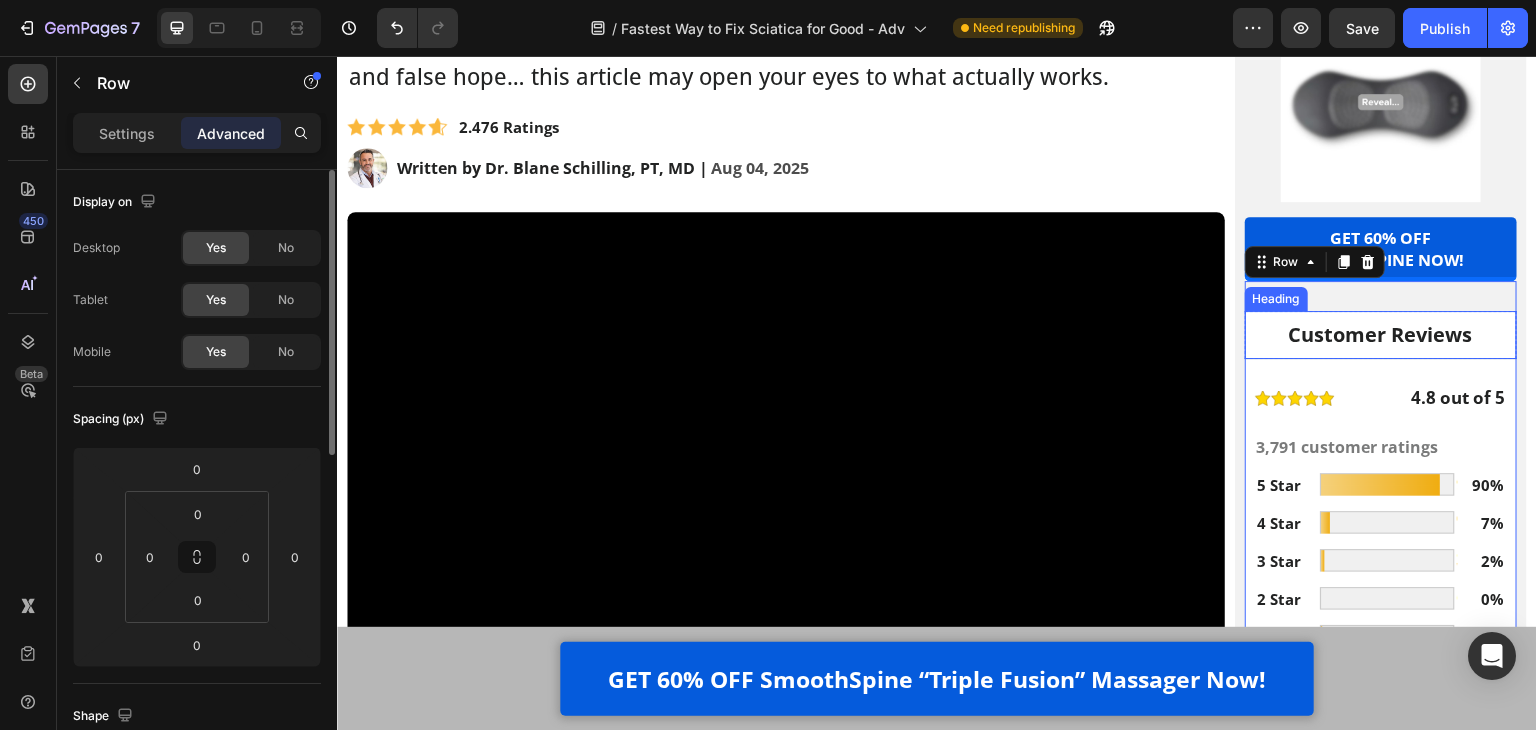click on "Customer Reviews Heading" at bounding box center (1381, 335) 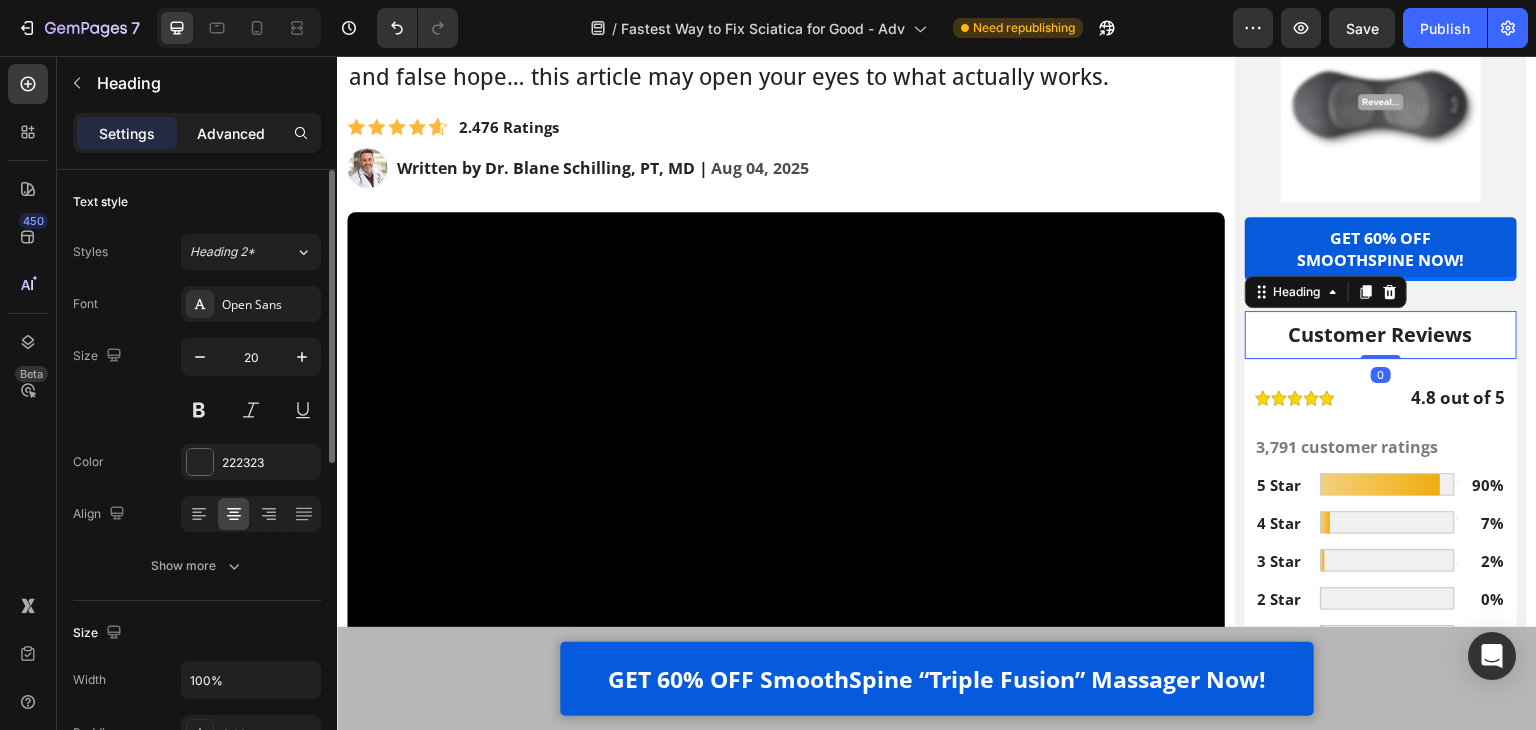 click on "Advanced" at bounding box center [231, 133] 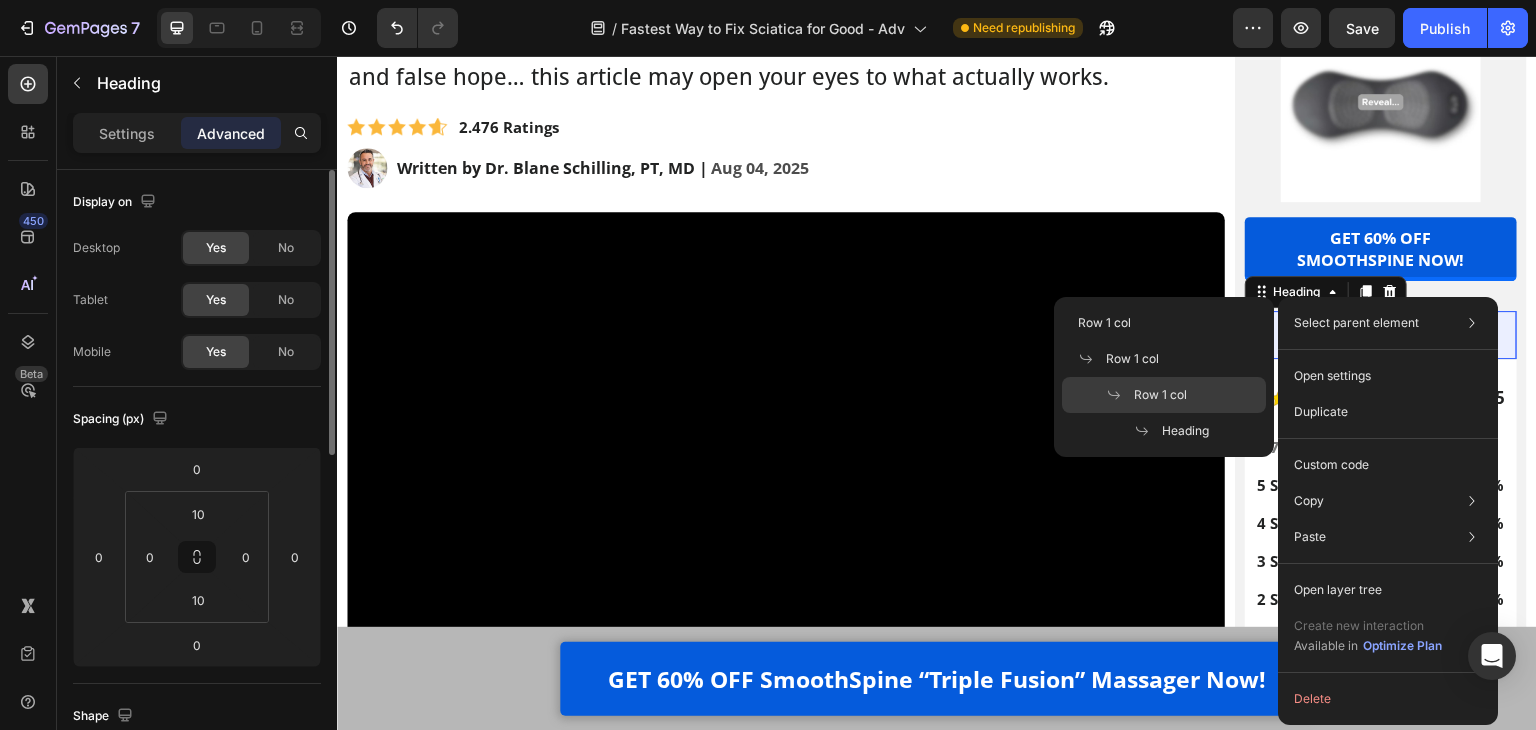 click on "Row 1 col" 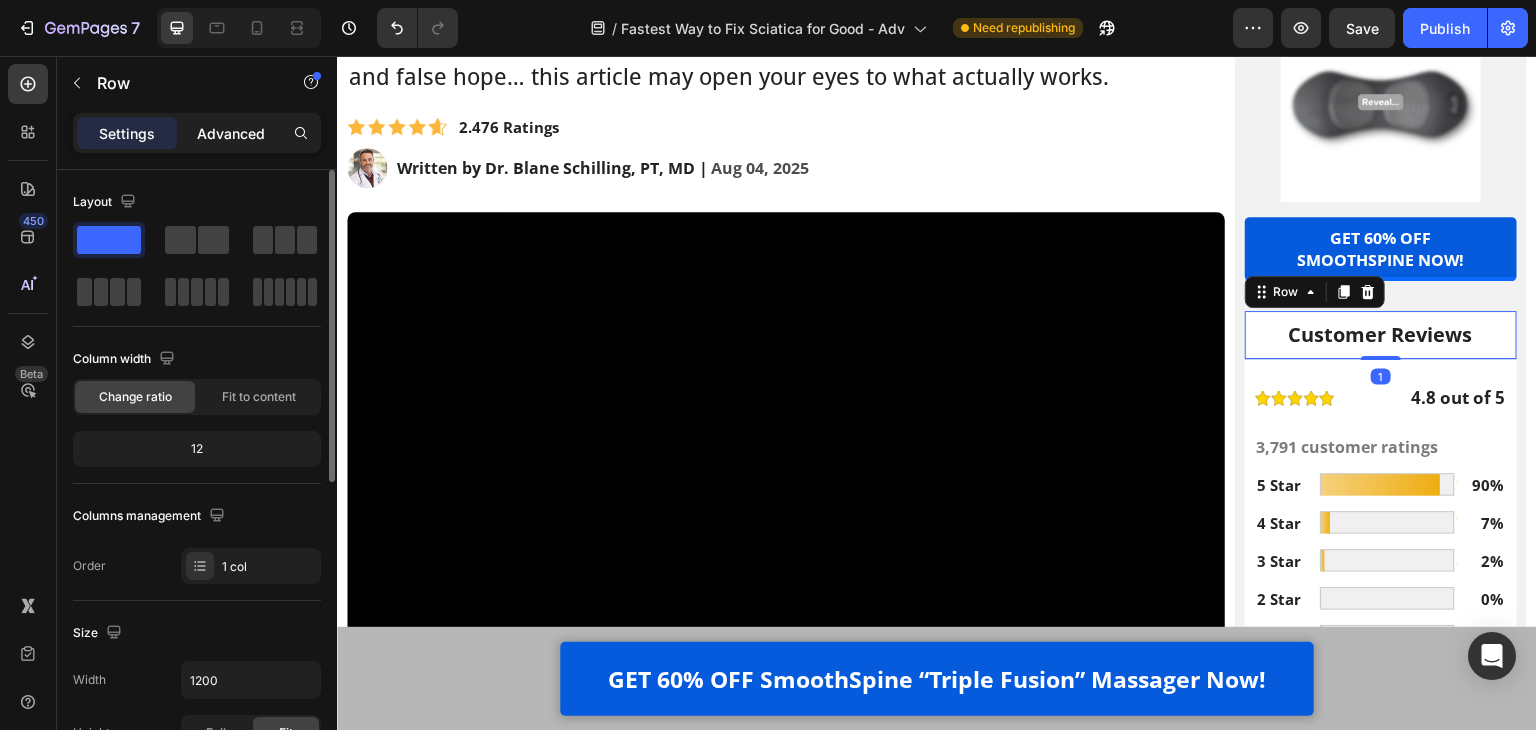 click on "Advanced" at bounding box center [231, 133] 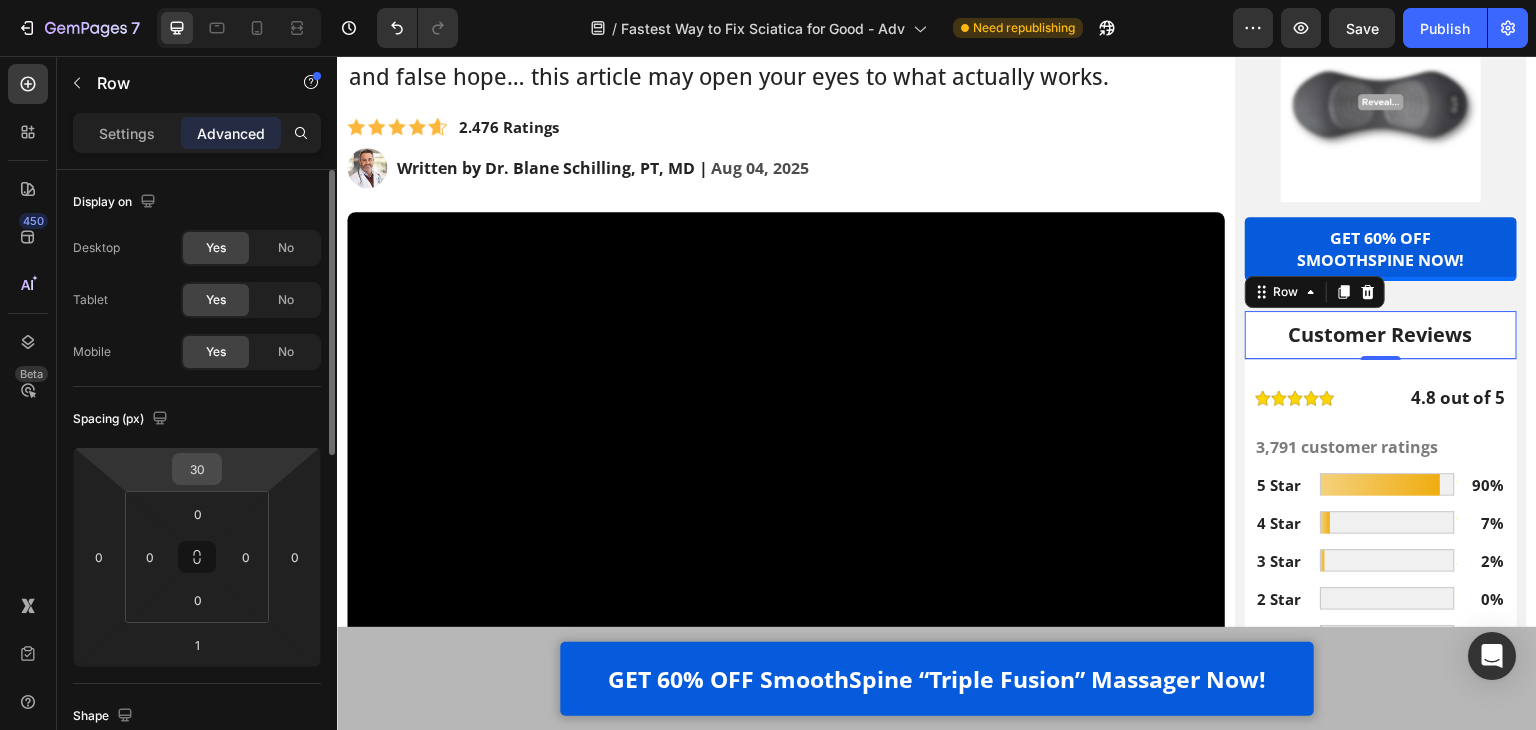 click on "30" at bounding box center (197, 469) 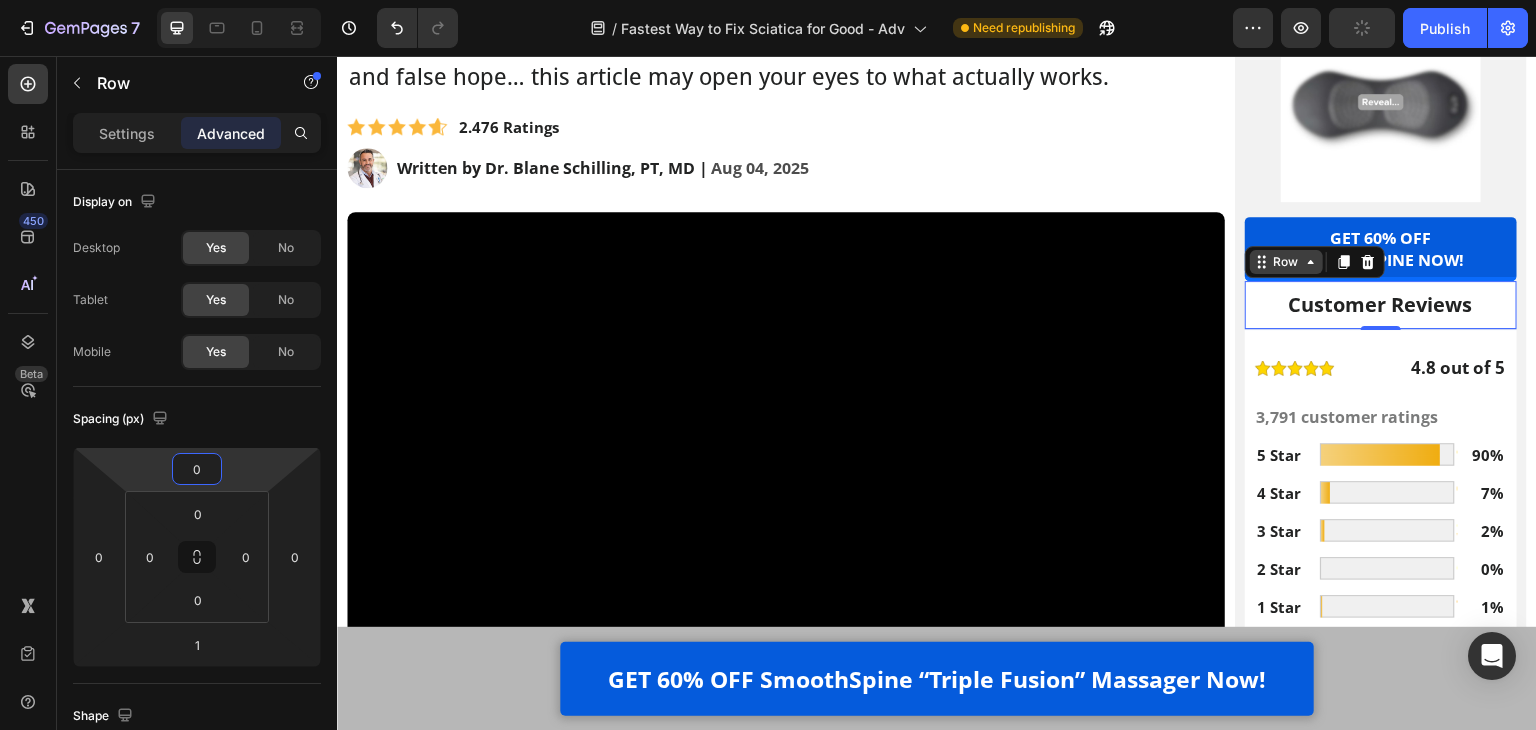 type on "0" 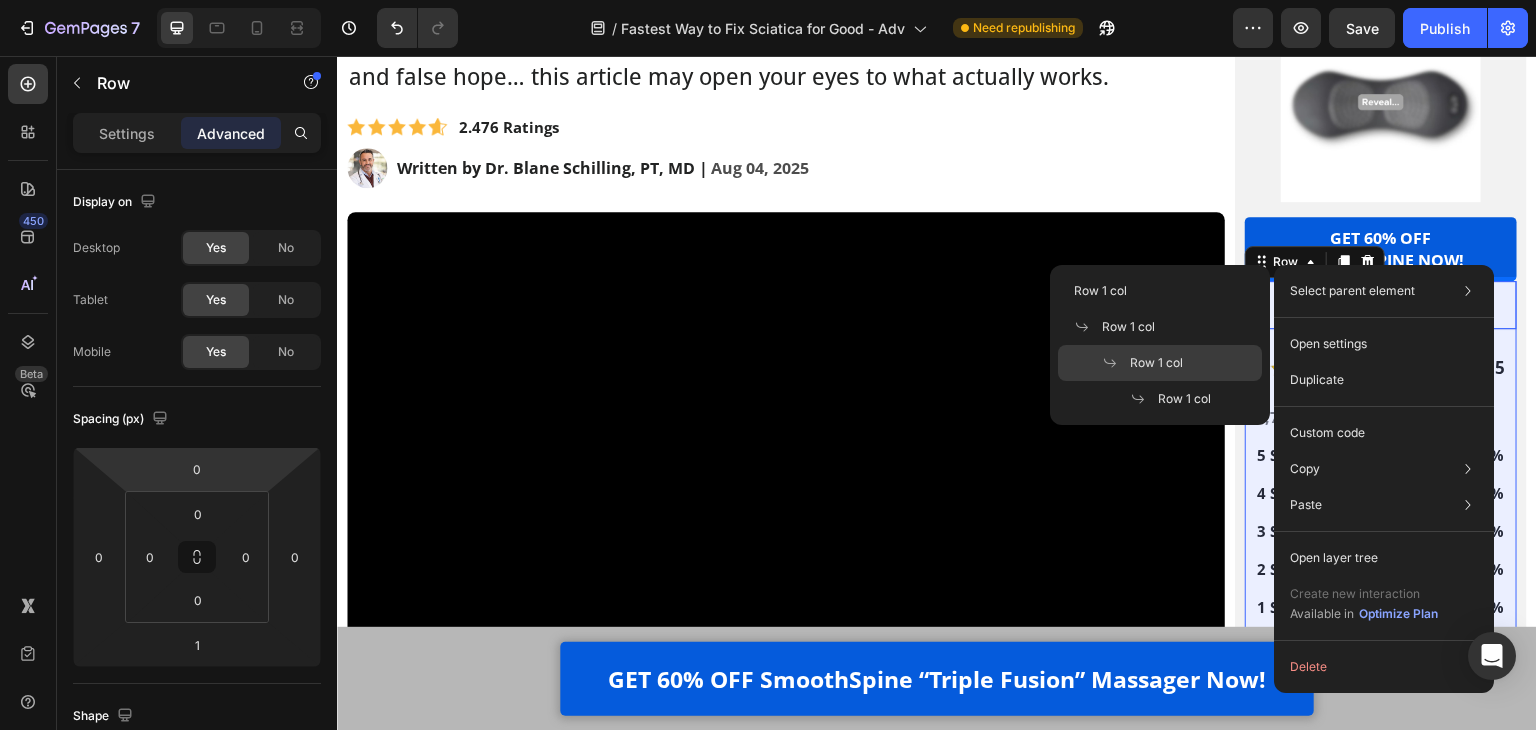 click on "Row 1 col" 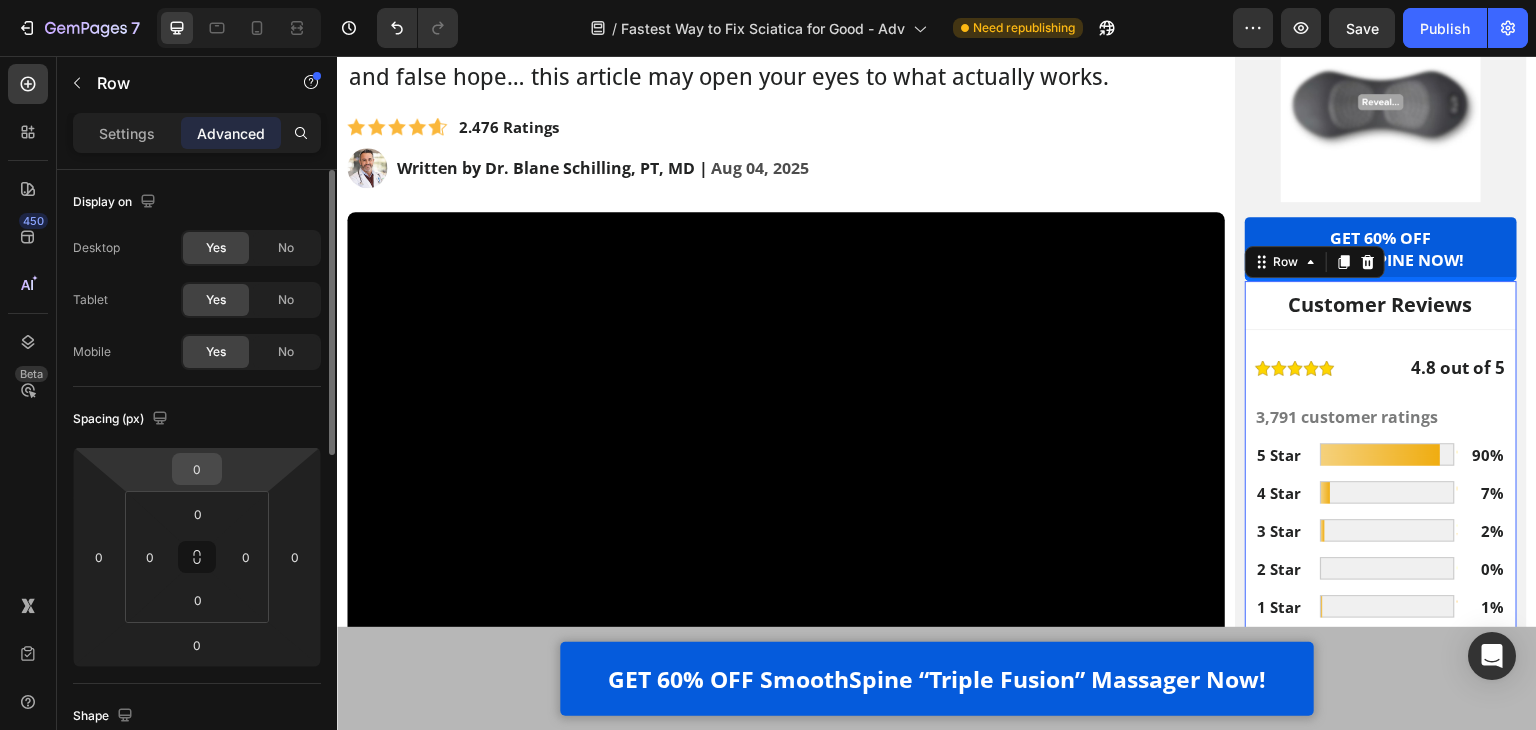 click on "0" at bounding box center [197, 469] 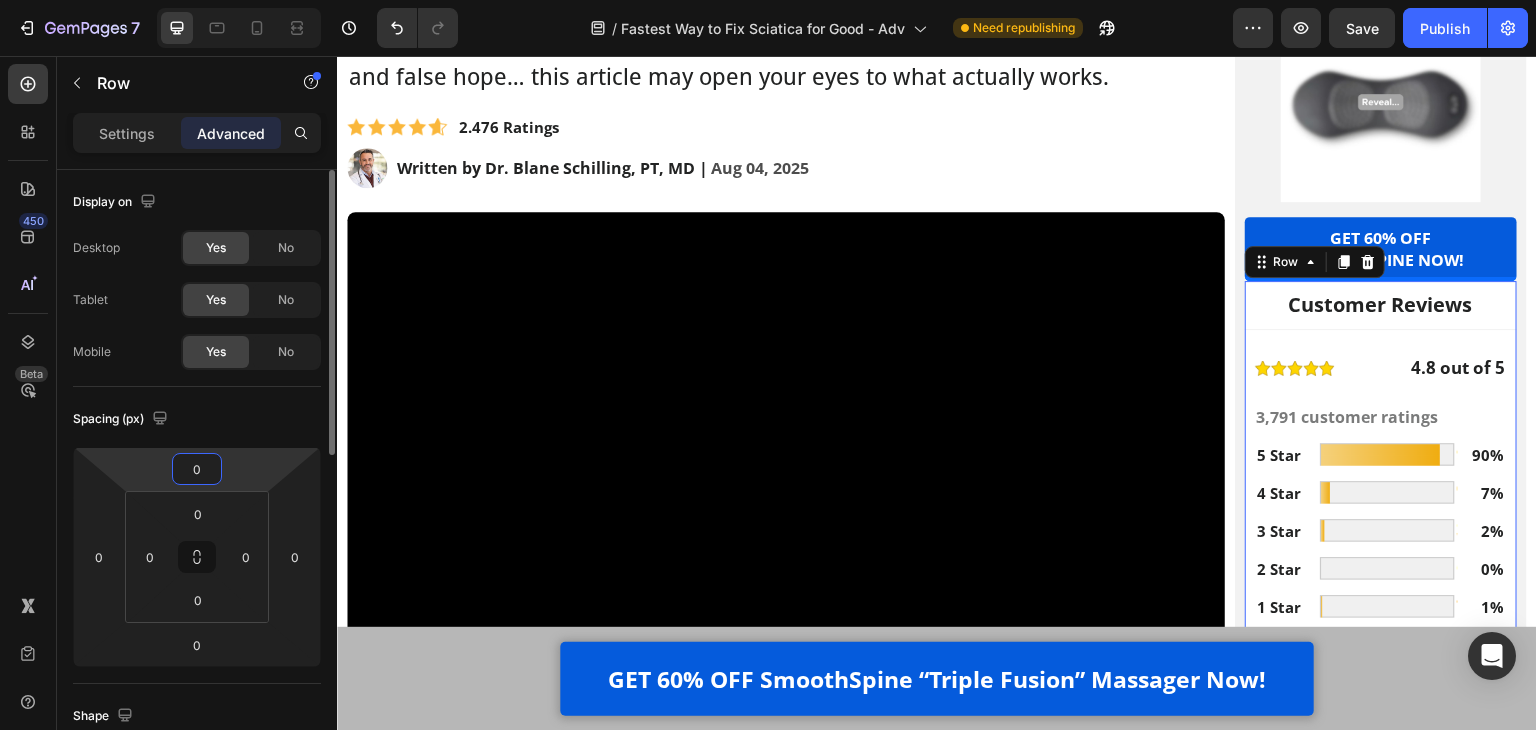 click on "0" at bounding box center [197, 469] 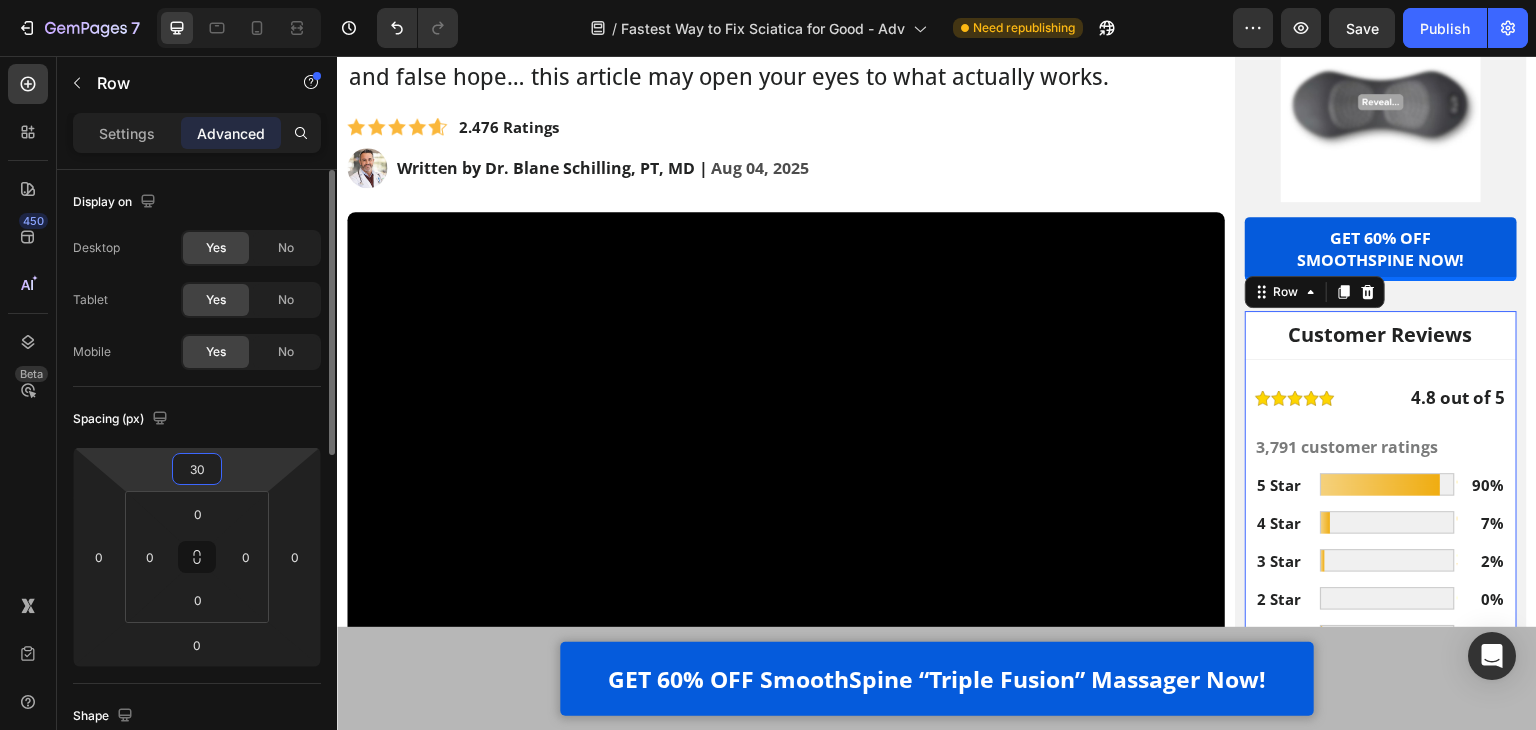 type on "30" 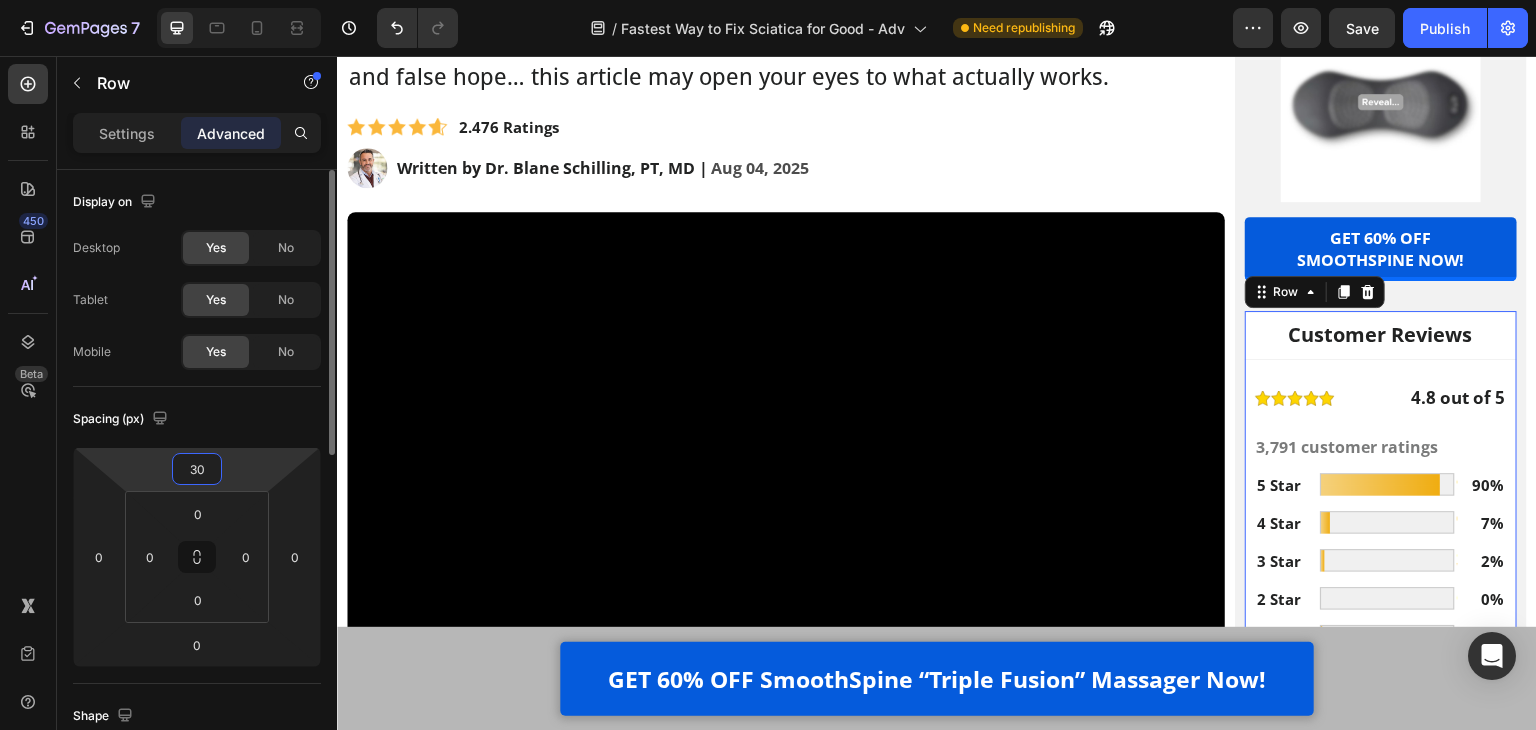 click on "Spacing (px)" at bounding box center [197, 419] 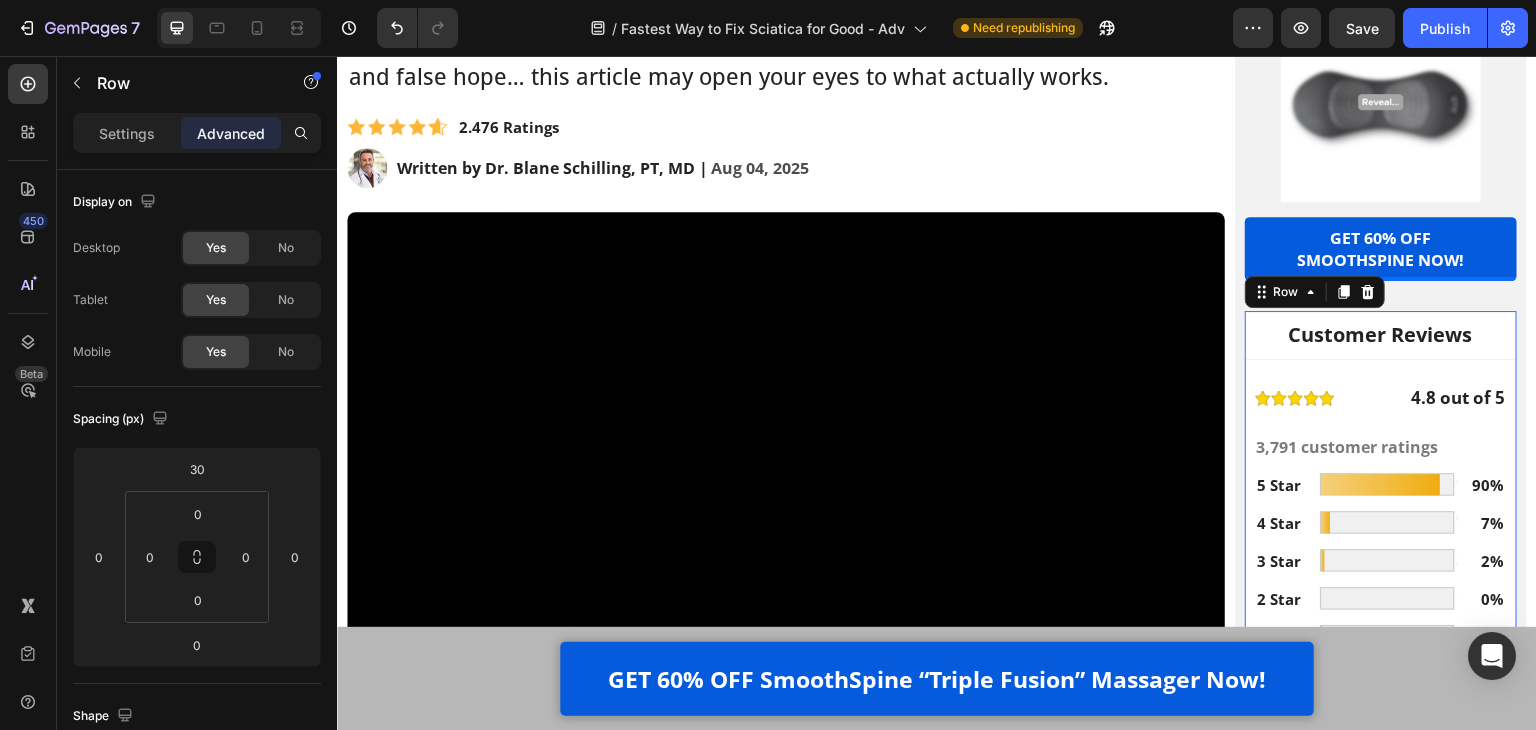 click on "Settings Advanced" at bounding box center (197, 133) 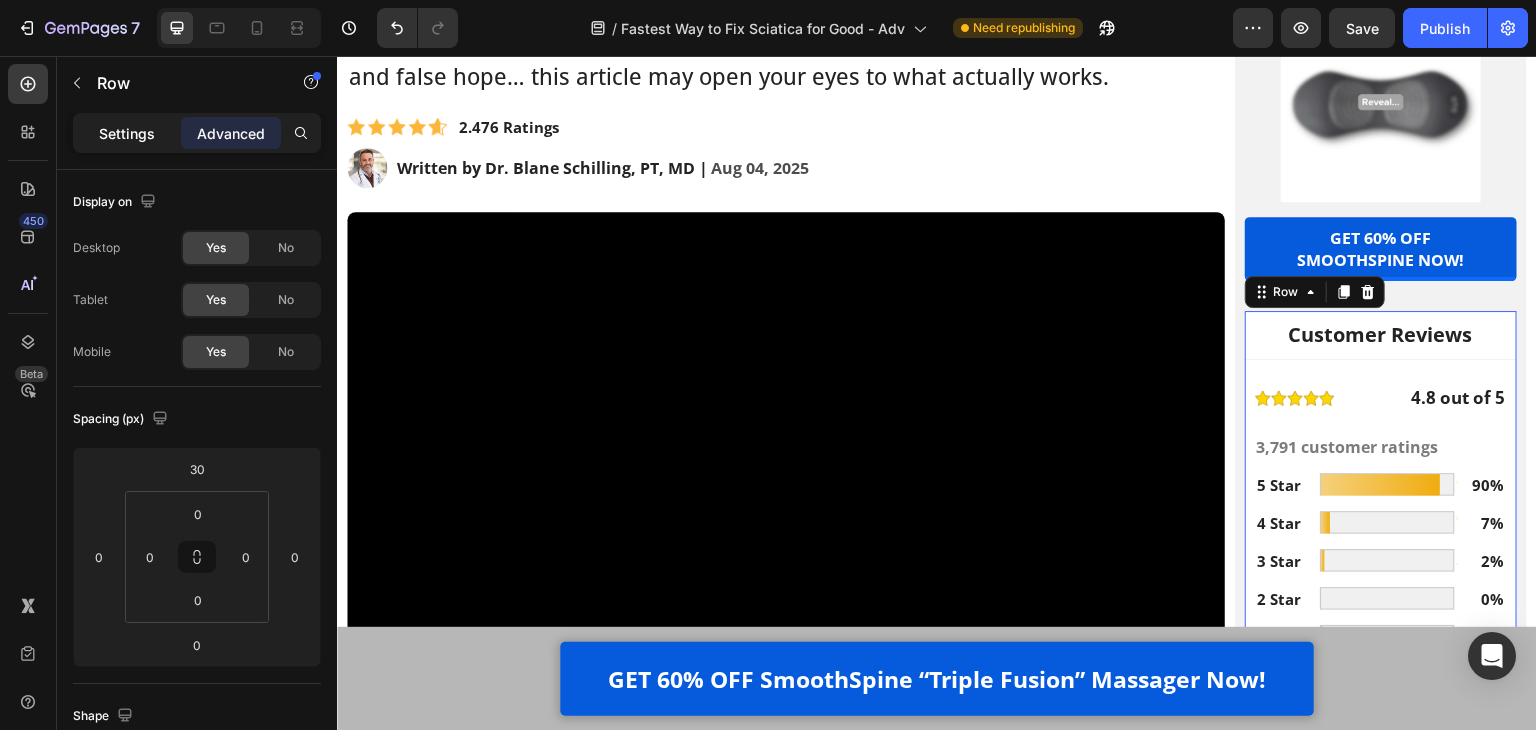 click on "Settings" at bounding box center (127, 133) 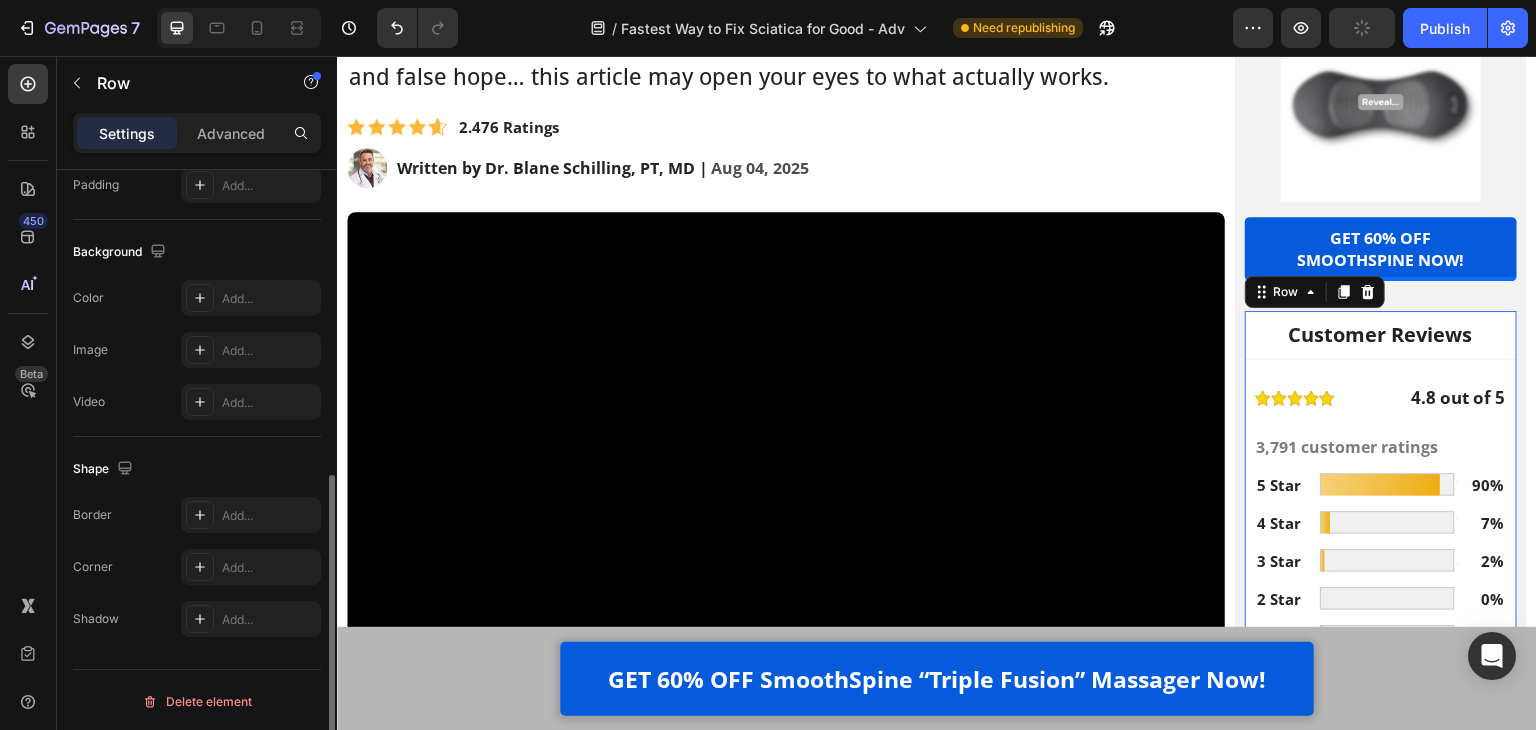 scroll, scrollTop: 601, scrollLeft: 0, axis: vertical 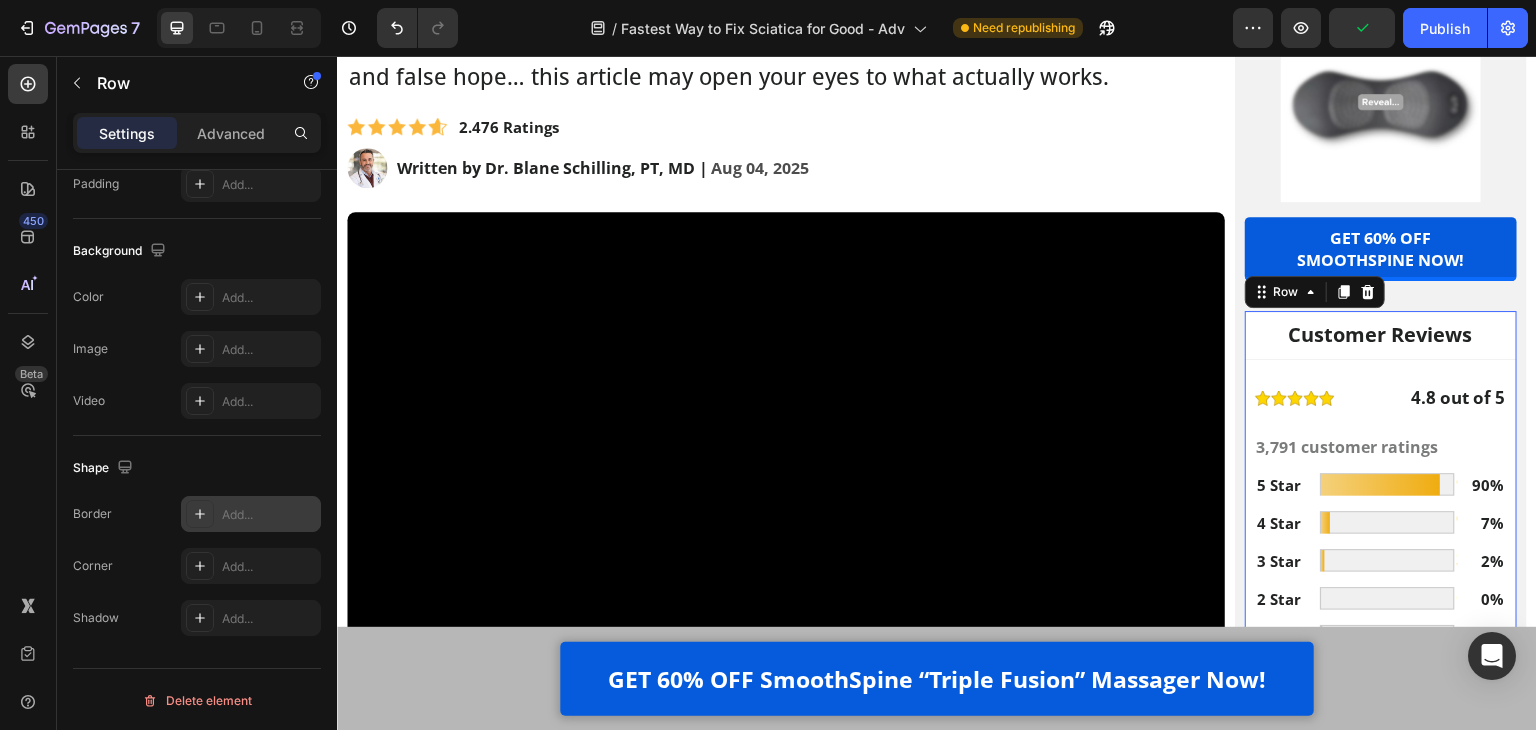 click on "Add..." at bounding box center (269, 515) 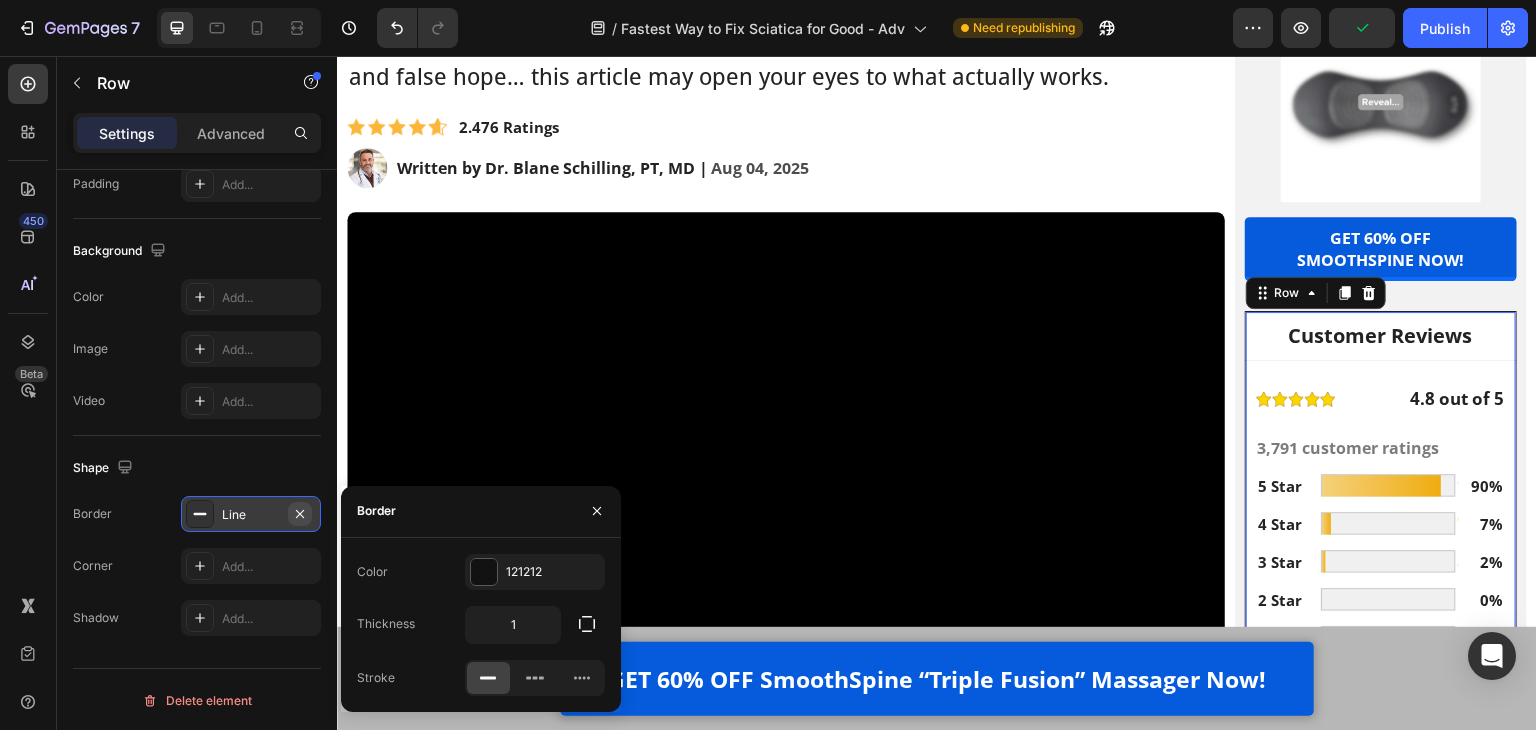 click 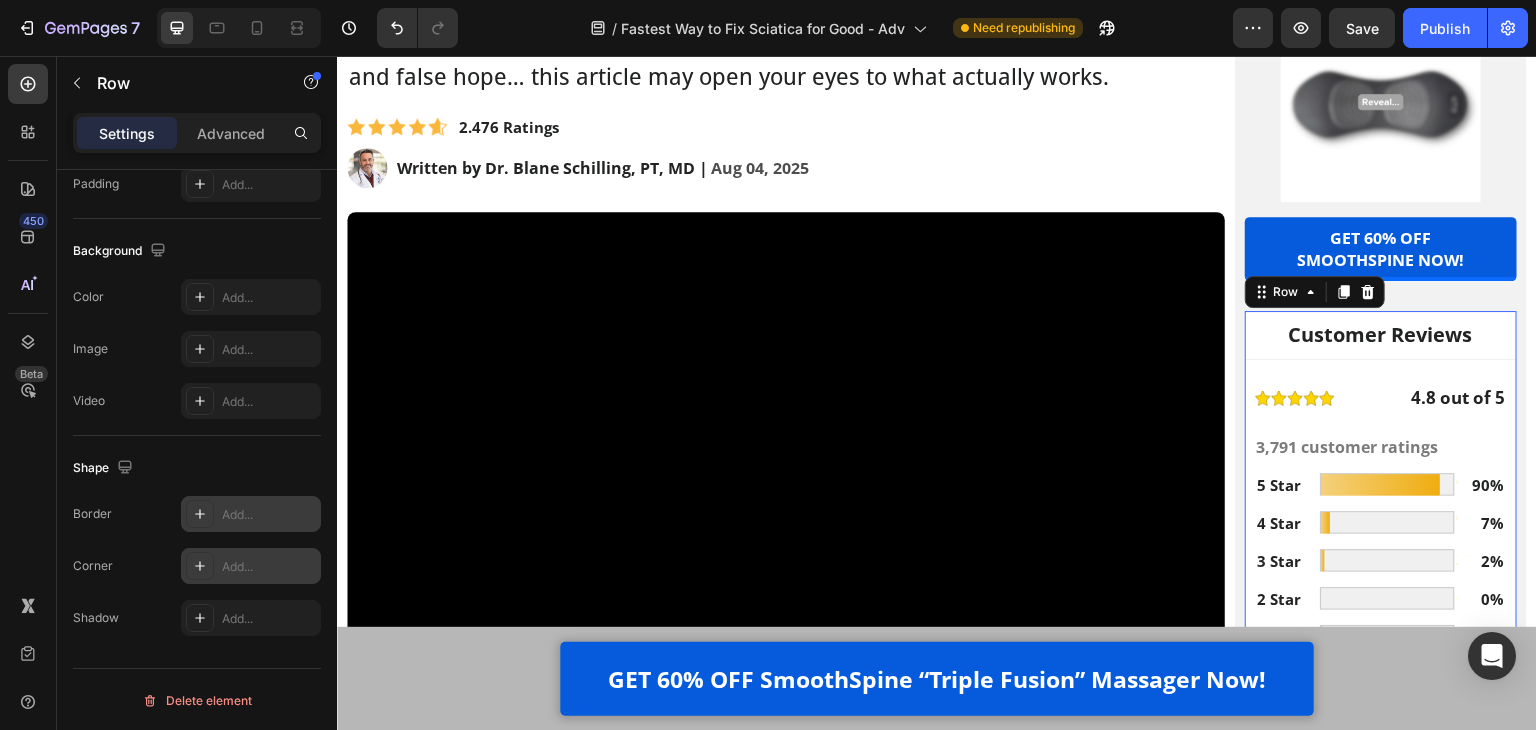click on "Add..." at bounding box center [269, 567] 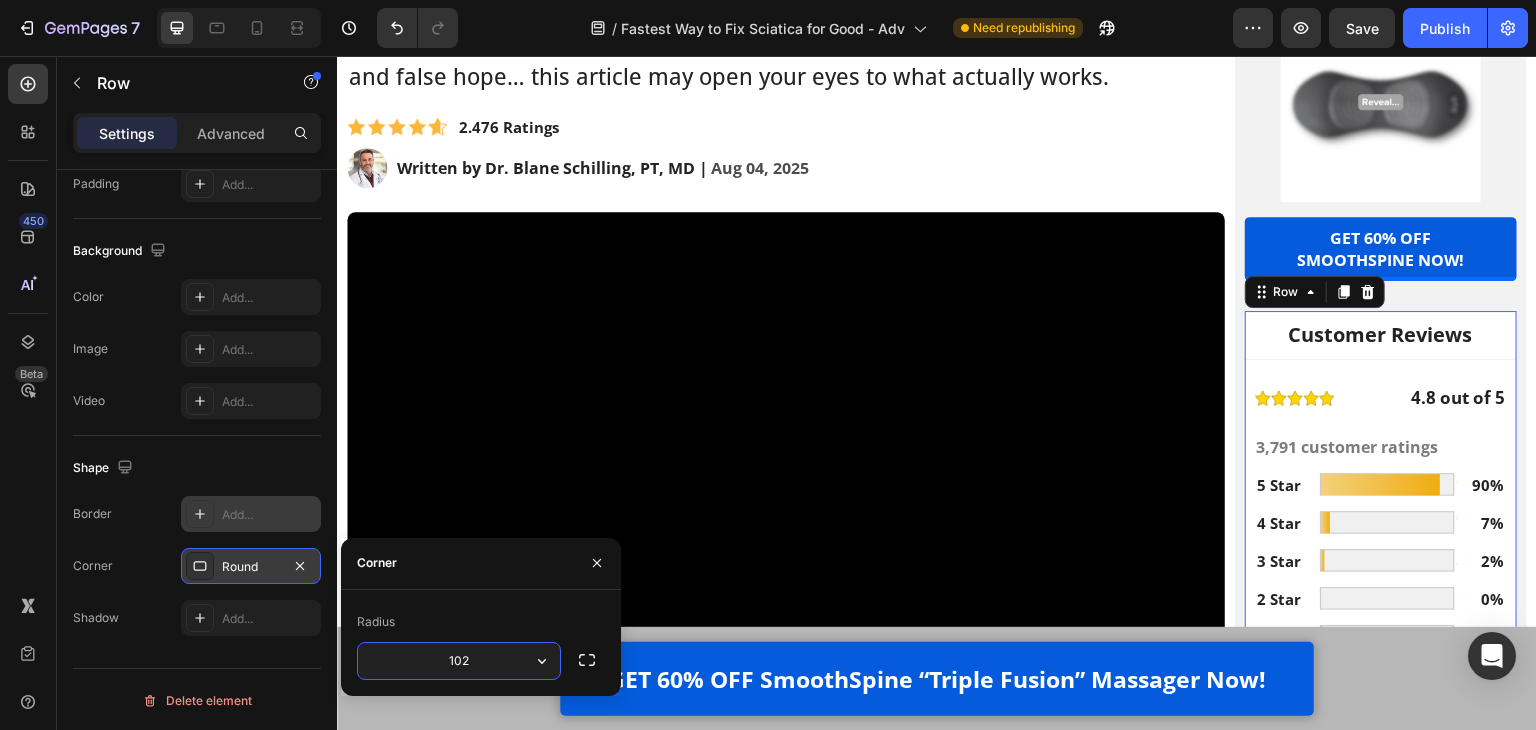 click on "102" at bounding box center (459, 661) 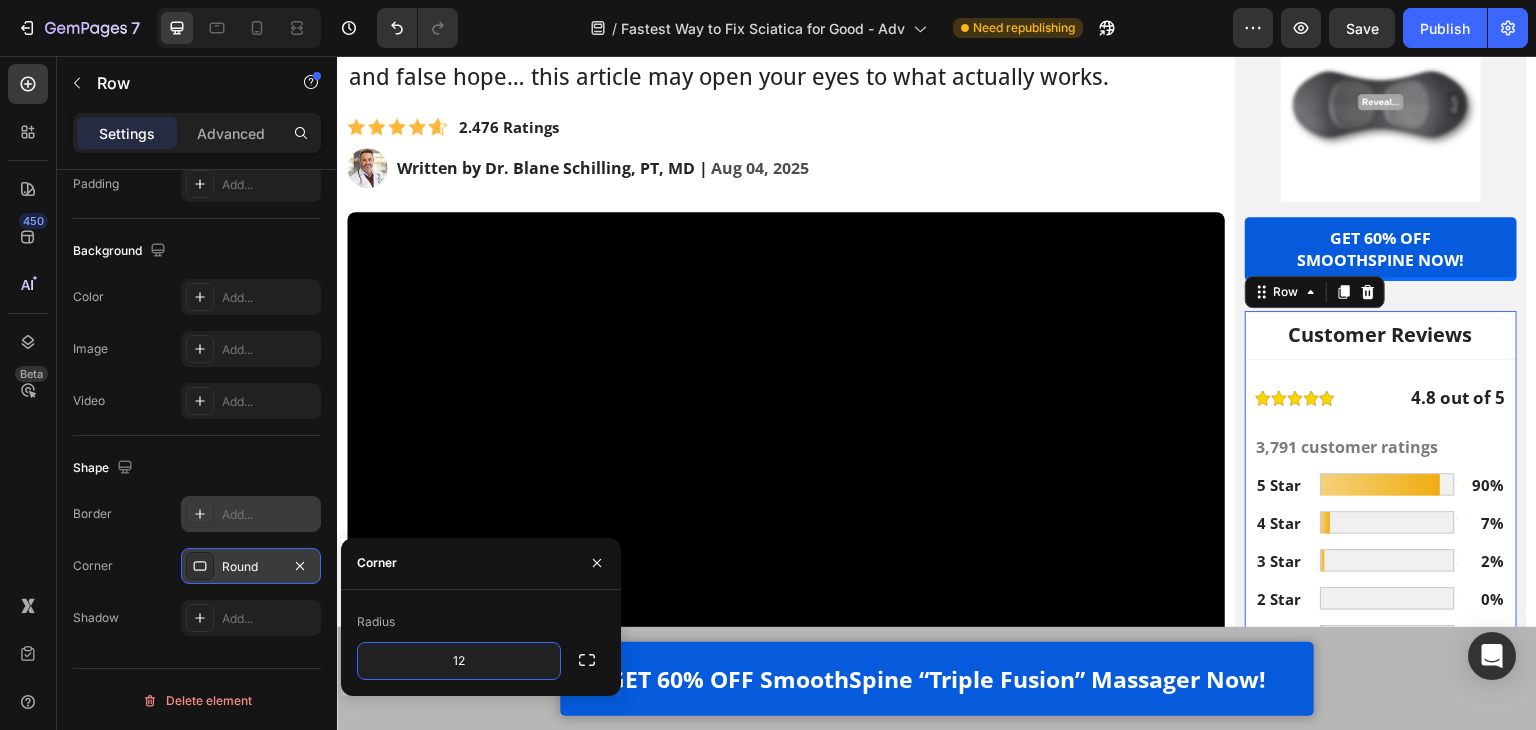 type on "12" 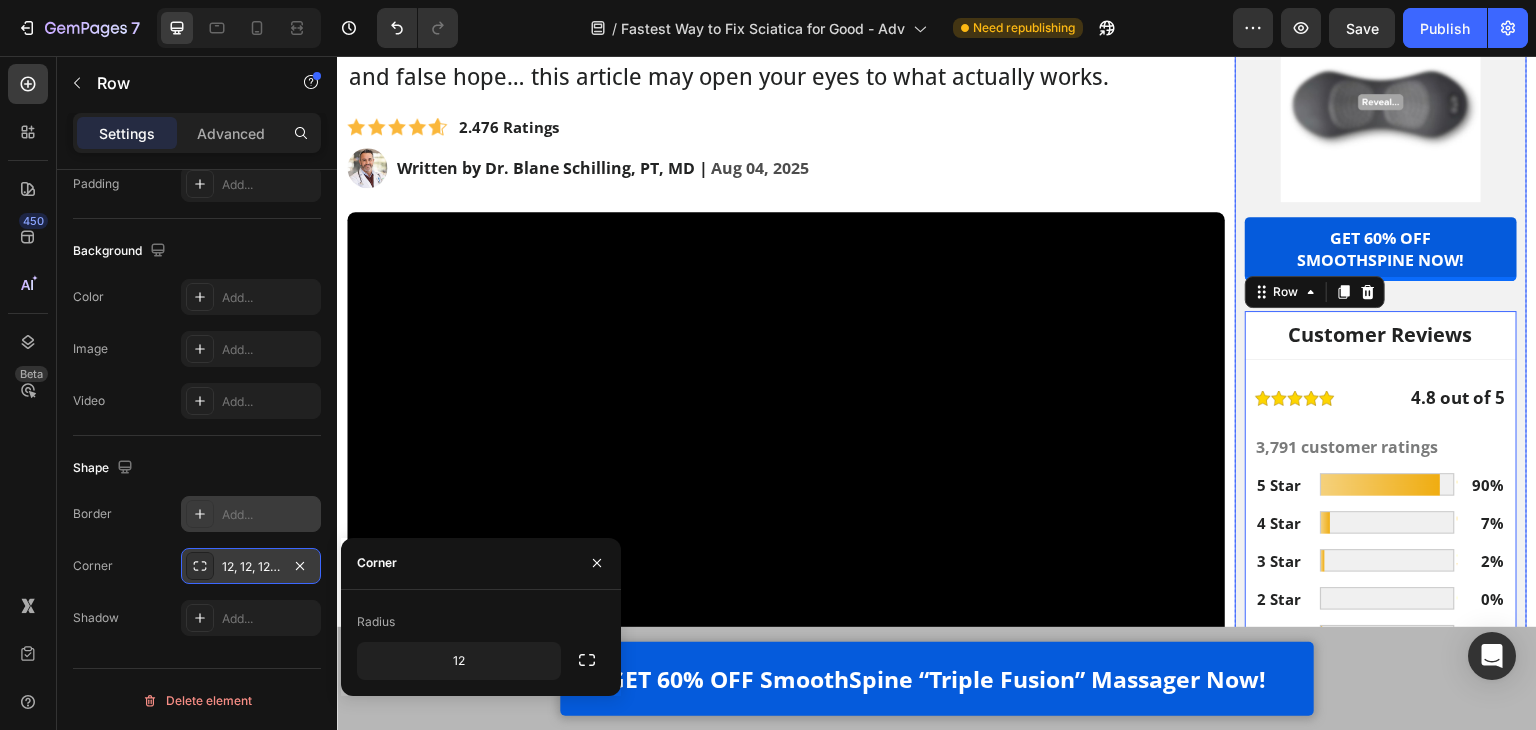 click on "Finally Get Instant Relief From Sciatica Text Block Image GET 60% OFF SmoothSpine NOW! Button Customer Reviews Heading Row Image 4.8 out of 5 Text Block Row 3,791 customer ratings Text Block 5 Star Text Block Image 90% Text Block Row 4 Star Text Block Image 7% Text Block Row 3 Star Text Block Image 2% Text Block Row 2 Star Text Block Image 0% Text Block Row 1 Star Text Block Image 1% Text Block Row By Feature Heading Price Text Block Image 5.0 Text Block Row Effectiveness Text Block Image 5.0 Text Block Row Comfort Text Block Image 5.0 Text Block Row Quality Text Block Image 4.8 Text Block Row Row Row 0 Row" at bounding box center (1381, 396) 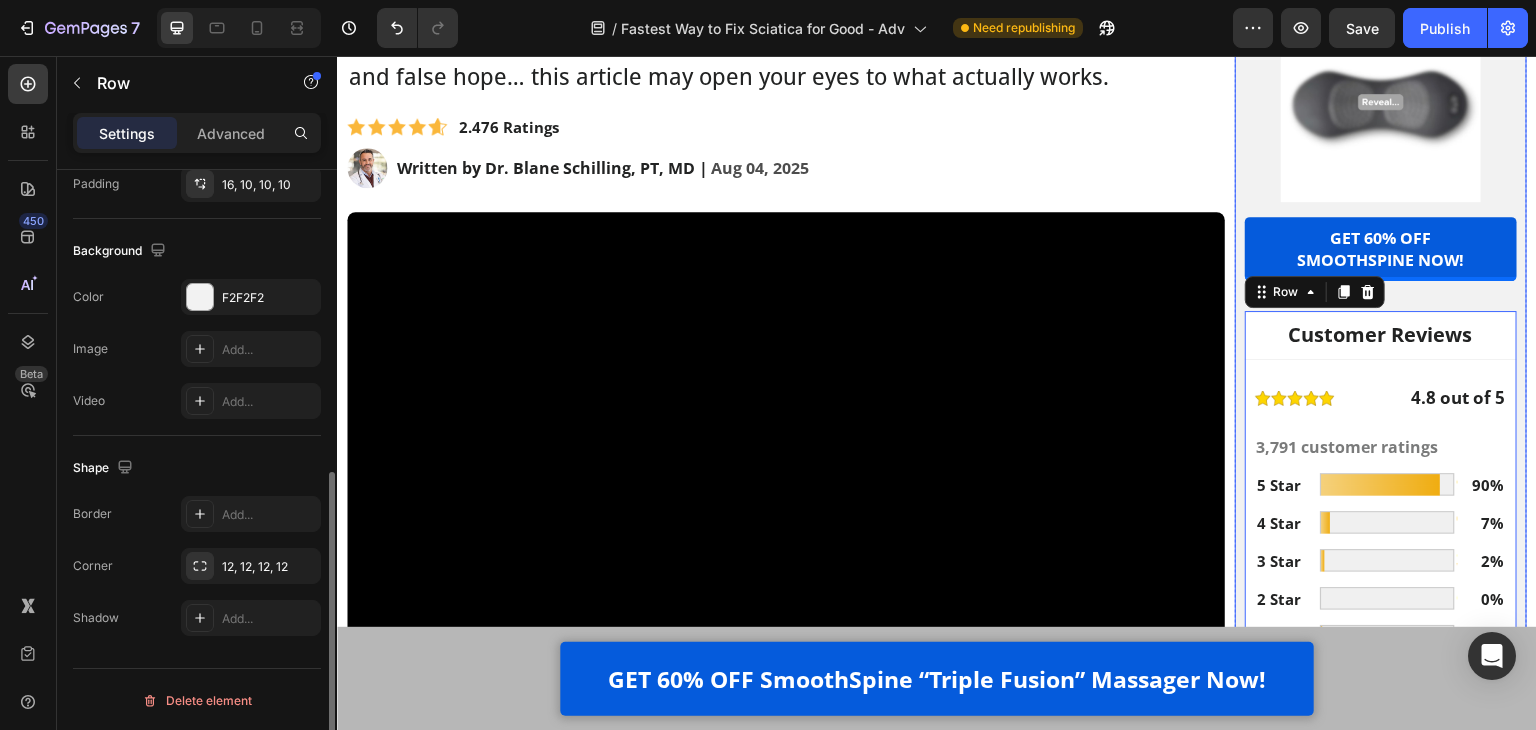 scroll, scrollTop: 600, scrollLeft: 0, axis: vertical 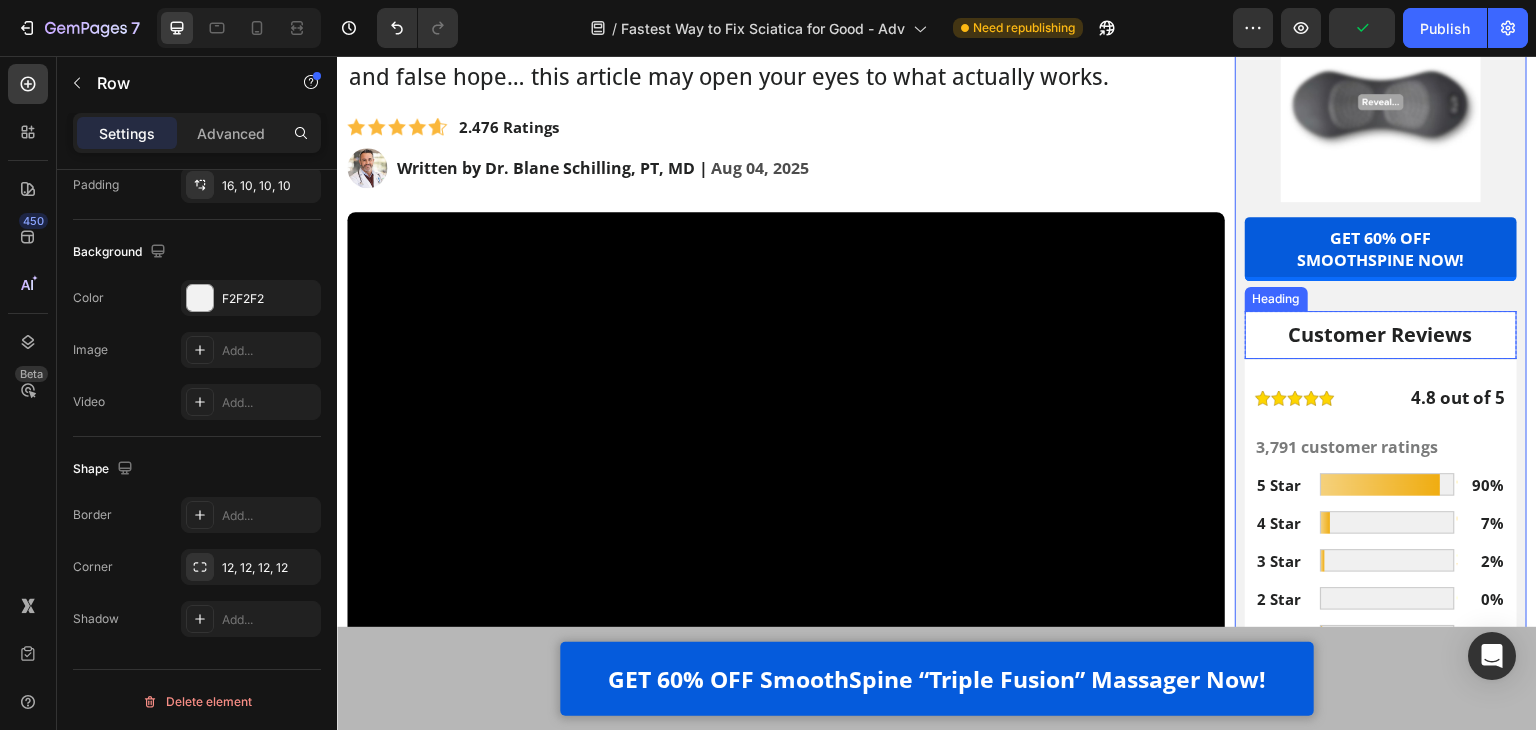 click on "Customer Reviews" at bounding box center [1381, 335] 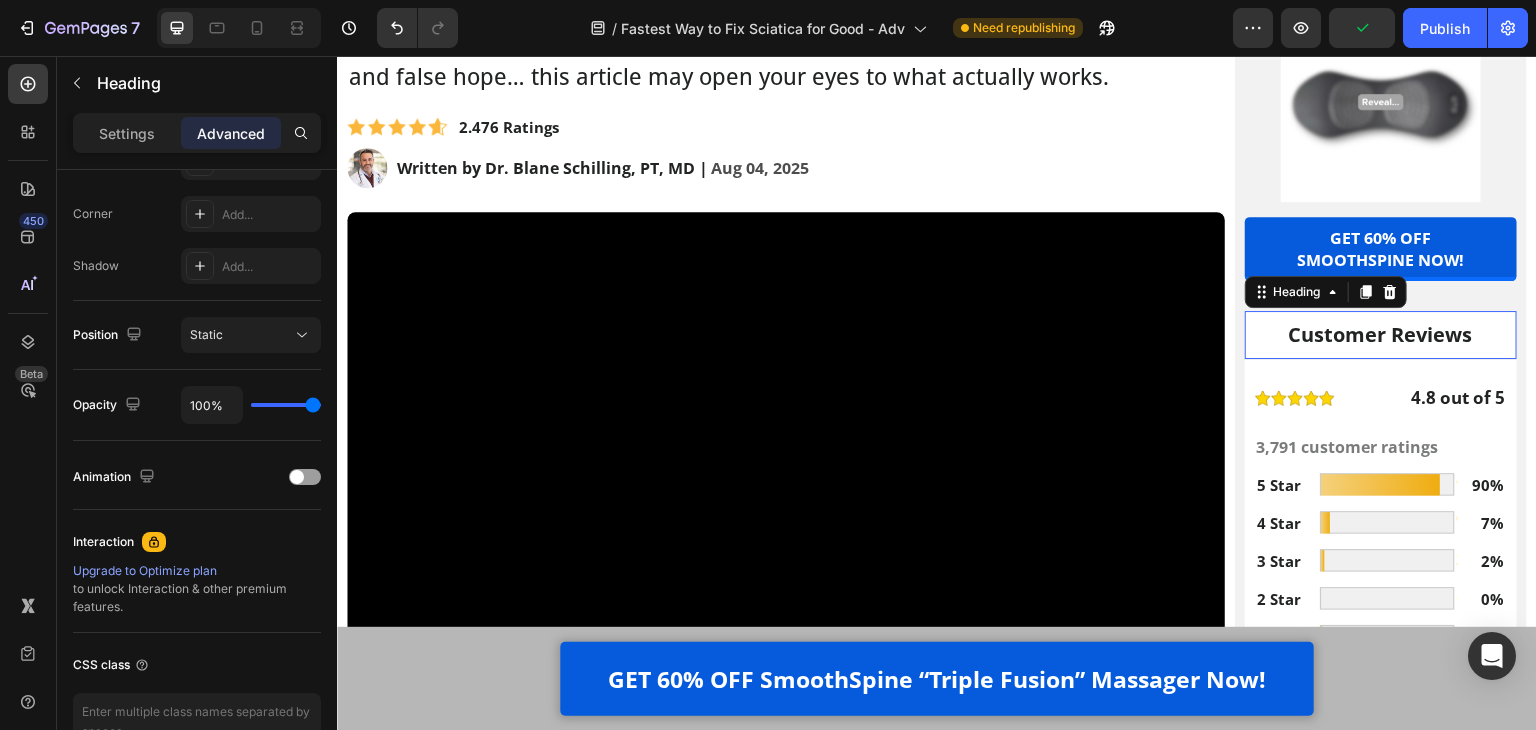 scroll, scrollTop: 0, scrollLeft: 0, axis: both 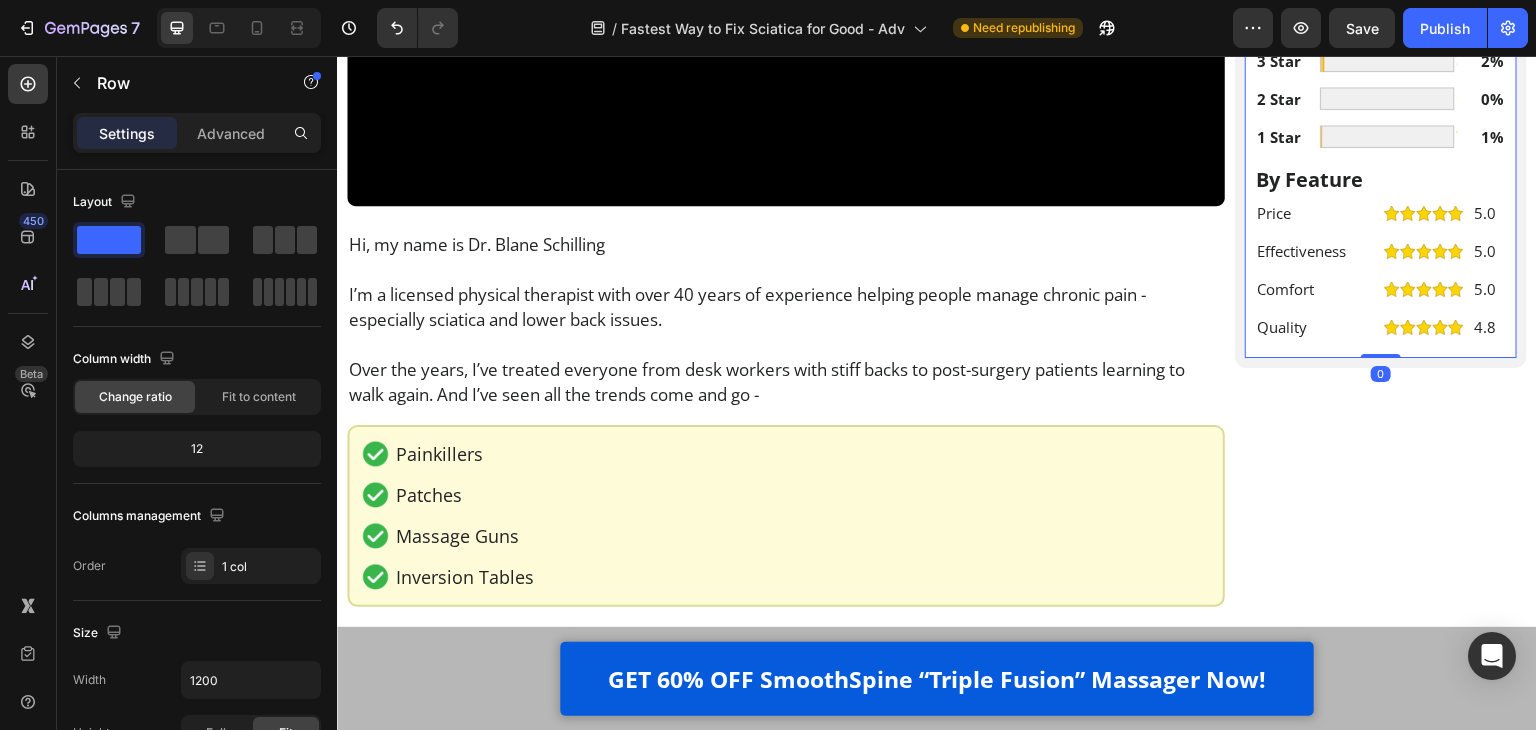click on "Image [NUMBER].[NUMBER] out of [NUMBER] Text Block Row [NUMBER] customer ratings Text Block [NUMBER] Star Text Block Image [NUMBER]% Text Block Row [NUMBER] Star Text Block Image [NUMBER]% Text Block Row [NUMBER] Star Text Block Image [NUMBER]% Text Block Row [NUMBER] Star Text Block Image [NUMBER]% Text Block Row [NUMBER] Star Text Block Image [NUMBER]% Text Block Row By Feature Heading Price Text Block Image [NUMBER].[NUMBER] Text Block Row Effectiveness Text Block Image [NUMBER].[NUMBER] Text Block Row Comfort Text Block Image [NUMBER].[NUMBER] Text Block Row Quality Text Block Image [NUMBER].[NUMBER] Text Block Row Row  [NUMBER]" at bounding box center (1381, 109) 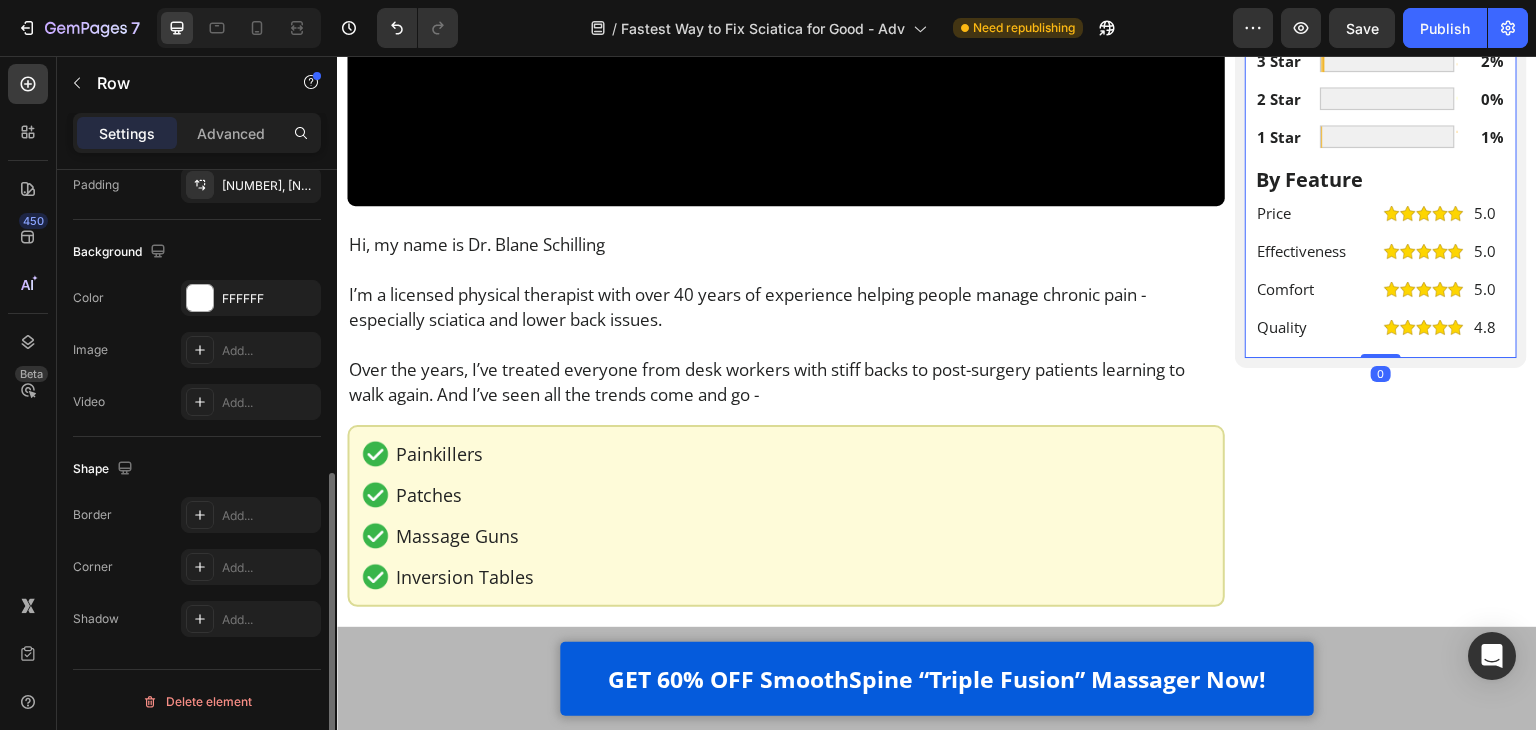 scroll, scrollTop: 601, scrollLeft: 0, axis: vertical 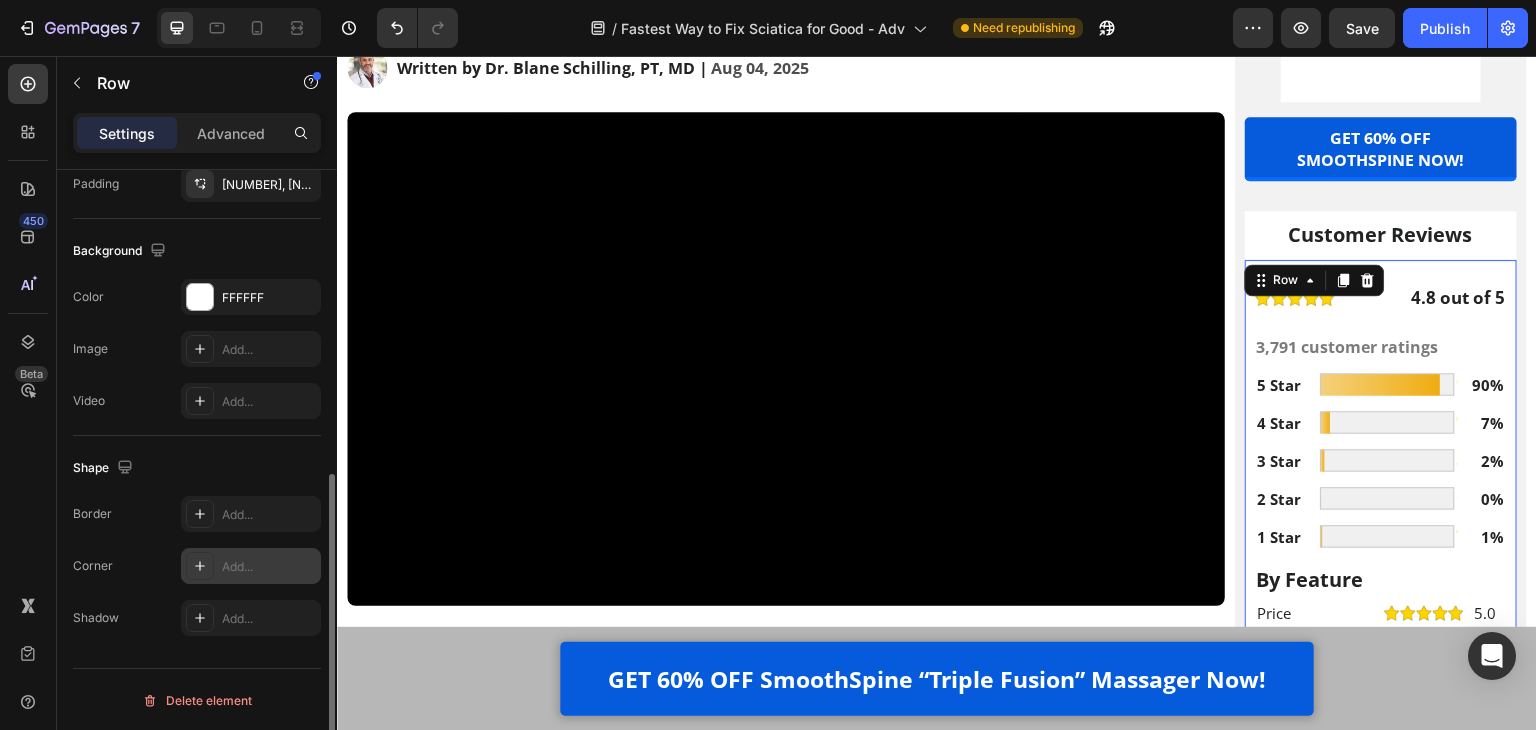 click on "Add..." at bounding box center [251, 566] 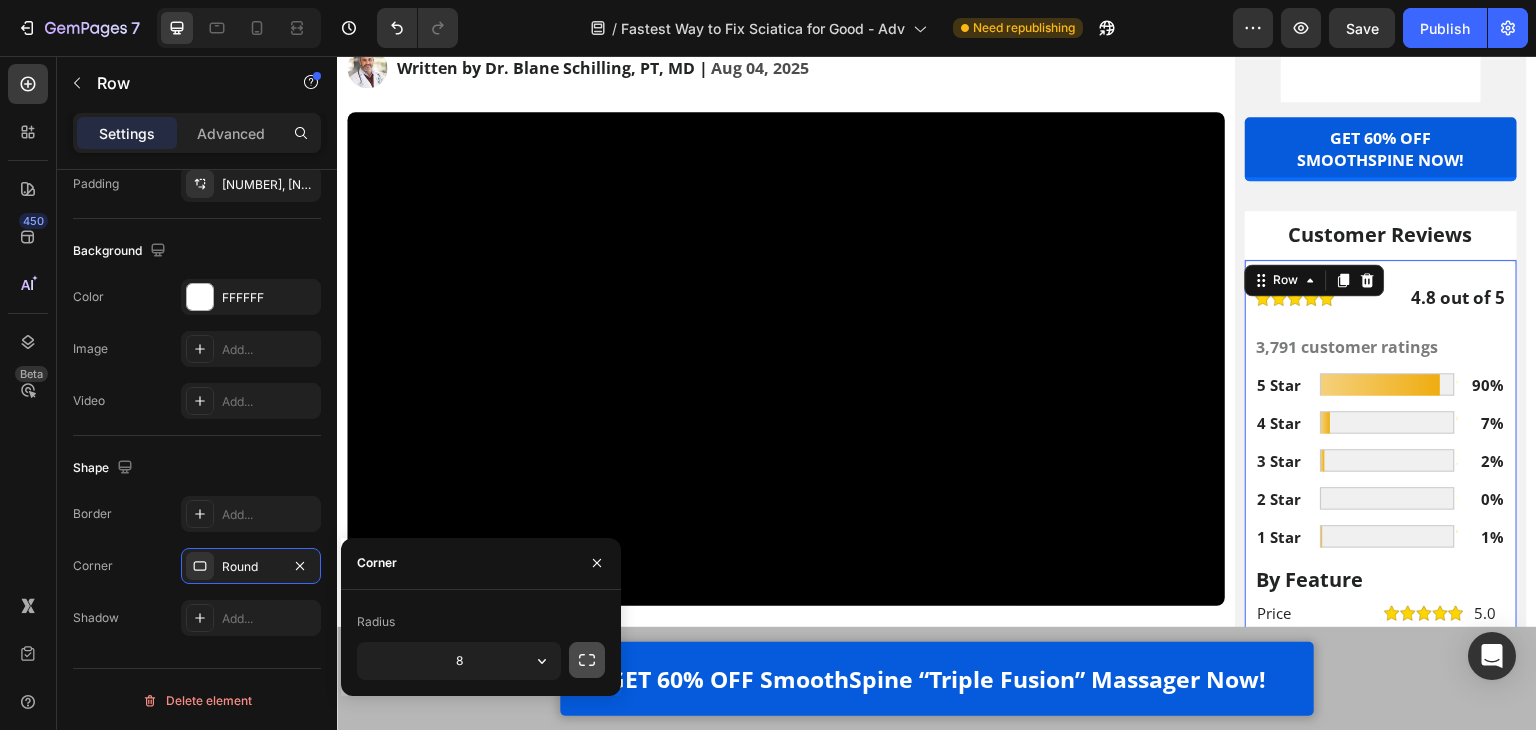 click 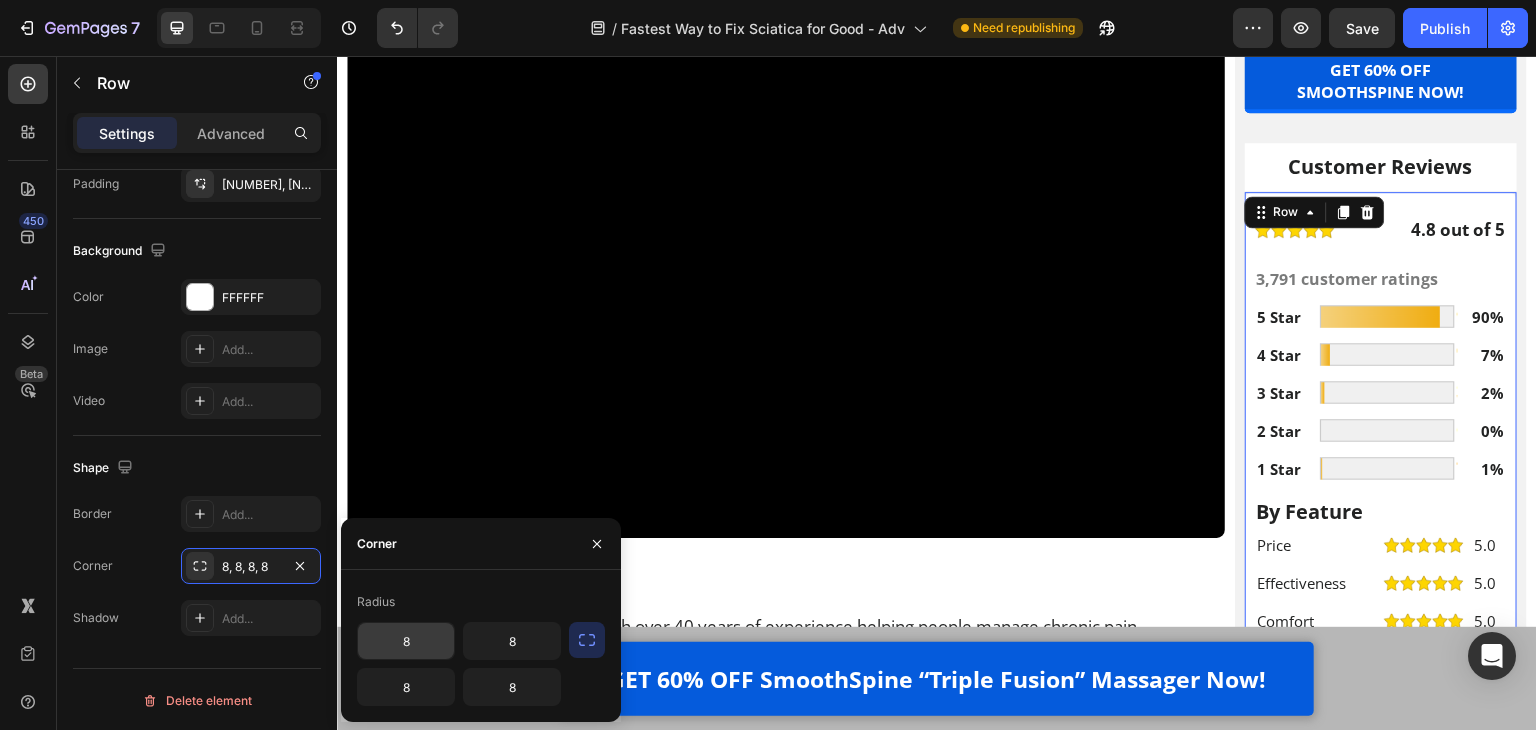 scroll, scrollTop: 500, scrollLeft: 0, axis: vertical 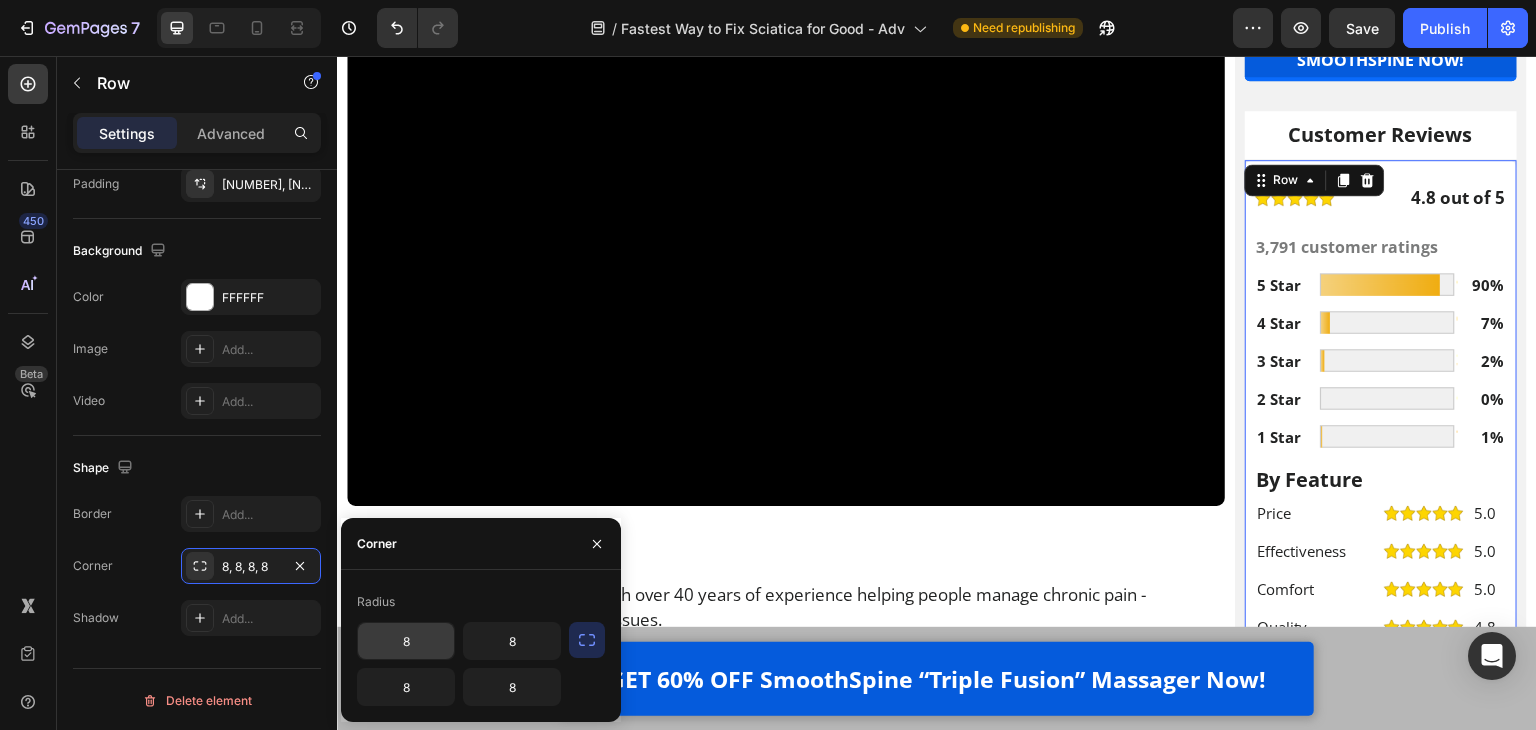 click on "8" at bounding box center (406, 641) 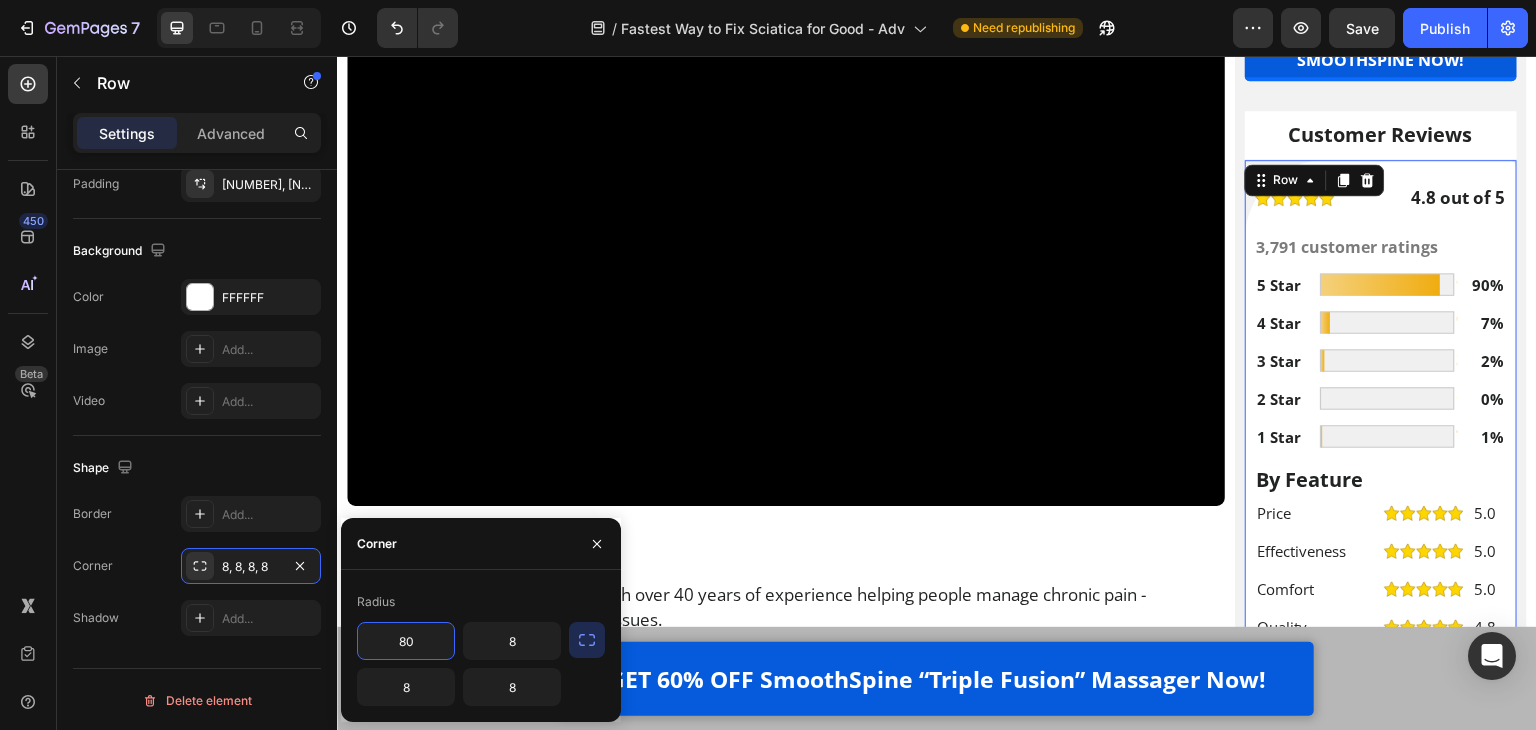 click on "80" at bounding box center [406, 641] 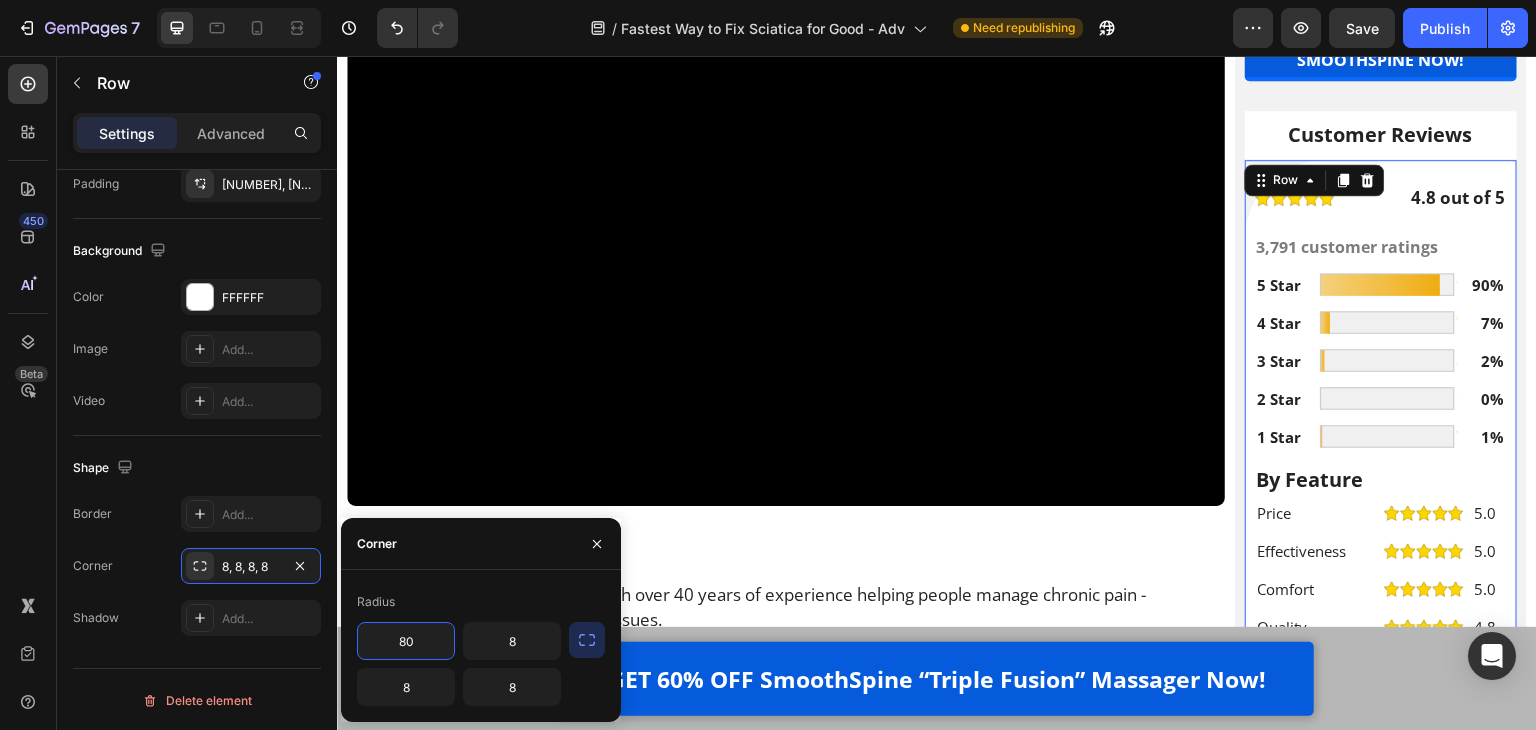 click on "80" at bounding box center (406, 641) 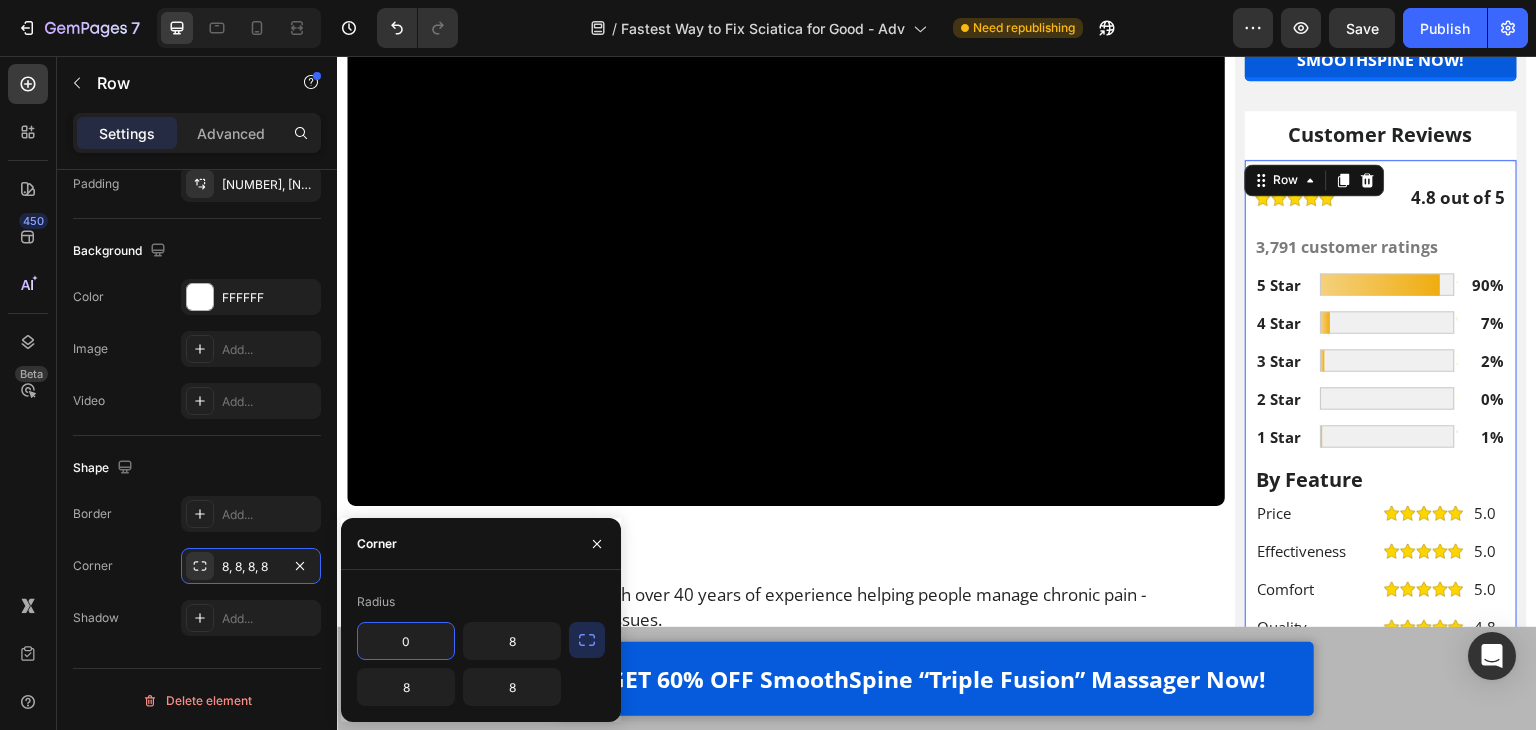type on "0" 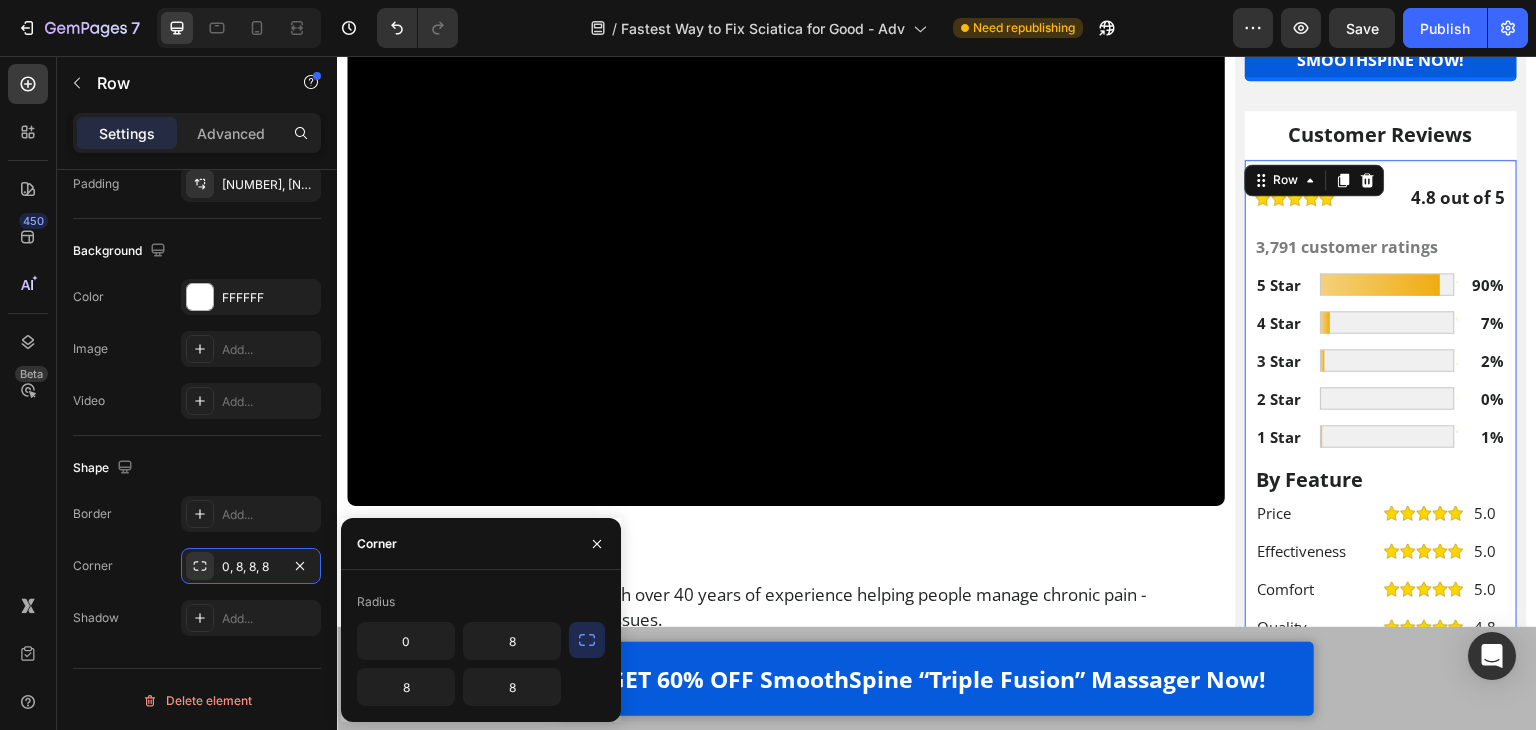 click on "Radius" at bounding box center [481, 602] 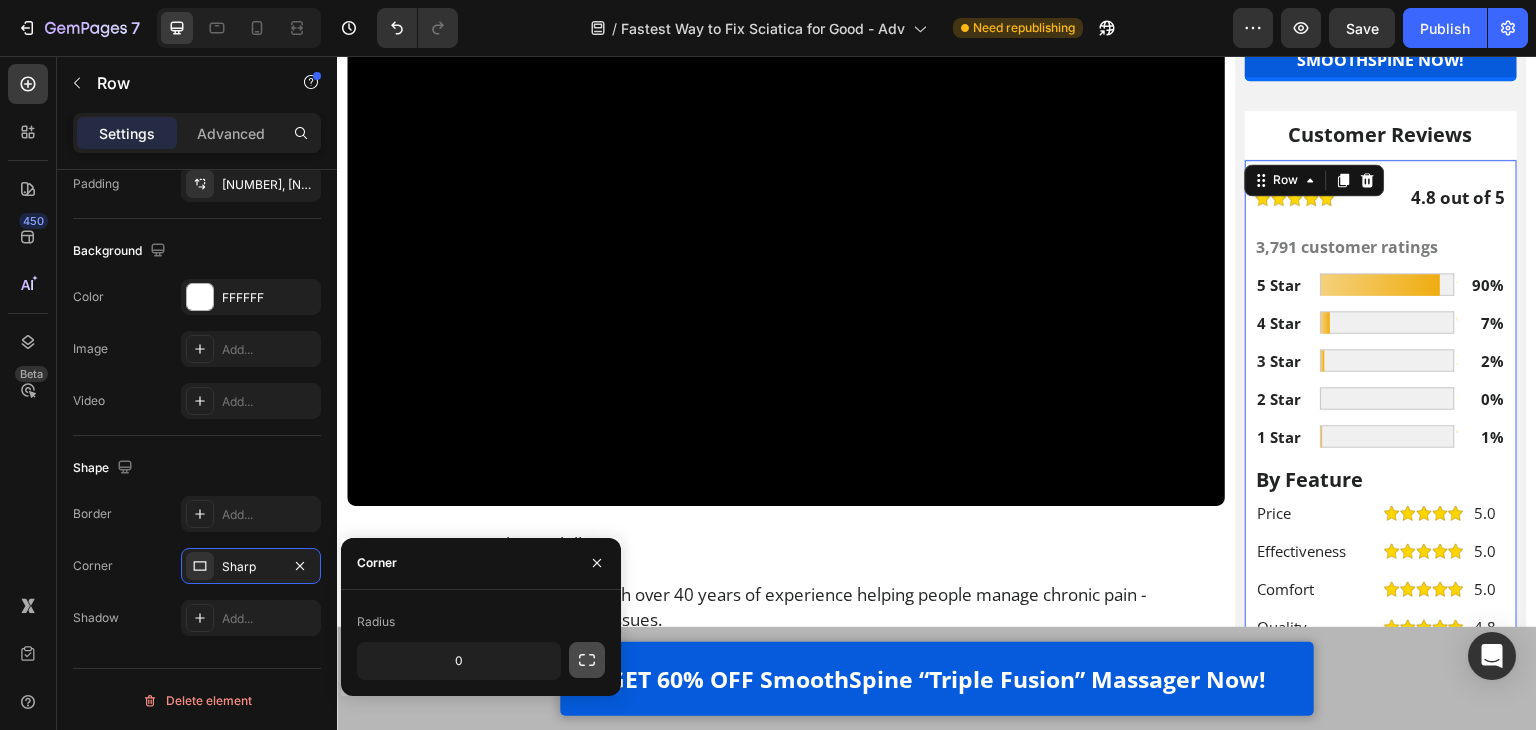 click 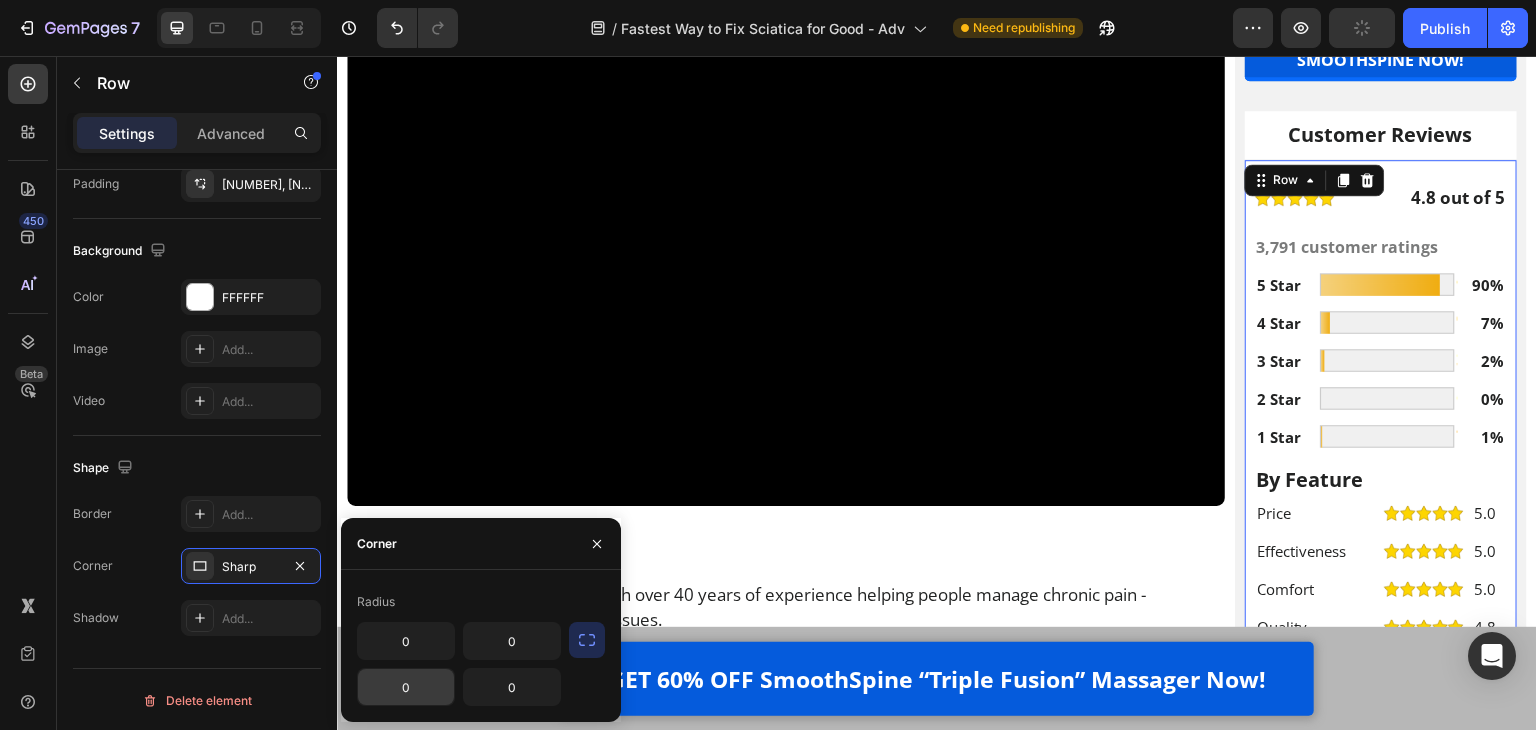 click on "0" at bounding box center (406, 687) 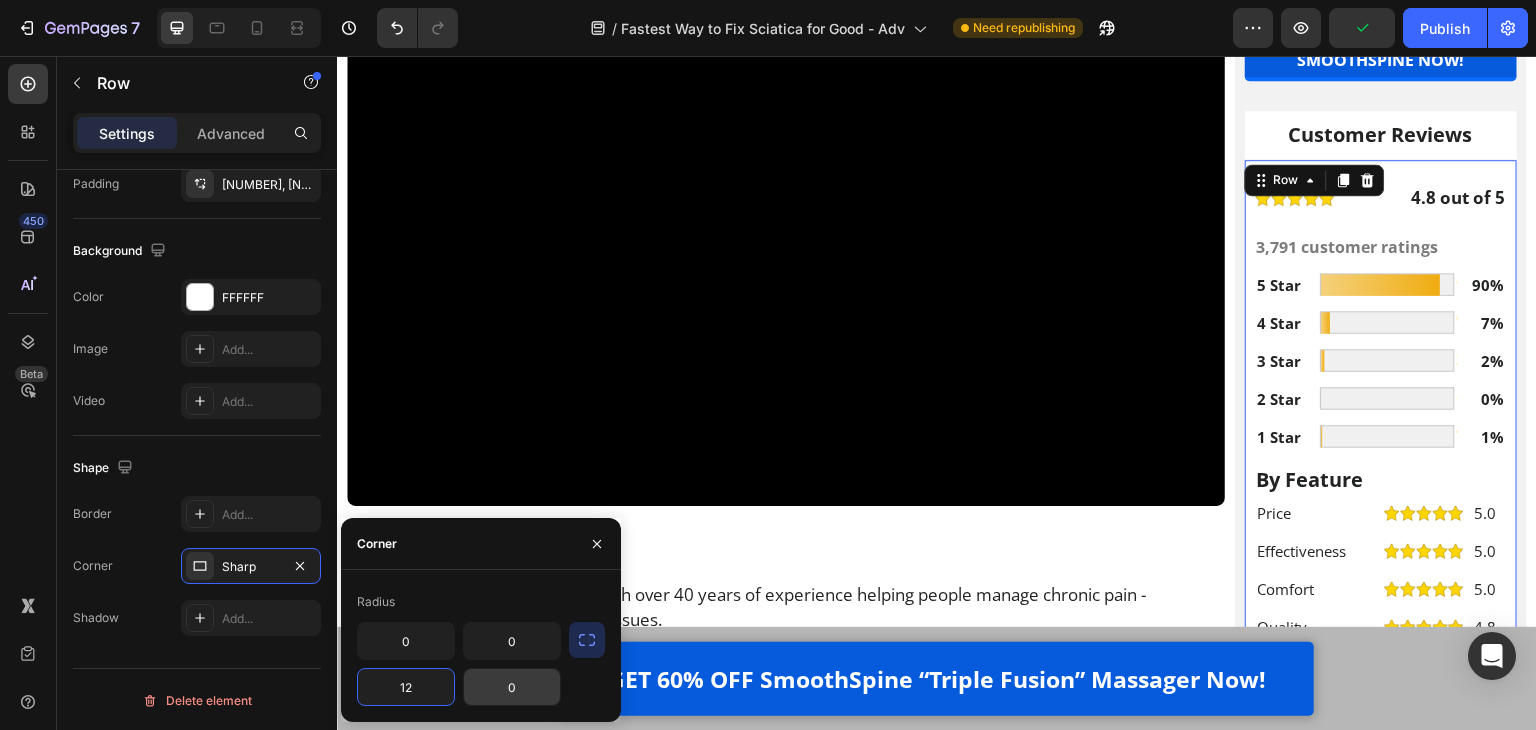 type on "12" 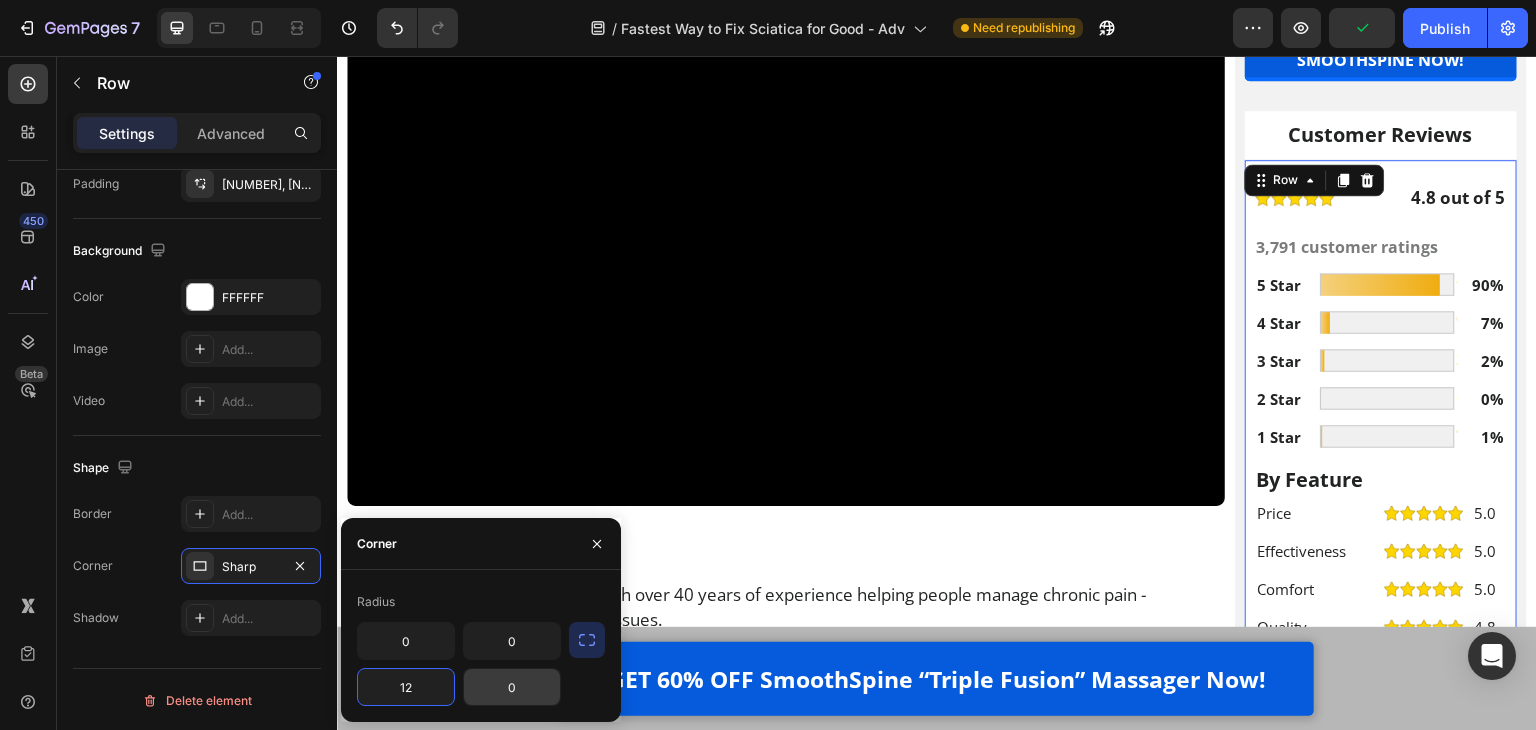 click on "0" at bounding box center [512, 687] 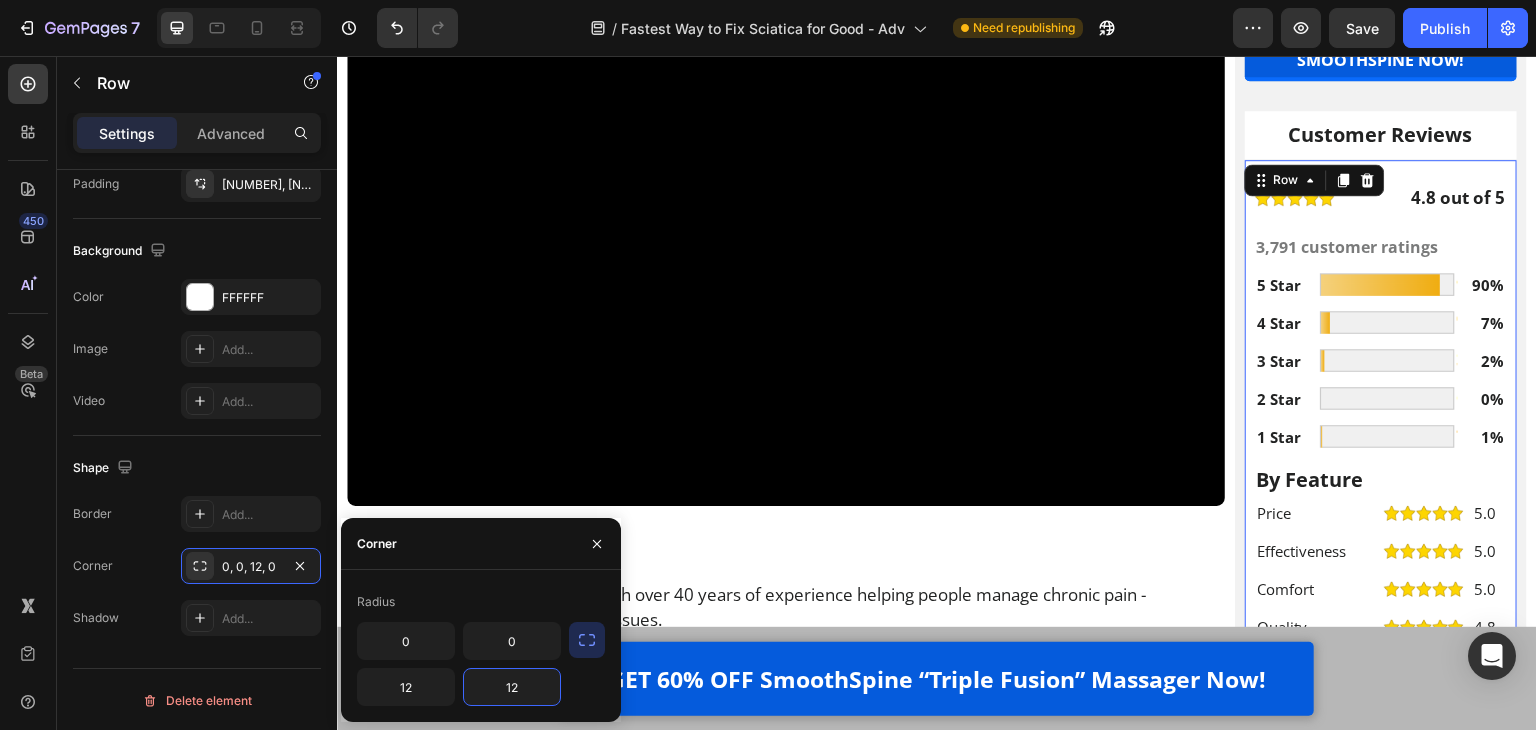 type on "12" 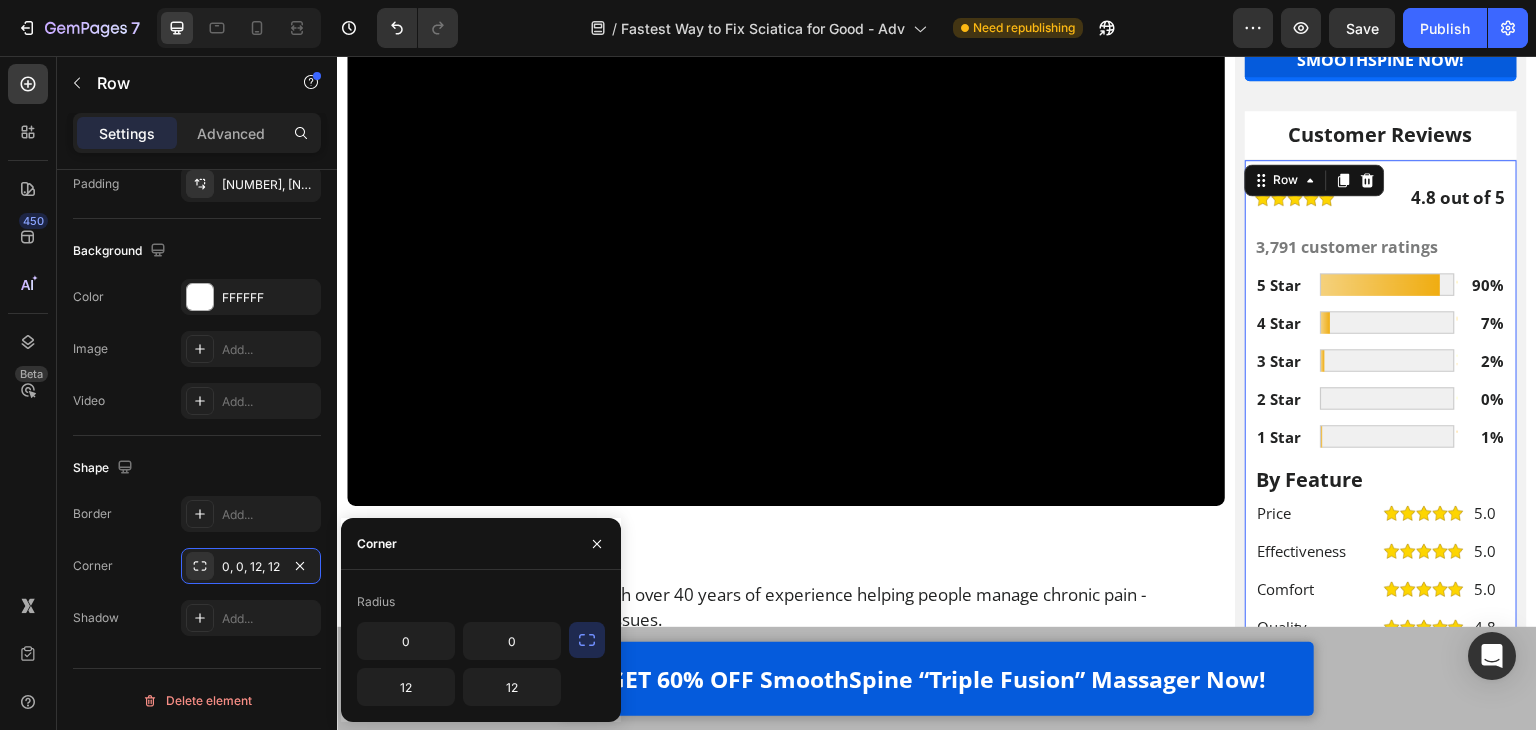click on "Radius" at bounding box center [481, 602] 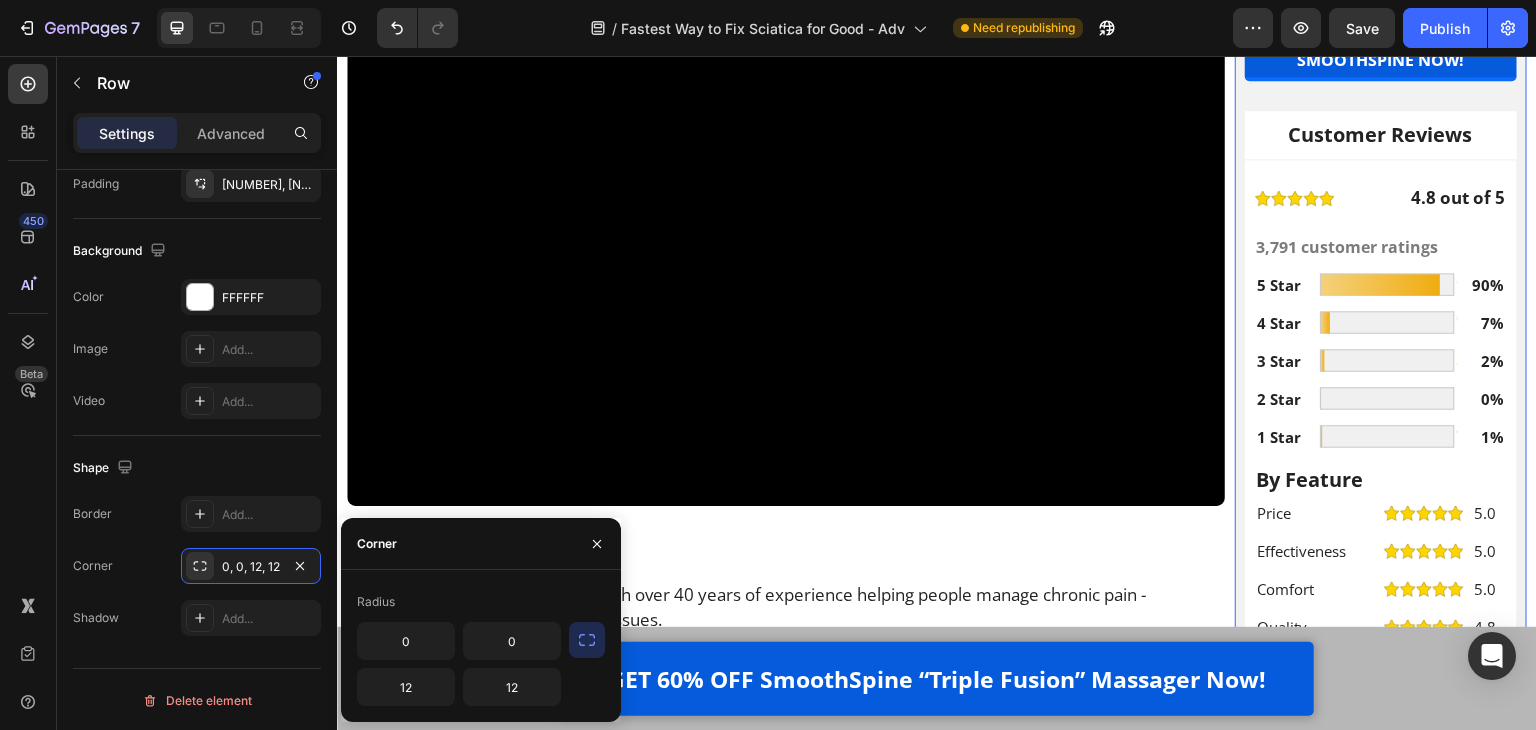 click on "Finally Get Instant Relief From Sciatica Text Block Image GET 60% OFF SmoothSpine NOW! Button Customer Reviews Heading Row Image 4.8 out of 5 Text Block Row 3,791 customer ratings Text Block 5 Star Text Block Image 90% Text Block Row 4 Star Text Block Image 7% Text Block Row 3 Star Text Block Image 2% Text Block Row 2 Star Text Block Image 0% Text Block Row 1 Star Text Block Image 1% Text Block Row By Feature Heading Price Text Block Image 5.0 Text Block Row Effectiveness Text Block Image 5.0 Text Block Row Comfort Text Block Image 5.0 Text Block Row Quality Text Block Image 4.8 Text Block Row Row Row Row   0" at bounding box center [1381, 196] 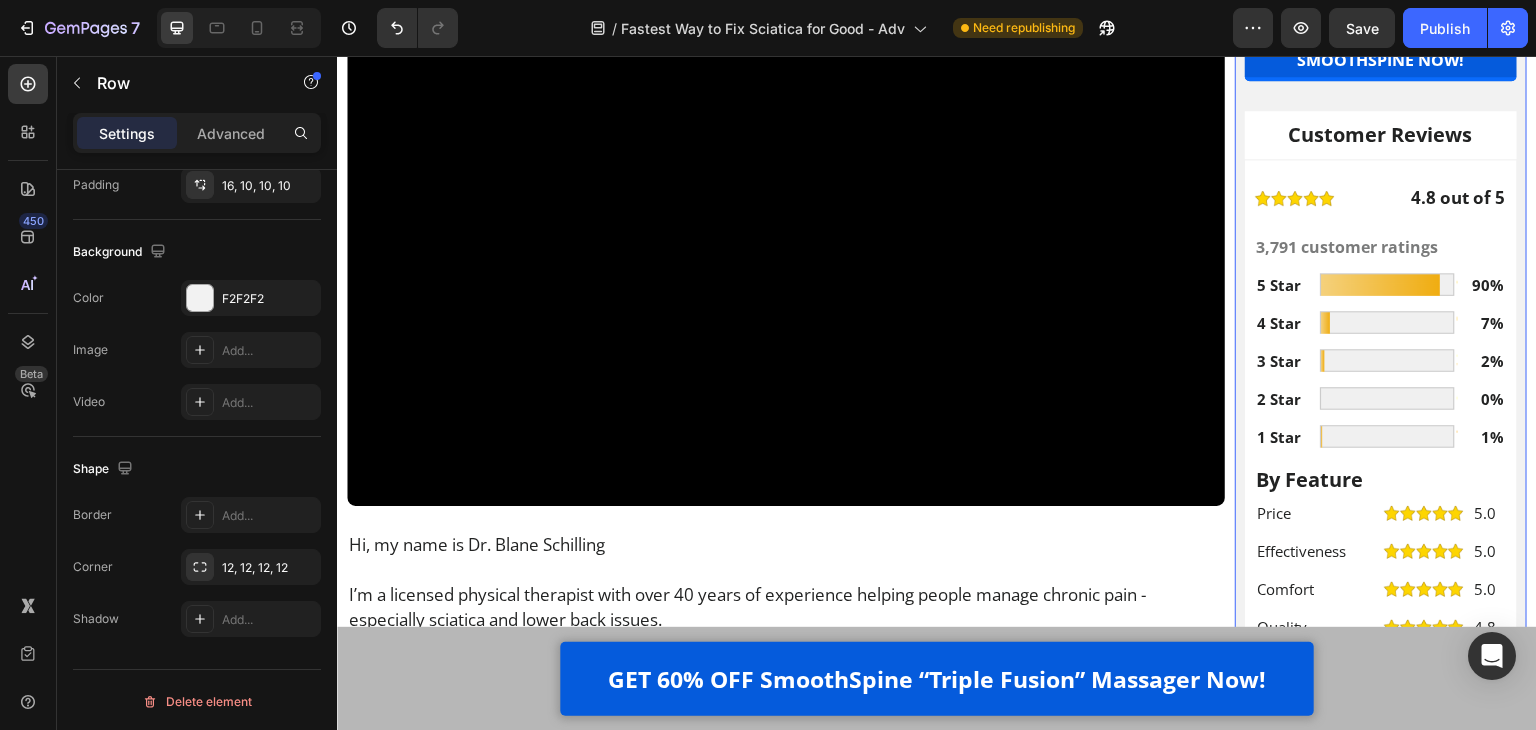 scroll, scrollTop: 400, scrollLeft: 0, axis: vertical 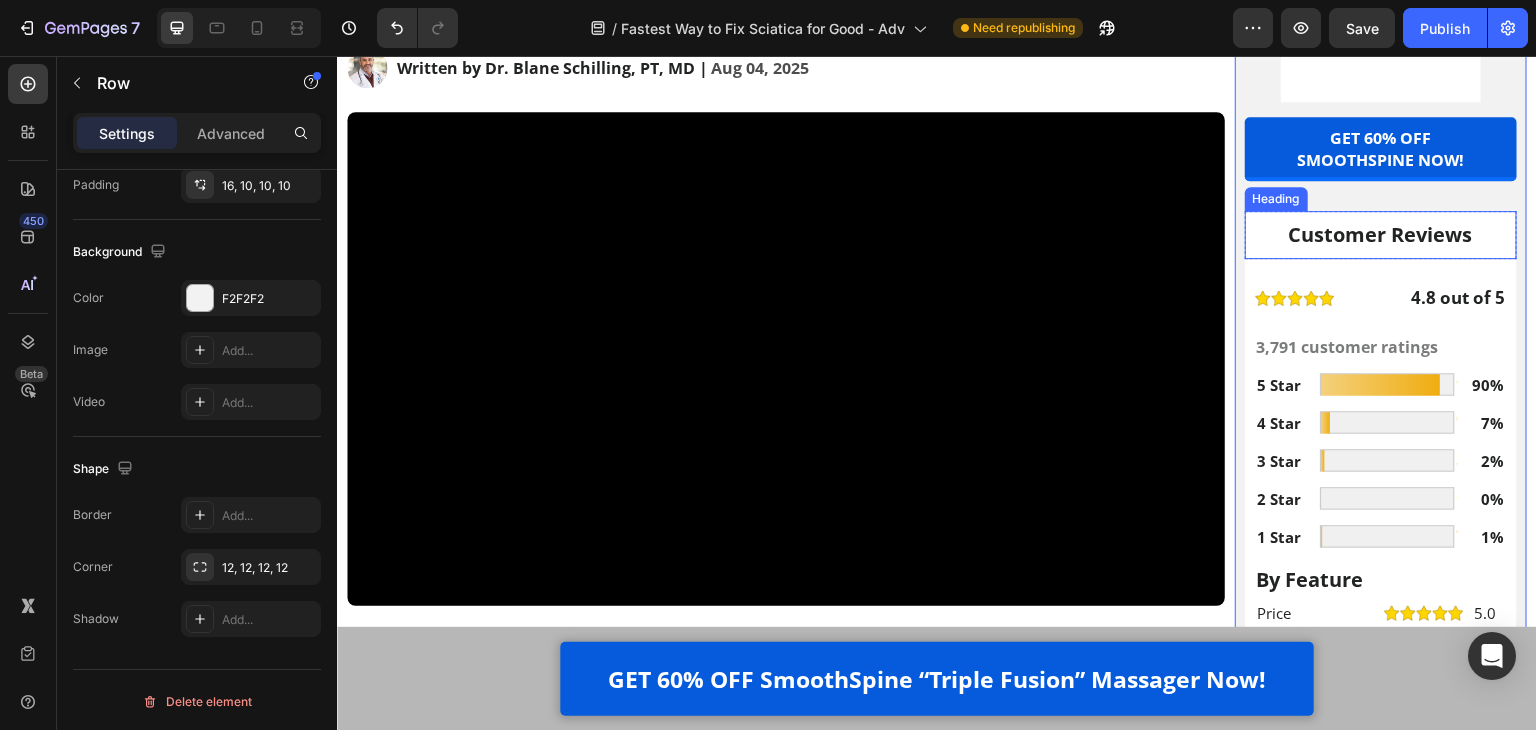 click on "Customer Reviews Heading" at bounding box center (1381, 235) 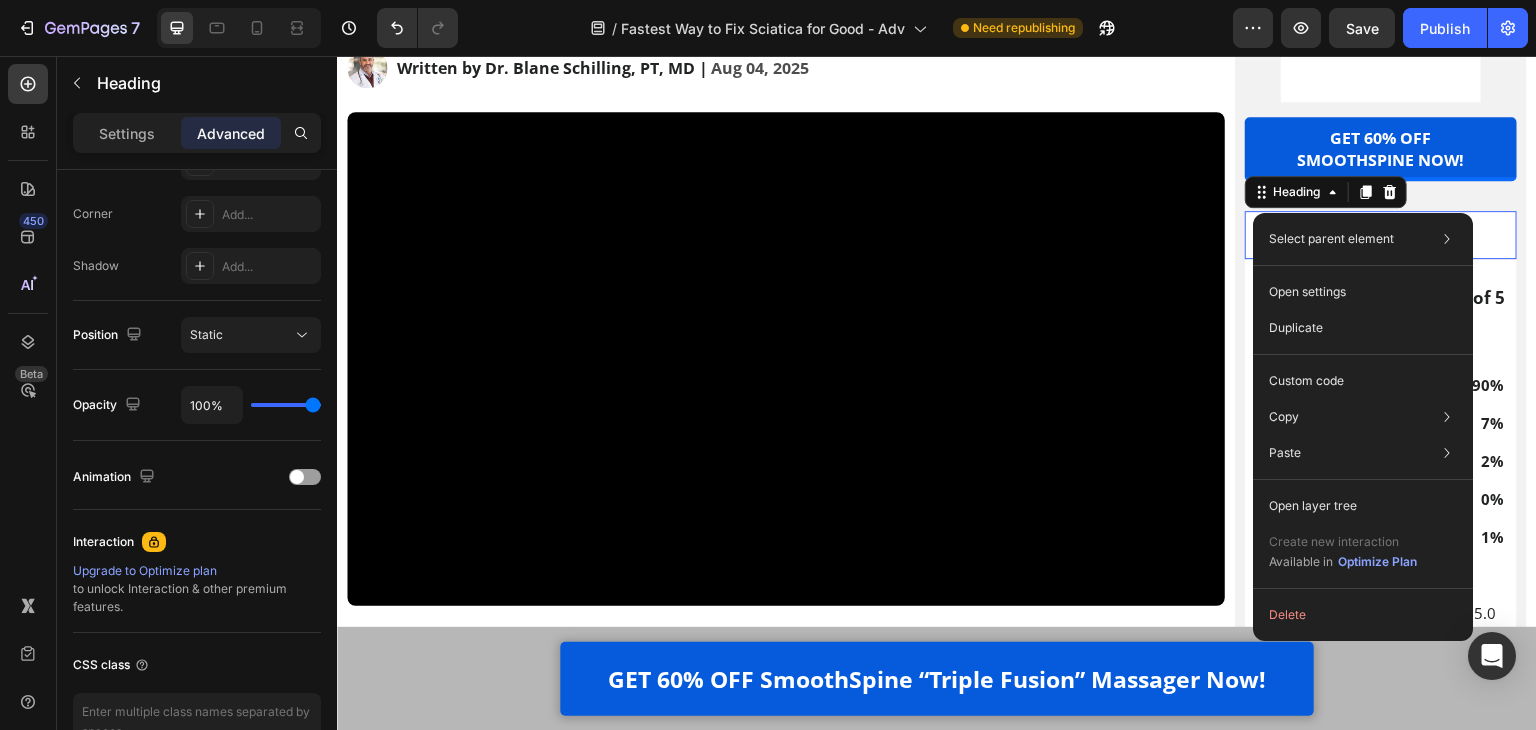 scroll, scrollTop: 0, scrollLeft: 0, axis: both 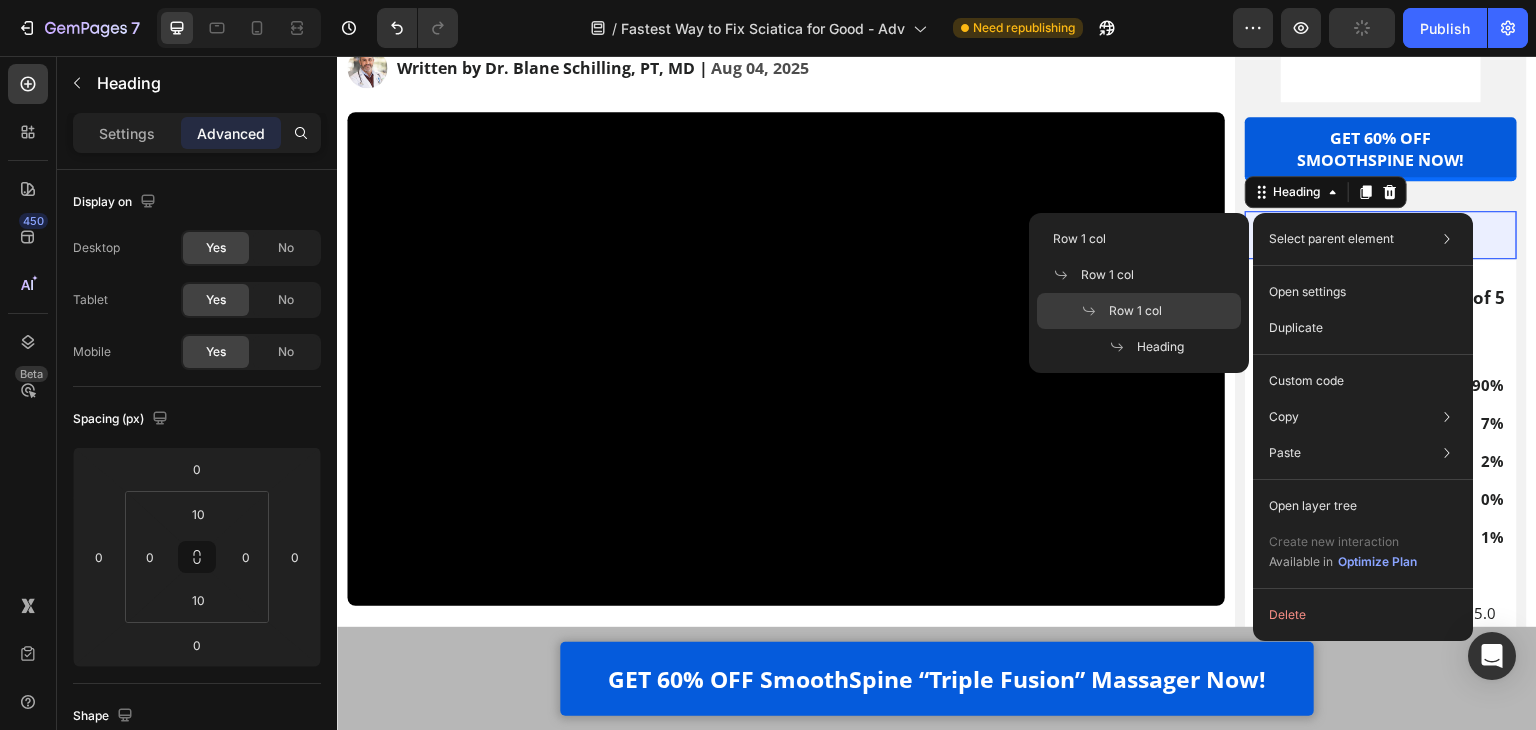 click on "Row 1 col" at bounding box center [1135, 311] 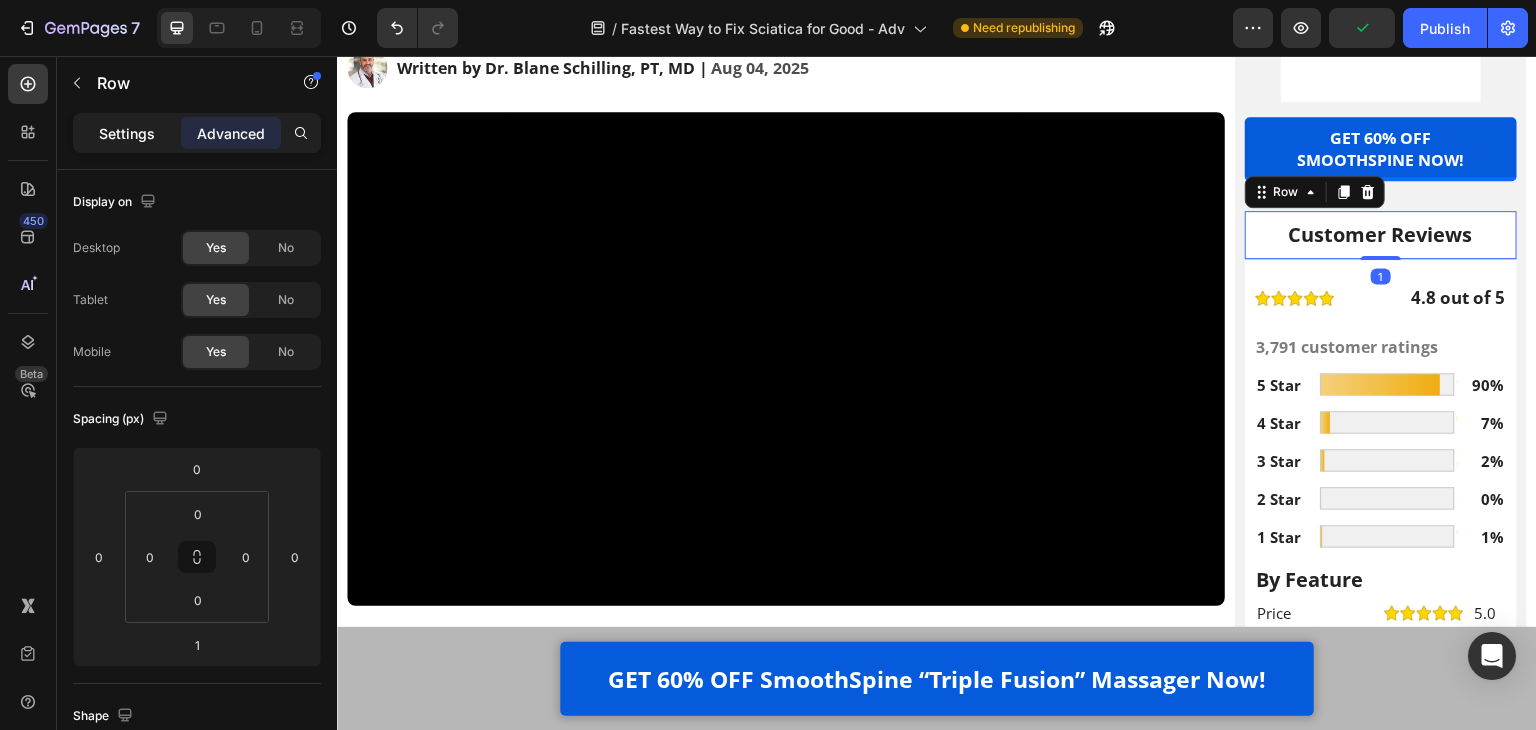 click on "Settings" 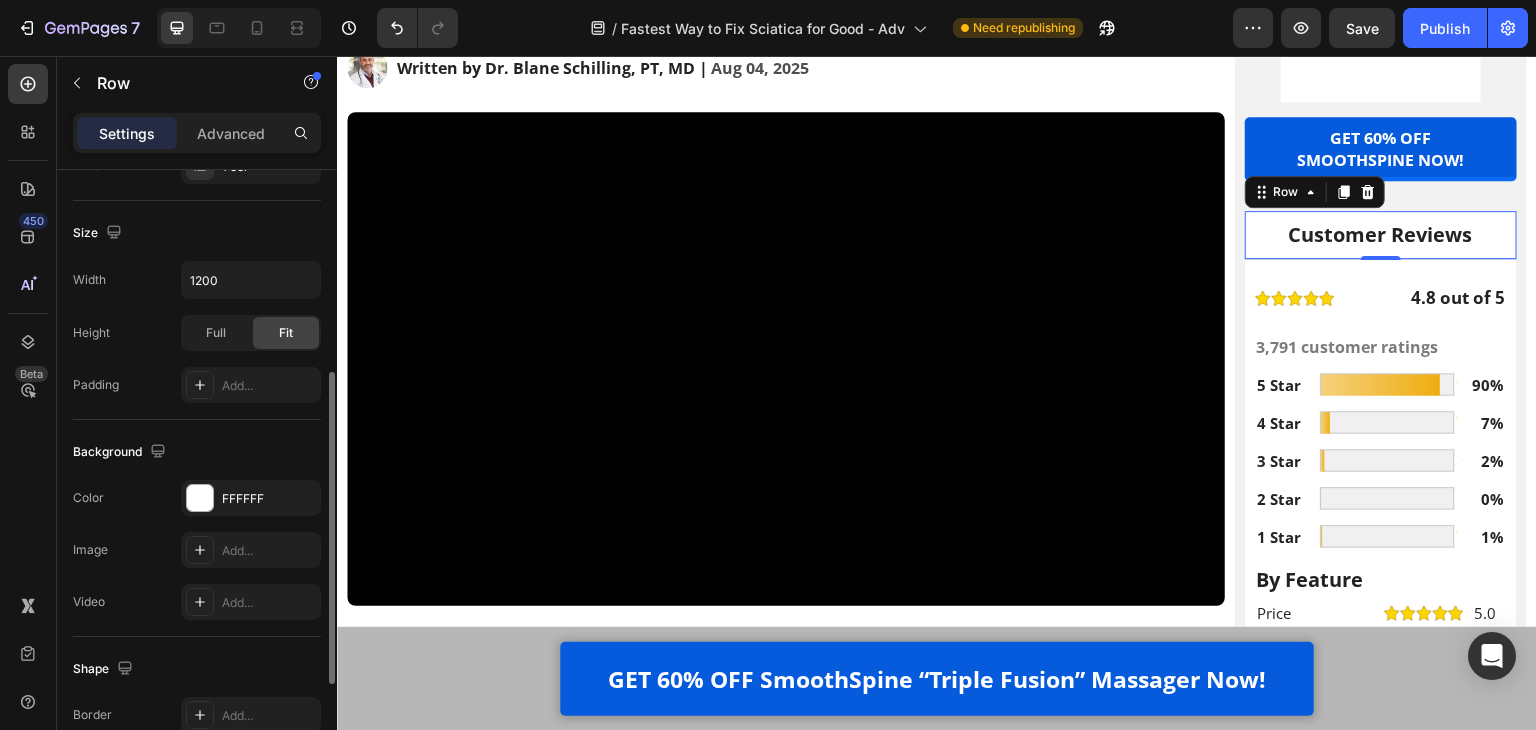 scroll, scrollTop: 601, scrollLeft: 0, axis: vertical 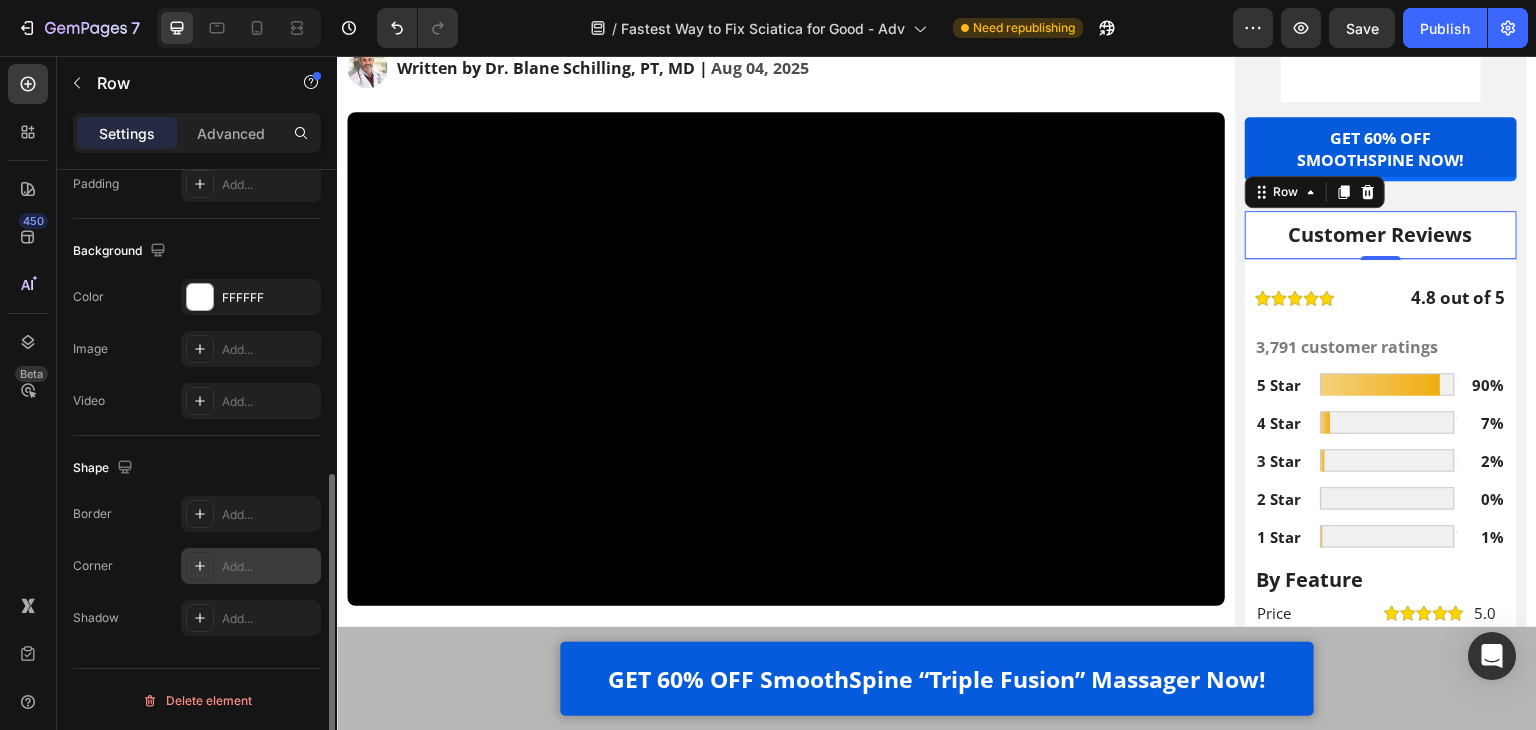 click on "Add..." at bounding box center [269, 567] 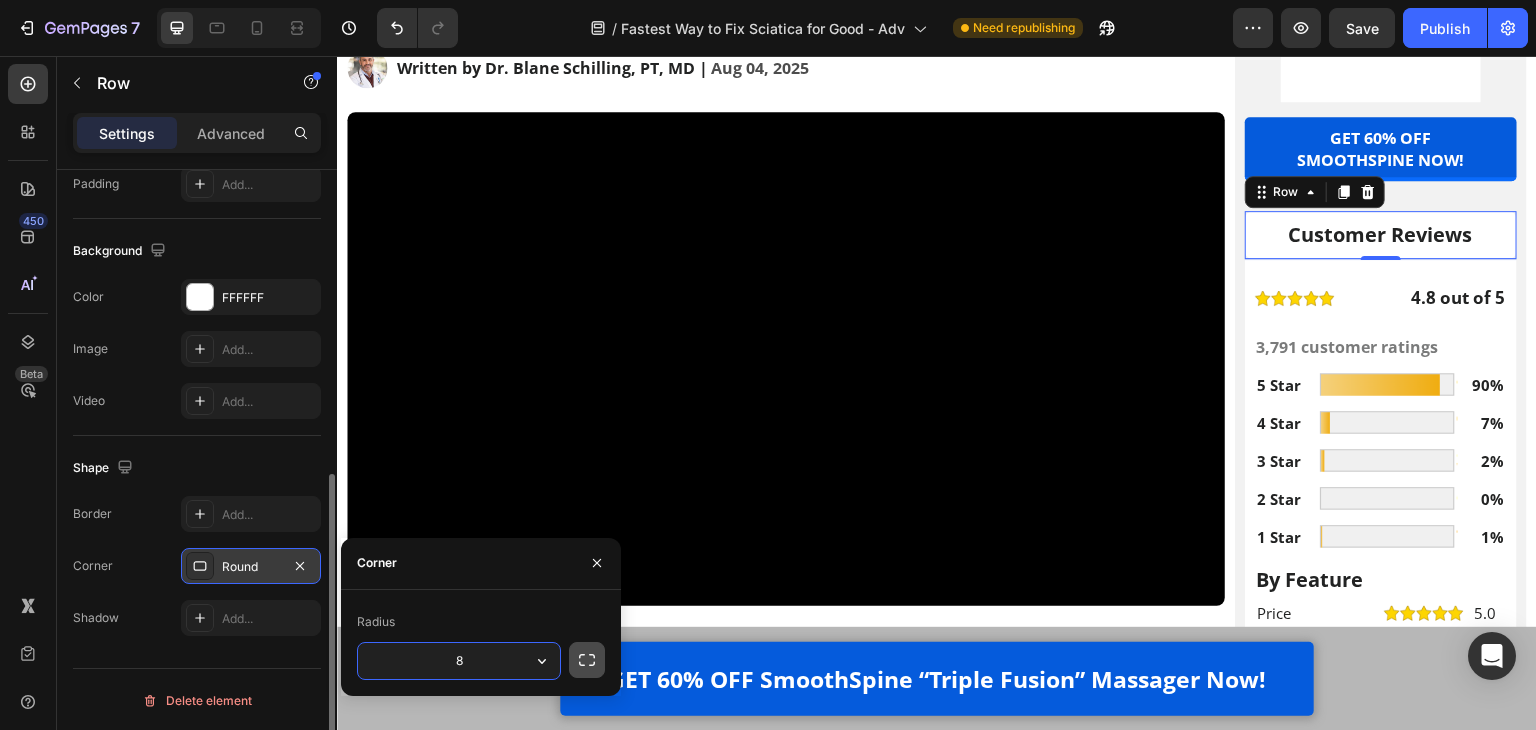 click at bounding box center [587, 660] 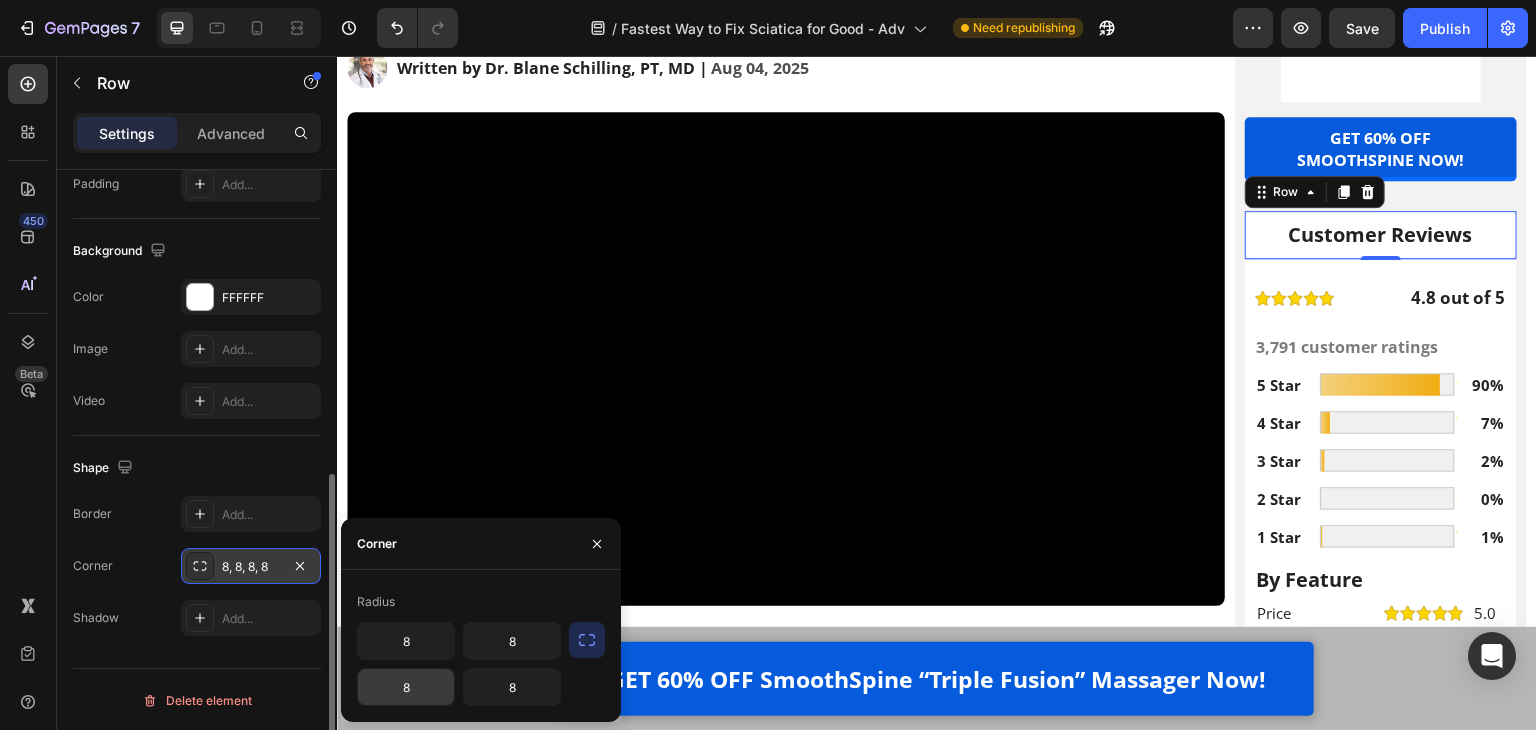 click on "8" at bounding box center [406, 687] 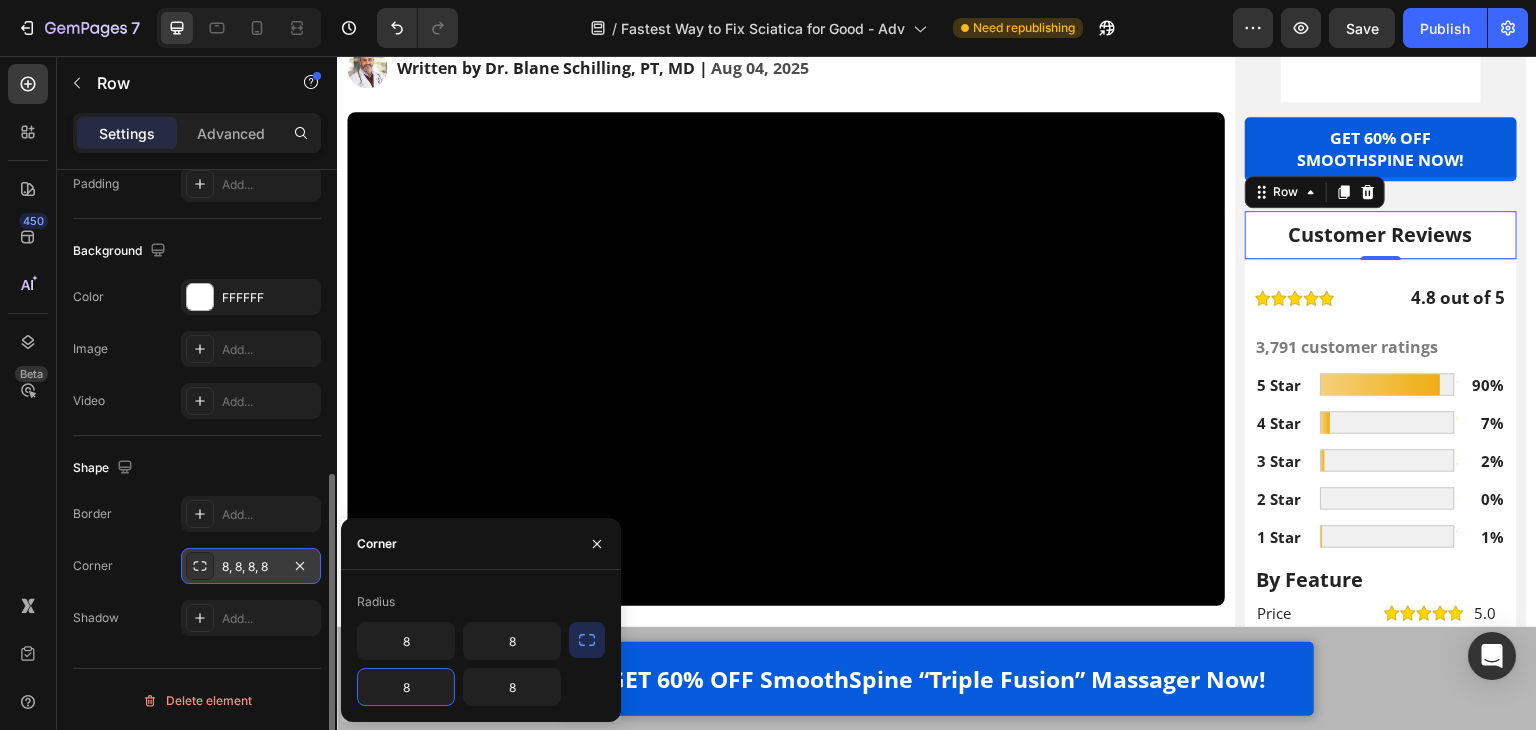 click on "8" at bounding box center [406, 687] 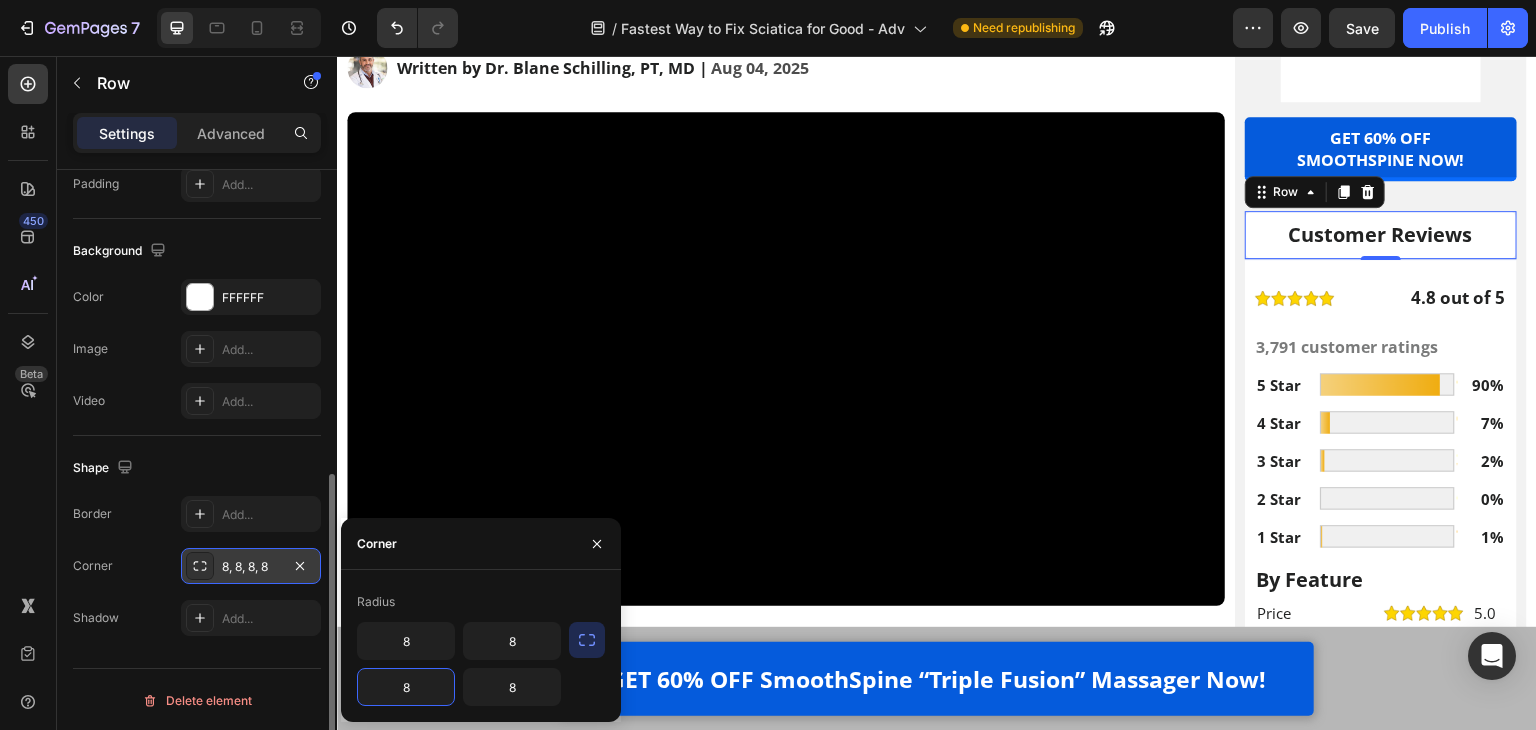 click on "8" at bounding box center [406, 687] 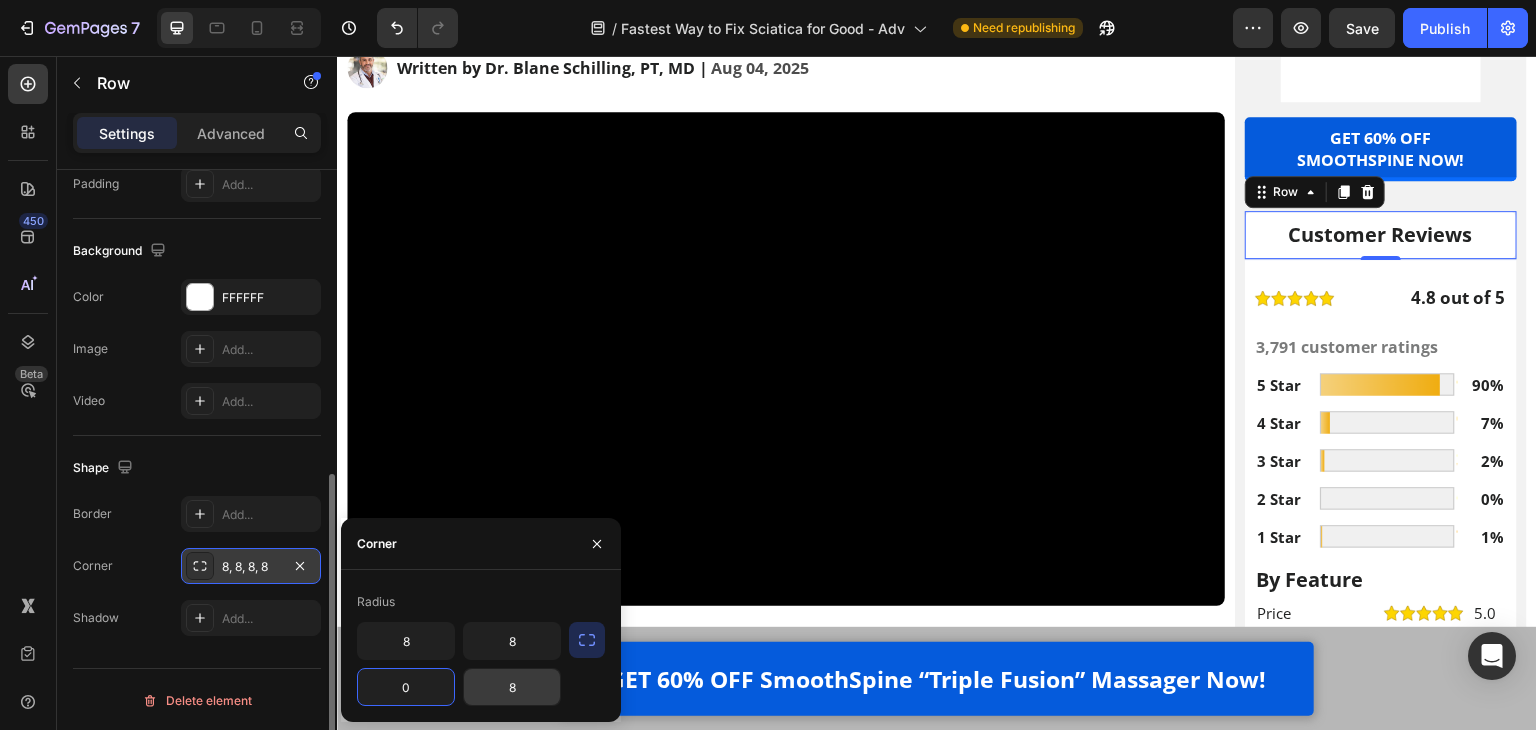 type on "0" 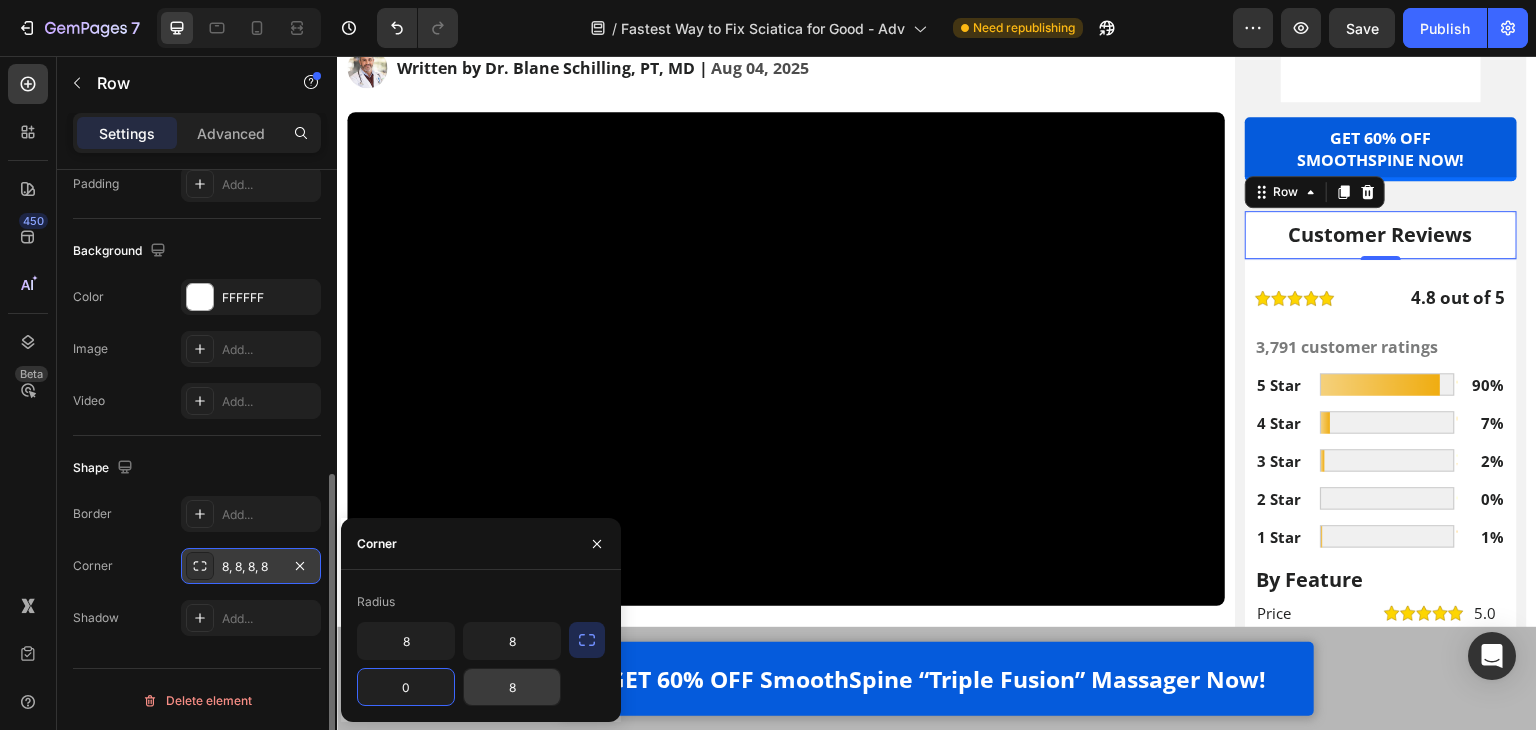 click on "8" at bounding box center [512, 687] 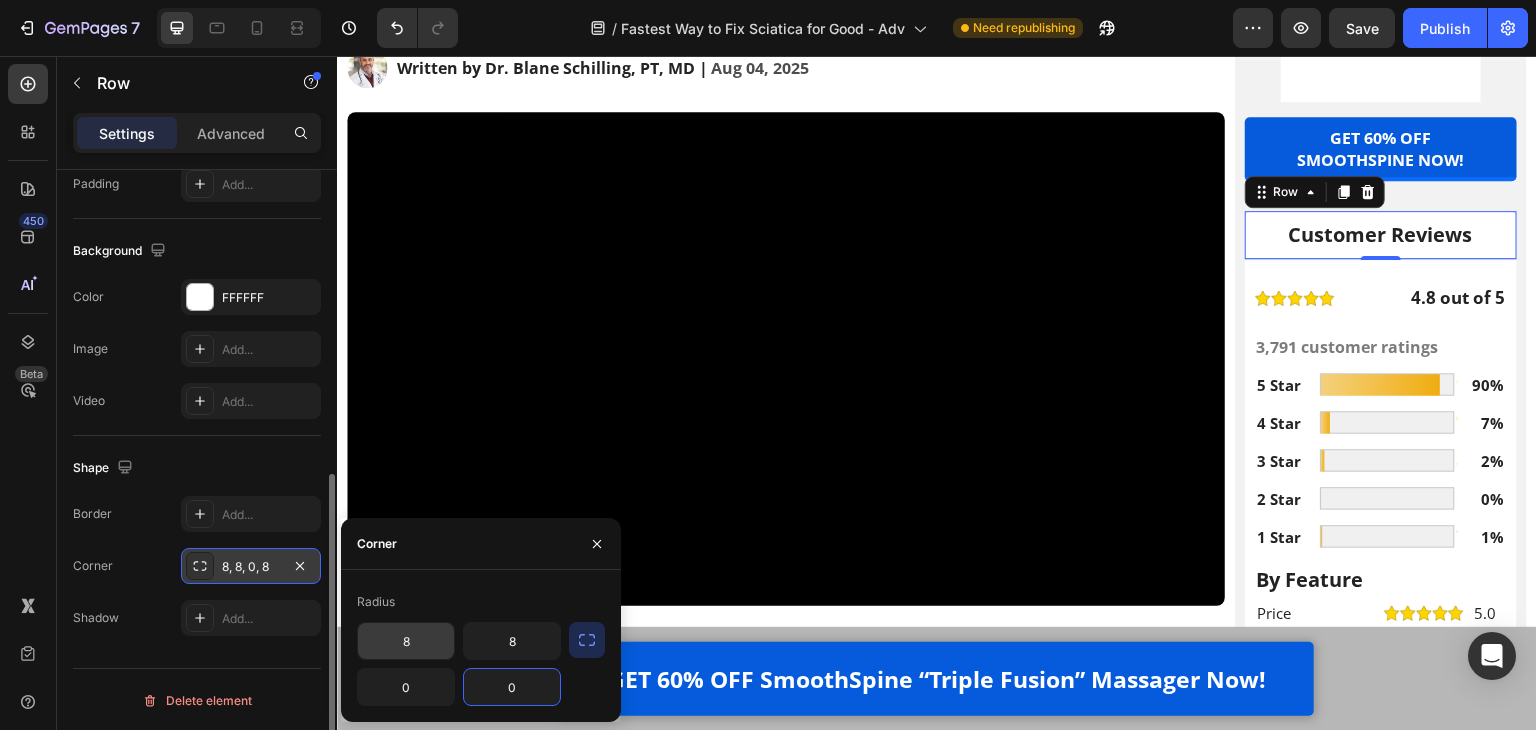type on "0" 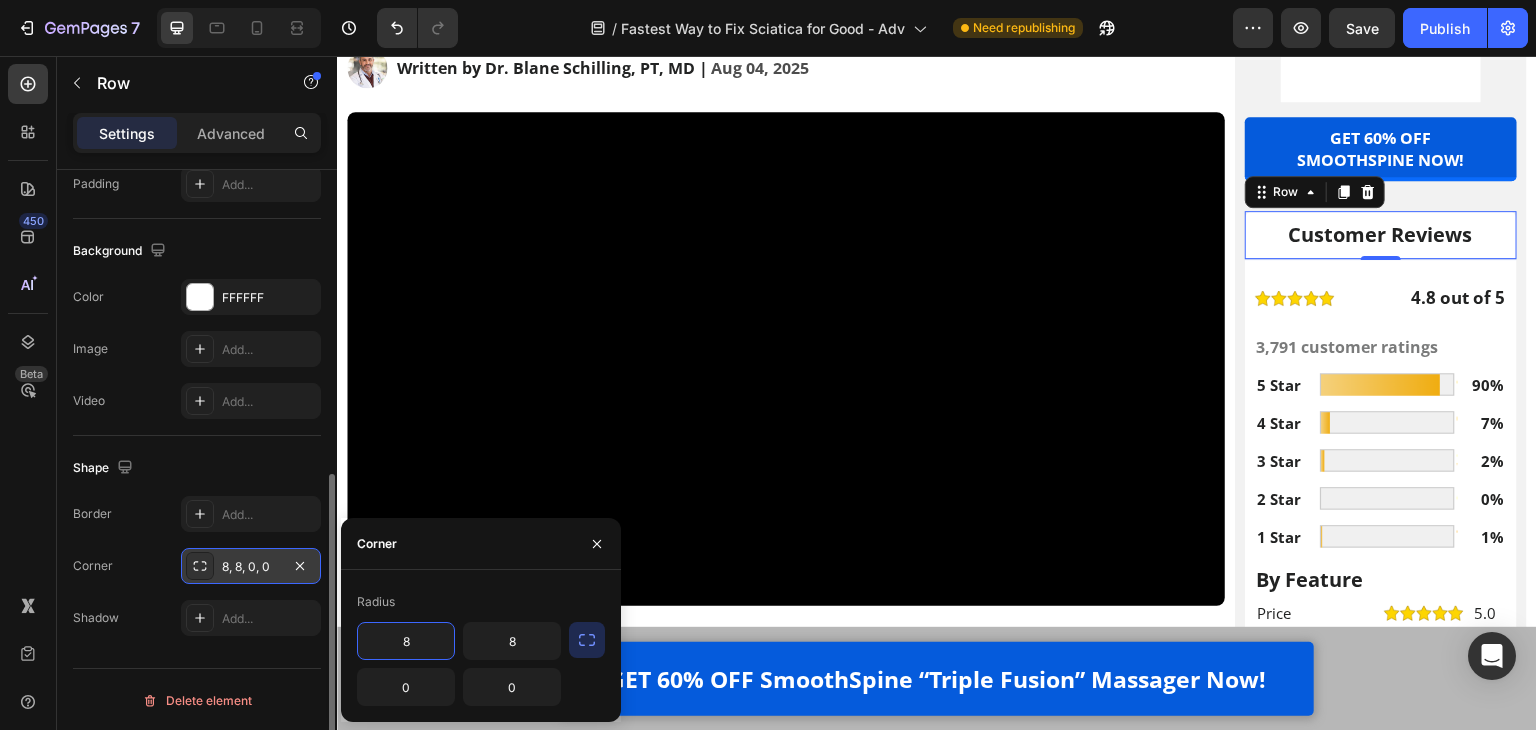 click on "8" at bounding box center (406, 641) 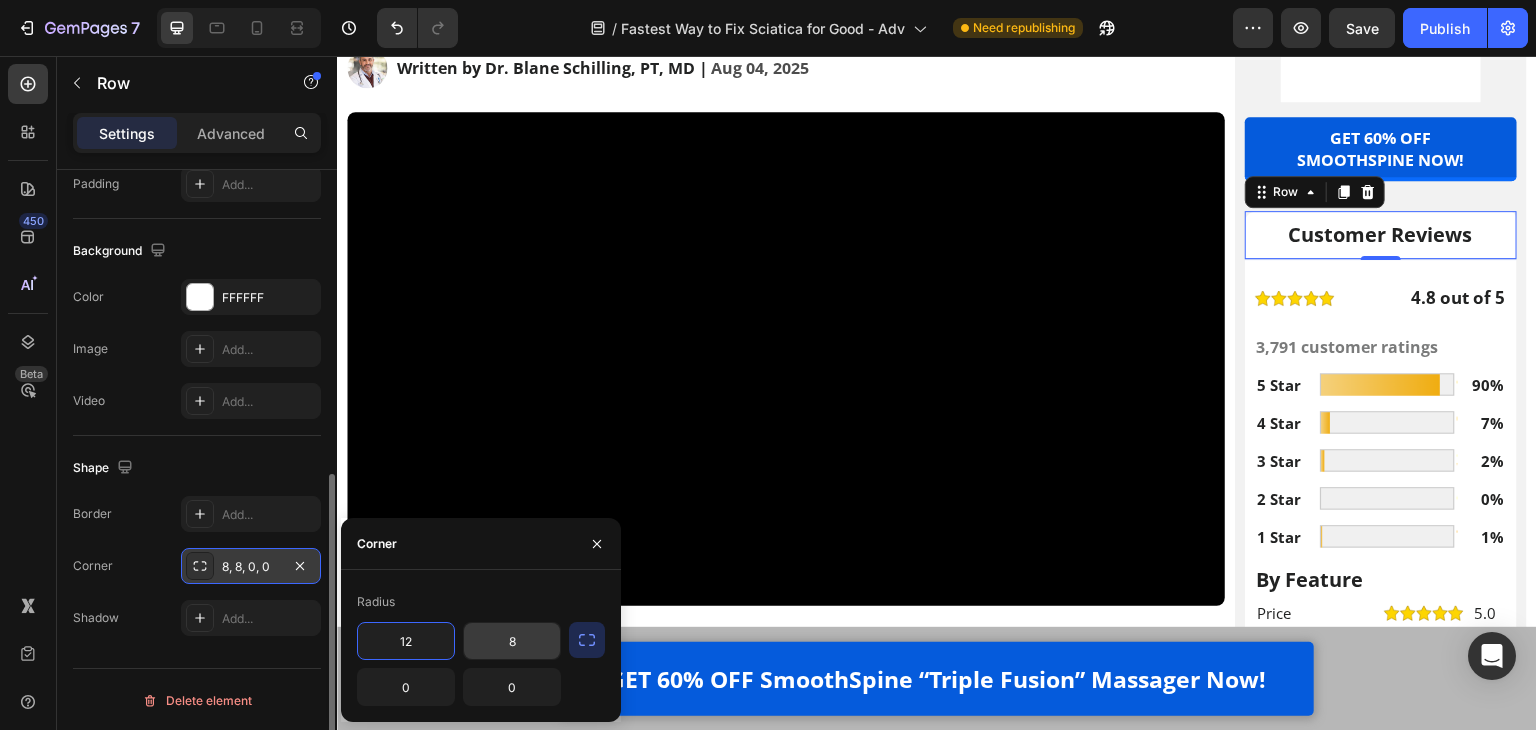 type on "12" 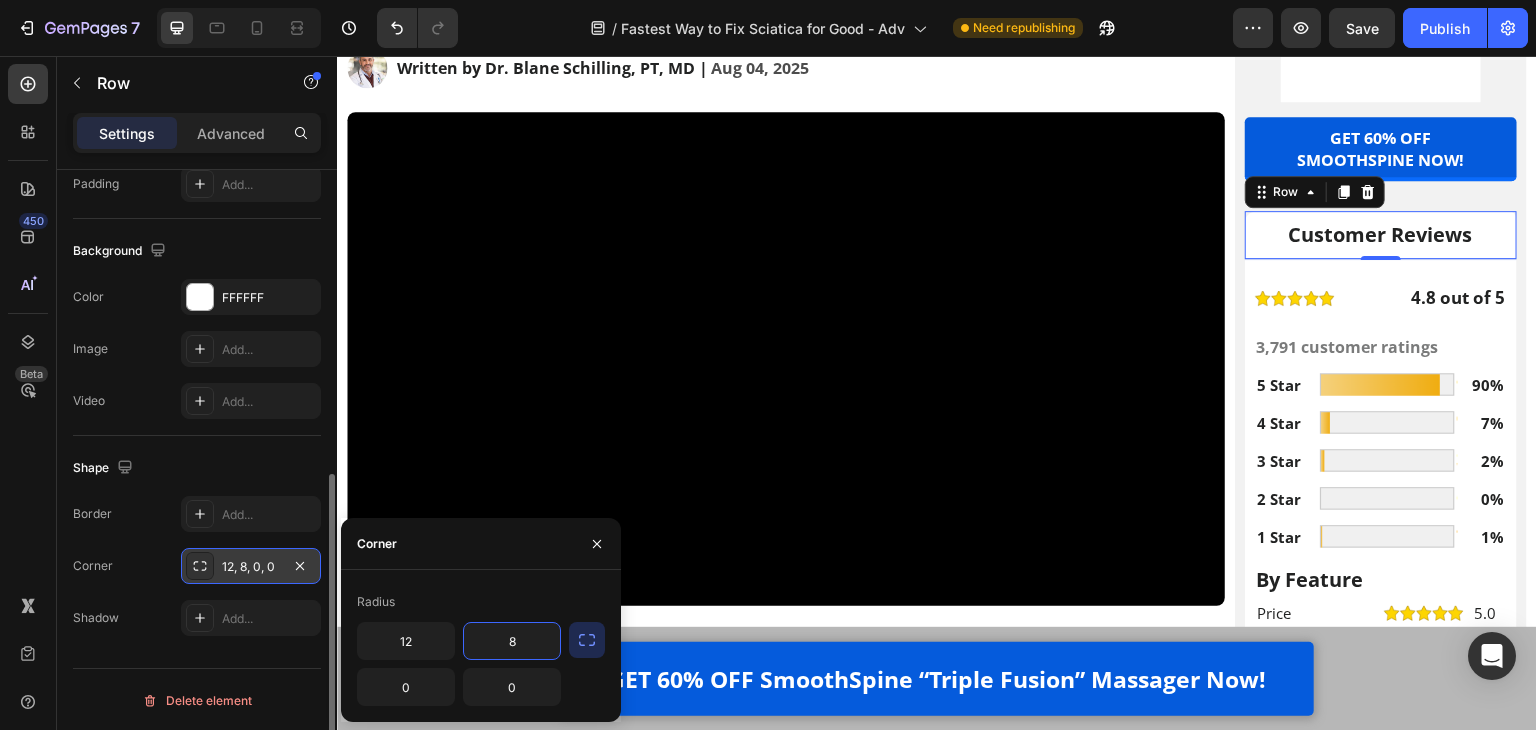 click on "8" at bounding box center [512, 641] 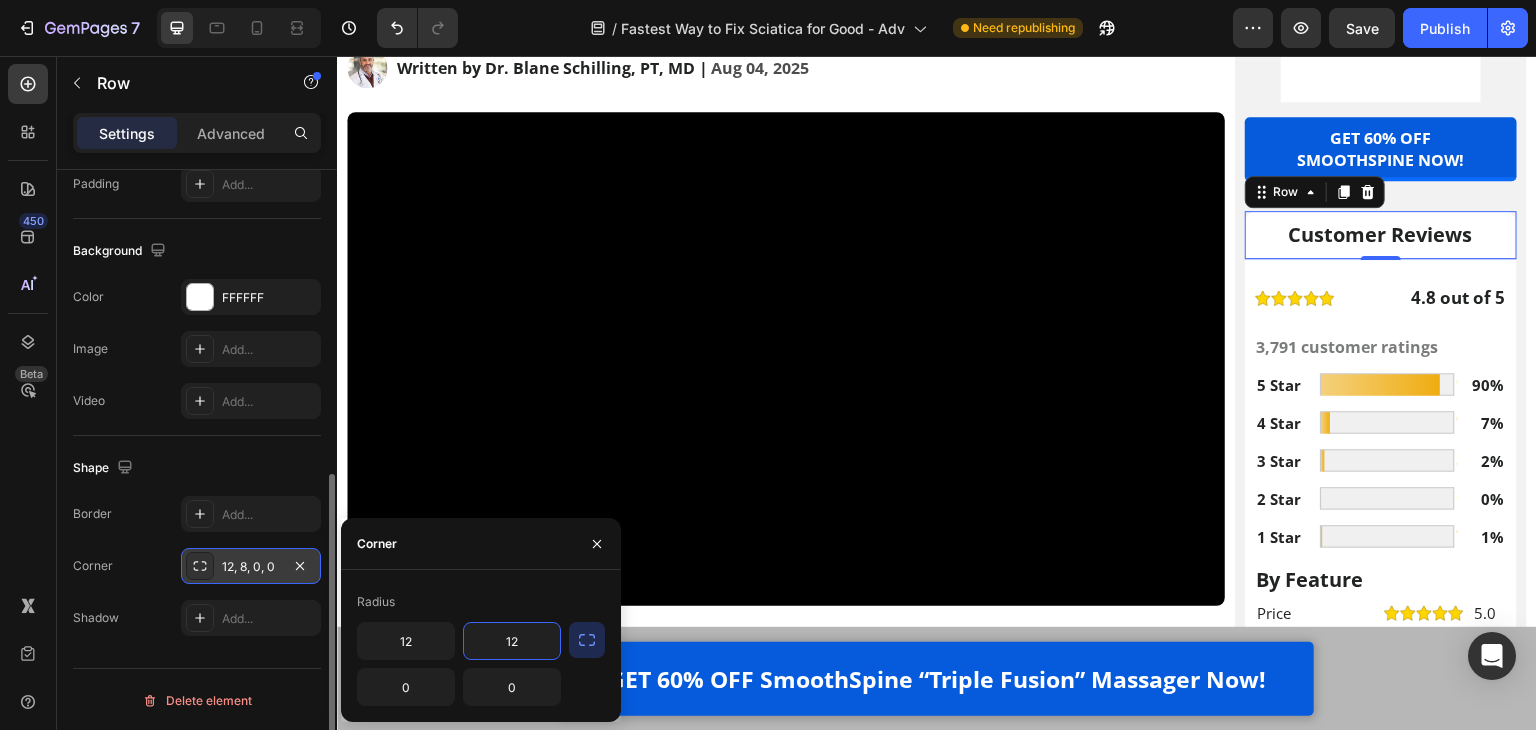 type on "12" 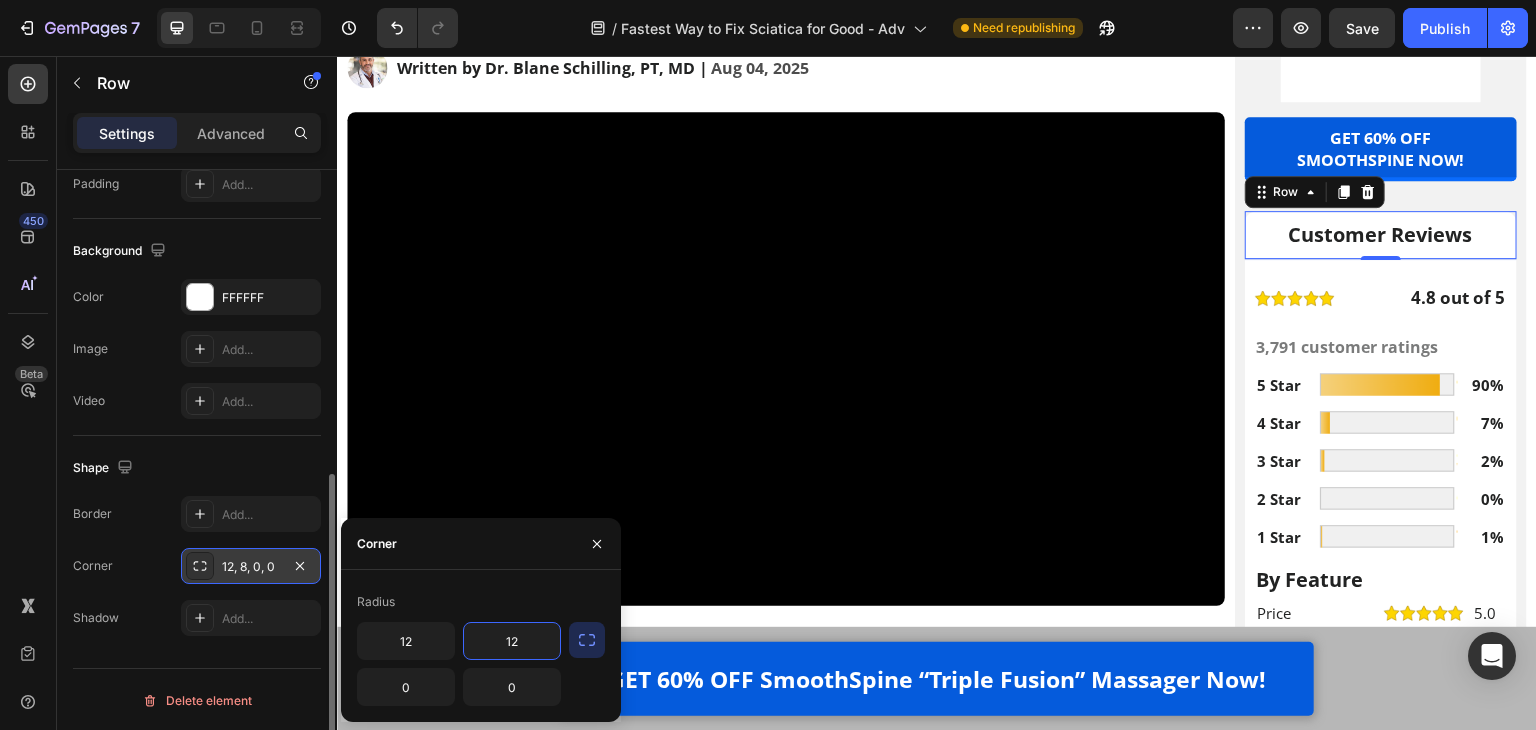 click on "Radius" at bounding box center (481, 602) 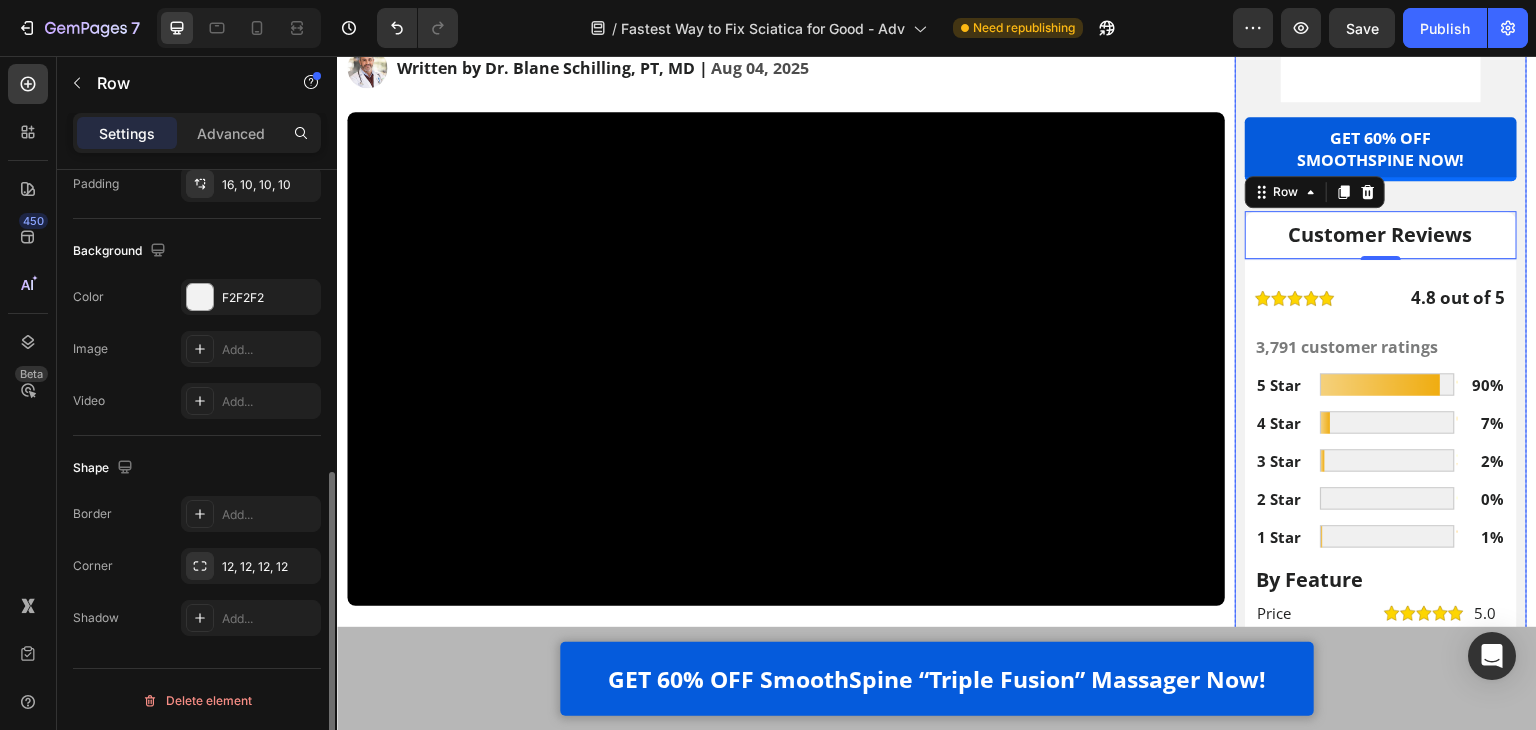 click on "Finally Get Instant Relief From Sciatica Text Block Image GET 60% OFF SmoothSpine NOW! Button Customer Reviews Heading Row   1 Image 4.8 out of 5 Text Block Row 3,791 customer ratings Text Block 5 Star Text Block Image 90% Text Block Row 4 Star Text Block Image 7% Text Block Row 3 Star Text Block Image 2% Text Block Row 2 Star Text Block Image 0% Text Block Row 1 Star Text Block Image 1% Text Block Row By Feature Heading Price Text Block Image 5.0 Text Block Row Effectiveness Text Block Image 5.0 Text Block Row Comfort Text Block Image 5.0 Text Block Row Quality Text Block Image 4.8 Text Block Row Row Row Row" at bounding box center (1381, 296) 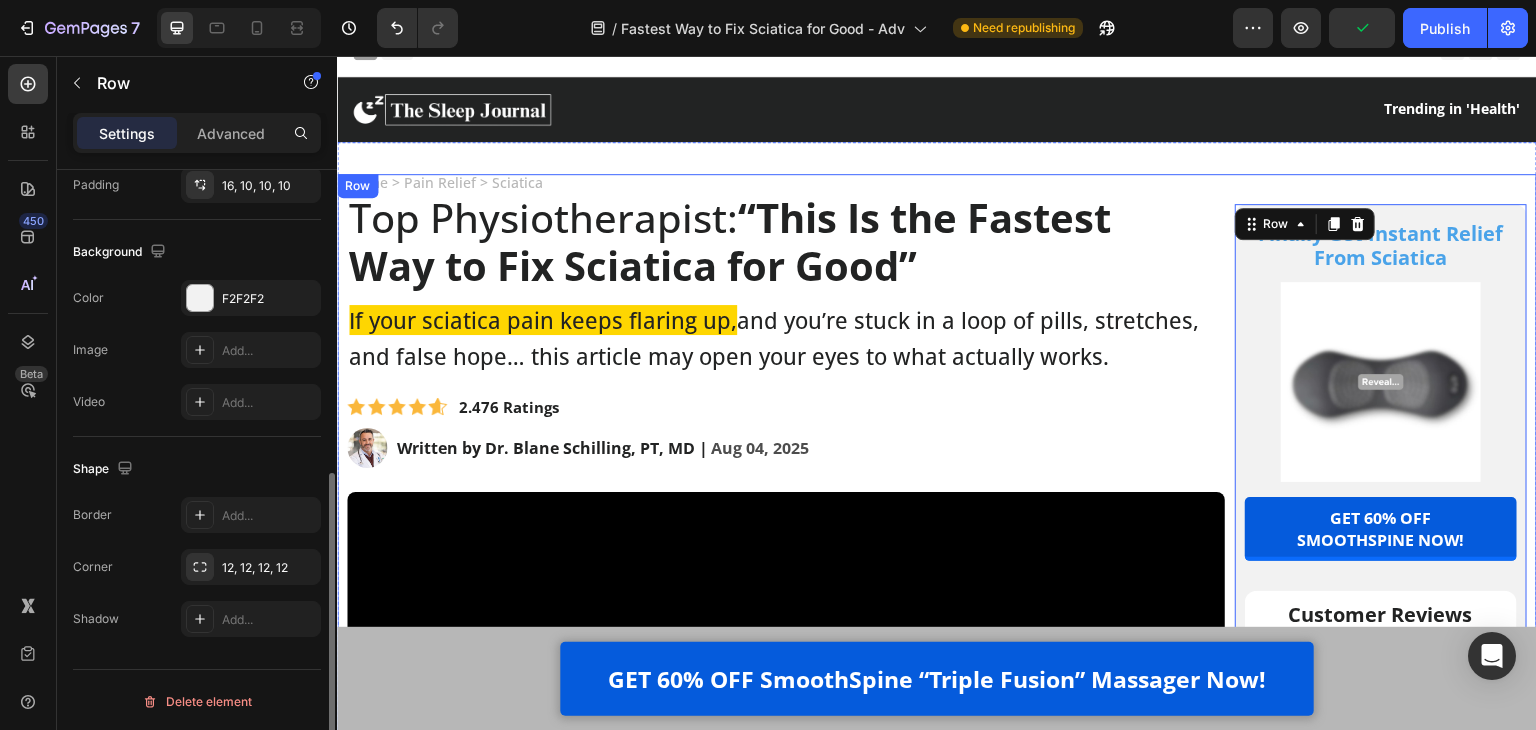 scroll, scrollTop: 0, scrollLeft: 0, axis: both 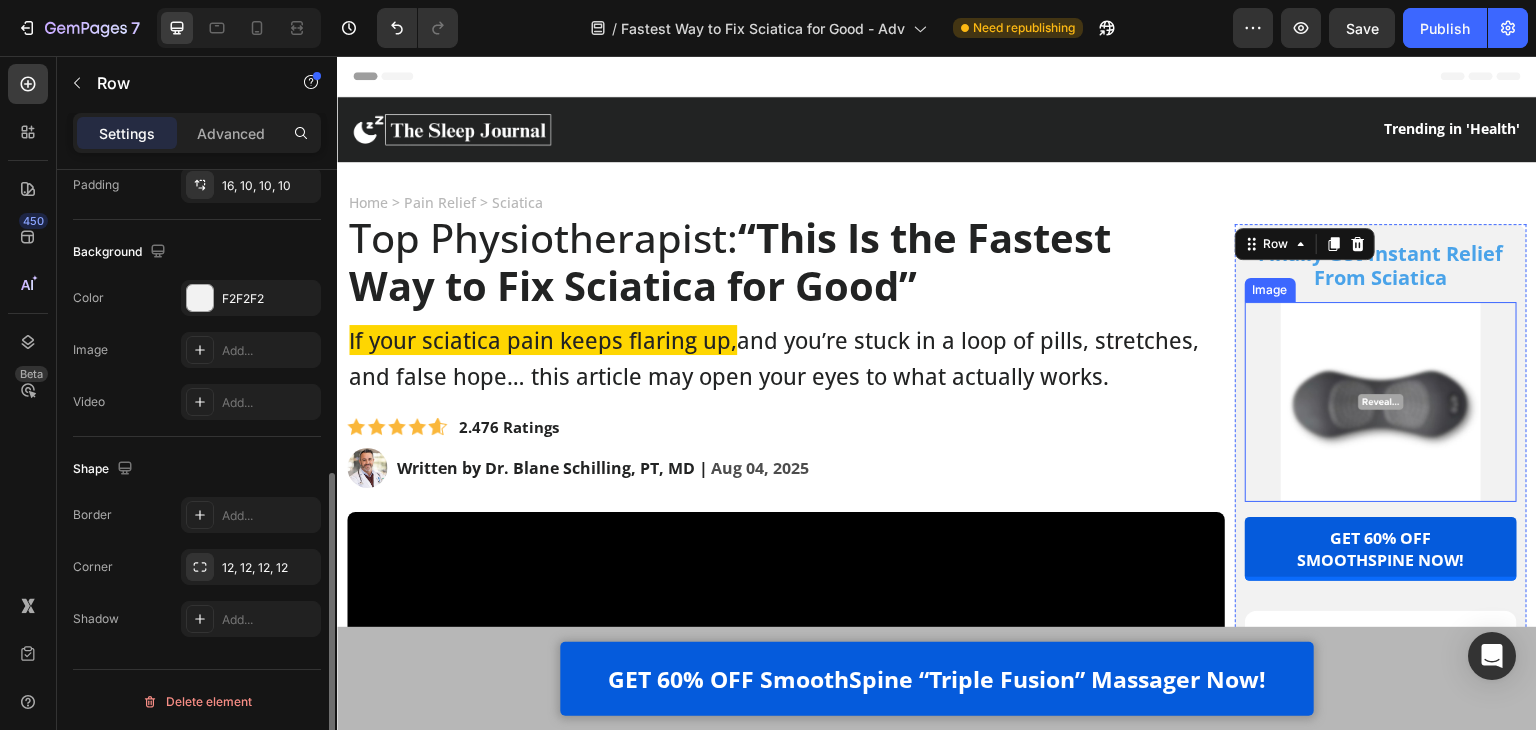 click at bounding box center (1381, 402) 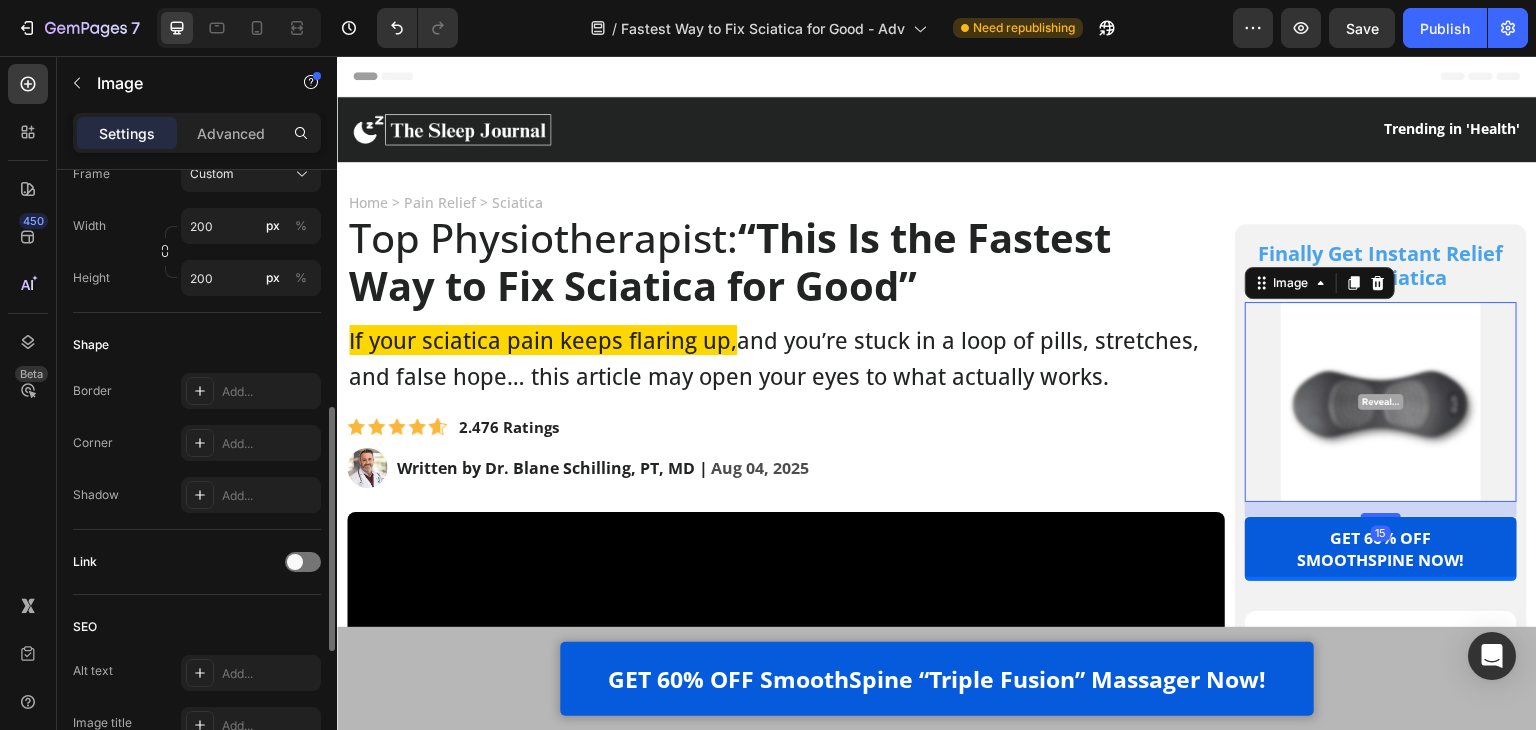 scroll, scrollTop: 0, scrollLeft: 0, axis: both 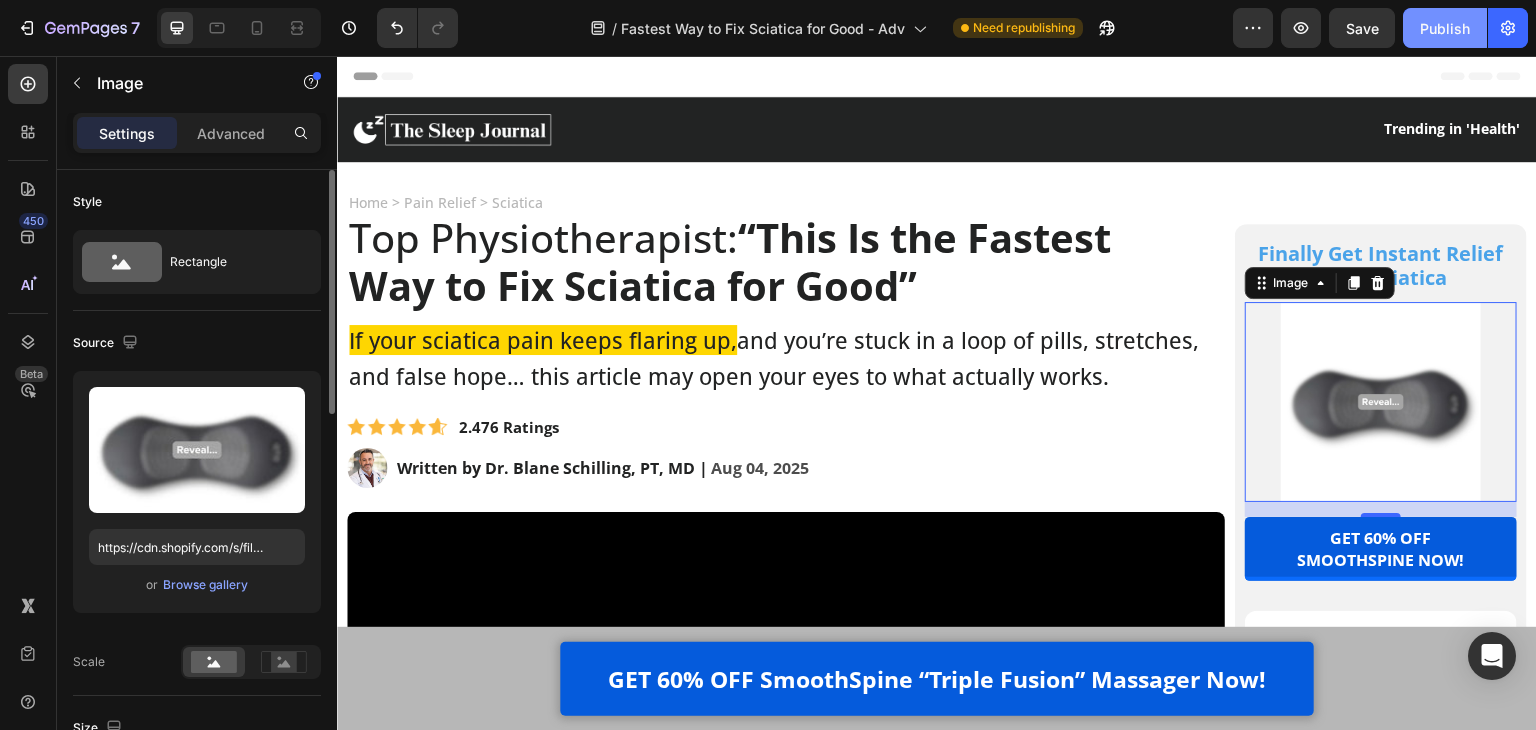 click on "Publish" at bounding box center (1445, 28) 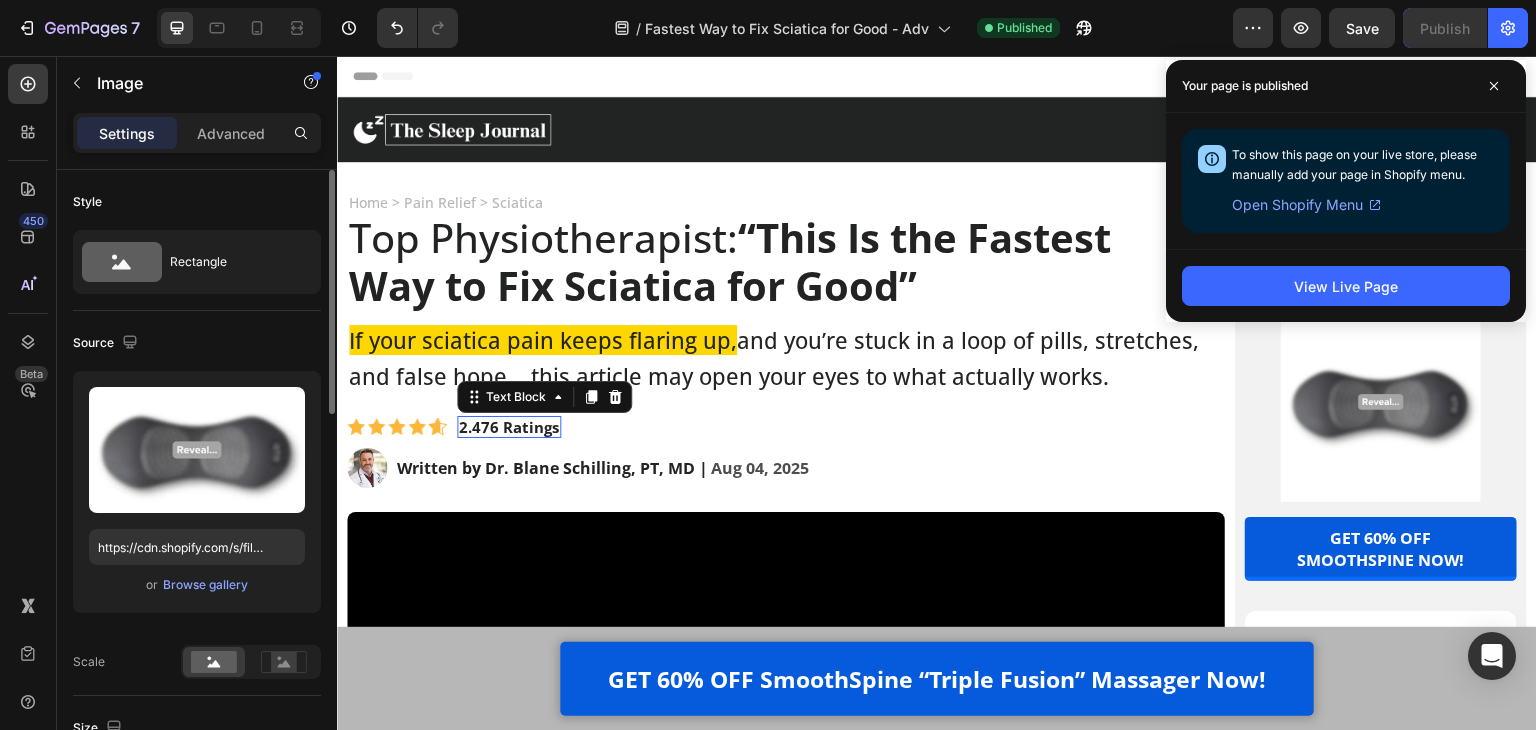 click on "2.476 Ratings" at bounding box center [509, 427] 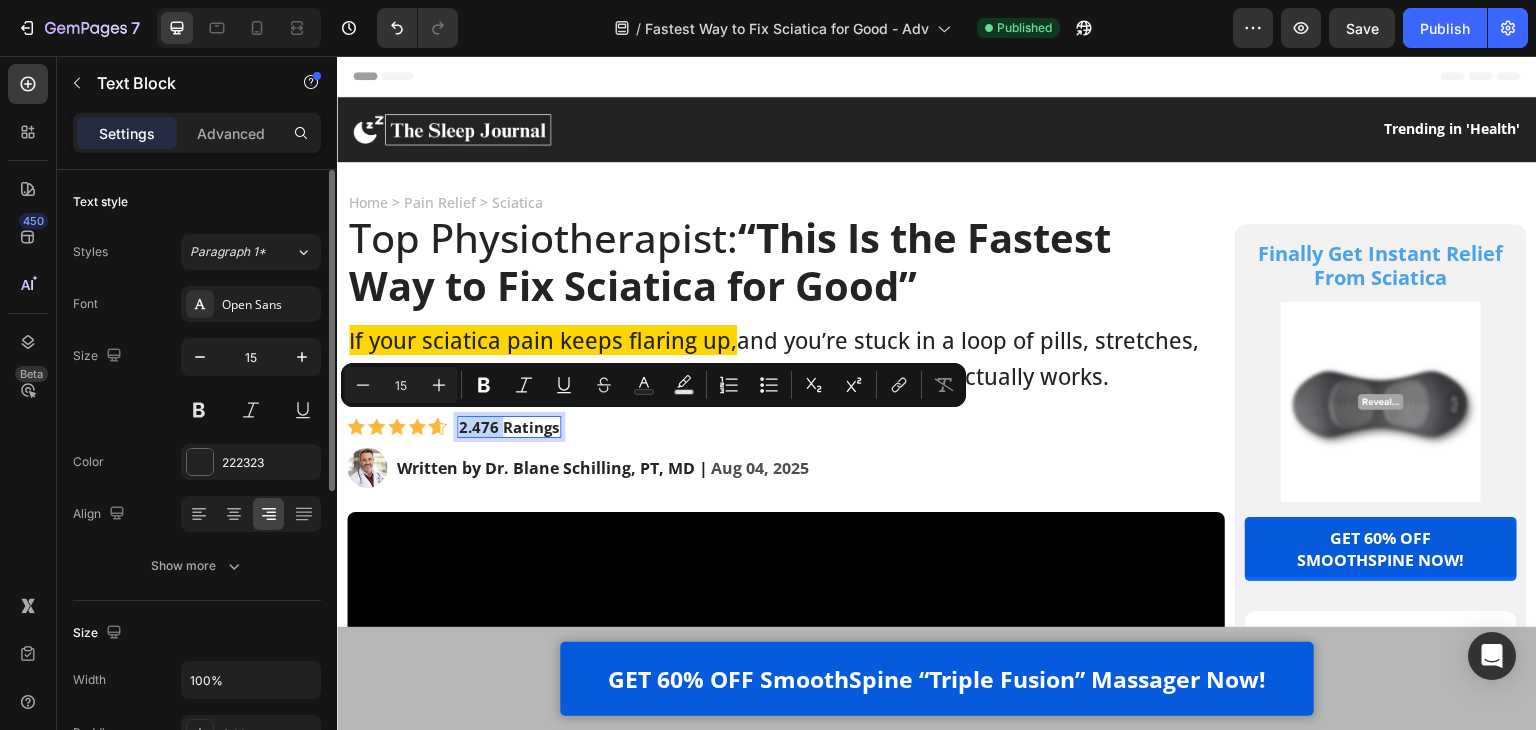 click on "2.476 Ratings" at bounding box center [509, 427] 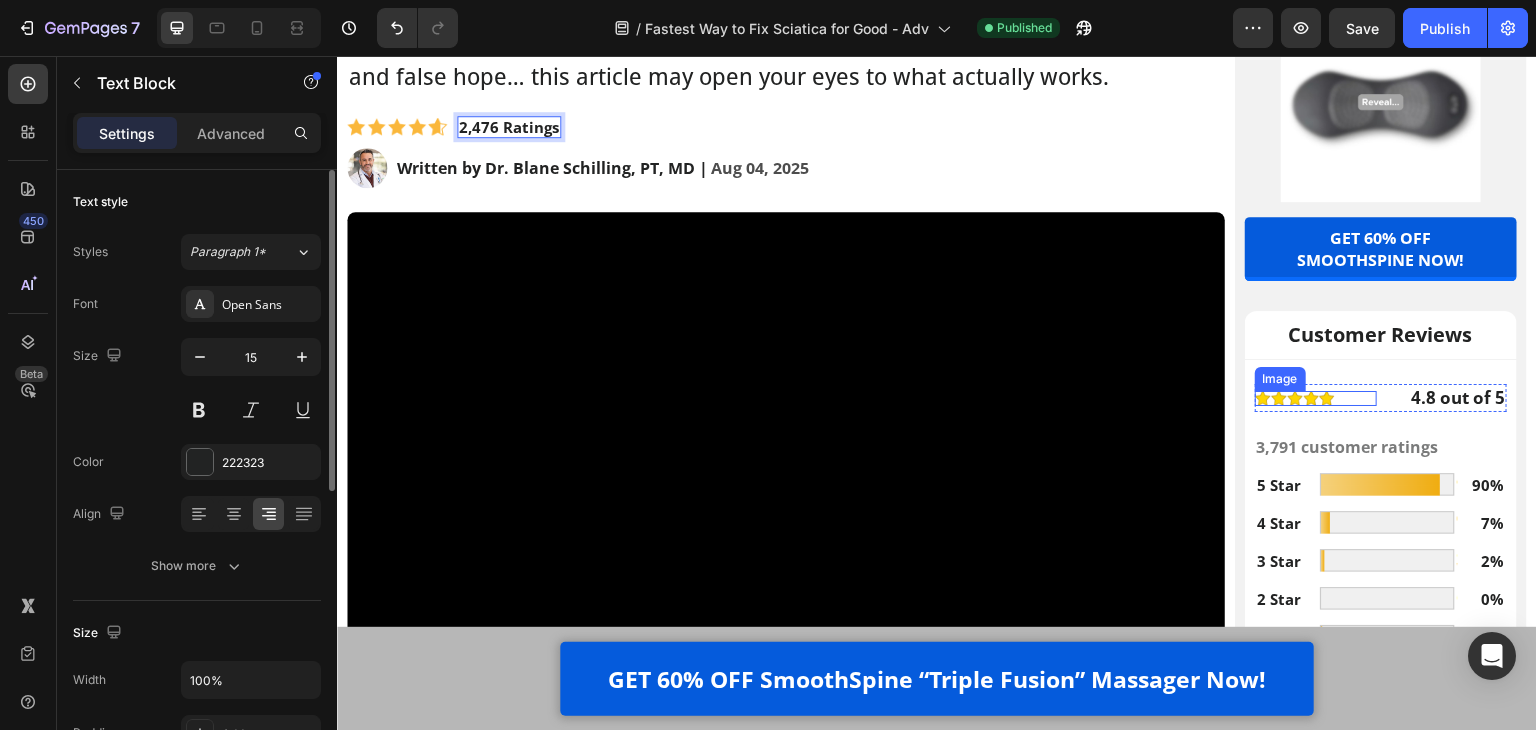 scroll, scrollTop: 400, scrollLeft: 0, axis: vertical 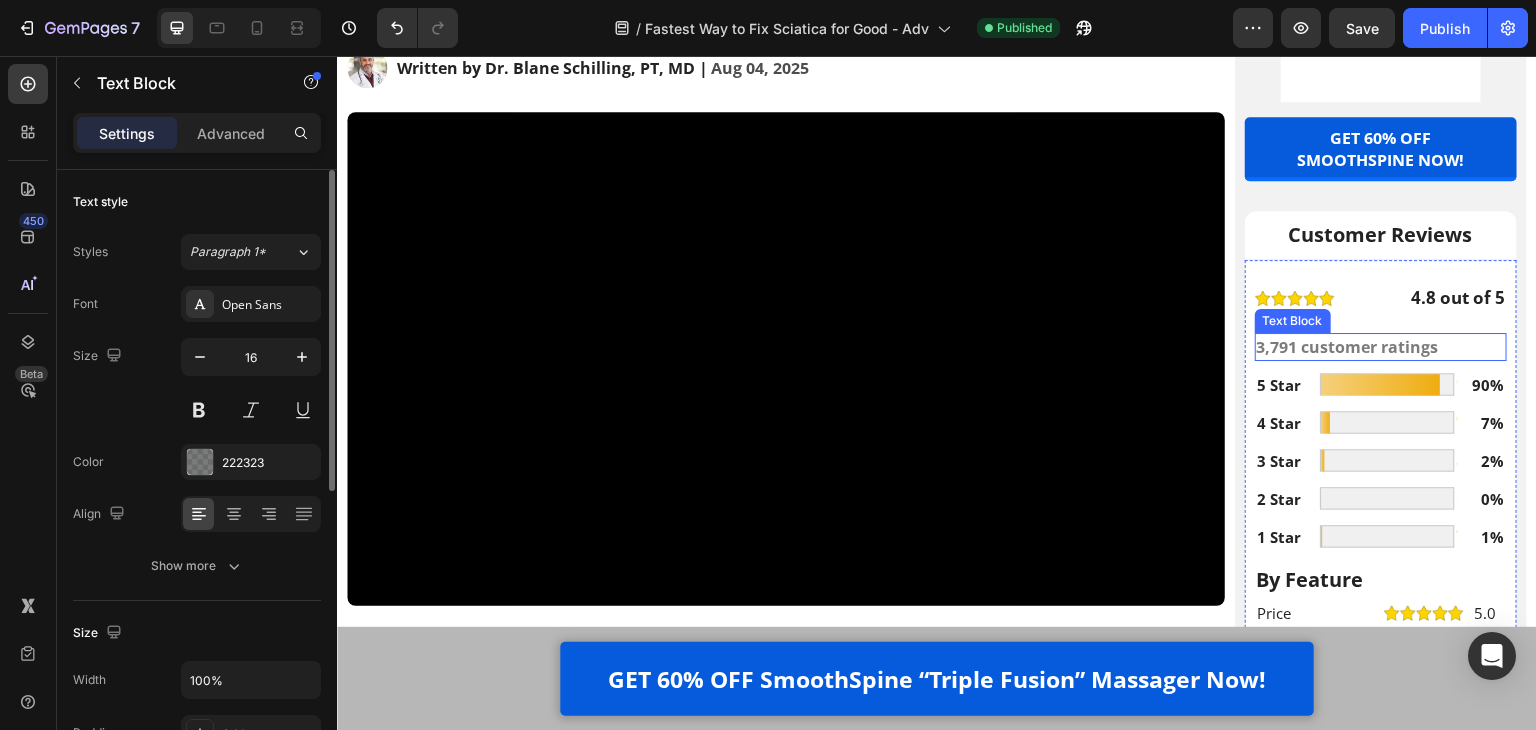 click on "3,791 customer ratings" at bounding box center (1381, 347) 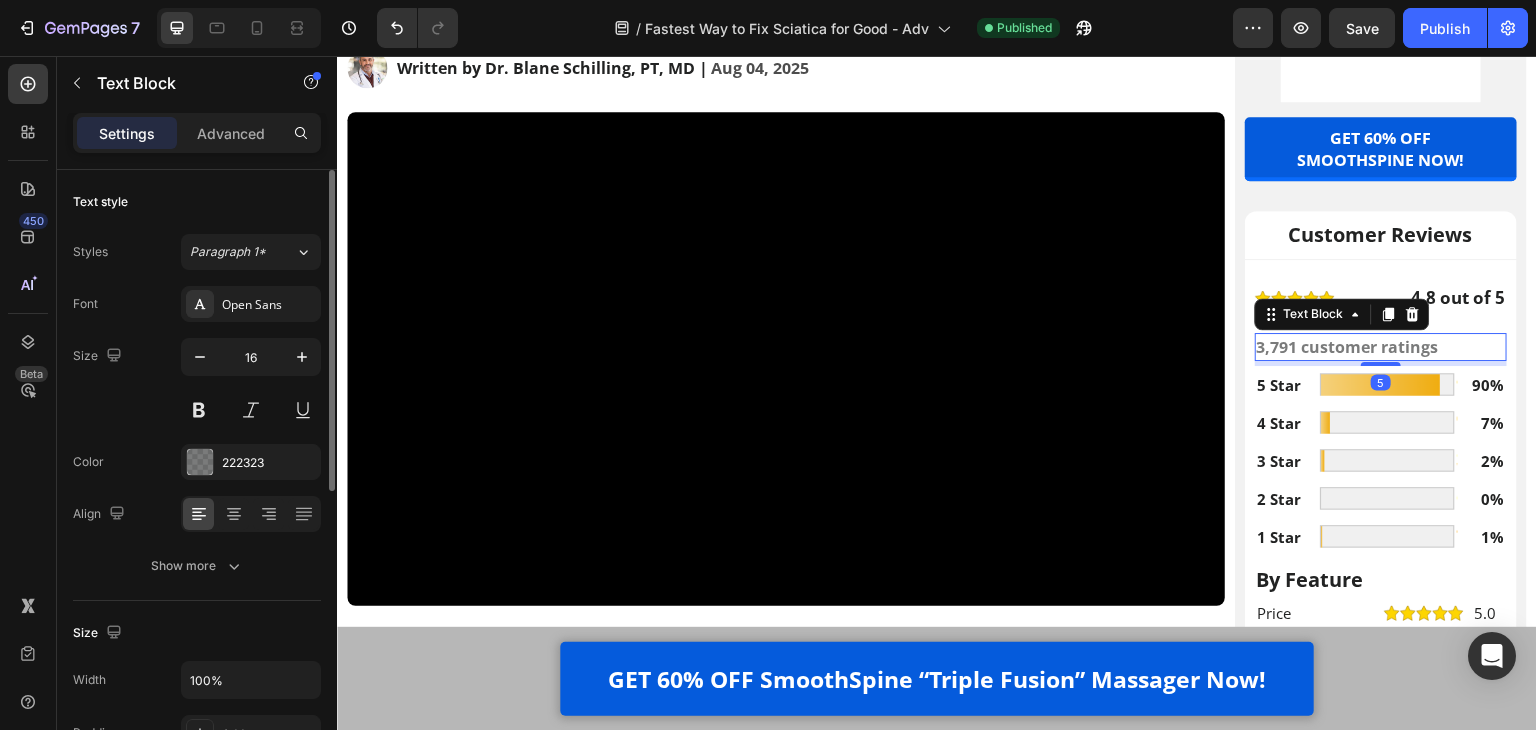click on "3,791 customer ratings" at bounding box center [1381, 347] 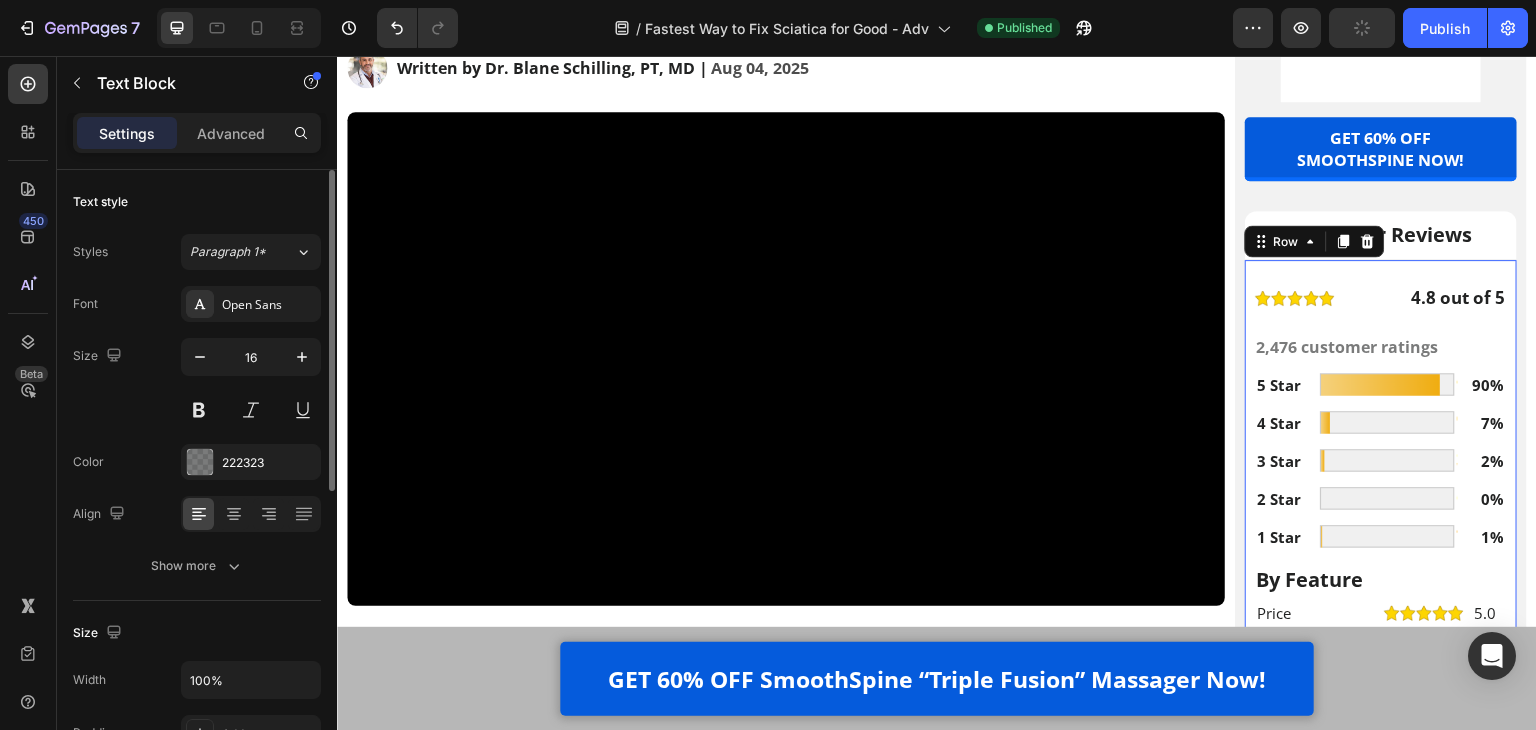click on "Image [NUMBER].[NUMBER] out of [NUMBER] Text Block Row [NUMBER] customer ratings Text Block [NUMBER] Star Text Block Image [NUMBER]% Text Block Row [NUMBER] Star Text Block Image [NUMBER]% Text Block Row [NUMBER] Star Text Block Image [NUMBER]% Text Block Row [NUMBER] Star Text Block Image [NUMBER]% Text Block Row [NUMBER] Star Text Block Image [NUMBER]% Text Block Row By Feature Heading Price Text Block Image [NUMBER].[NUMBER] Text Block Row Effectiveness Text Block Image [NUMBER].[NUMBER] Text Block Row Comfort Text Block Image [NUMBER].[NUMBER] Text Block Row Quality Text Block Image [NUMBER].[NUMBER] Text Block Row Row  [NUMBER]" at bounding box center (1381, 509) 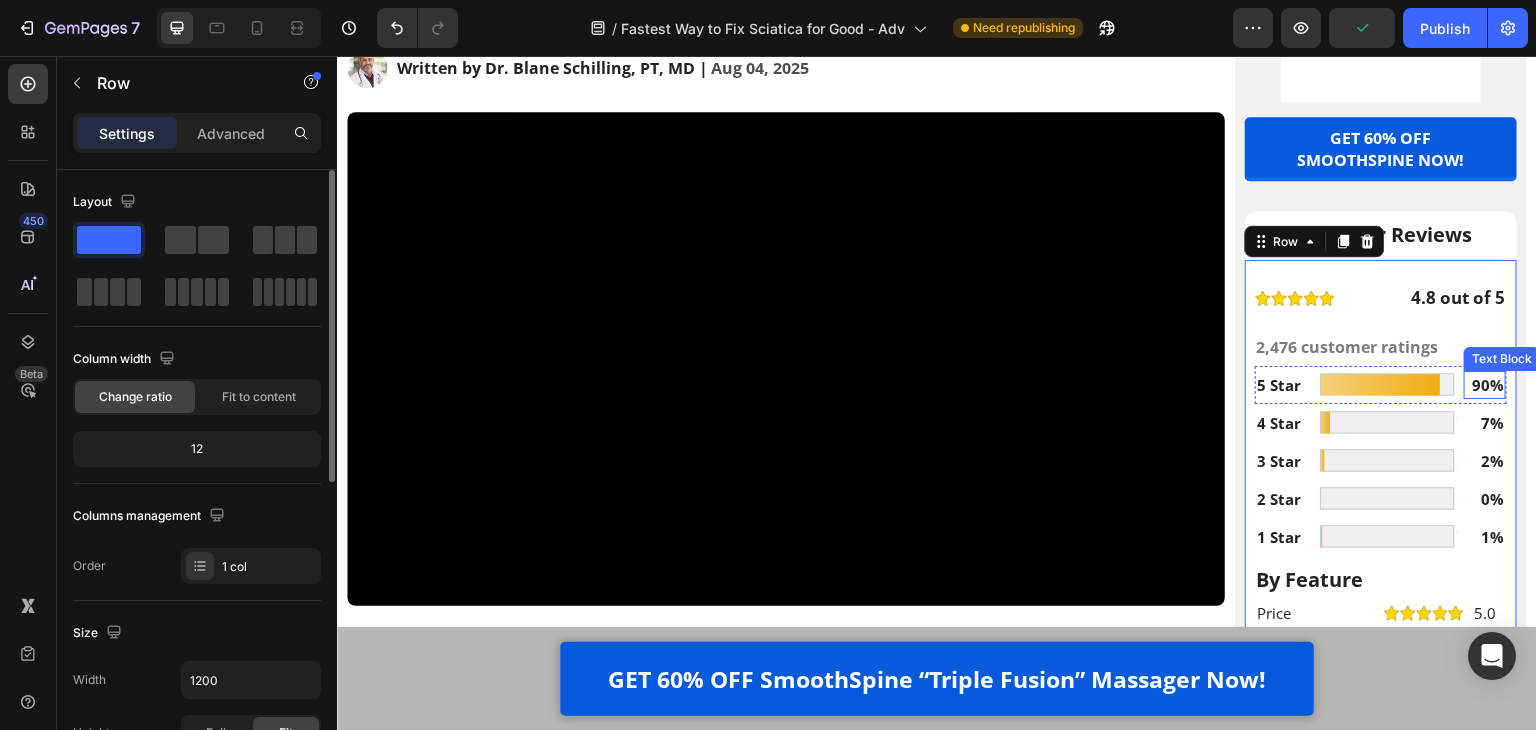 click on "90%" at bounding box center [1485, 385] 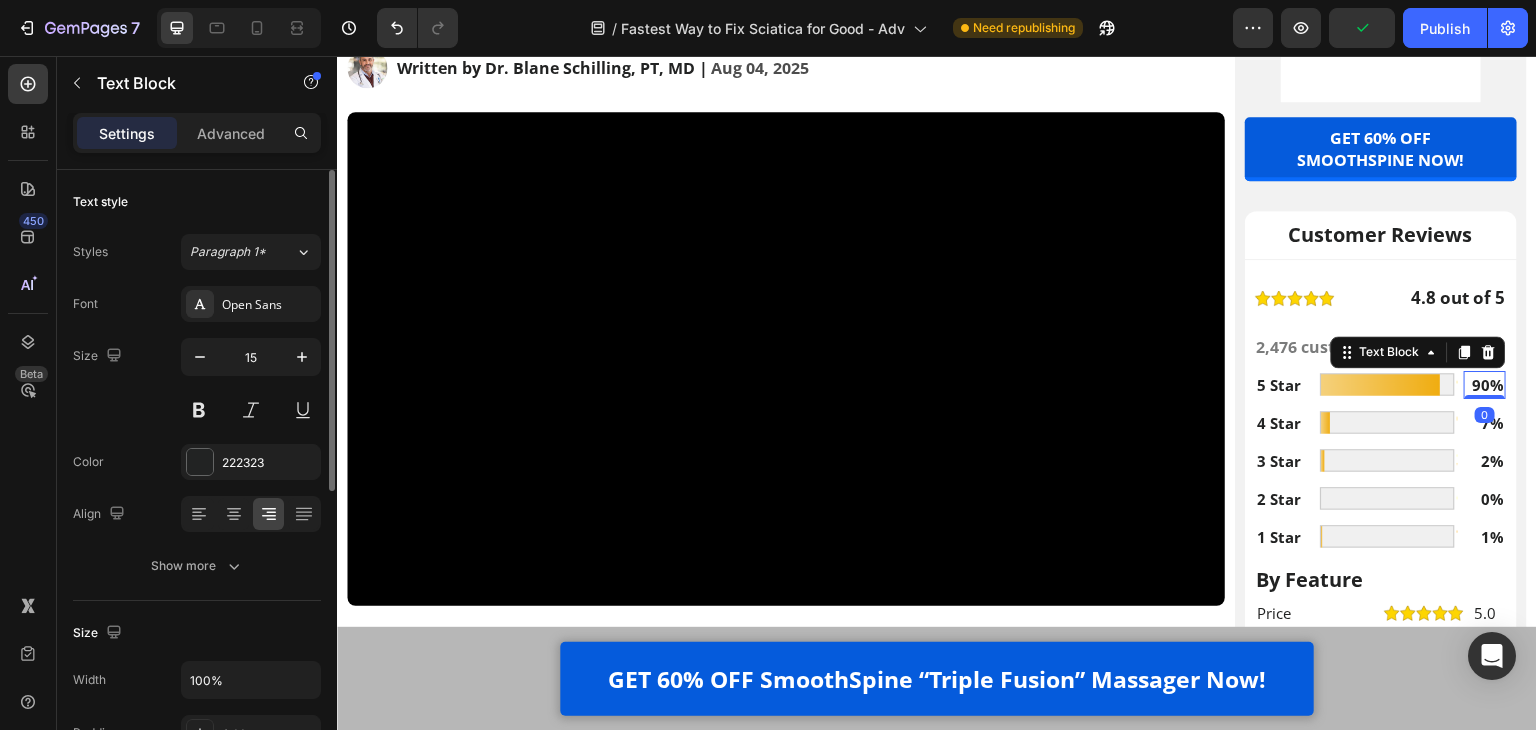 click on "90%" at bounding box center (1485, 385) 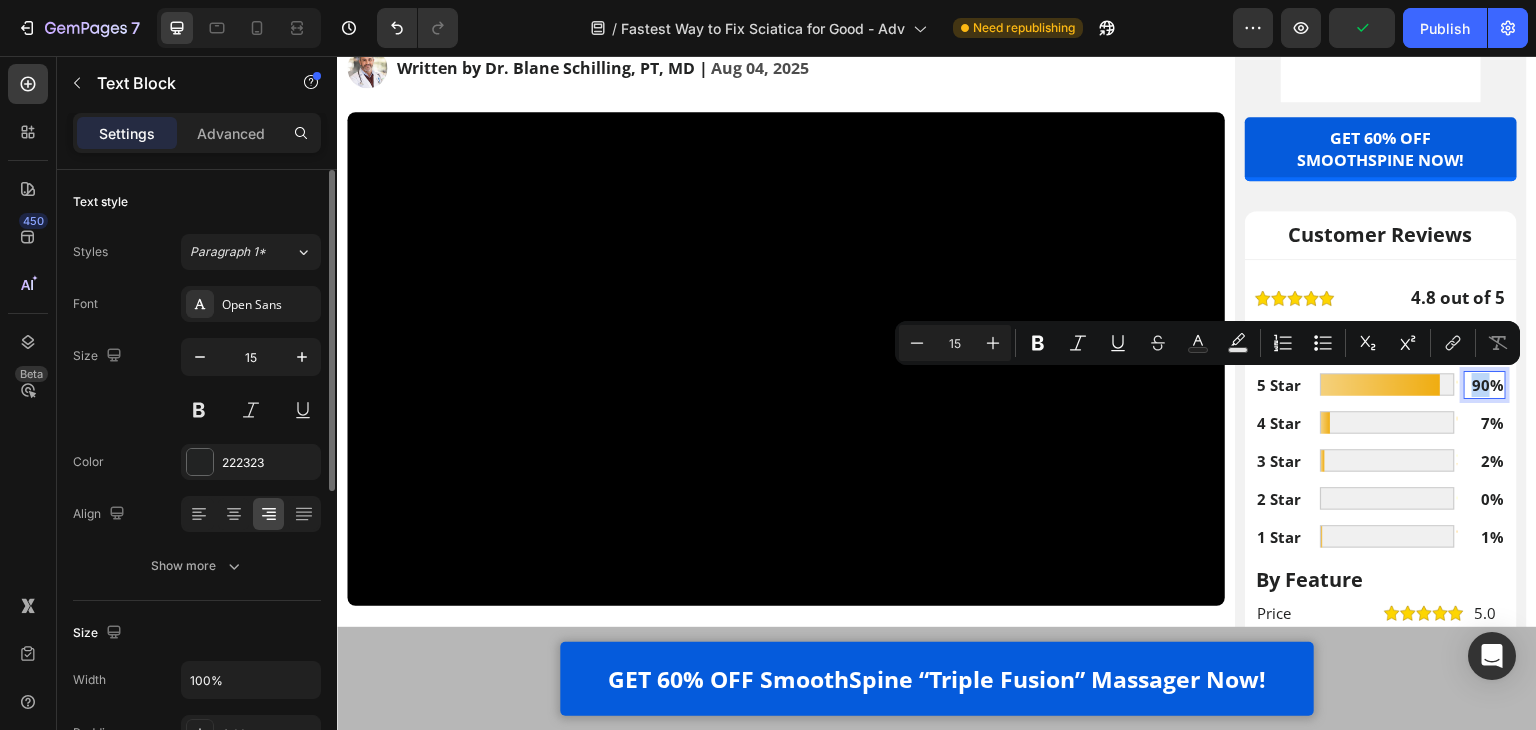 click on "90%" at bounding box center (1485, 385) 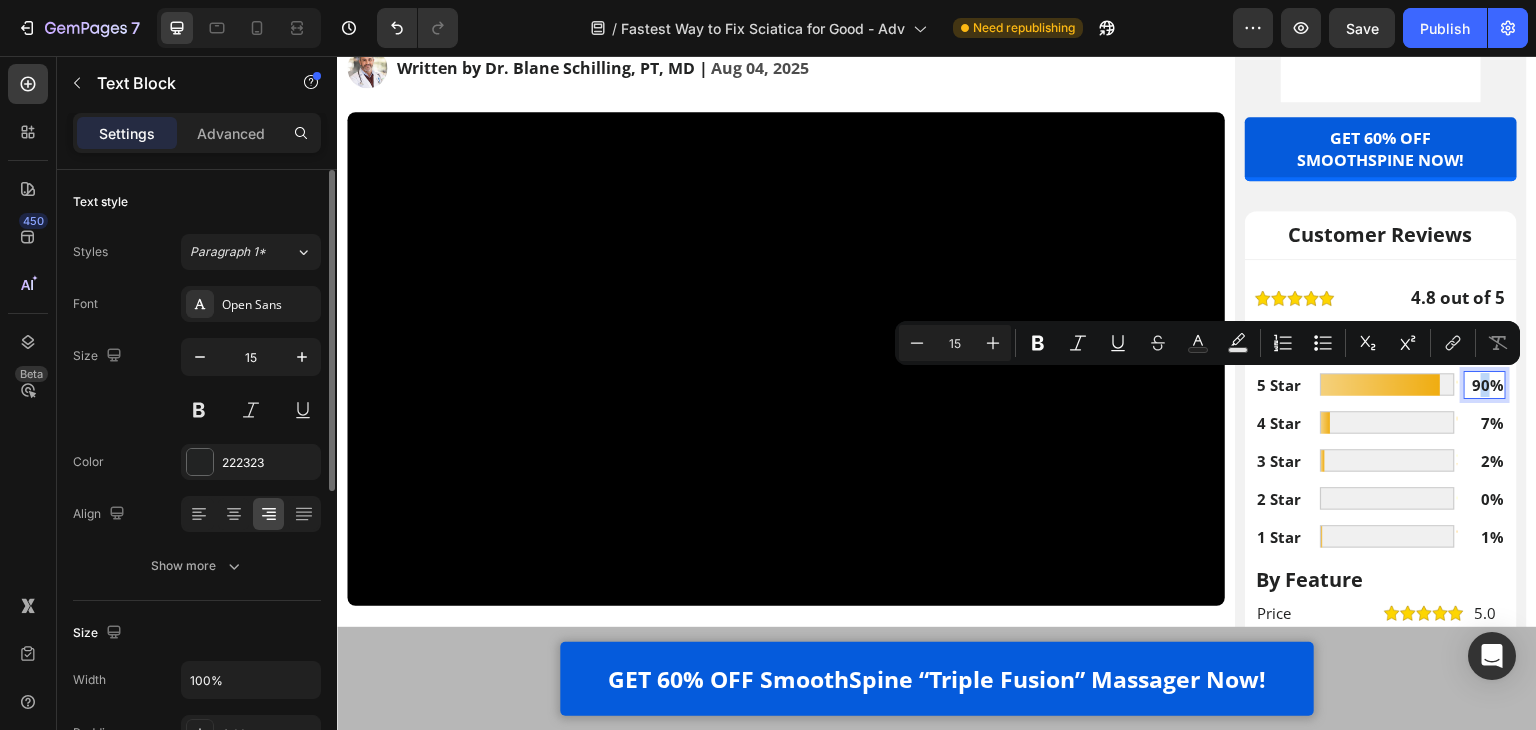 click on "90%" at bounding box center (1485, 385) 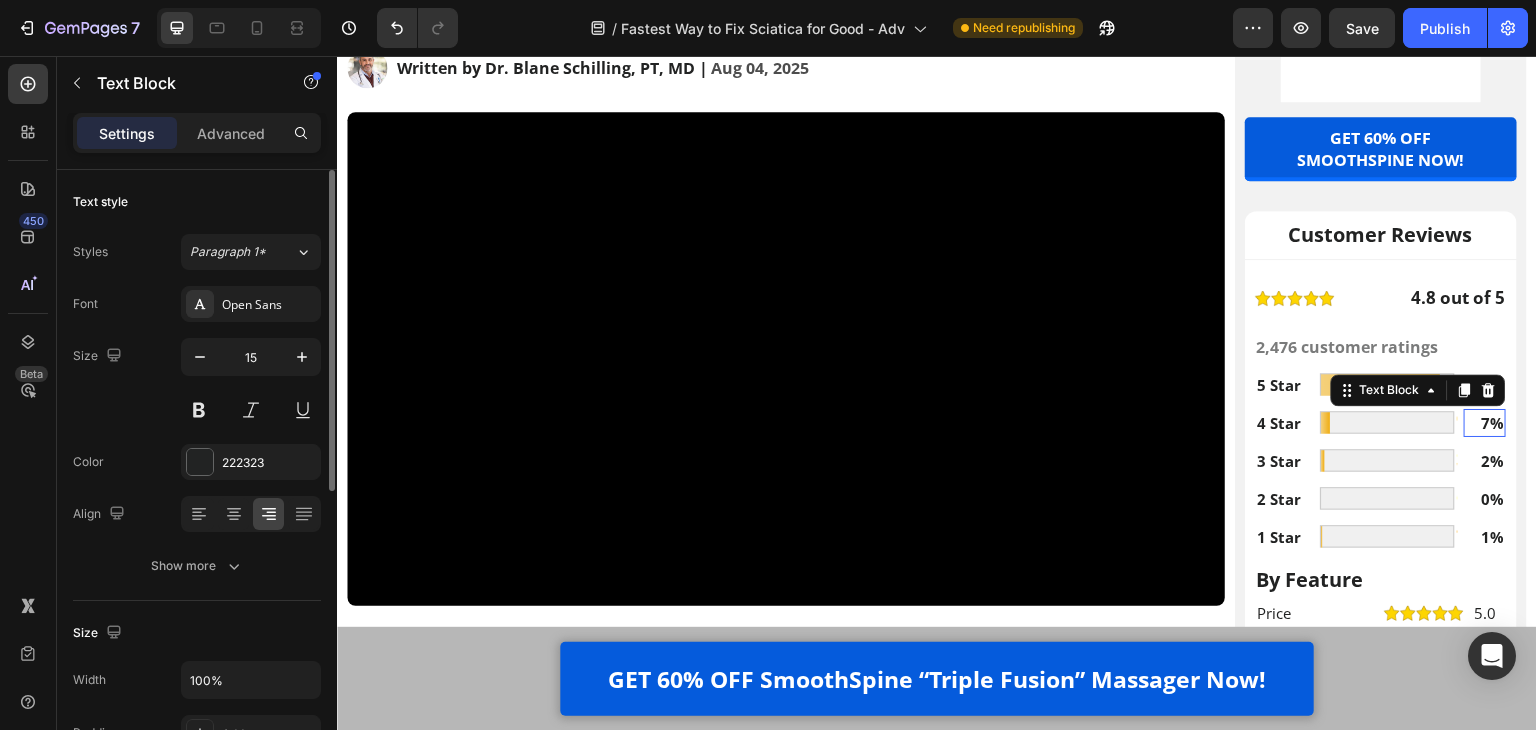 click on "7%" at bounding box center [1485, 423] 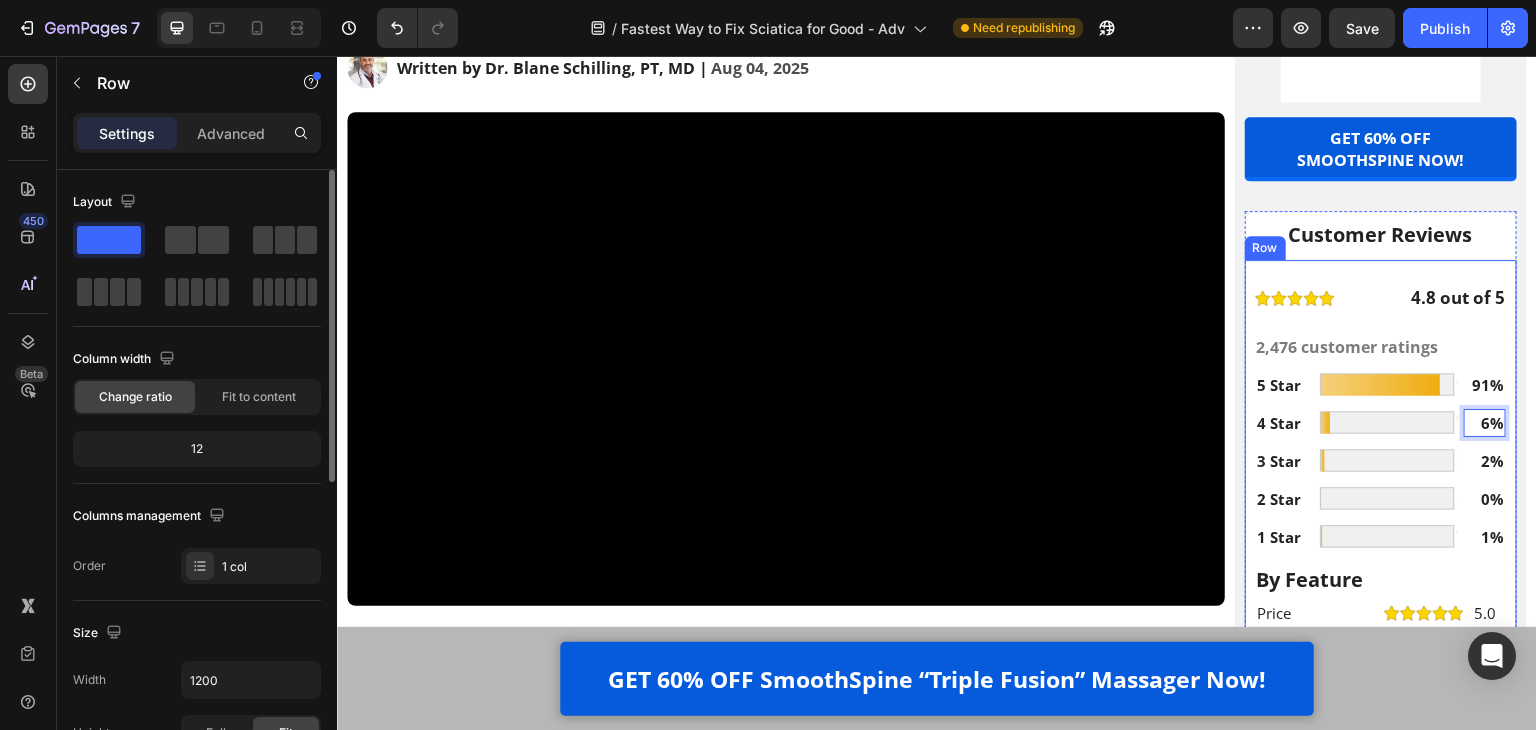 click on "Image 4.8 out of 5 Text Block Row [NUMBER] customer ratings Text Block 5 Star Text Block Image 91% Text Block Row 4 Star Text Block Image 6% Text Block 0 Row 3 Star Text Block Image 2% Text Block Row 2 Star Text Block Image 0% Text Block Row 1 Star Text Block Image 1% Text Block Row By Feature Heading Price Text Block Image 5.0 Text Block Row Effectiveness Text Block Image 5.0 Text Block Row Comfort Text Block Image 5.0 Text Block Row Quality Text Block Image 4.8 Text Block Row Row" at bounding box center [1381, 509] 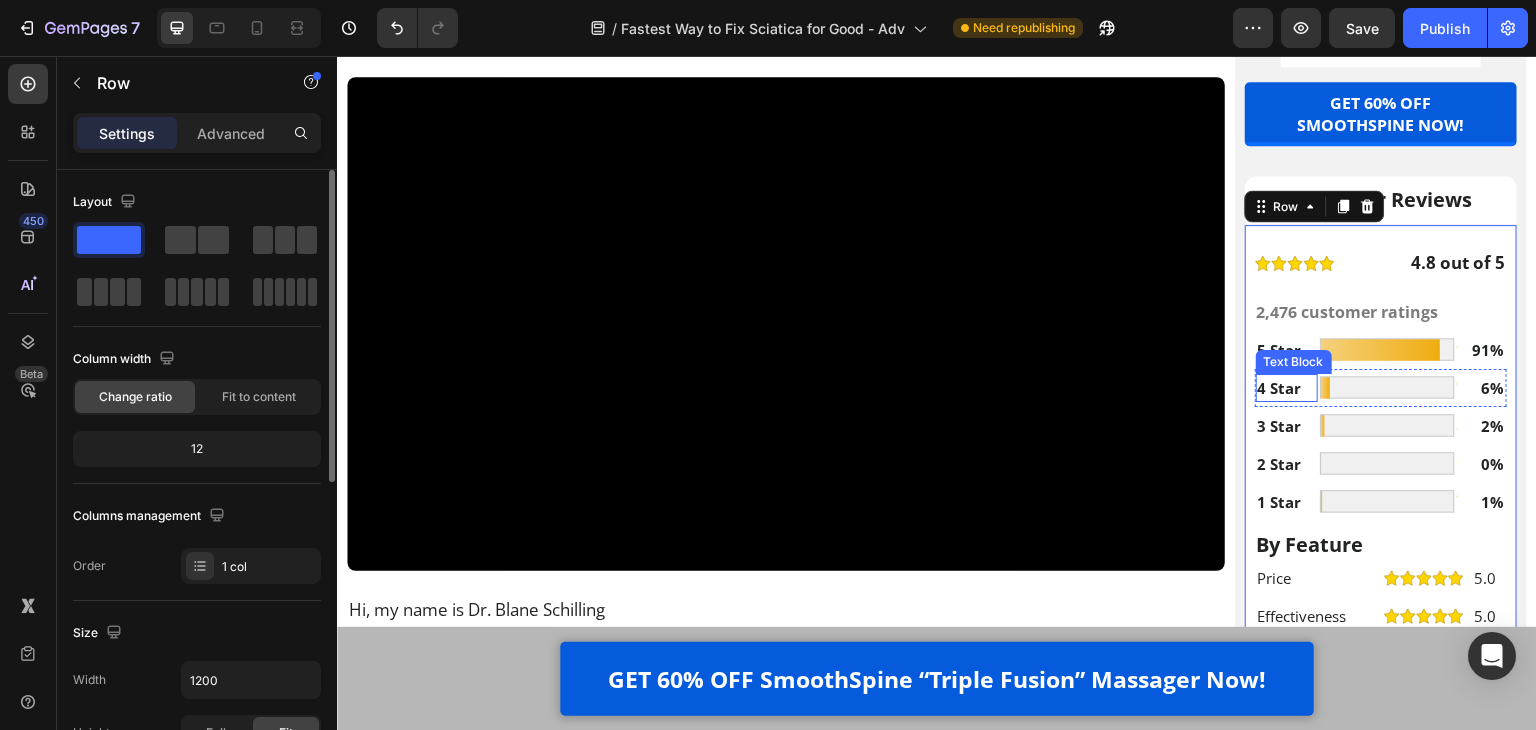 scroll, scrollTop: 400, scrollLeft: 0, axis: vertical 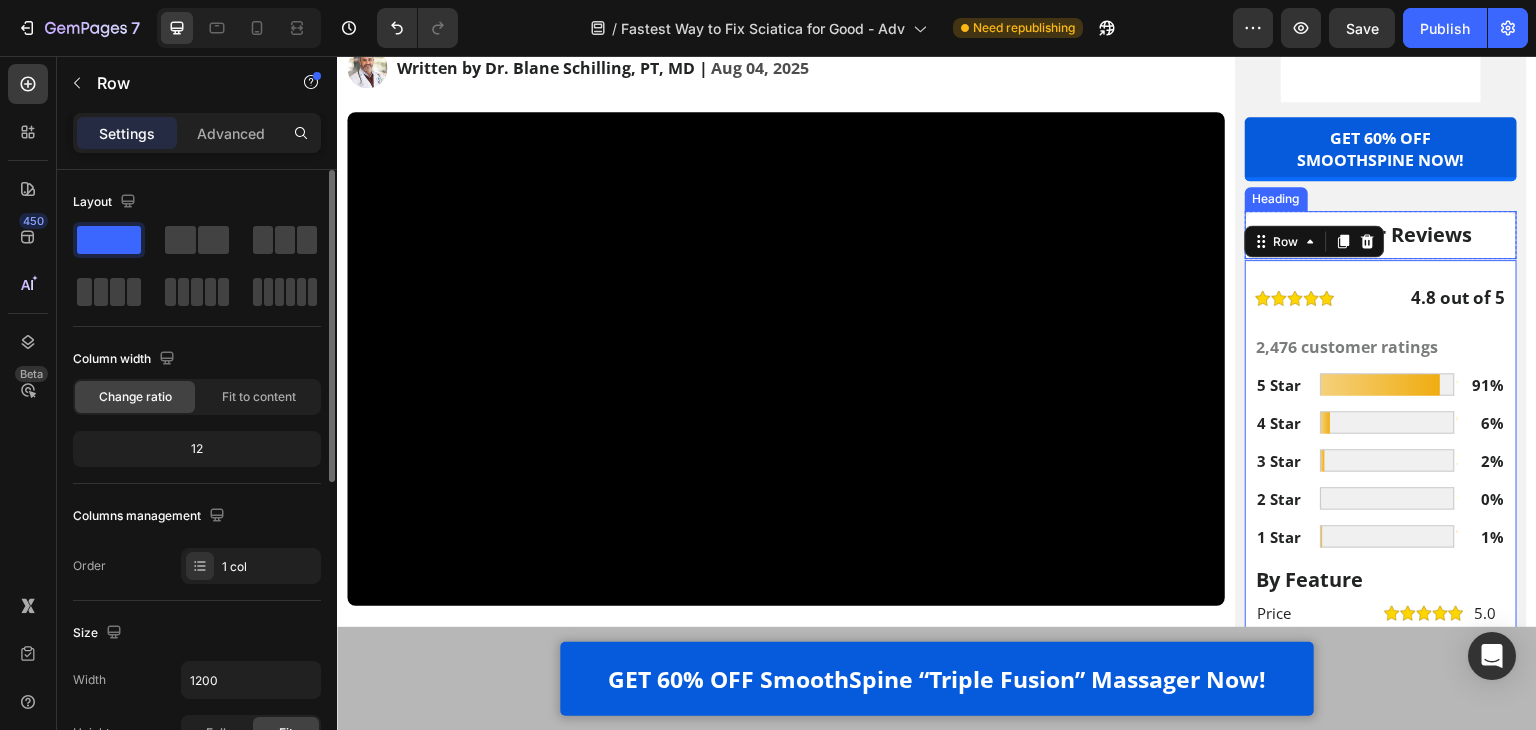 click on "Row" at bounding box center (1315, 241) 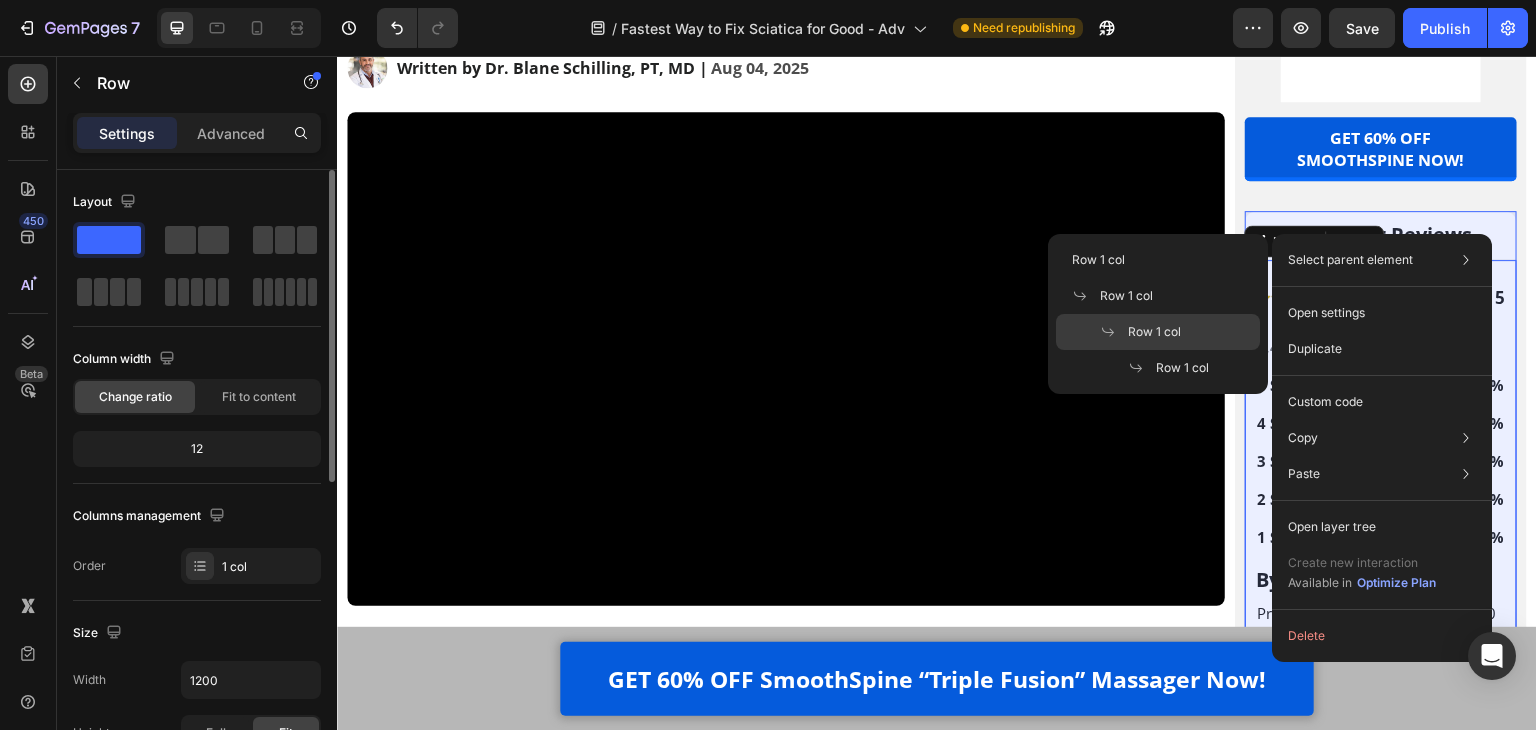 click on "Row 1 col" 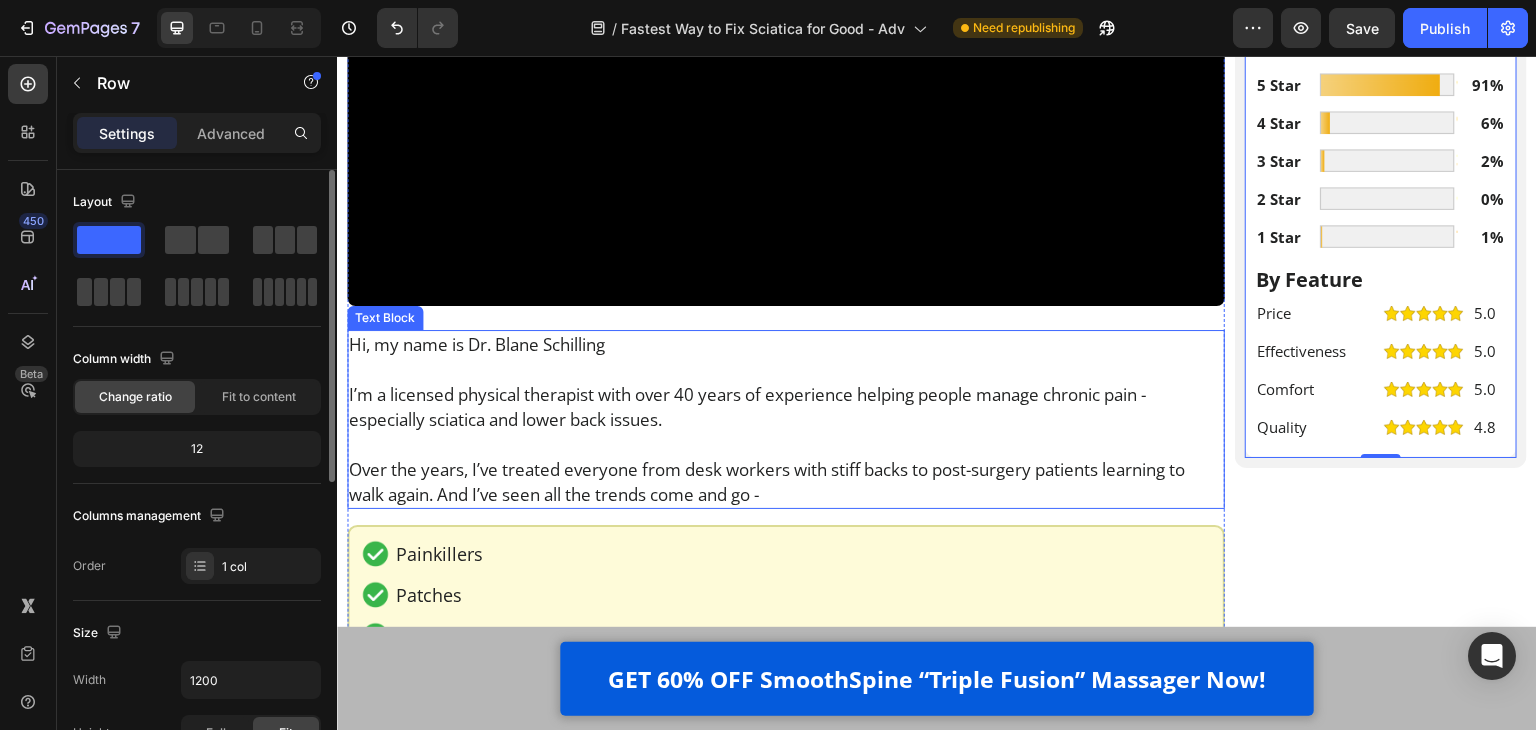 scroll, scrollTop: 400, scrollLeft: 0, axis: vertical 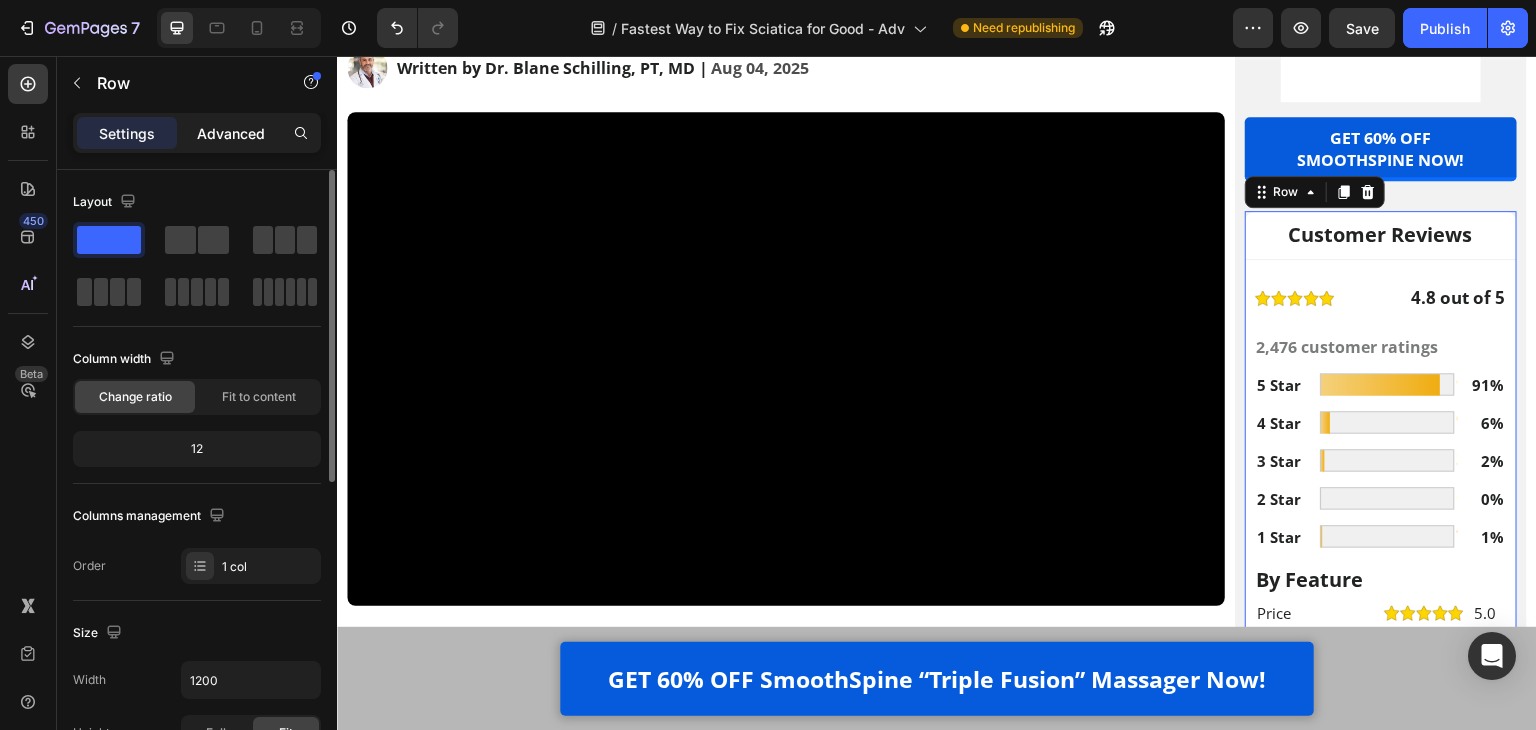click on "Advanced" at bounding box center [231, 133] 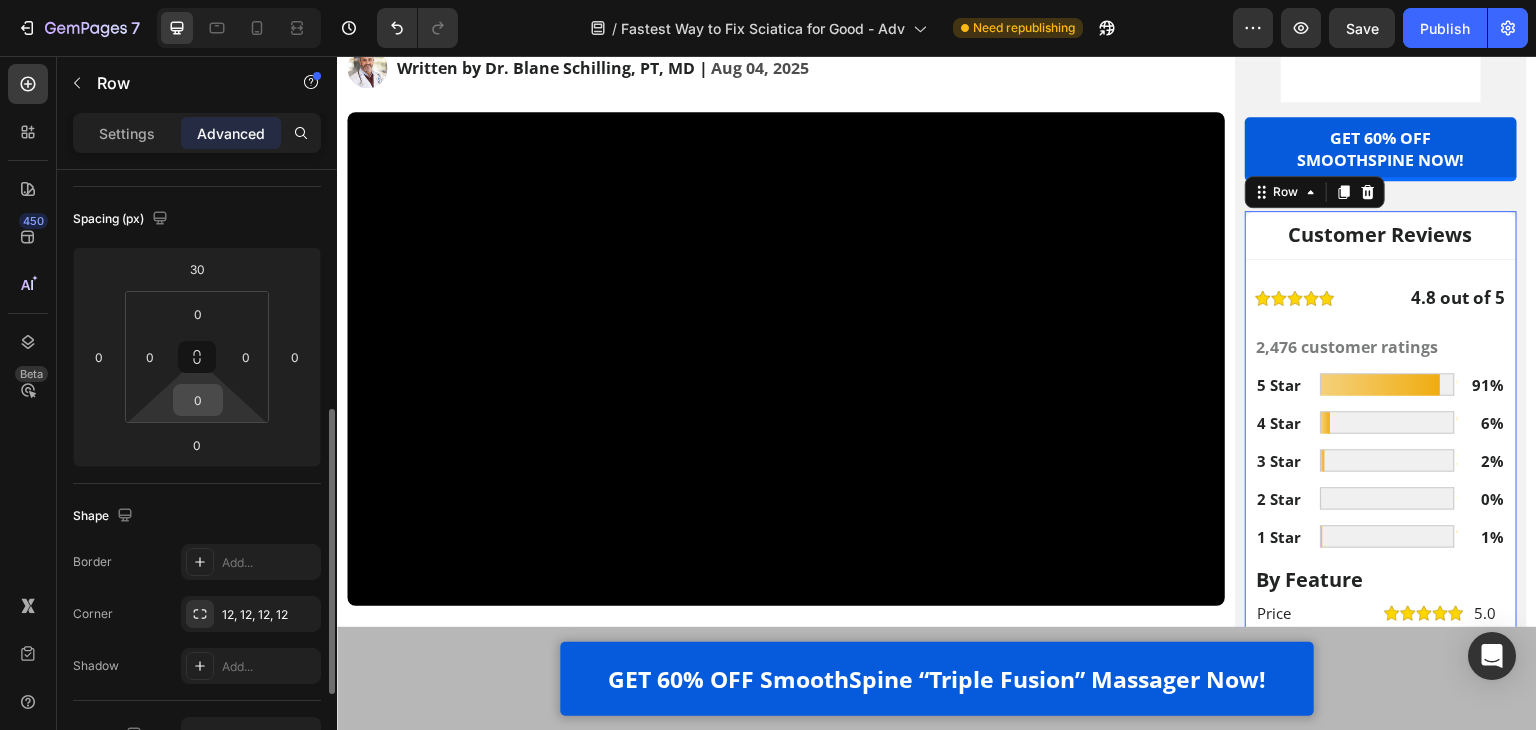 scroll, scrollTop: 300, scrollLeft: 0, axis: vertical 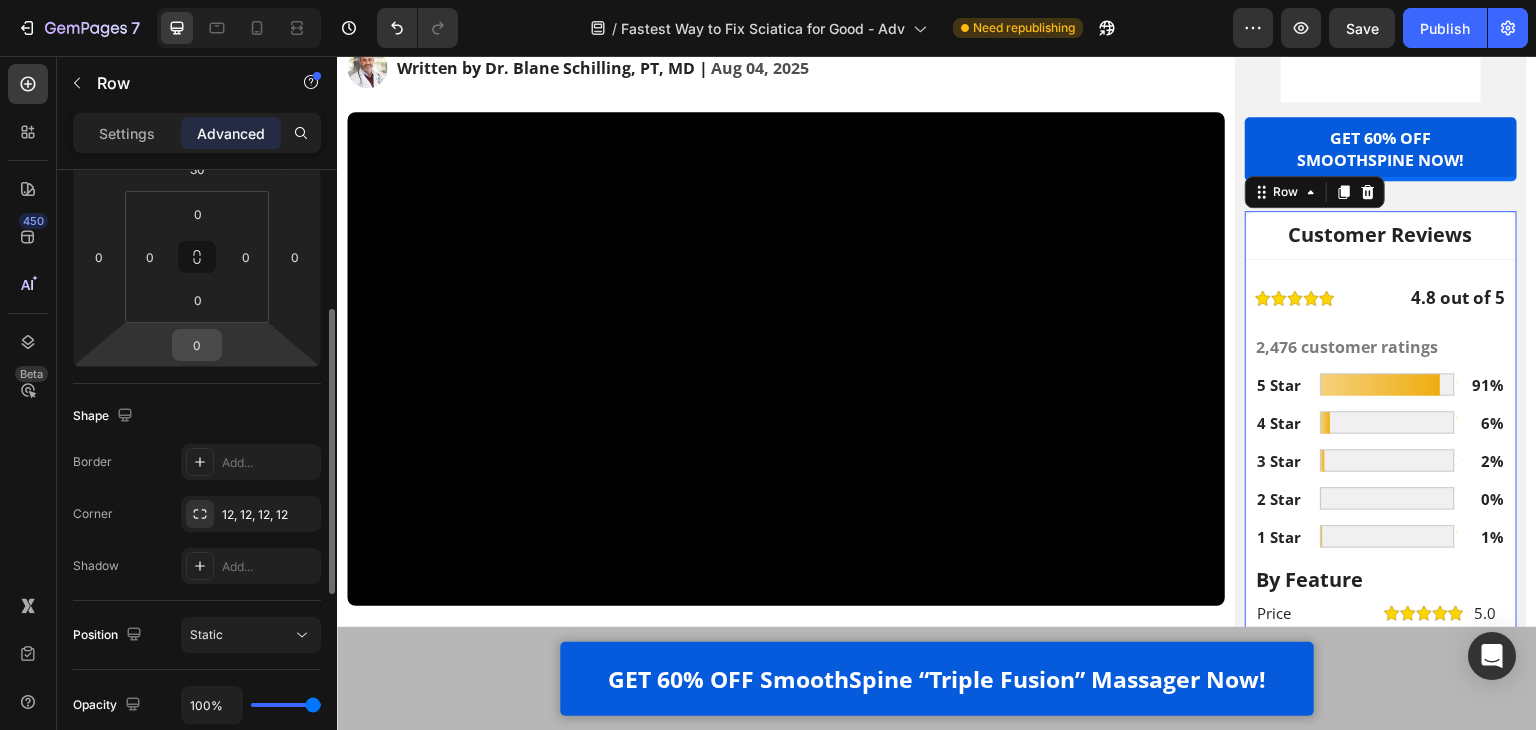 click on "0" at bounding box center (197, 345) 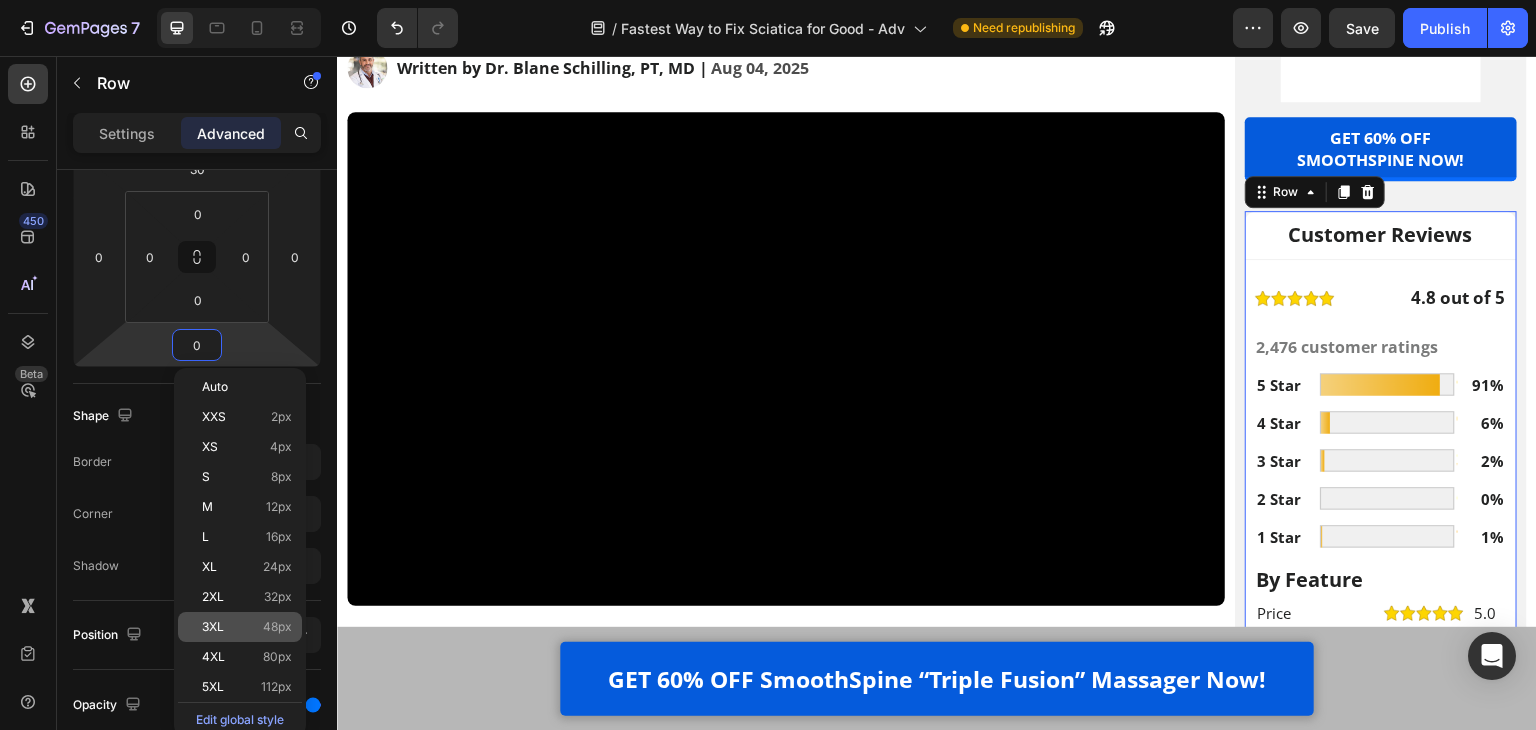 drag, startPoint x: 196, startPoint y: 624, endPoint x: 212, endPoint y: 620, distance: 16.492422 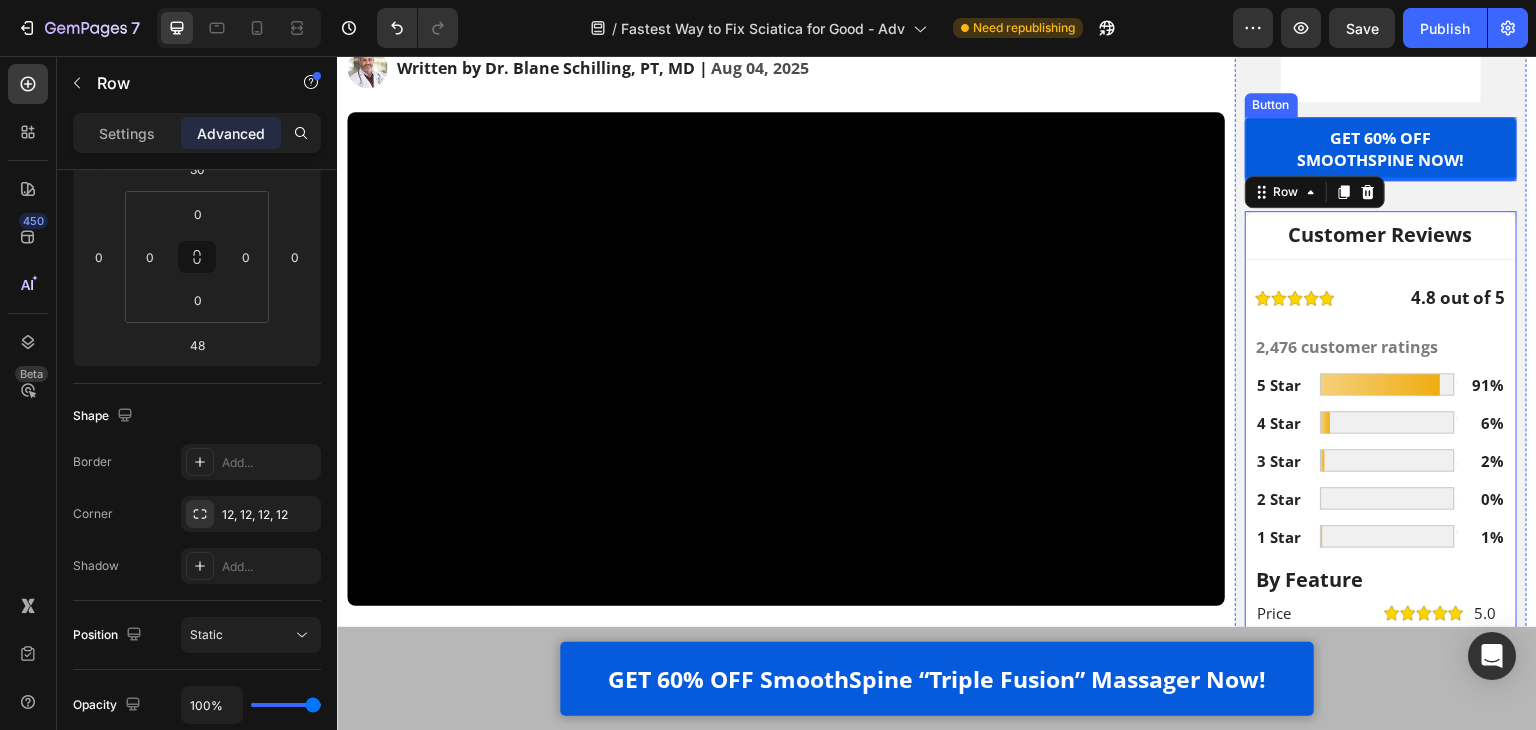 click on "GET 60% OFF SmoothSpine NOW! Button" at bounding box center [1381, 149] 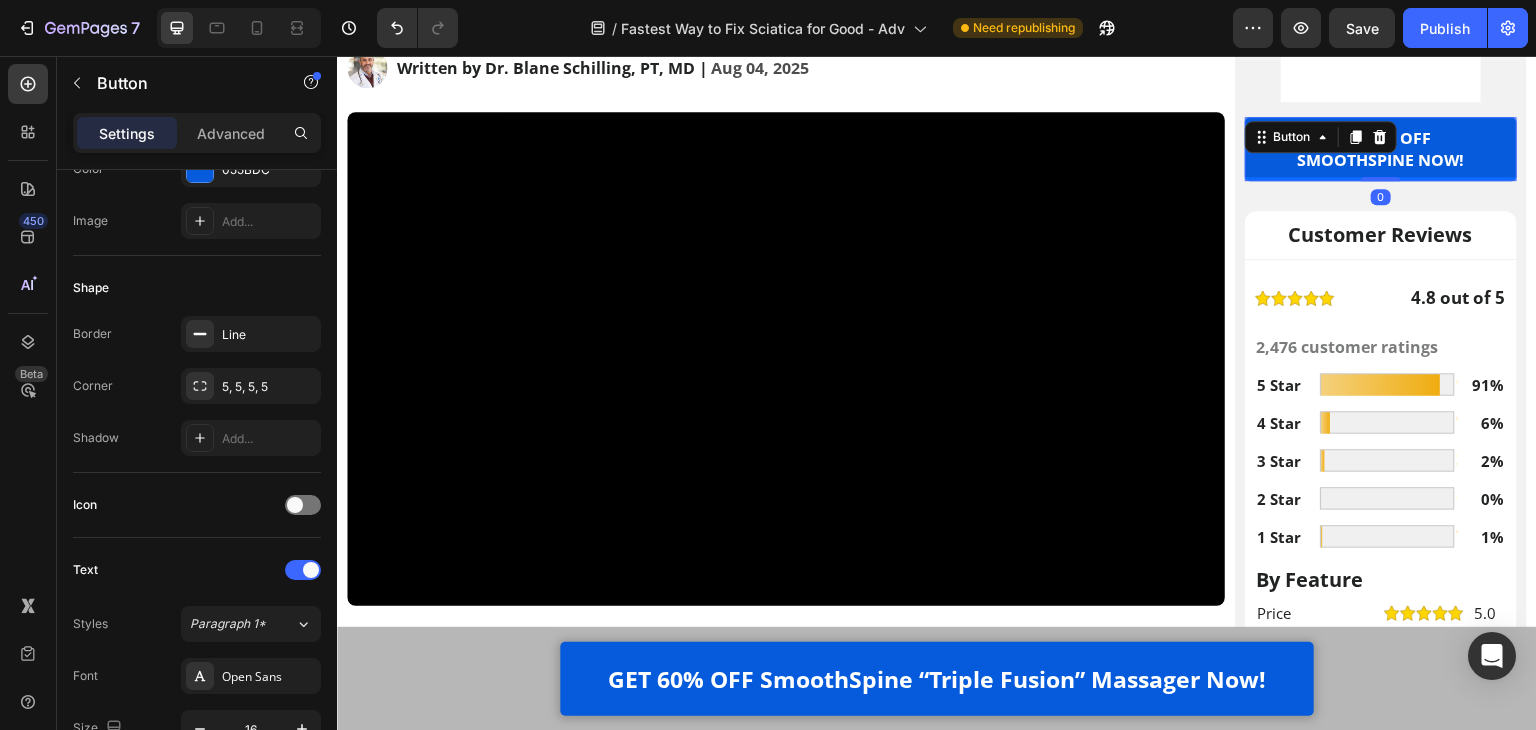 scroll, scrollTop: 0, scrollLeft: 0, axis: both 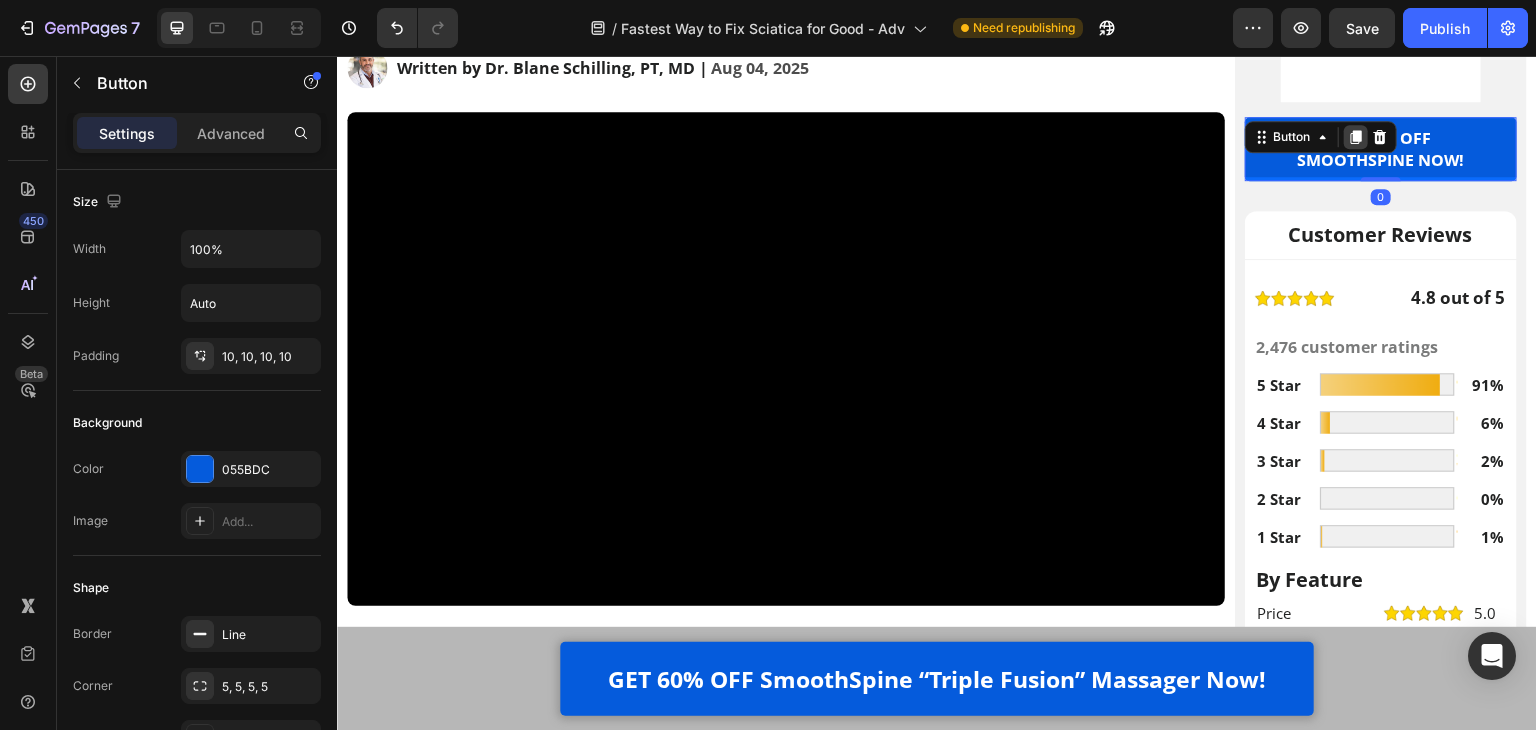 click 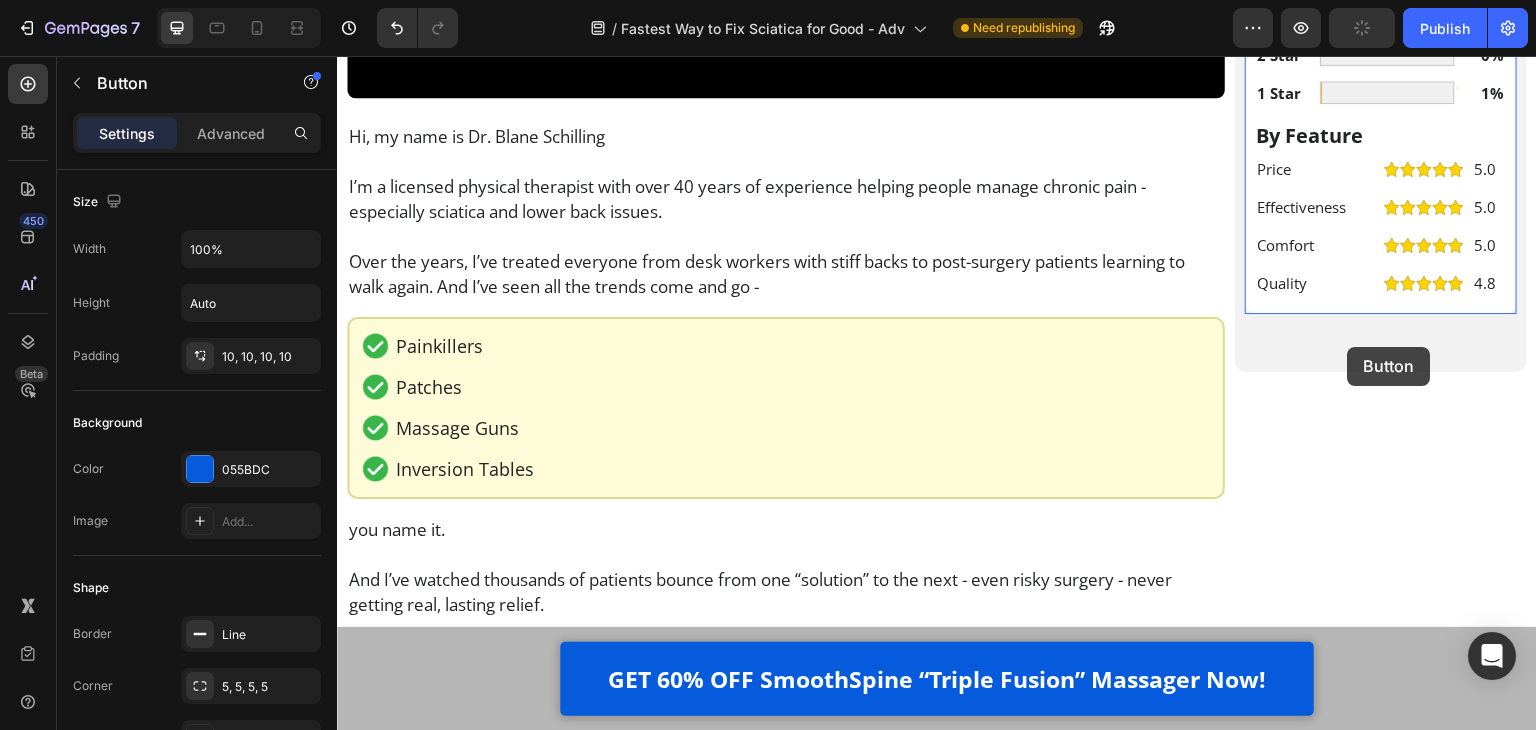 scroll, scrollTop: 937, scrollLeft: 0, axis: vertical 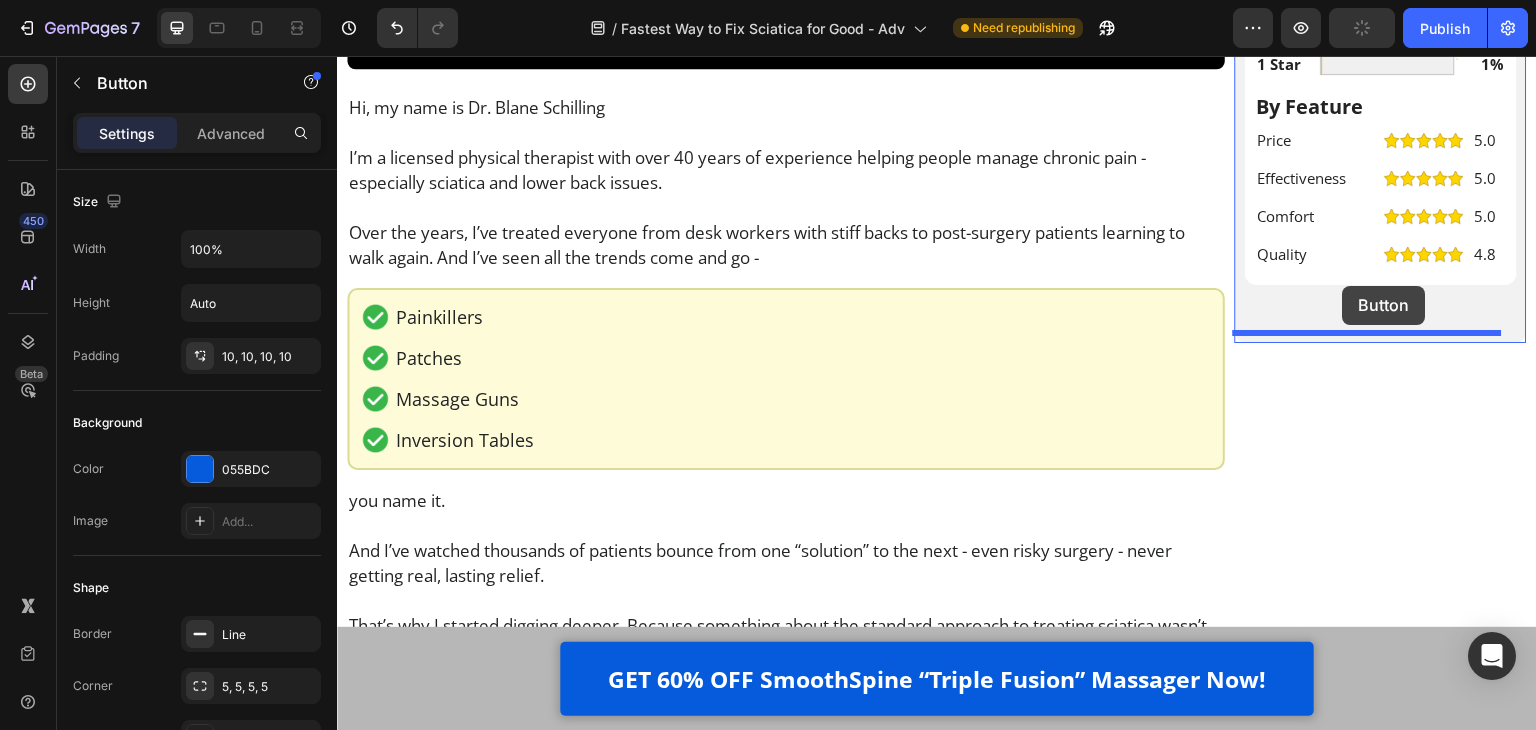 drag, startPoint x: 1279, startPoint y: 174, endPoint x: 1343, endPoint y: 286, distance: 128.99612 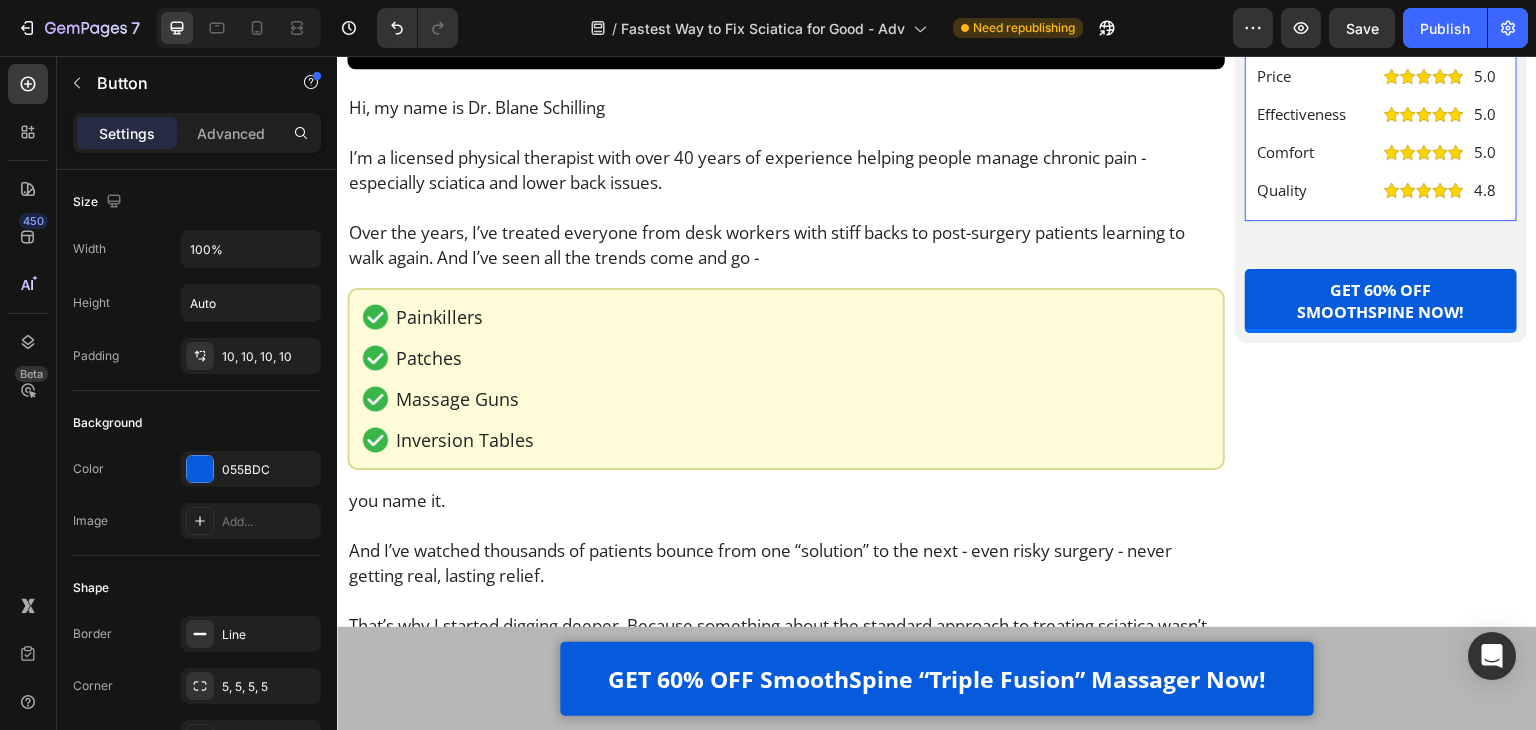 click on "Image 4.8 out of 5 Text Block Row 2,476 customer ratings Text Block 5 Star Text Block Image 91% Text Block Row 4 Star Text Block Image 6% Text Block Row 3 Star Text Block Image 2% Text Block Row 2 Star Text Block Image 0% Text Block Row 1 Star Text Block Image 1% Text Block Row By Feature Heading Price Text Block Image 5.0 Text Block Row Effectiveness Text Block Image 5.0 Text Block Row Comfort Text Block Image 5.0 Text Block Row Quality Text Block Image 4.8 Text Block Row Row   0" at bounding box center [1381, -28] 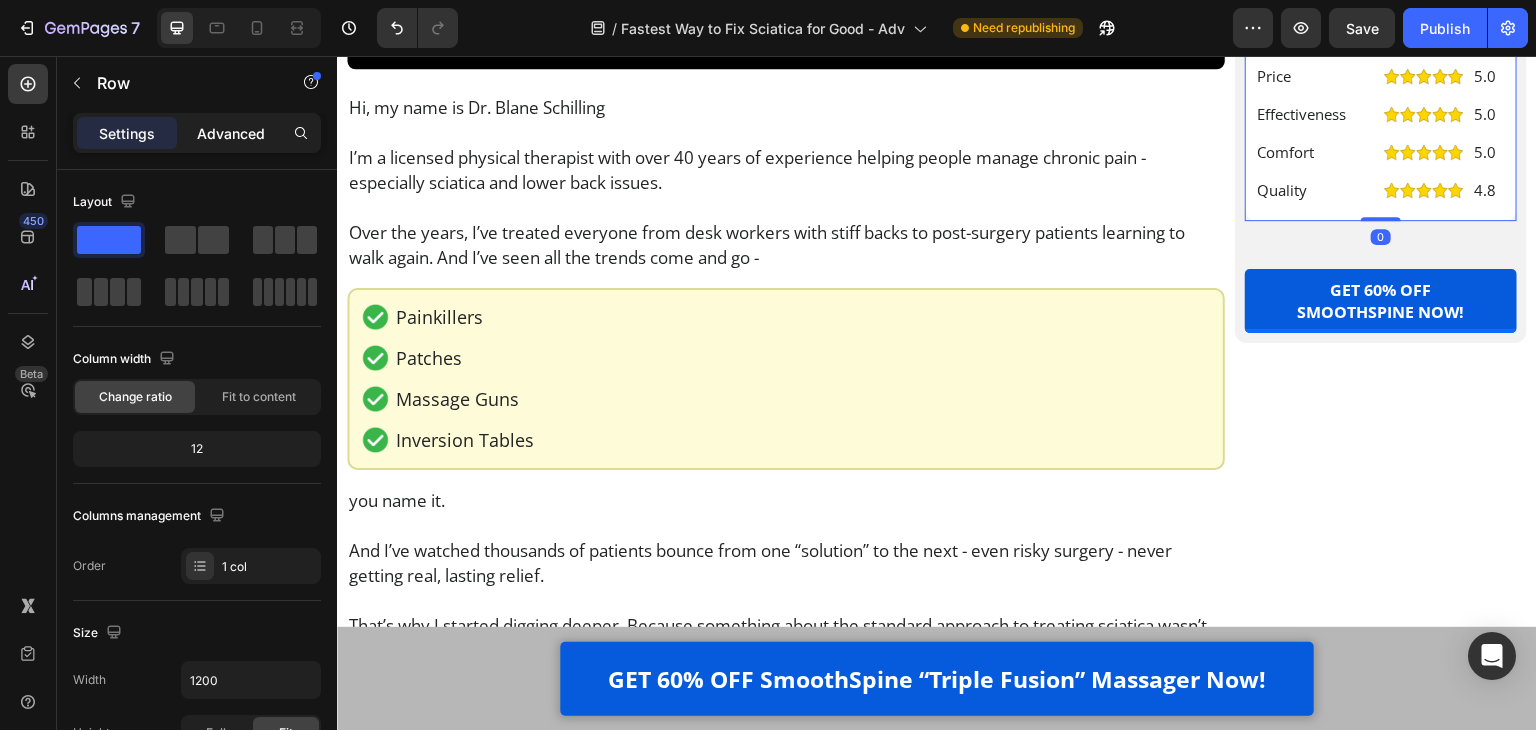 click on "Advanced" at bounding box center [231, 133] 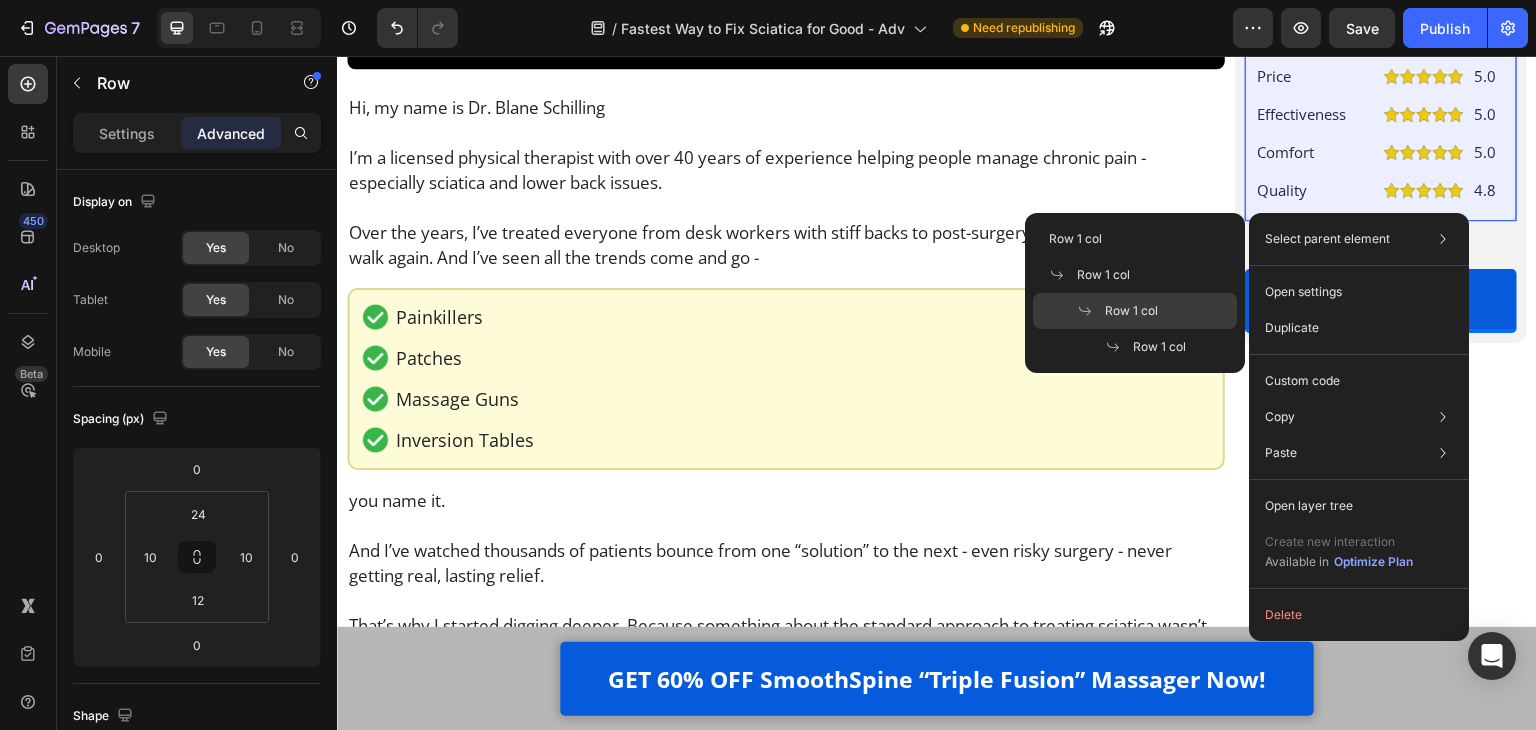 click on "Row 1 col" at bounding box center (1131, 311) 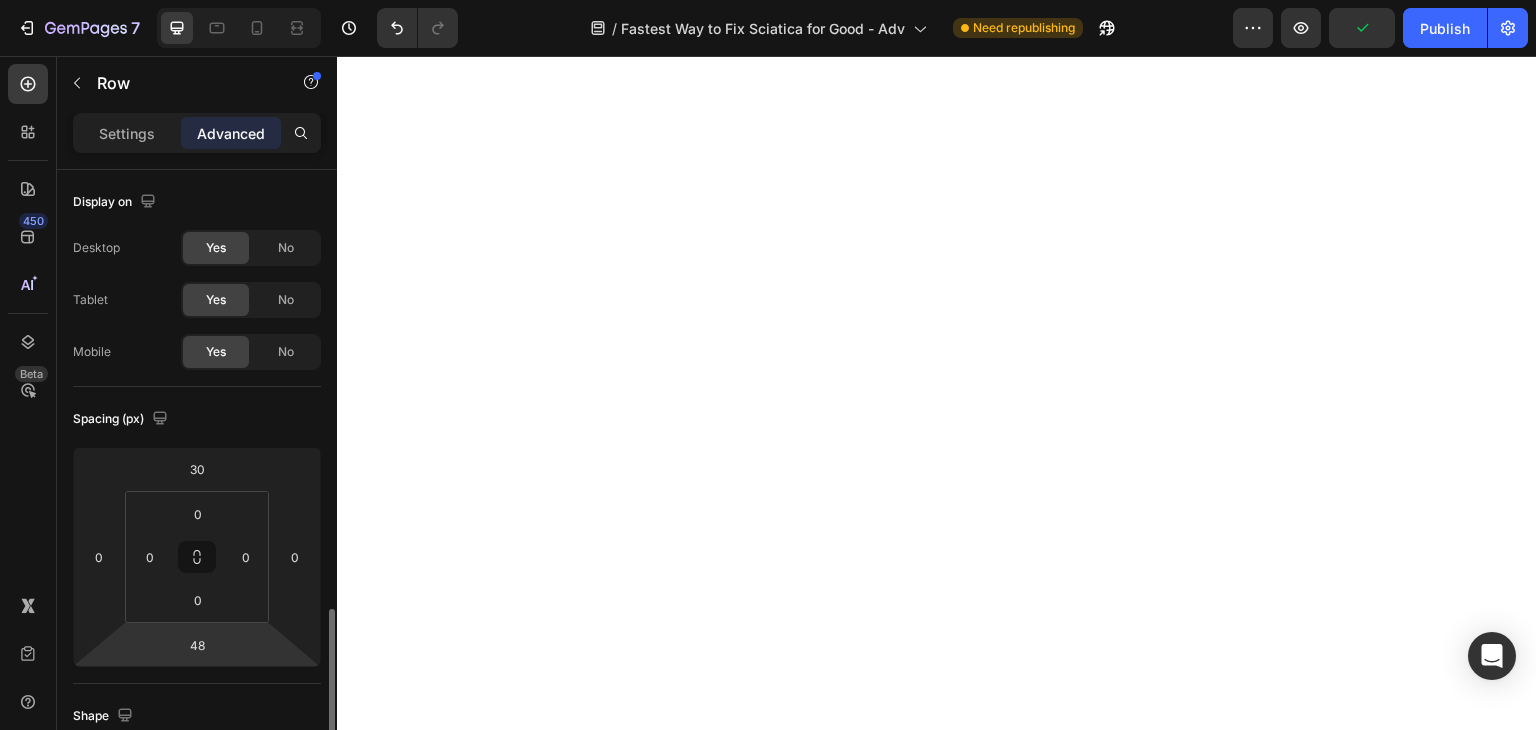 scroll, scrollTop: 0, scrollLeft: 0, axis: both 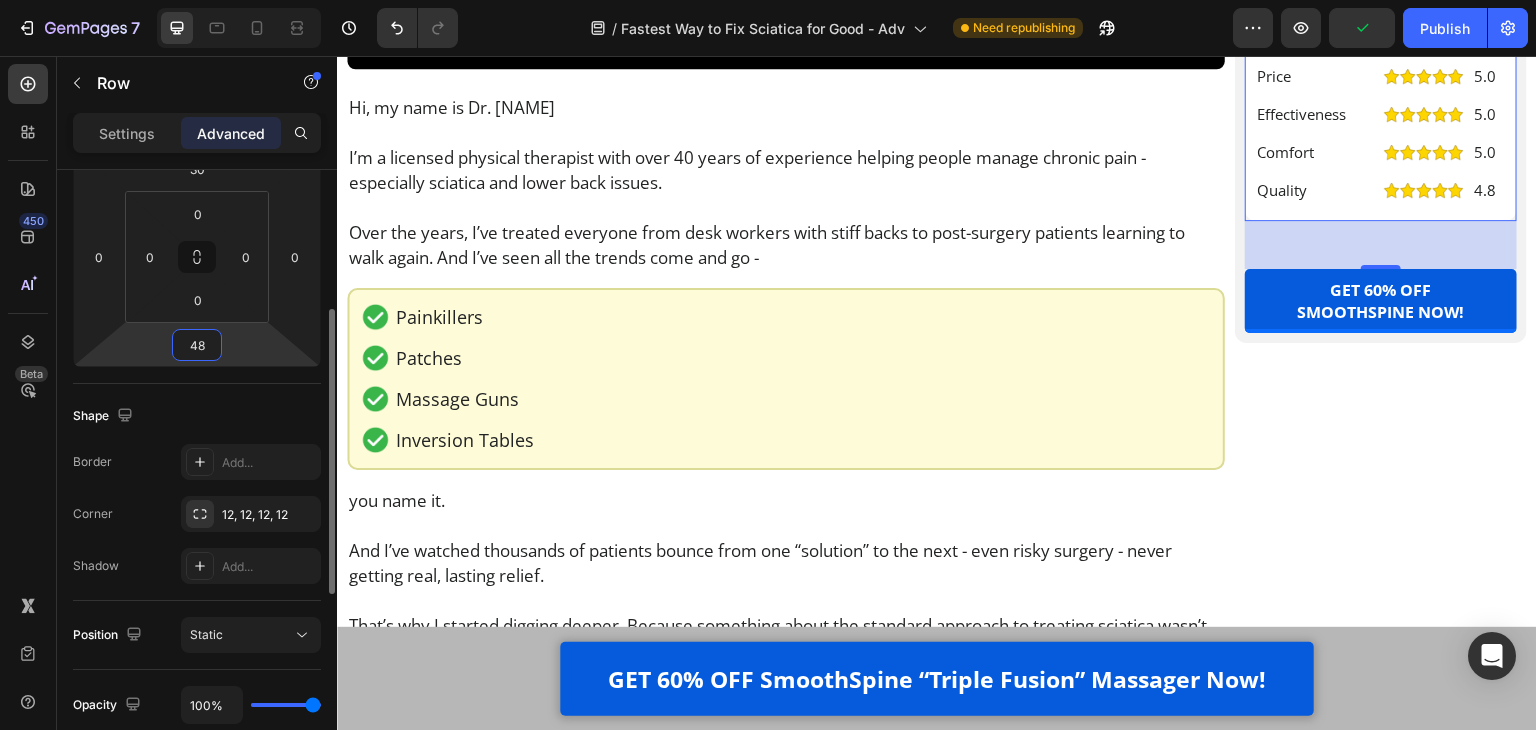 click on "48" at bounding box center [197, 345] 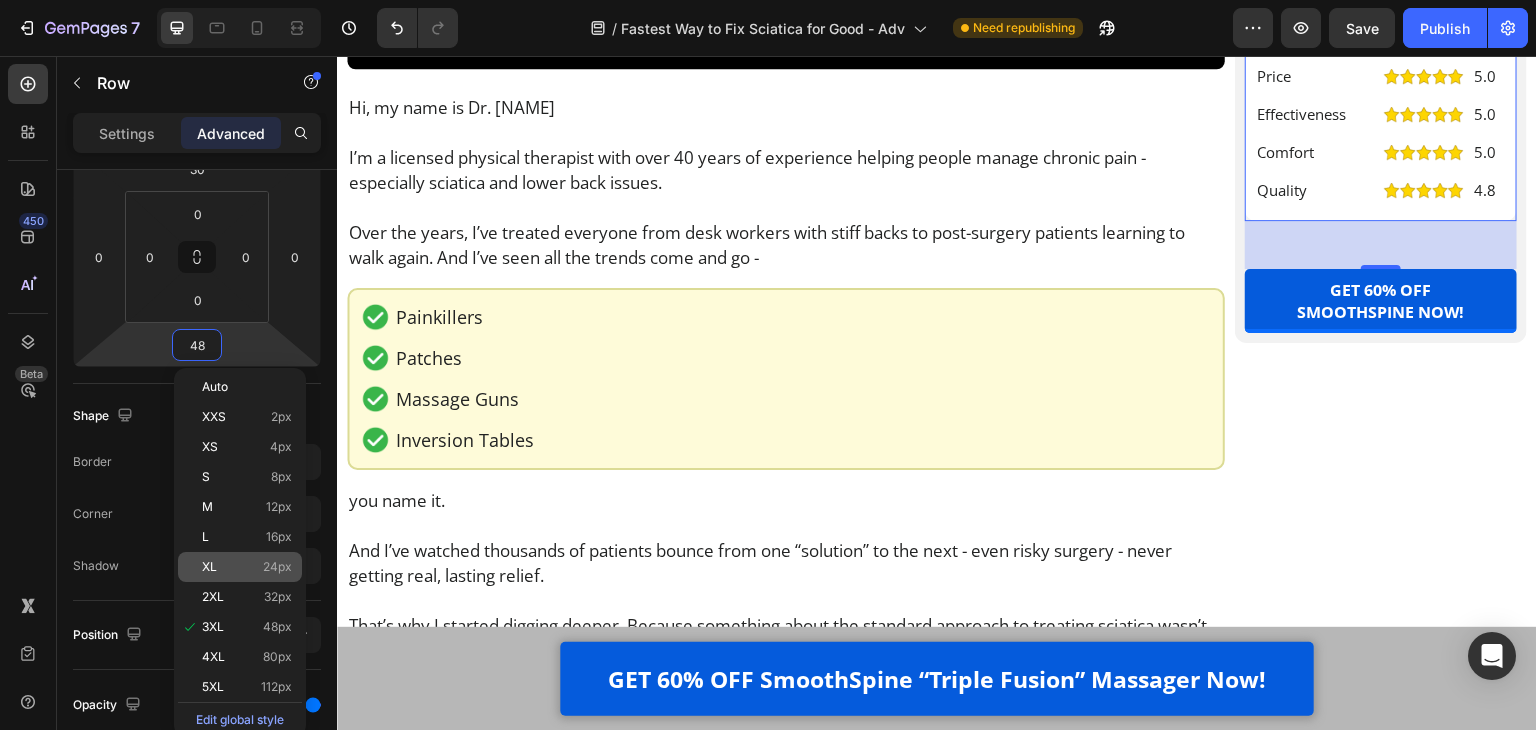 click on "XL 24px" 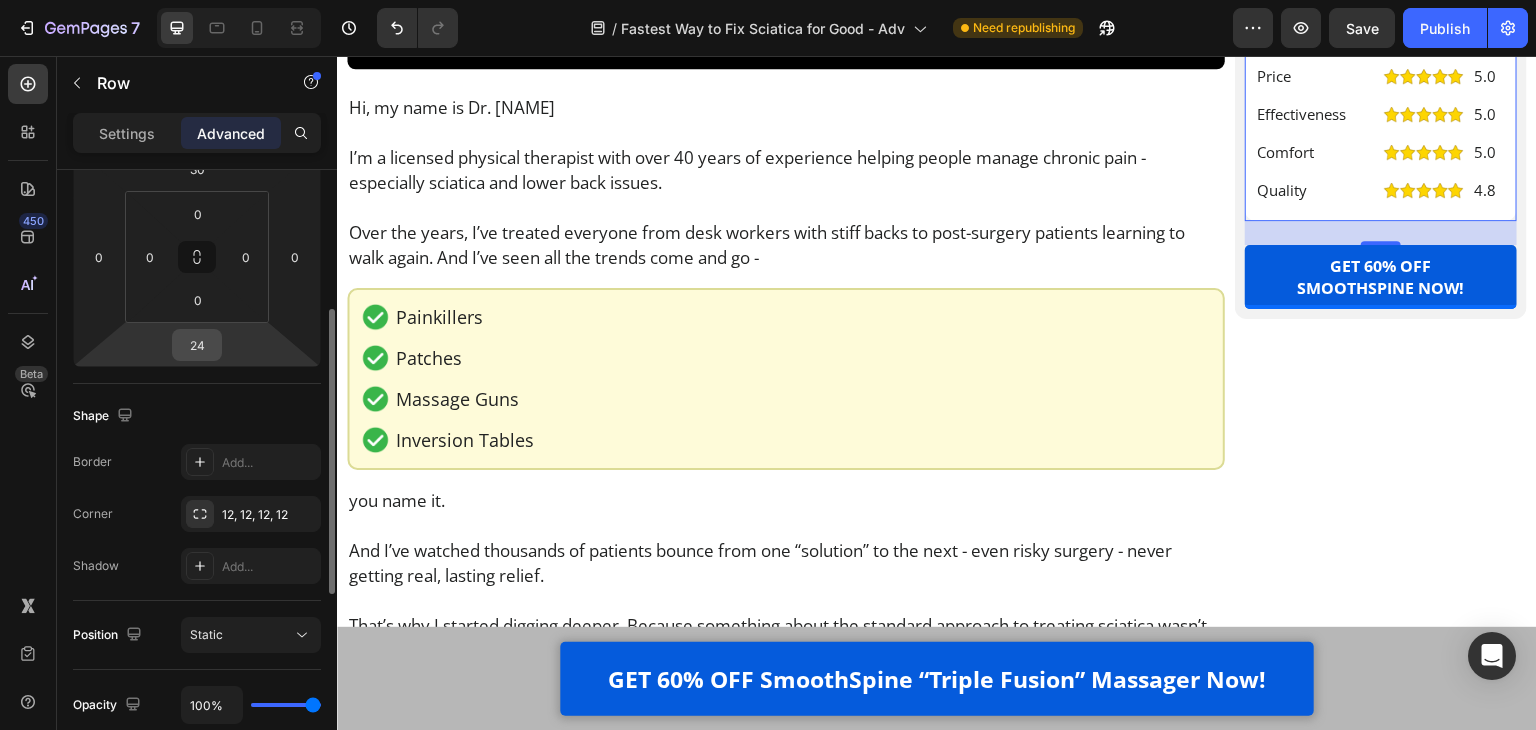 click on "24" at bounding box center (197, 345) 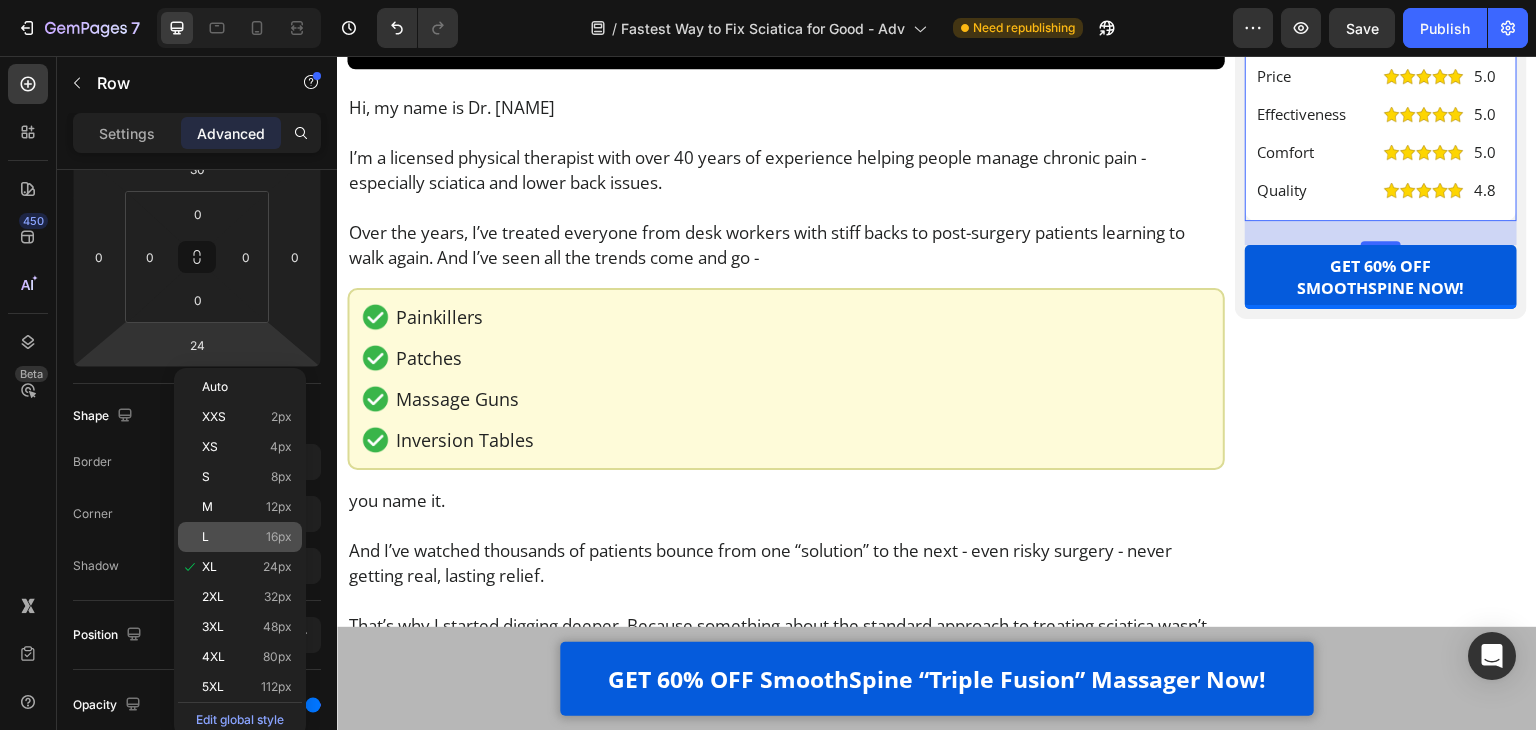 click on "16px" at bounding box center (279, 537) 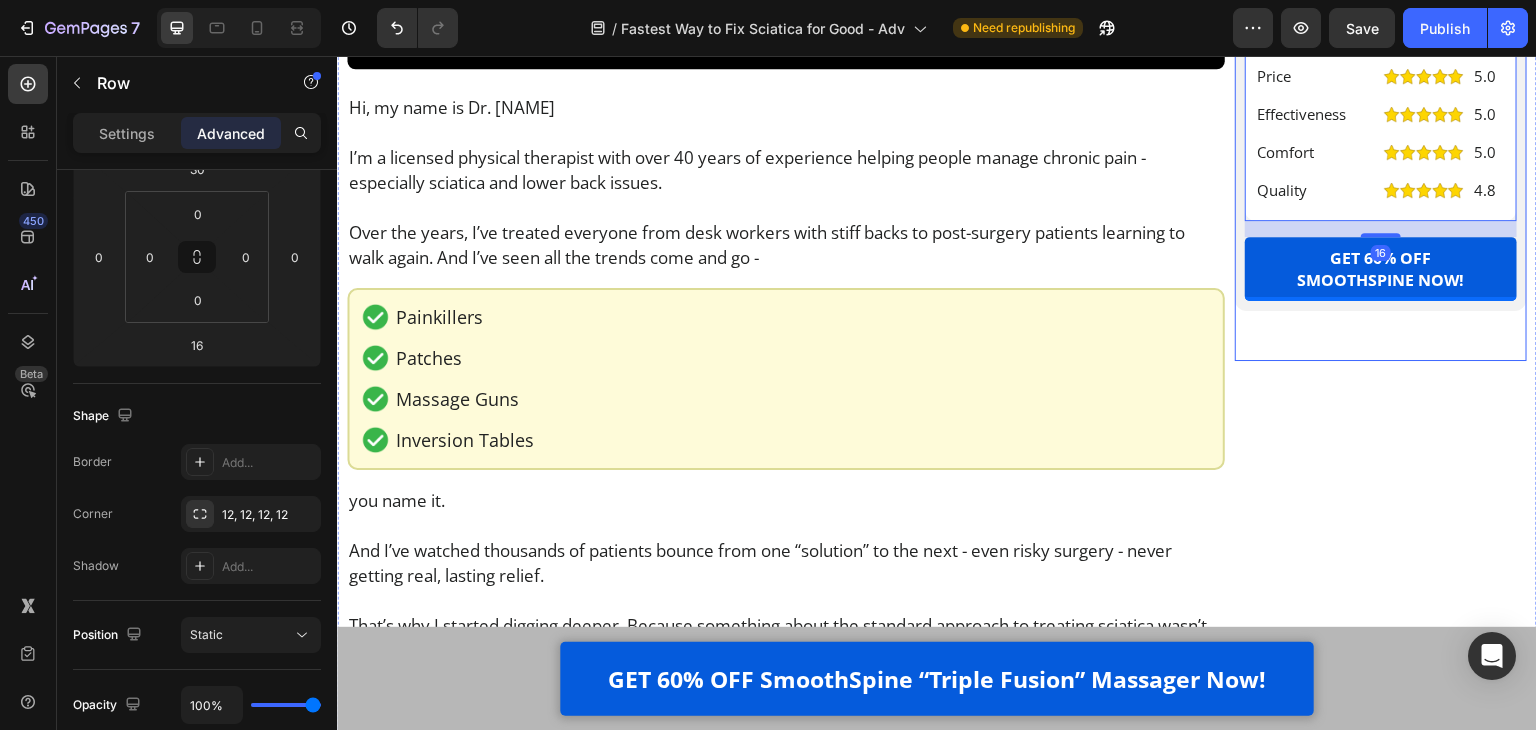 click on "Finally Get Instant Relief From Sciatica Text Block Image GET 60% OFF SmoothSpine NOW! Button Customer Reviews Heading Row Image 4.8 out of 5 Text Block Row 2,476 customer ratings Text Block 5 Star Text Block Image 91% Text Block Row 4 Star Text Block Image 6% Text Block Row 3 Star Text Block Image 2% Text Block Row 2 Star Text Block Image 0% Text Block Row 1 Star Text Block Image 1% Text Block Row By Feature Heading Price Text Block Image 5.0 Text Block Row Effectiveness Text Block Image 5.0 Text Block Row Comfort Text Block Image 5.0 Text Block Row Quality Text Block Image 4.8 Text Block Row Row Row   16 GET 60% OFF SmoothSpine NOW! Button Row Row" at bounding box center [1381, -191] 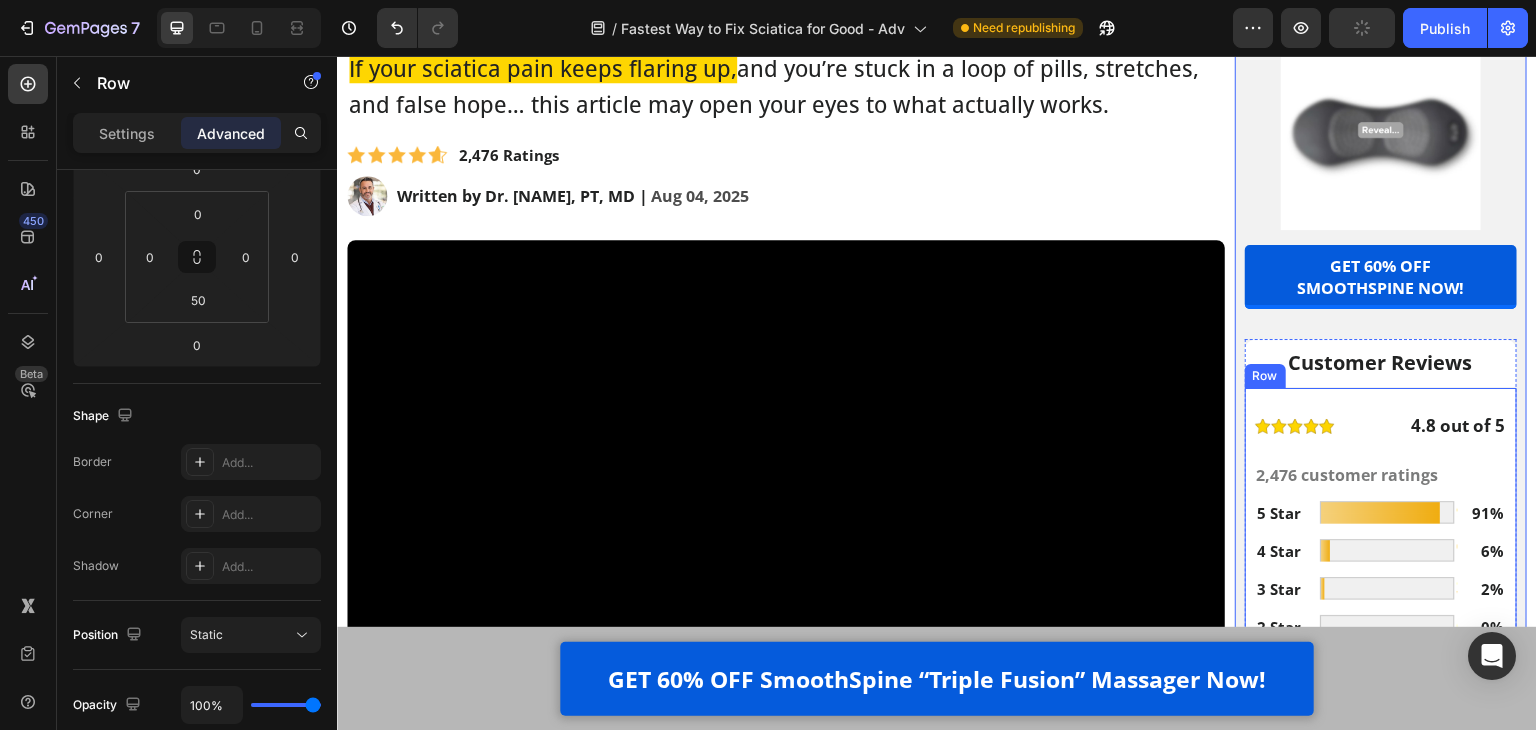 scroll, scrollTop: 237, scrollLeft: 0, axis: vertical 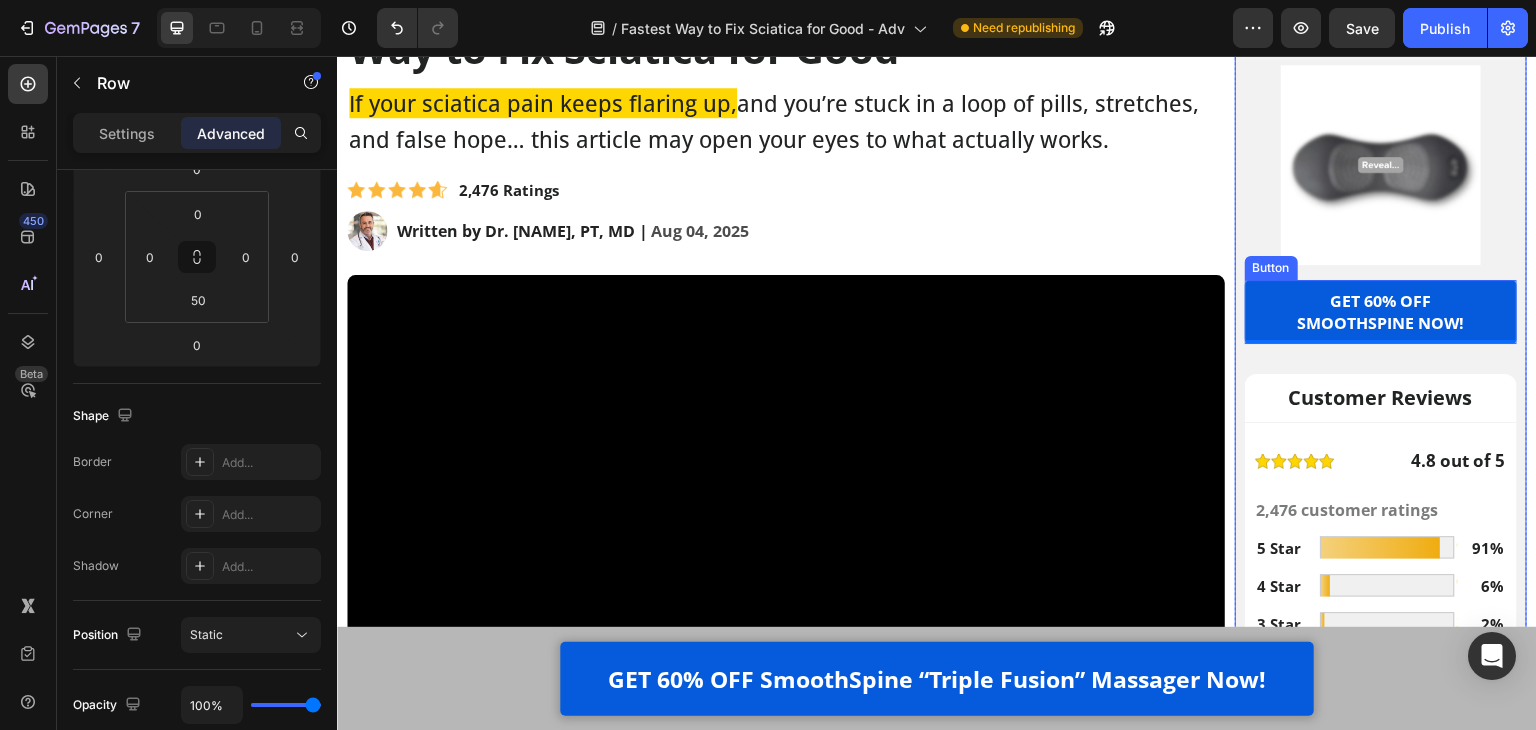 click on "GET 60% OFF SmoothSpine NOW!" at bounding box center (1381, 312) 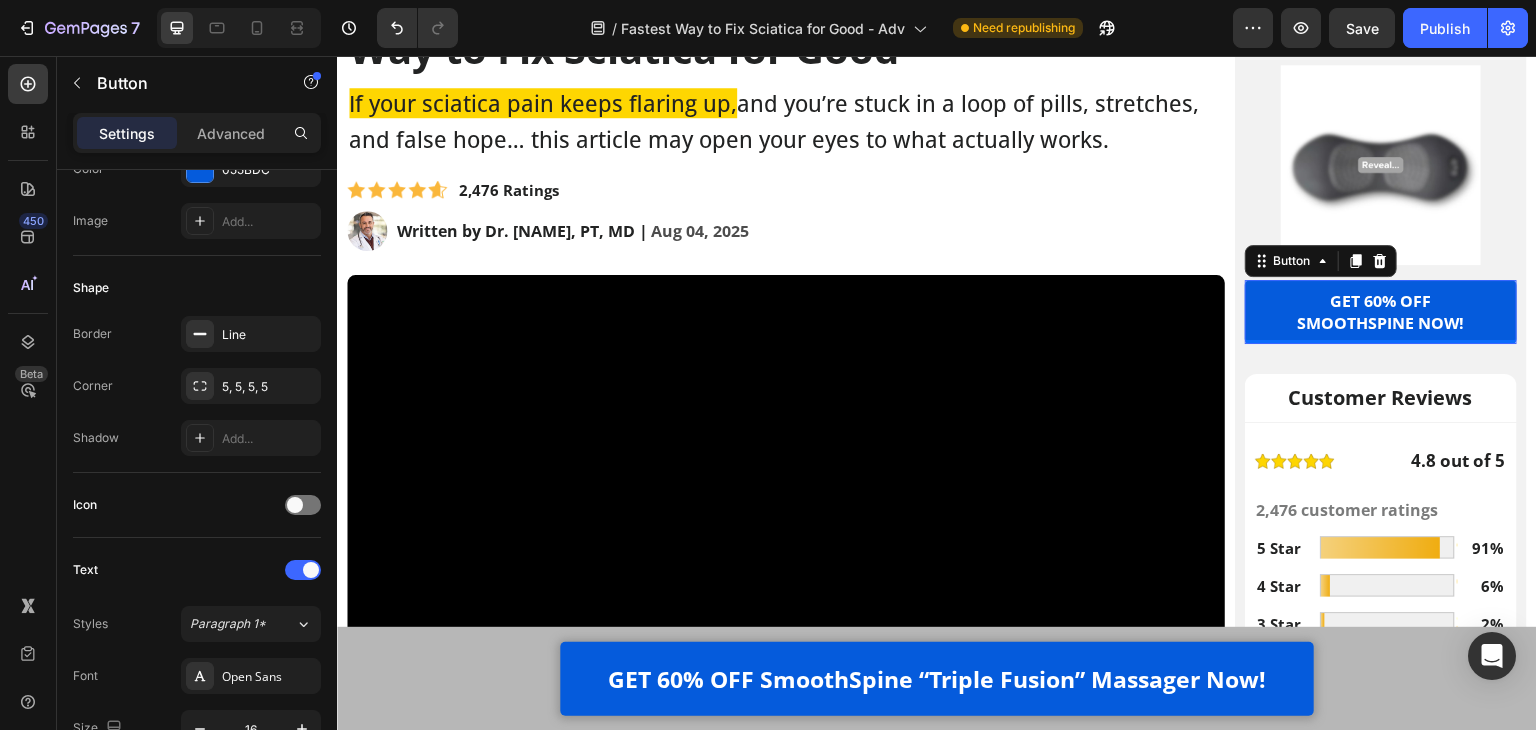 scroll, scrollTop: 0, scrollLeft: 0, axis: both 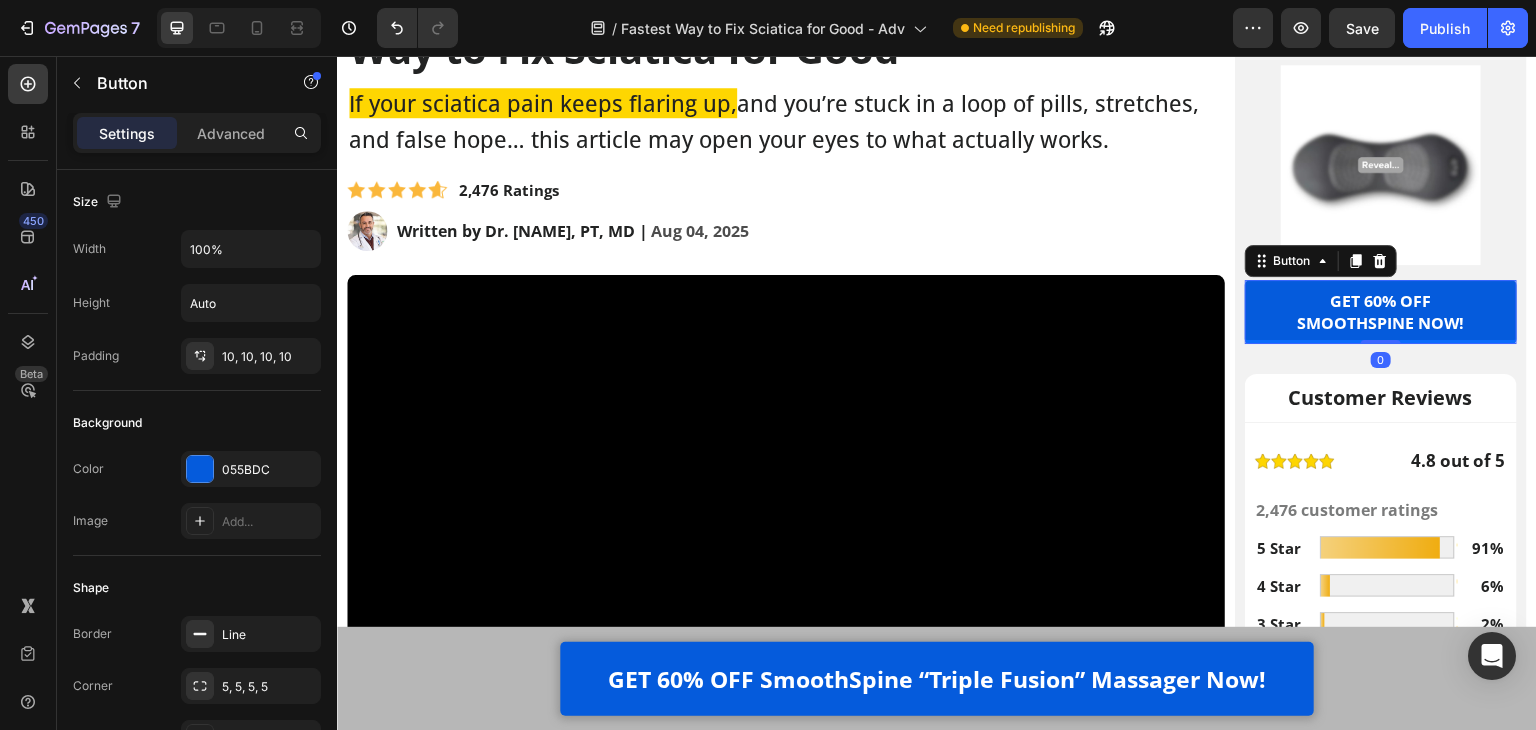 click 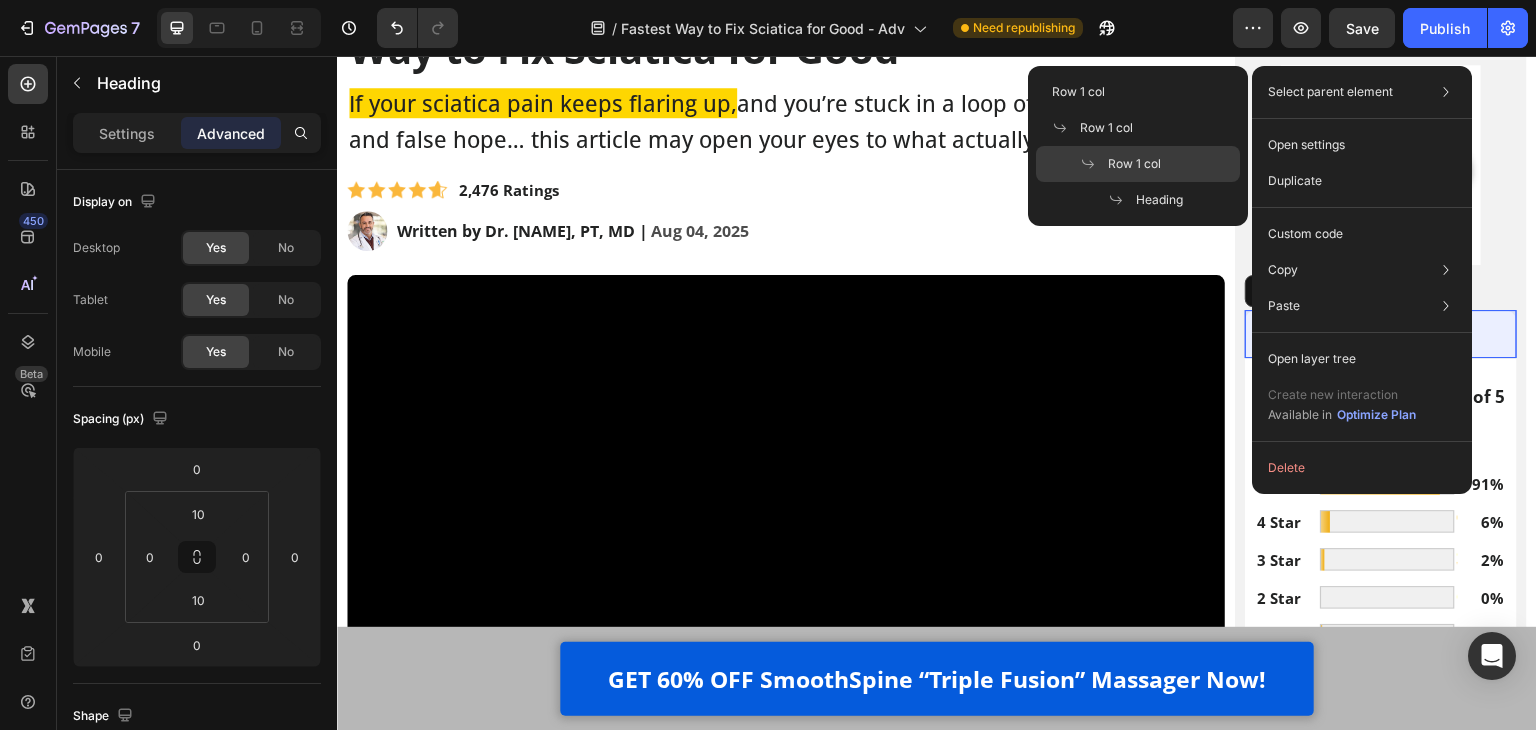 click on "Row 1 col" 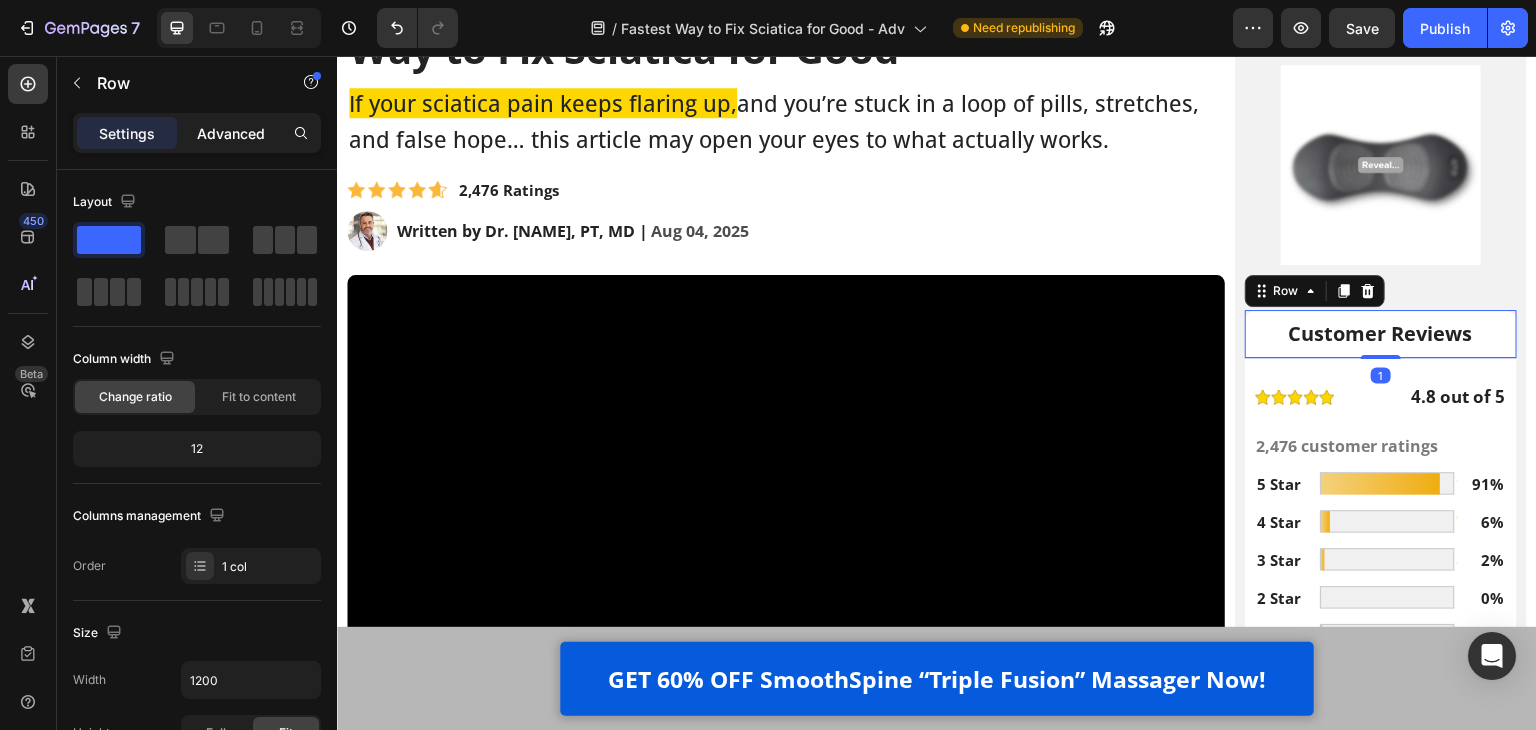 click on "Advanced" at bounding box center (231, 133) 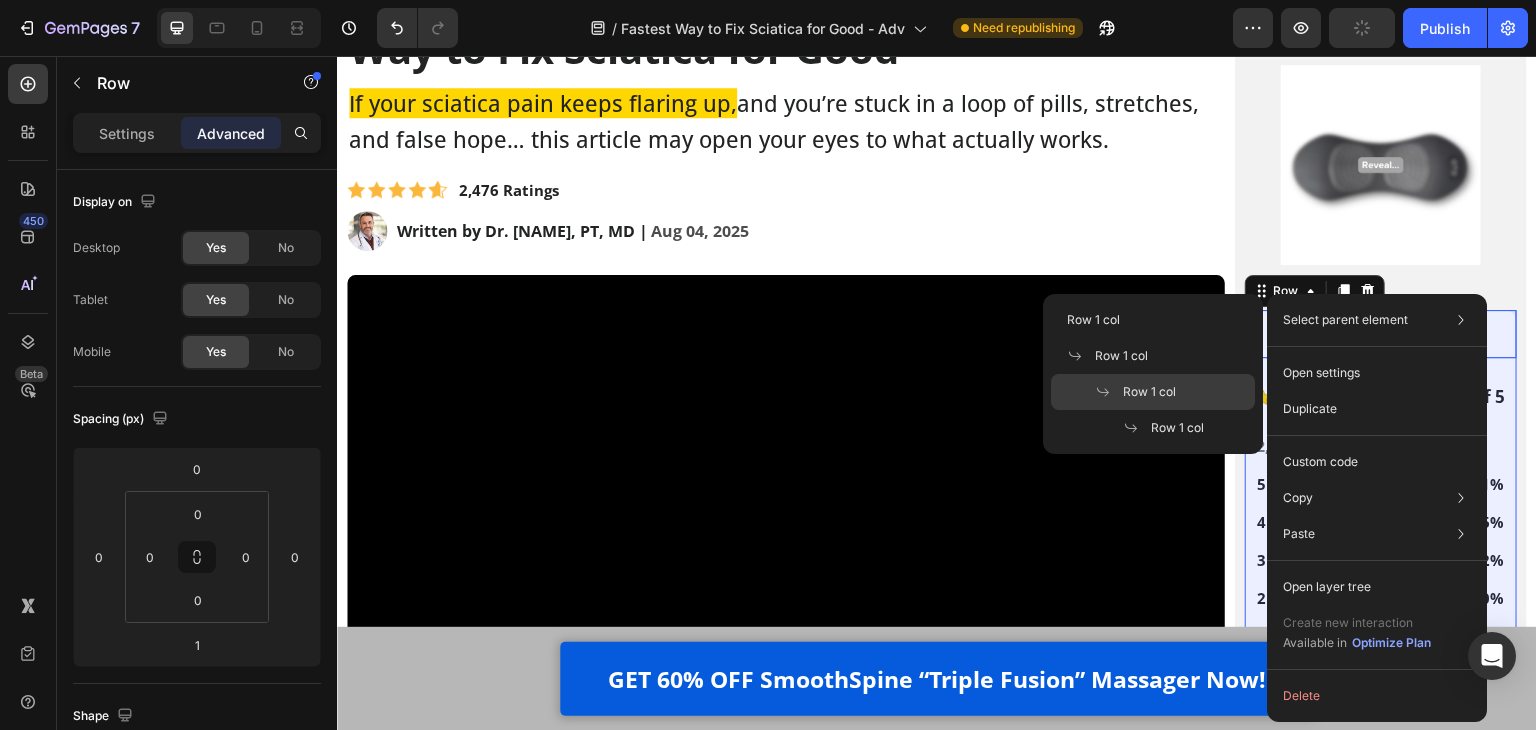 click on "Row 1 col" 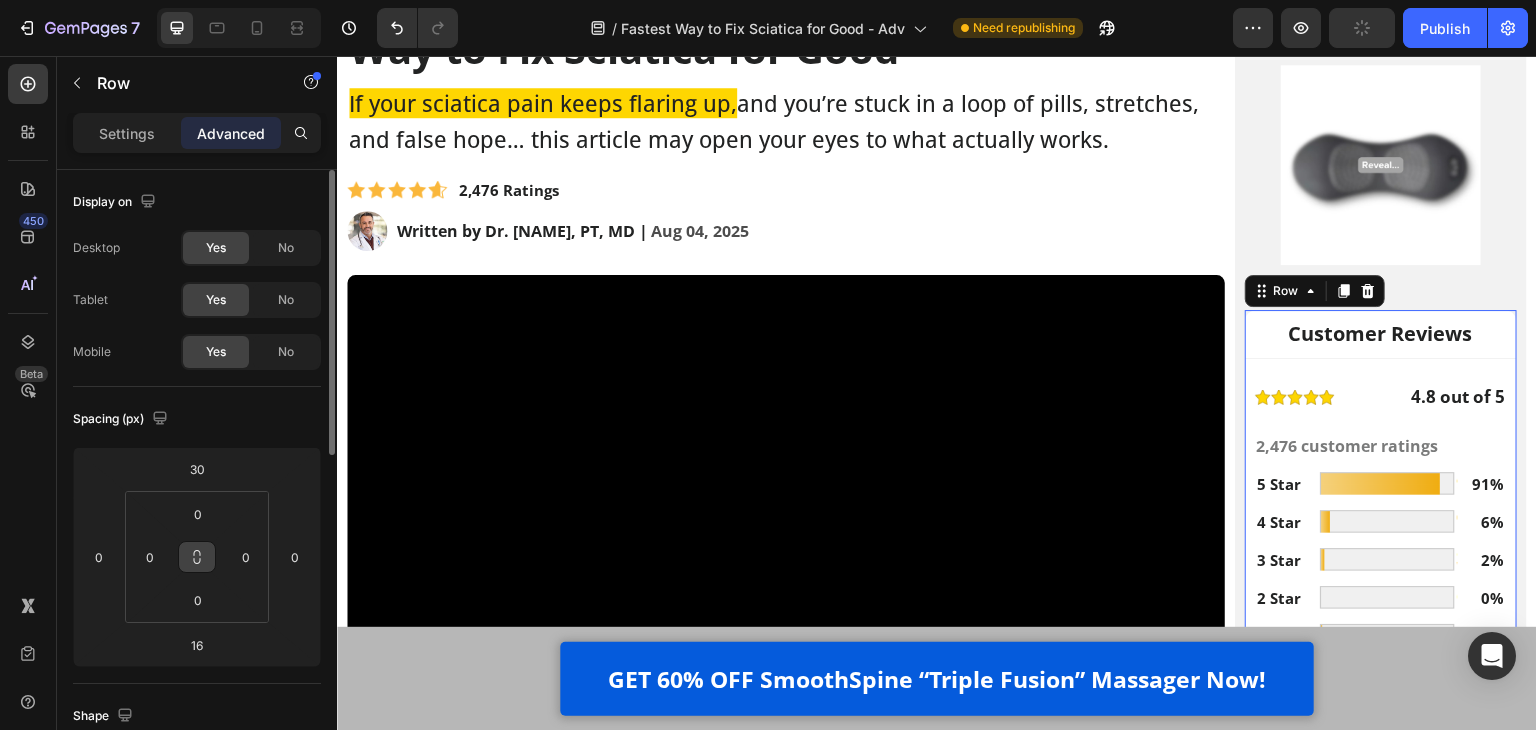 scroll, scrollTop: 100, scrollLeft: 0, axis: vertical 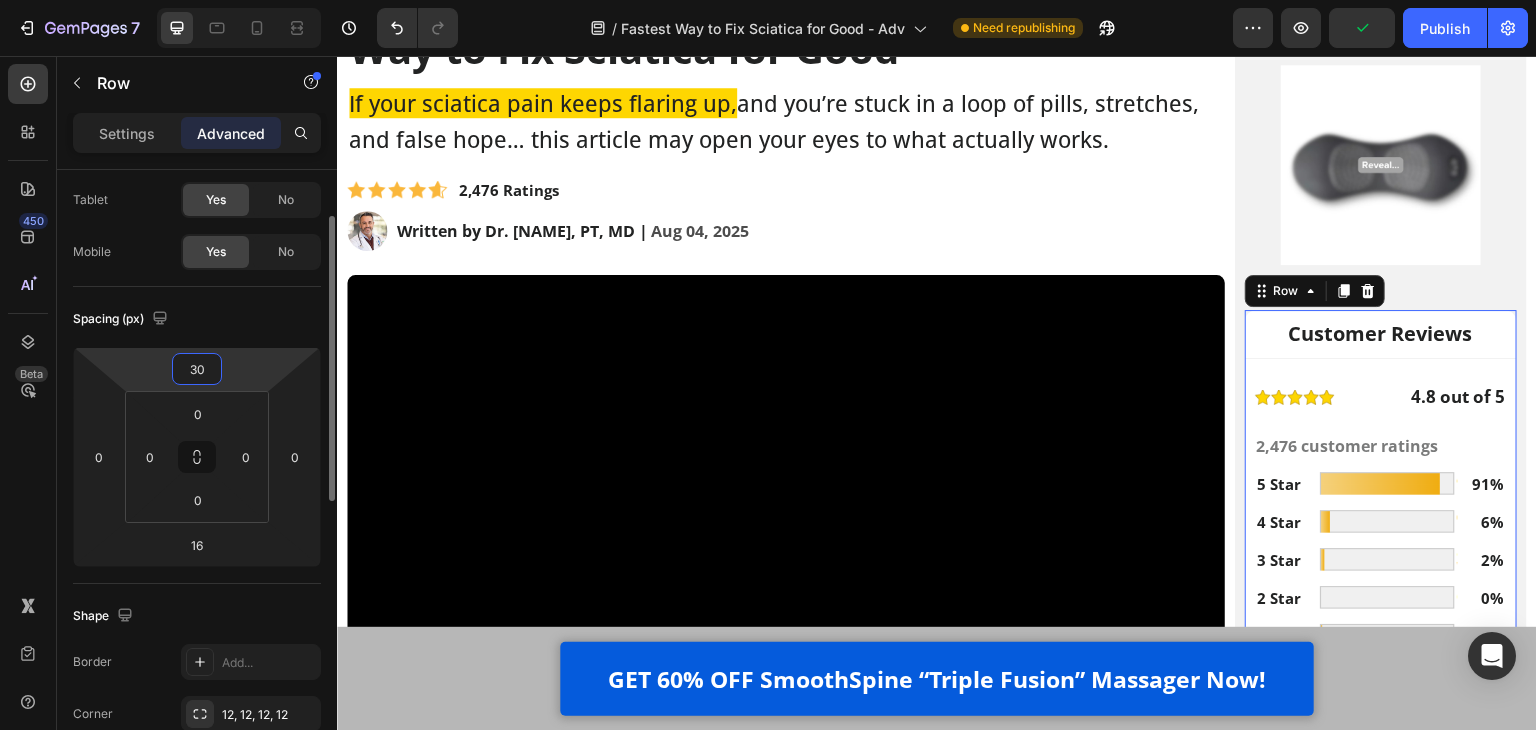click on "30" at bounding box center [197, 369] 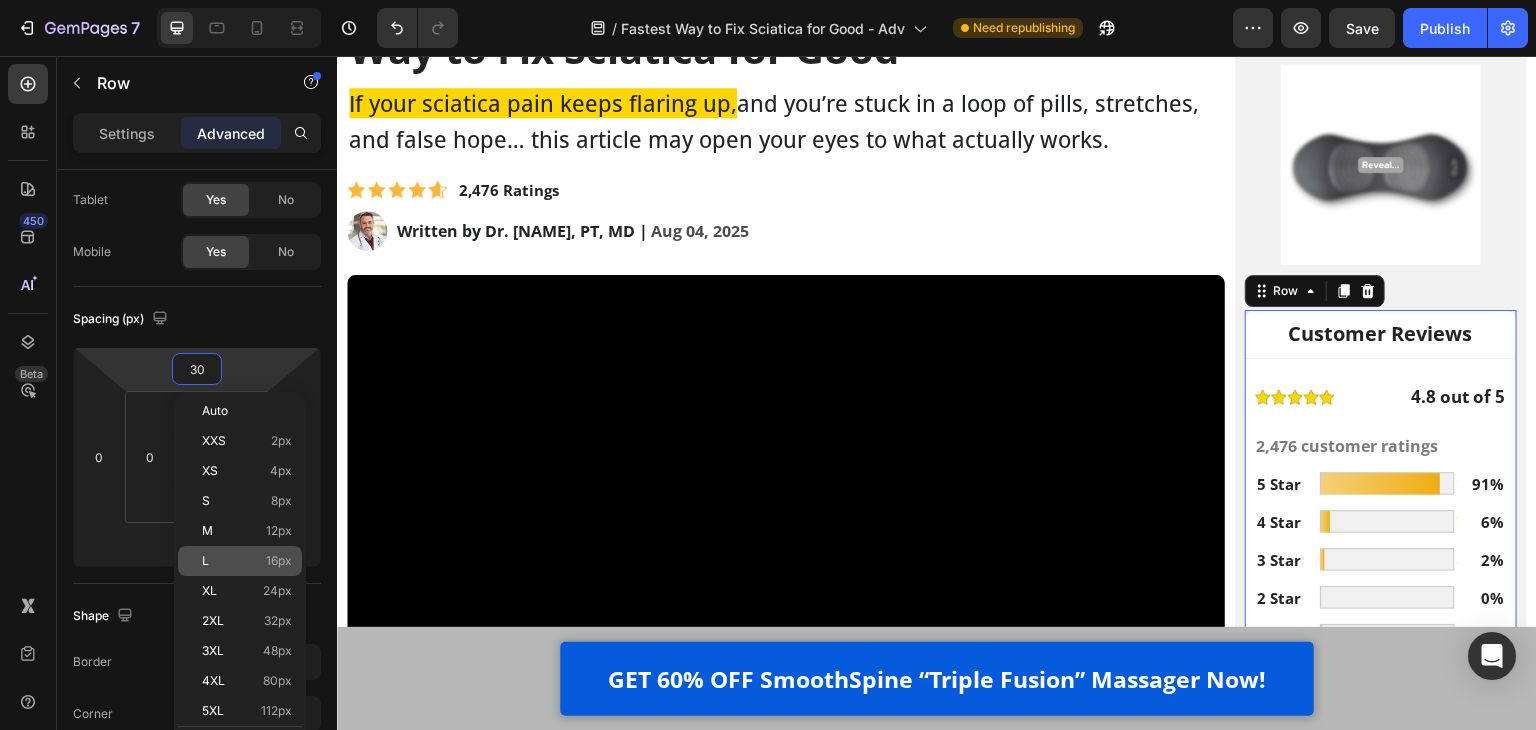 click on "L 16px" at bounding box center [247, 561] 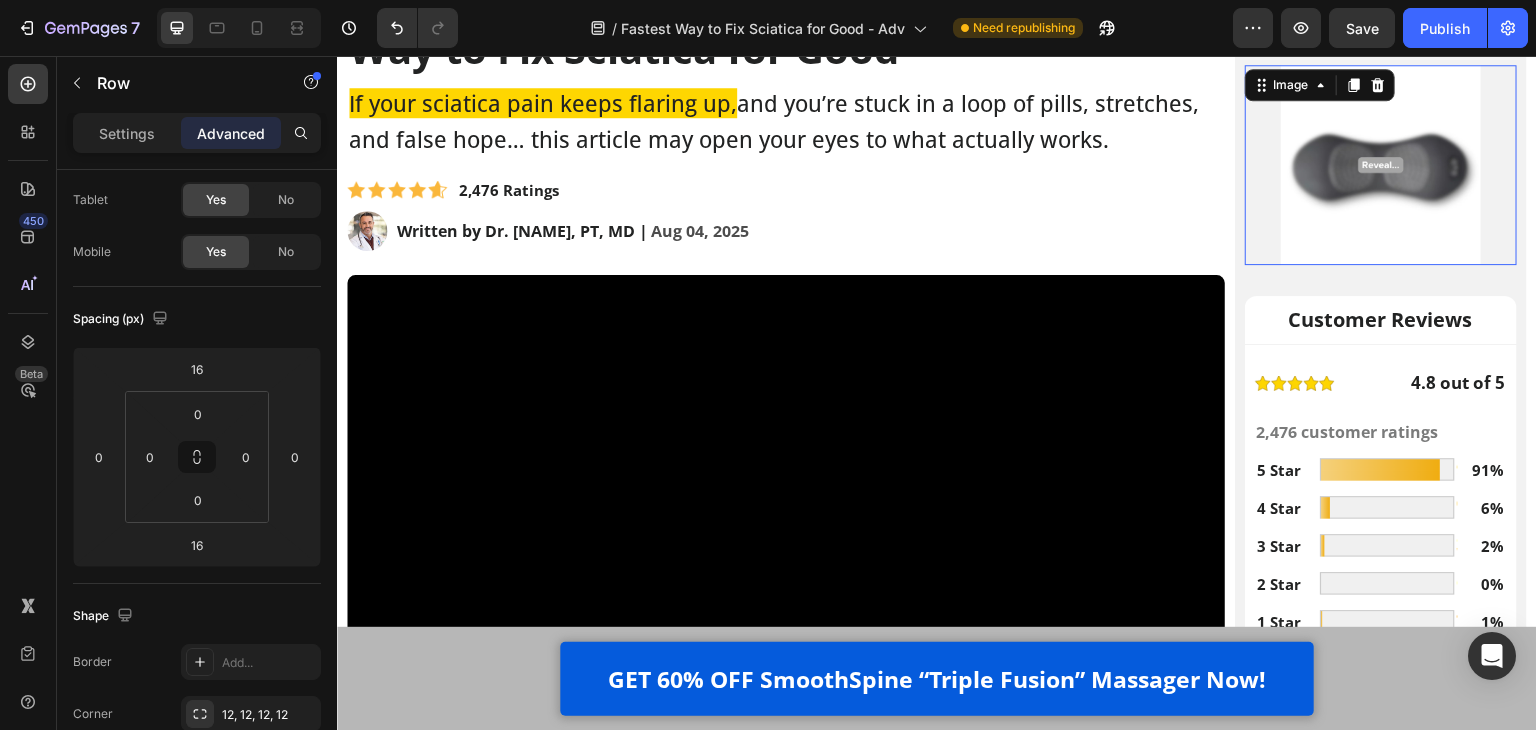 click at bounding box center [1381, 165] 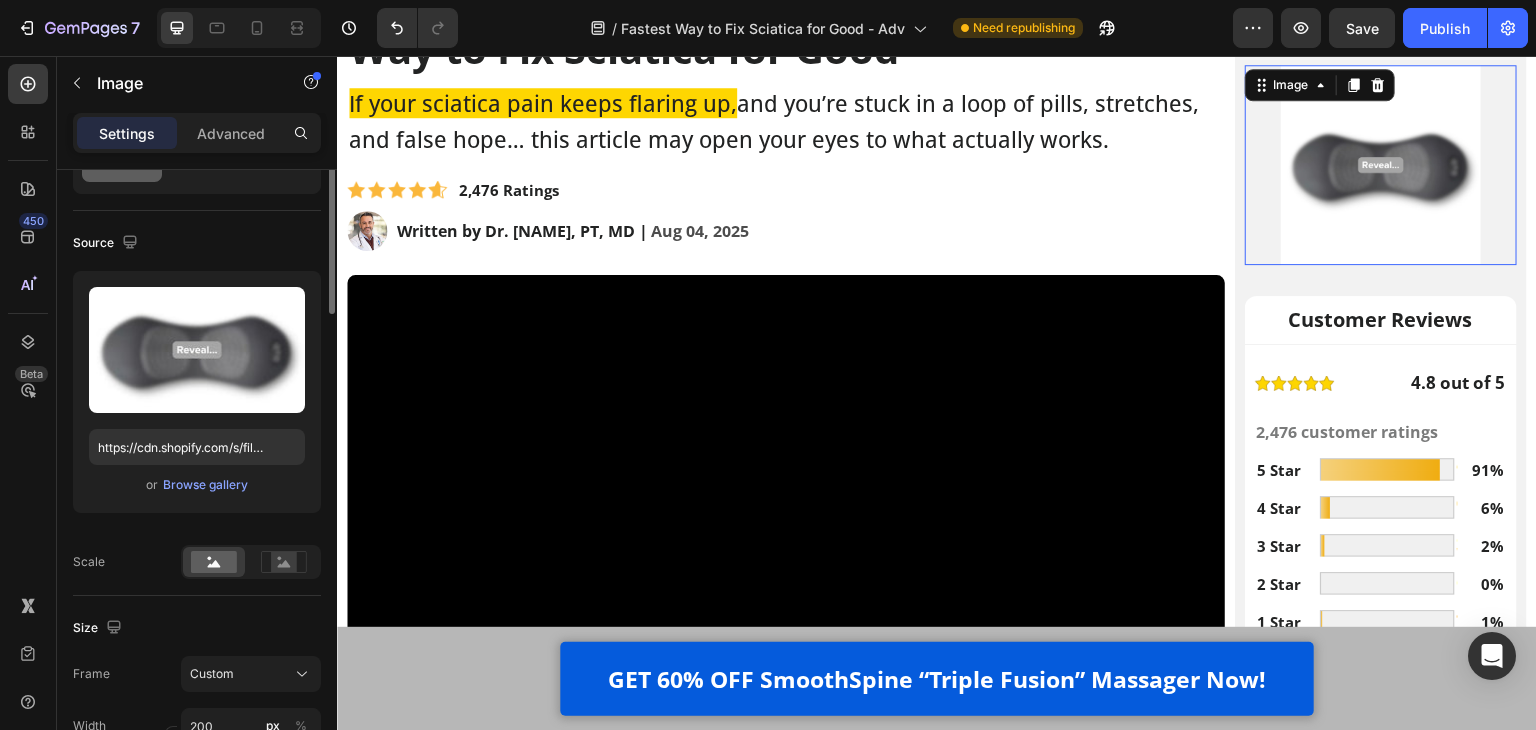 scroll, scrollTop: 0, scrollLeft: 0, axis: both 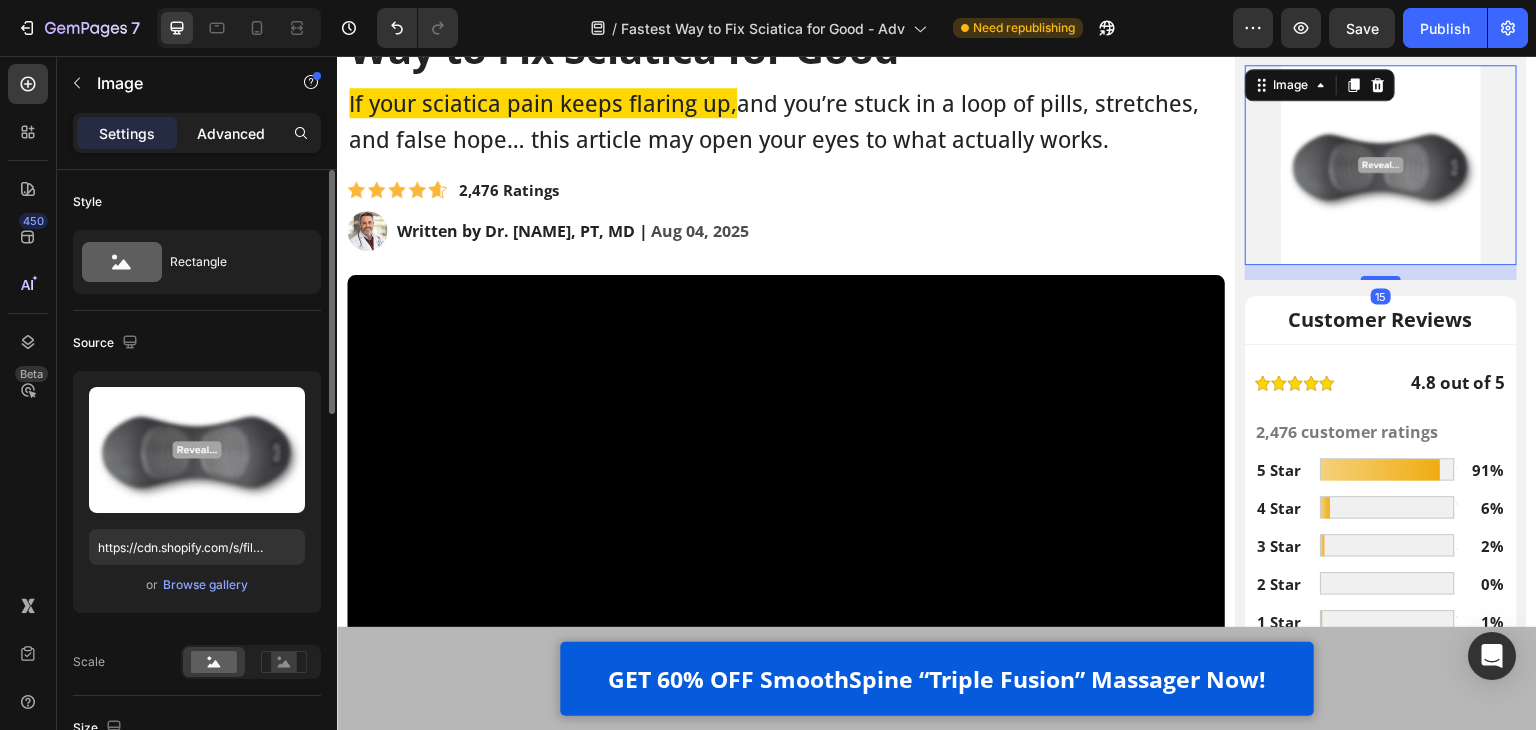 click on "Advanced" at bounding box center (231, 133) 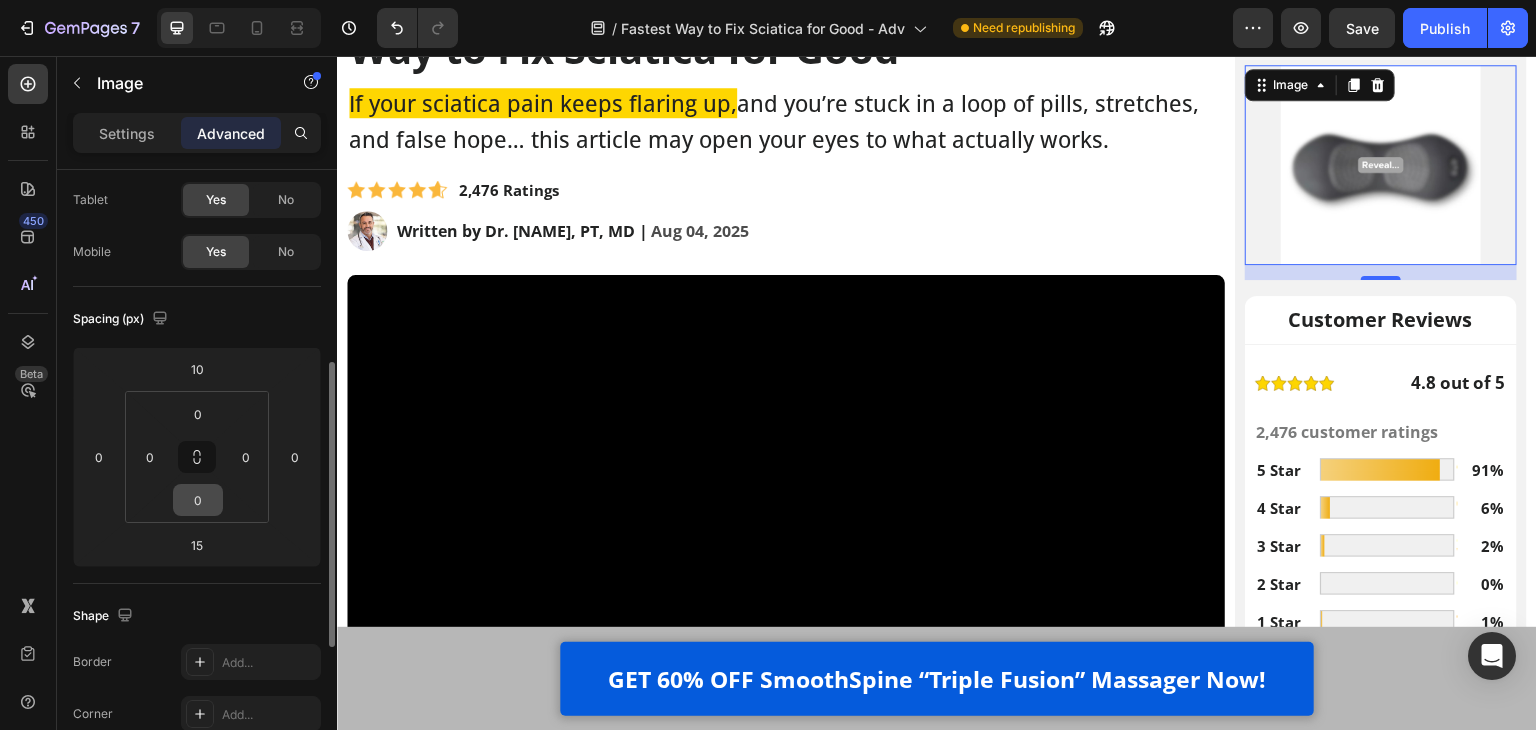 scroll, scrollTop: 300, scrollLeft: 0, axis: vertical 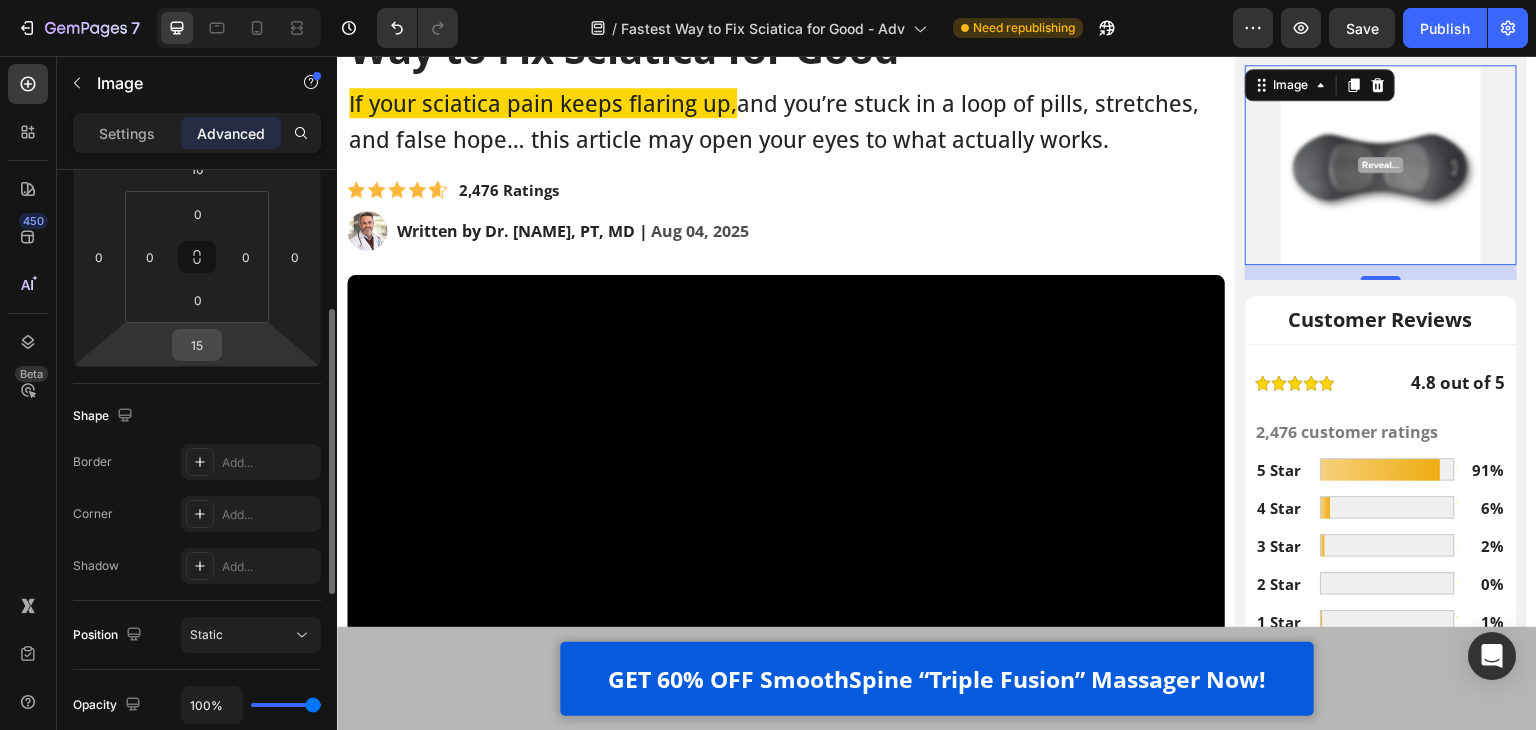 click on "15" at bounding box center (197, 345) 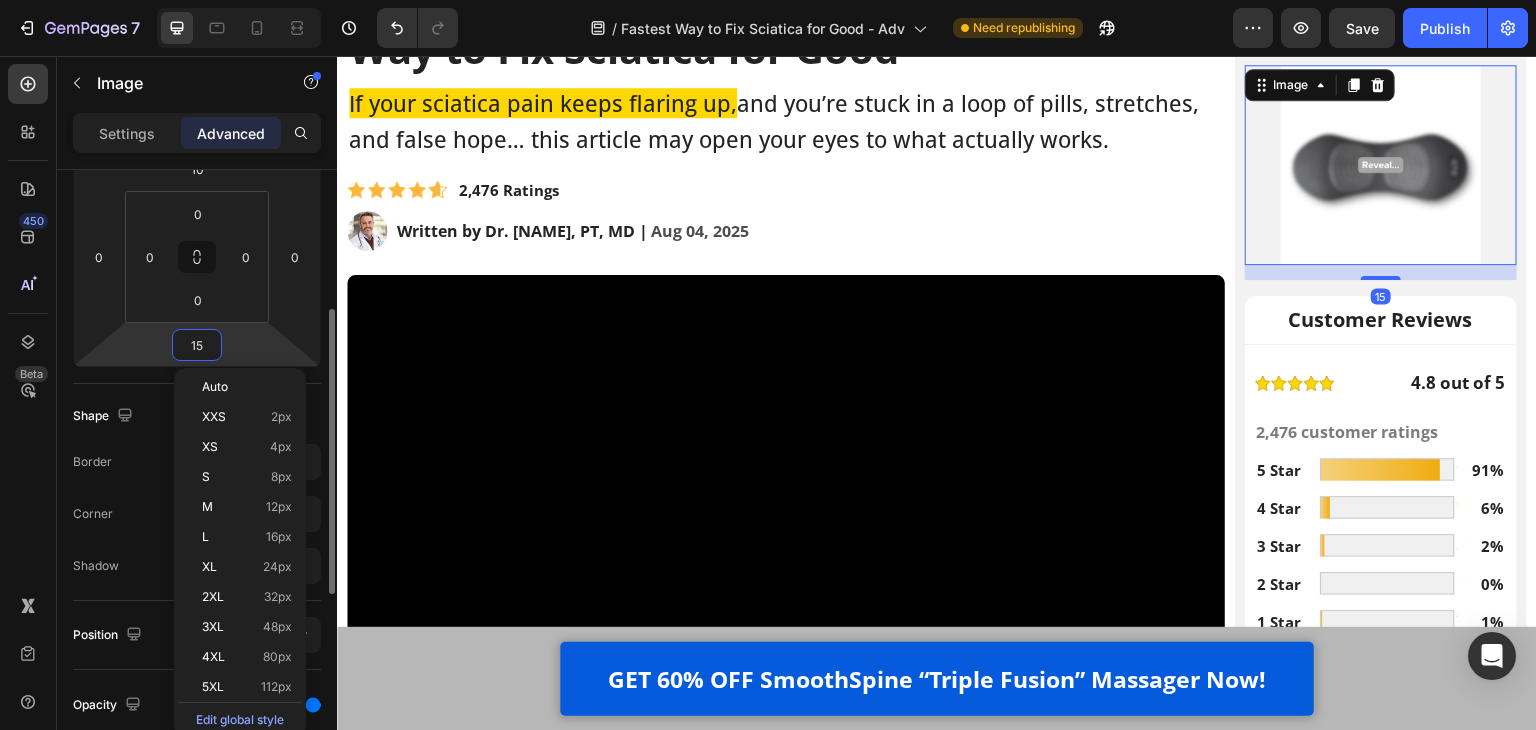 type on "0" 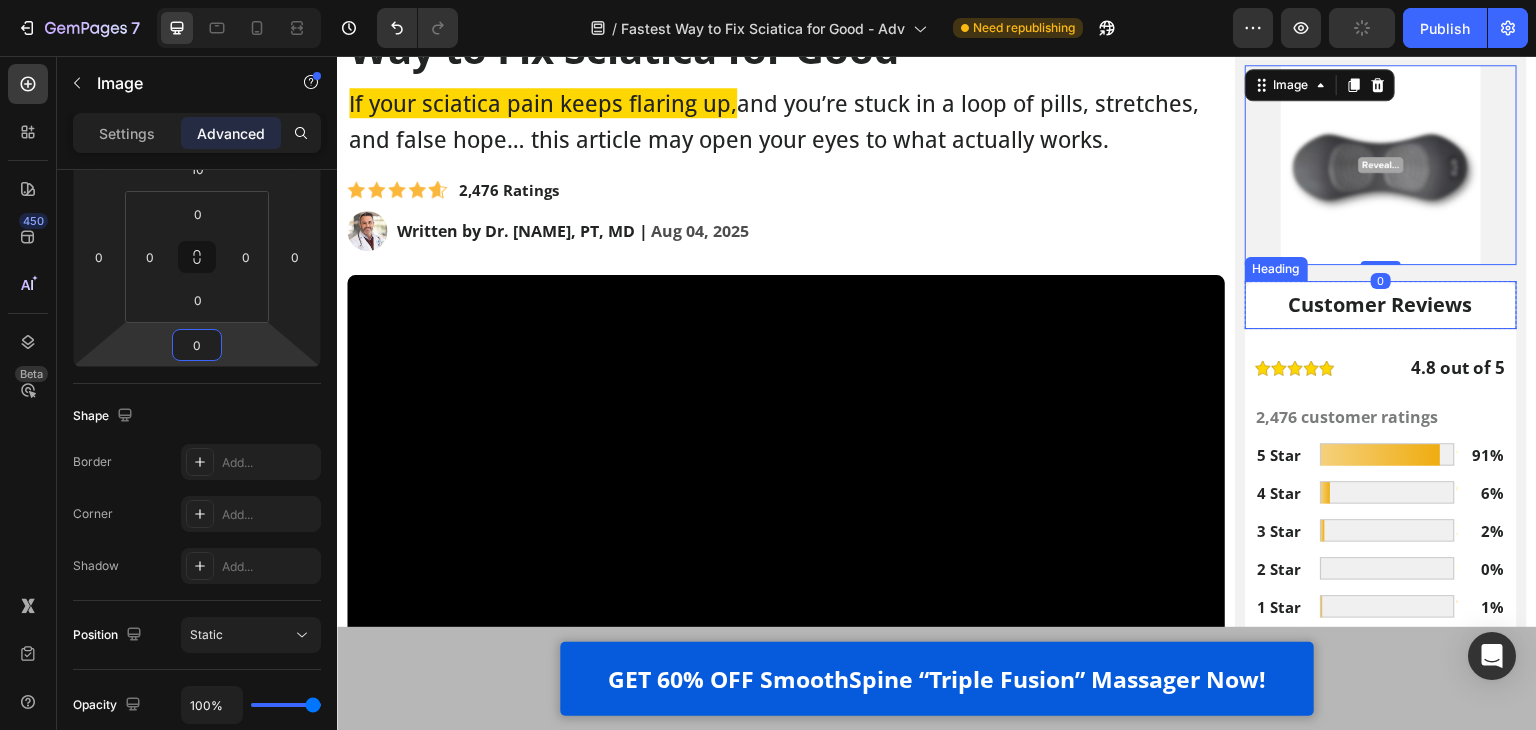 scroll, scrollTop: 37, scrollLeft: 0, axis: vertical 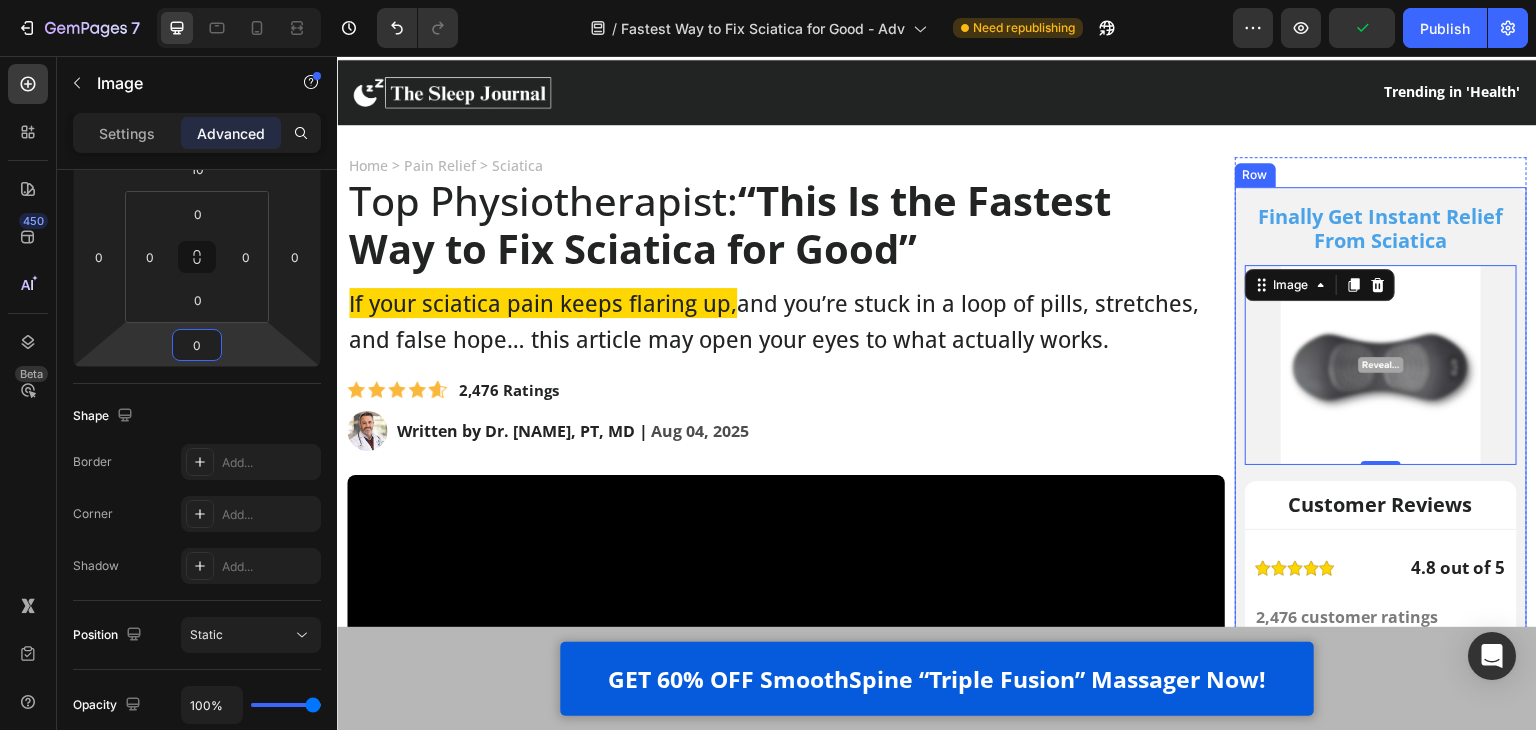 click on "Finally Get Instant Relief From Sciatica Text Block Image   0 Customer Reviews Heading Row Image 4.8 out of 5 Text Block Row 2,476 customer ratings Text Block 5 Star Text Block Image 91% Text Block Row 4 Star Text Block Image 6% Text Block Row 3 Star Text Block Image 2% Text Block Row 2 Star Text Block Image 0% Text Block Row 1 Star Text Block Image 1% Text Block Row By Feature Heading Price Text Block Image 5.0 Text Block Row Effectiveness Text Block Image 5.0 Text Block Row Comfort Text Block Image 5.0 Text Block Row Quality Text Block Image 4.8 Text Block Row Row Row GET 60% OFF SmoothSpine NOW! Button Row" at bounding box center [1381, 652] 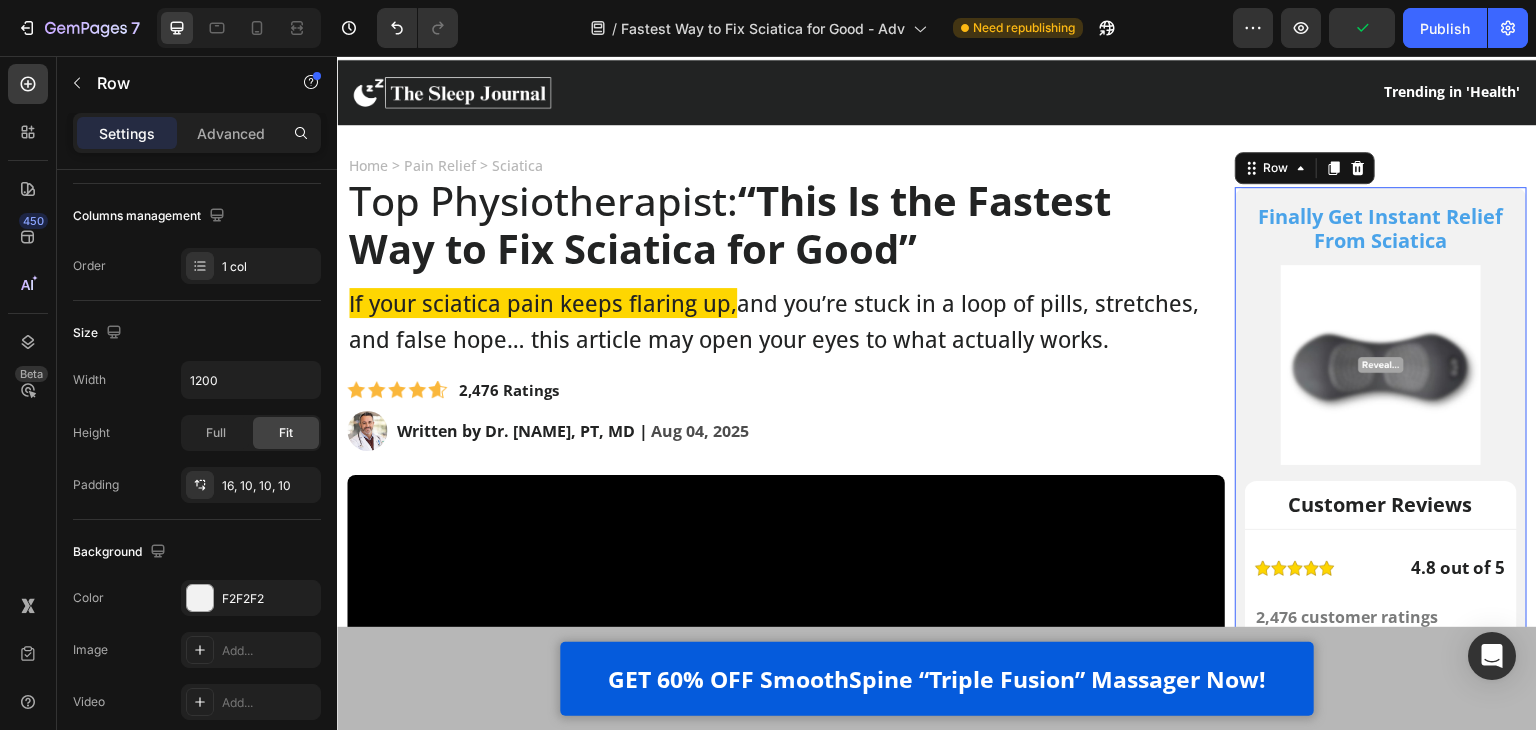 scroll, scrollTop: 0, scrollLeft: 0, axis: both 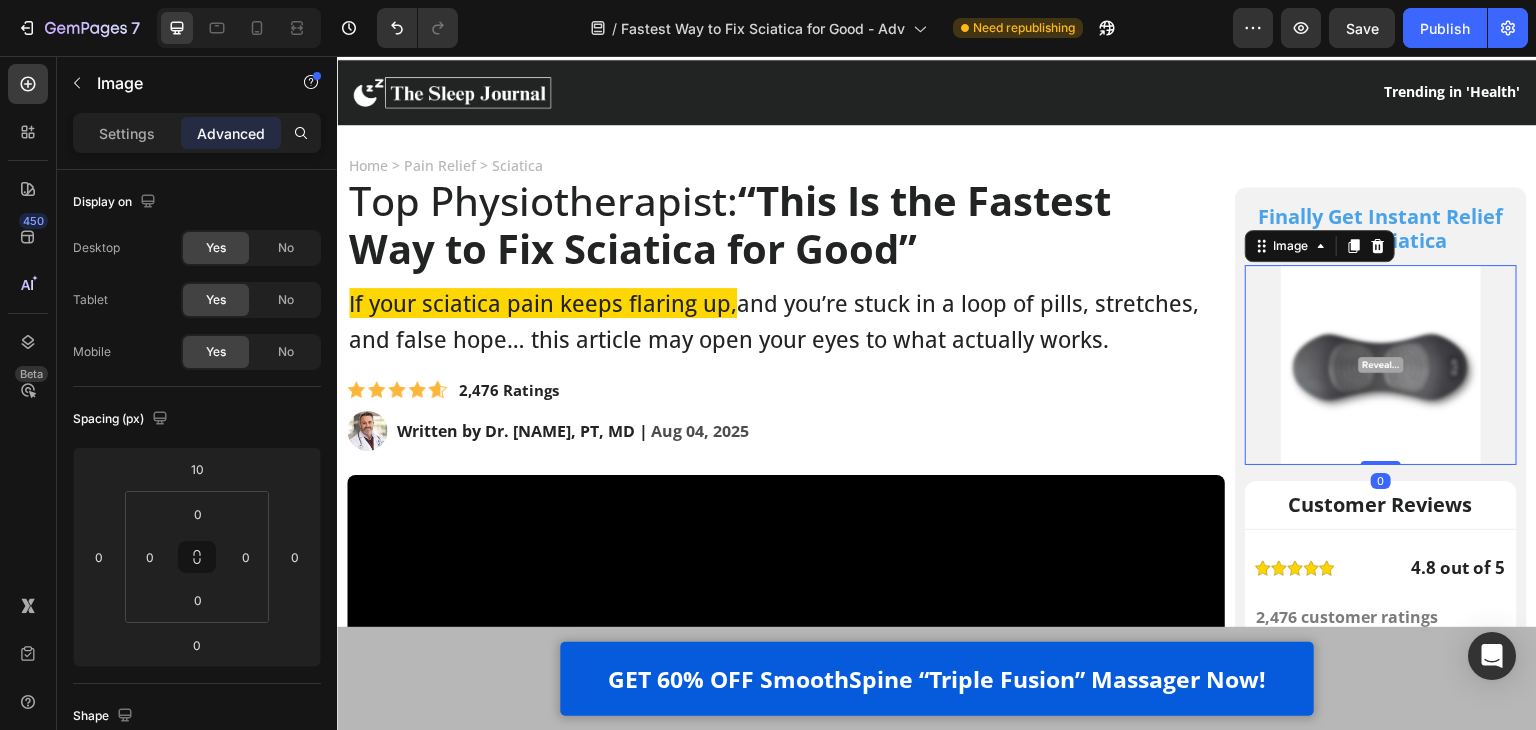 click at bounding box center [1381, 365] 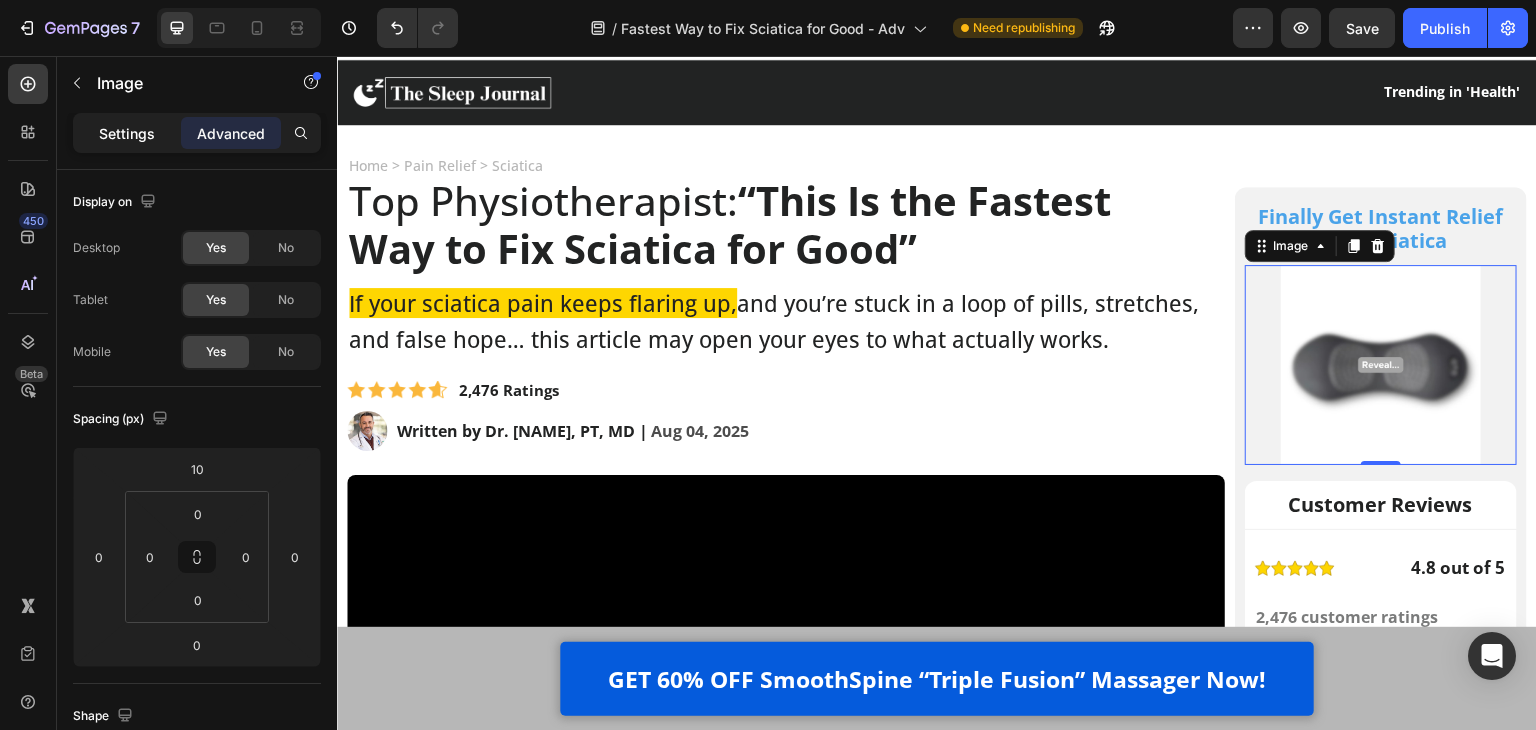 click on "Settings" 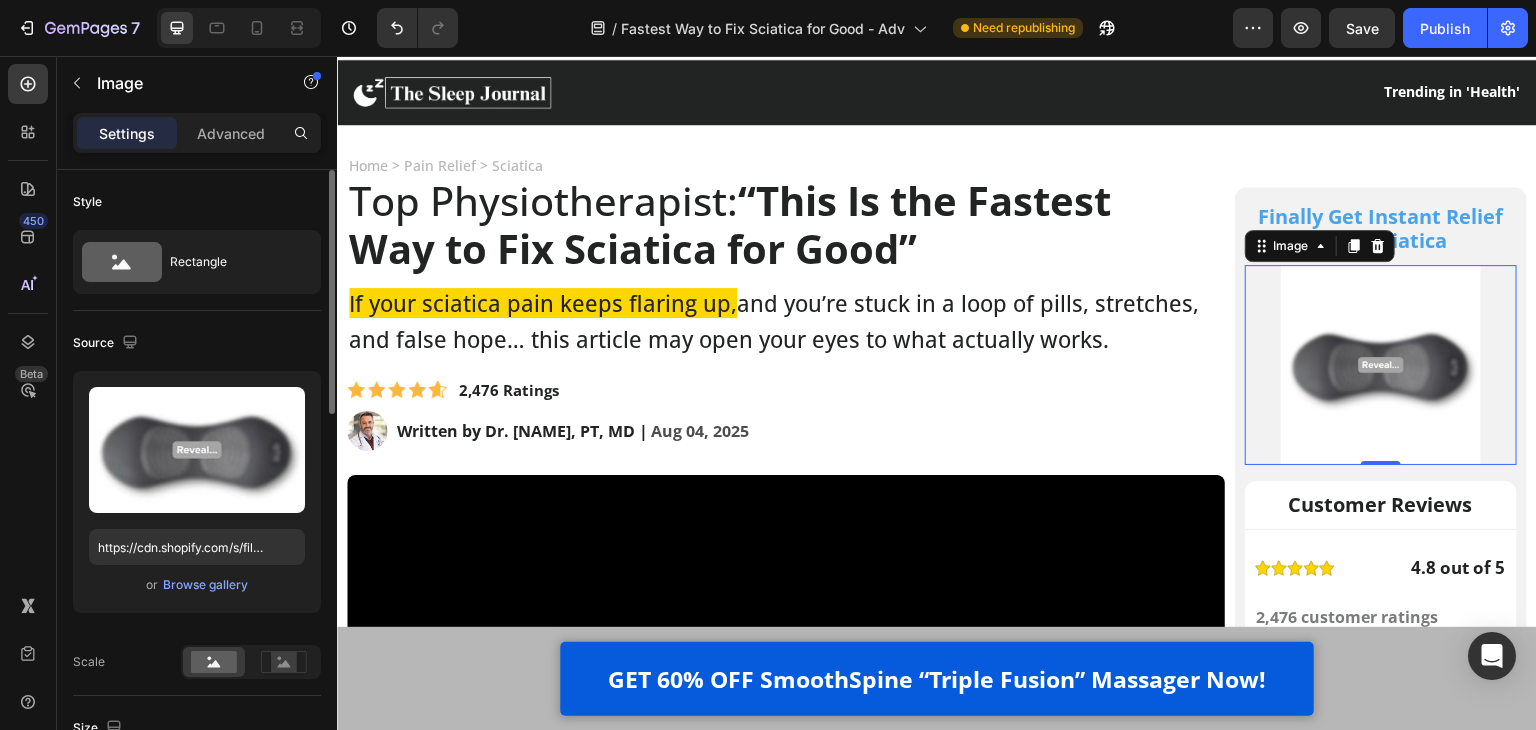 scroll, scrollTop: 200, scrollLeft: 0, axis: vertical 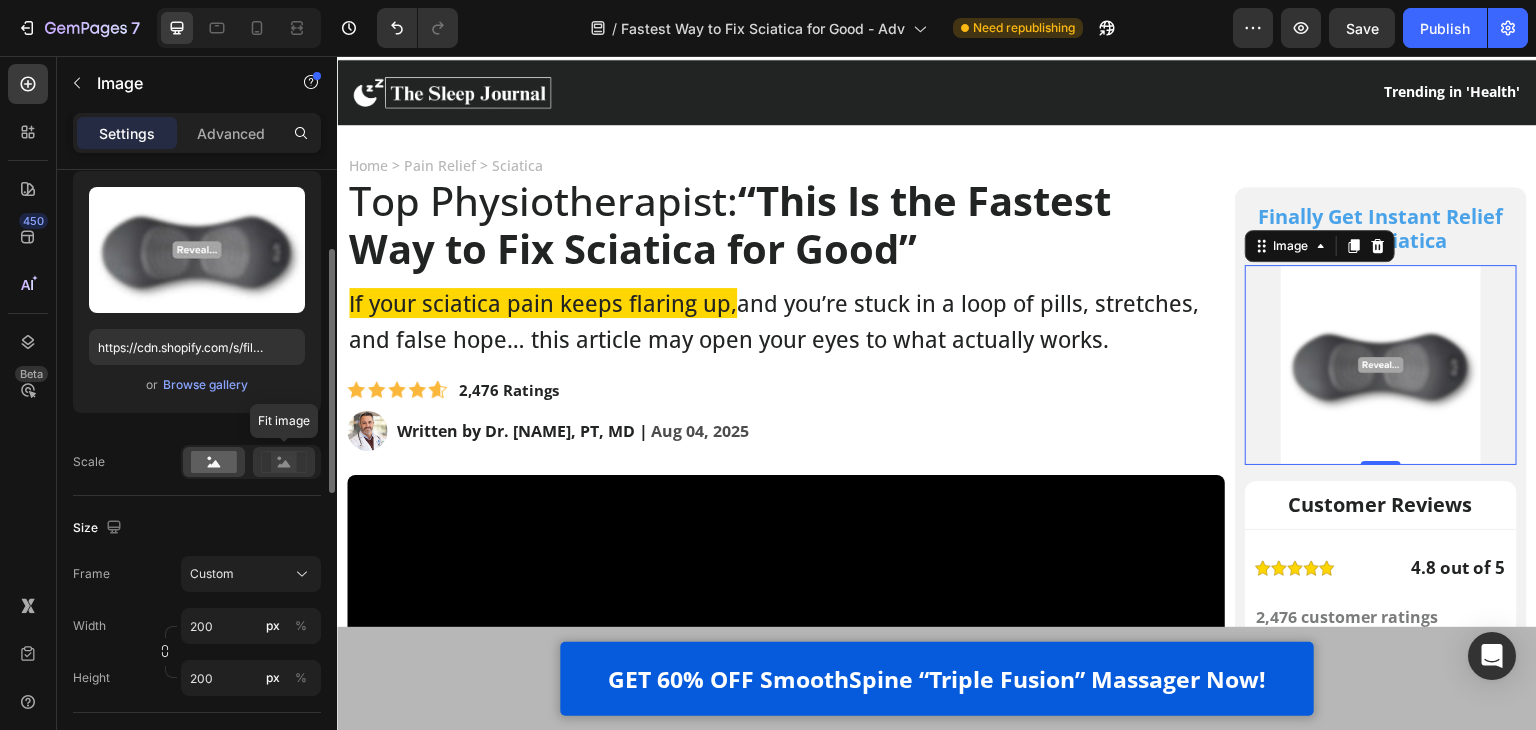 click 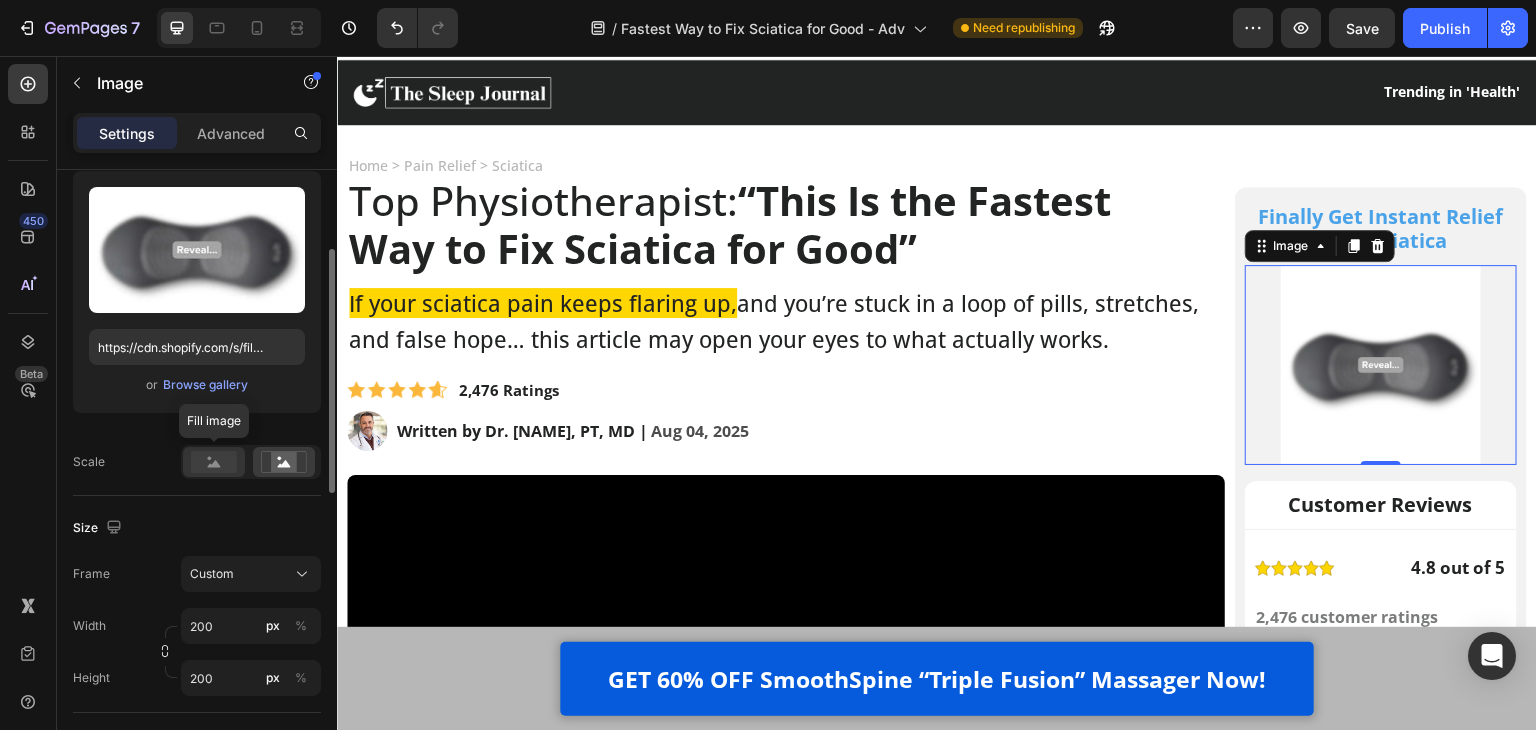 click 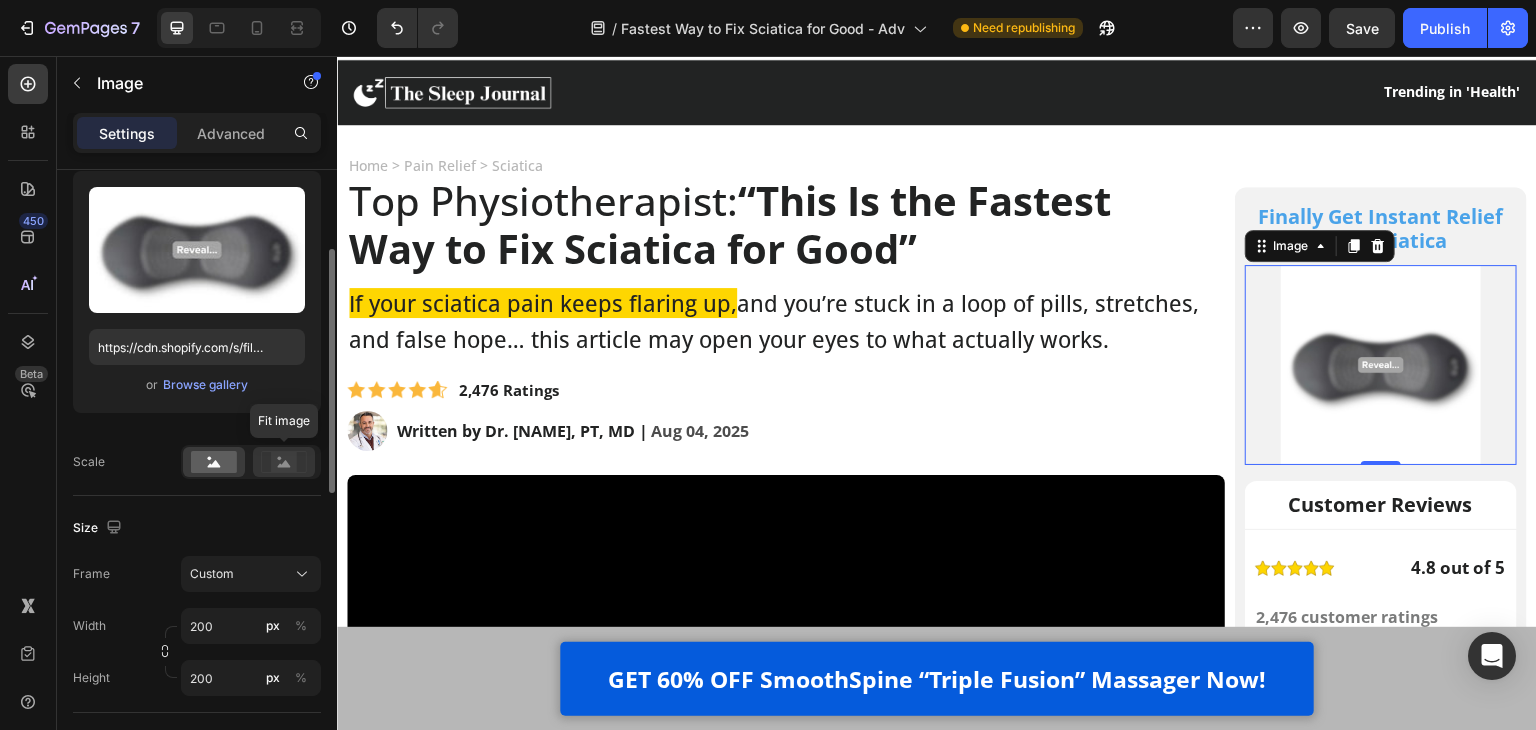 click 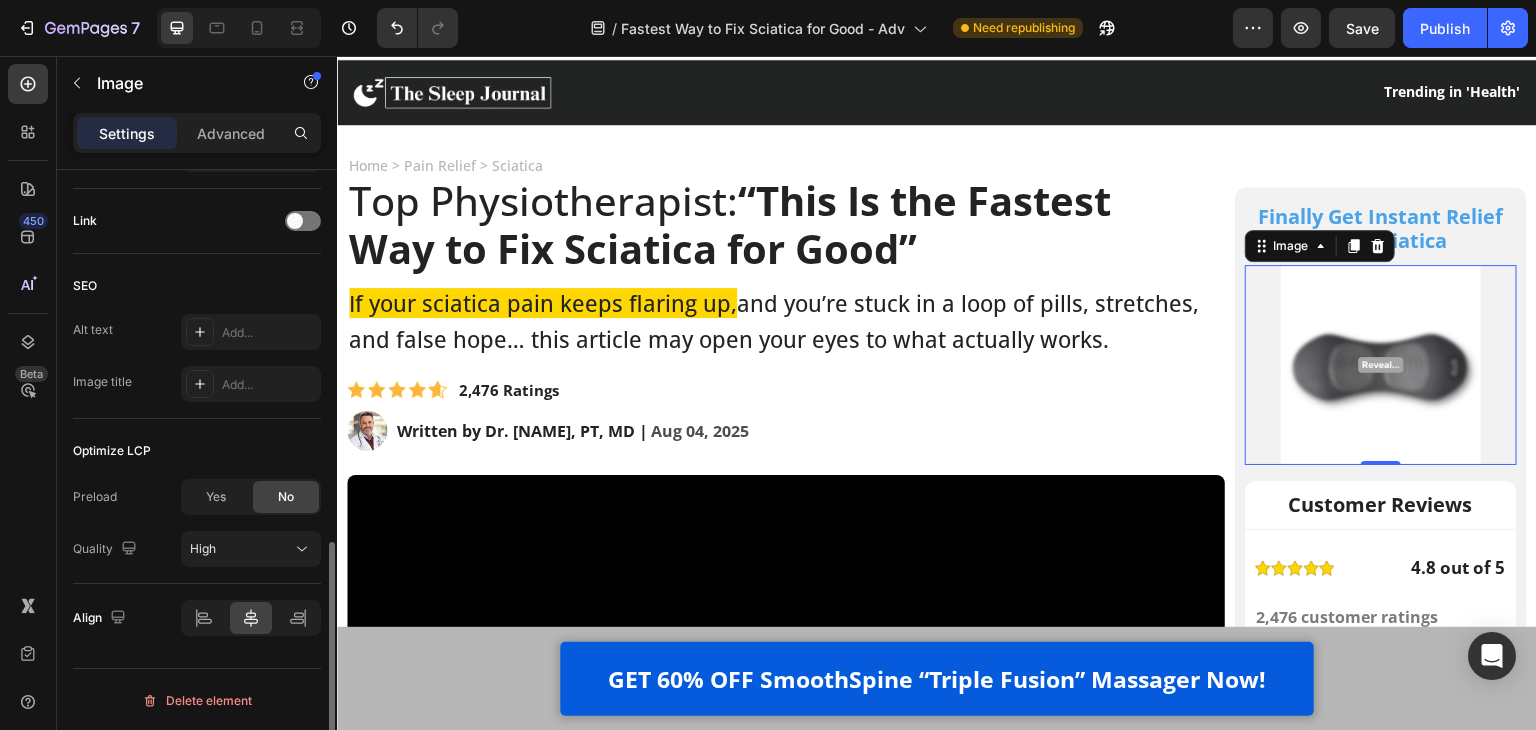 scroll, scrollTop: 641, scrollLeft: 0, axis: vertical 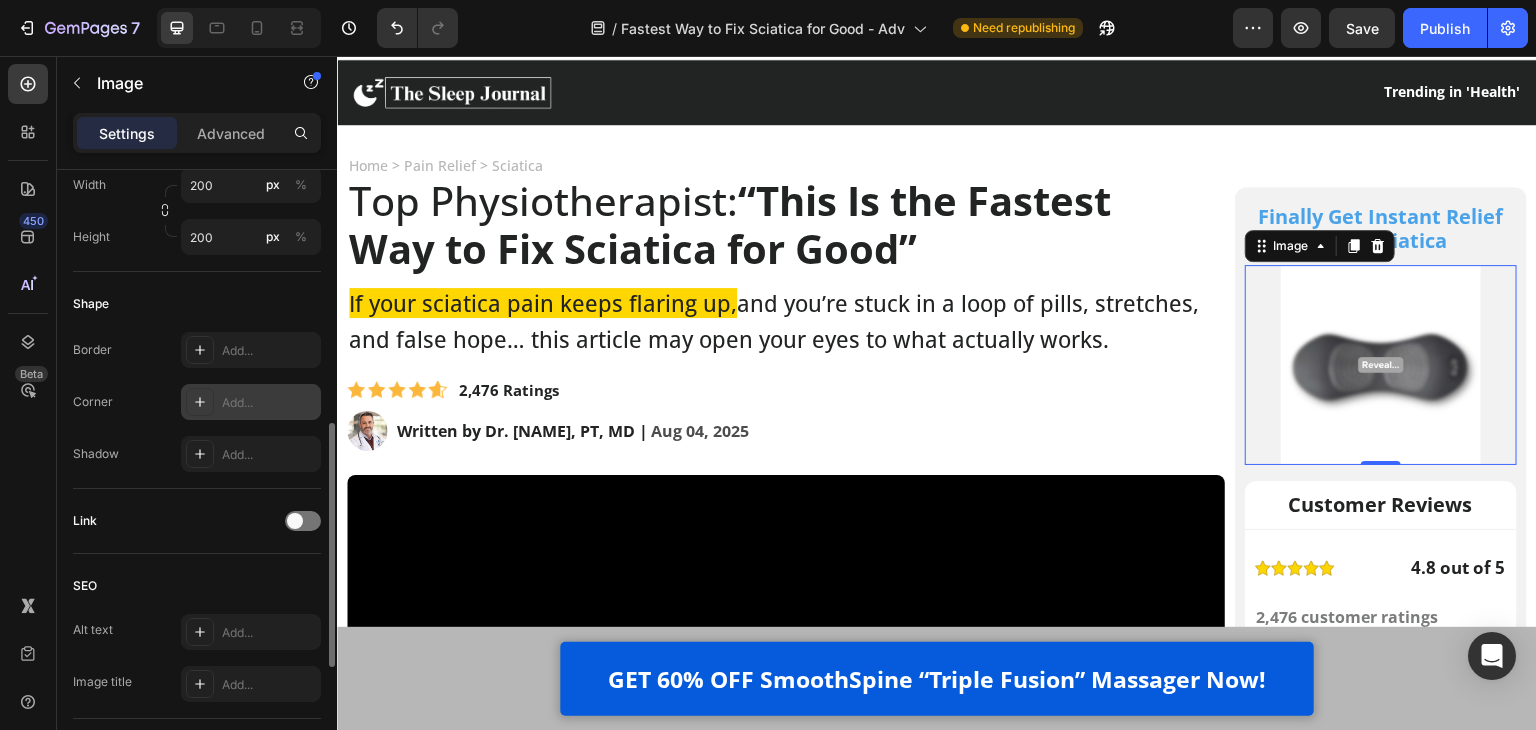 click on "Add..." at bounding box center (251, 402) 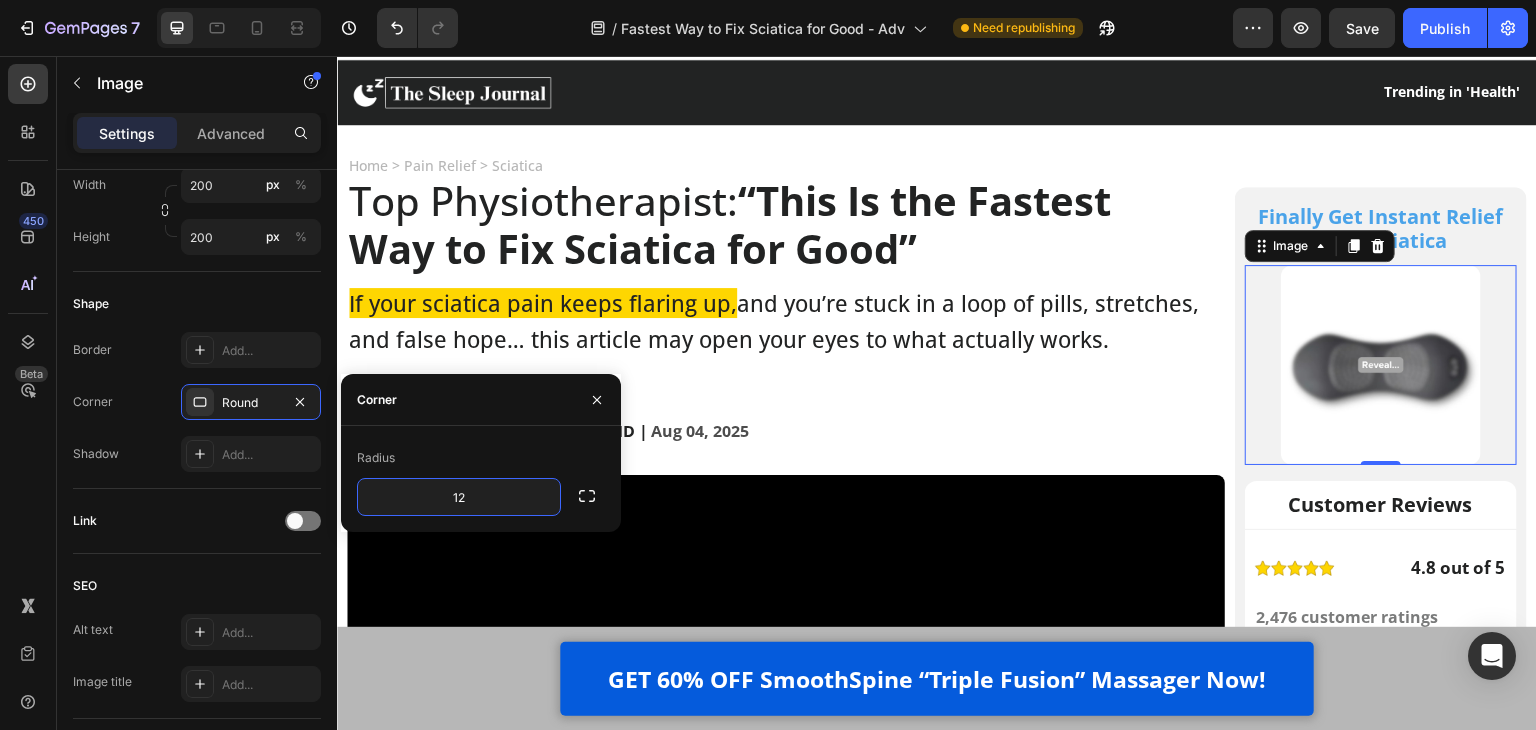 type on "12" 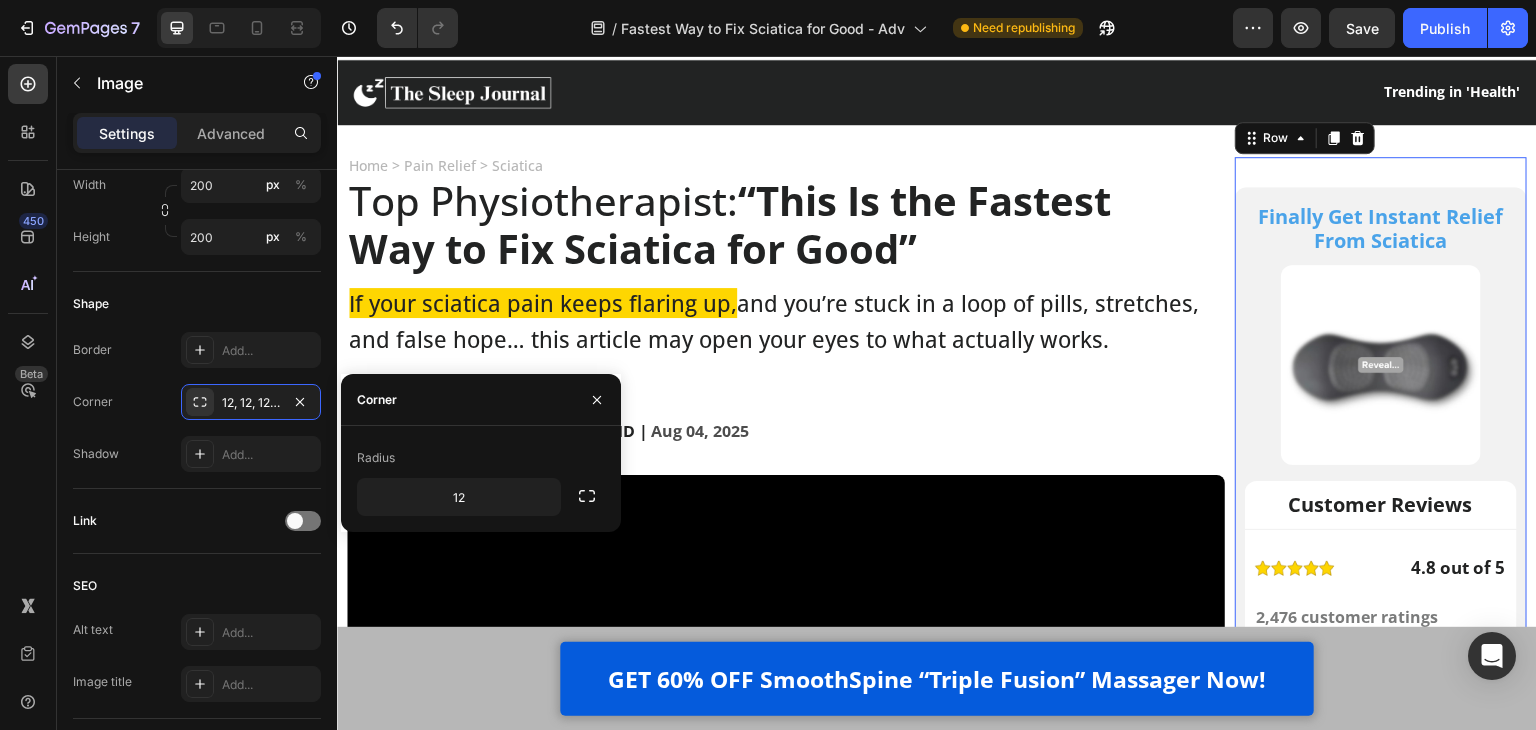 click on "Finally Get Instant Relief From Sciatica Text Block Image Customer Reviews Heading Row Image 4.8 out of 5 Text Block Row 2,476 customer ratings Text Block 5 Star Text Block Image 91% Text Block Row 4 Star Text Block Image 6% Text Block Row 3 Star Text Block Image 2% Text Block Row 2 Star Text Block Image 0% Text Block Row 1 Star Text Block Image 1% Text Block Row By Feature Heading Price Text Block Image 5.0 Text Block Row Effectiveness Text Block Image 5.0 Text Block Row Comfort Text Block Image 5.0 Text Block Row Quality Text Block Image 4.8 Text Block Row Row Row GET 60% OFF SmoothSpine NOW! Button Row" at bounding box center [1381, 637] 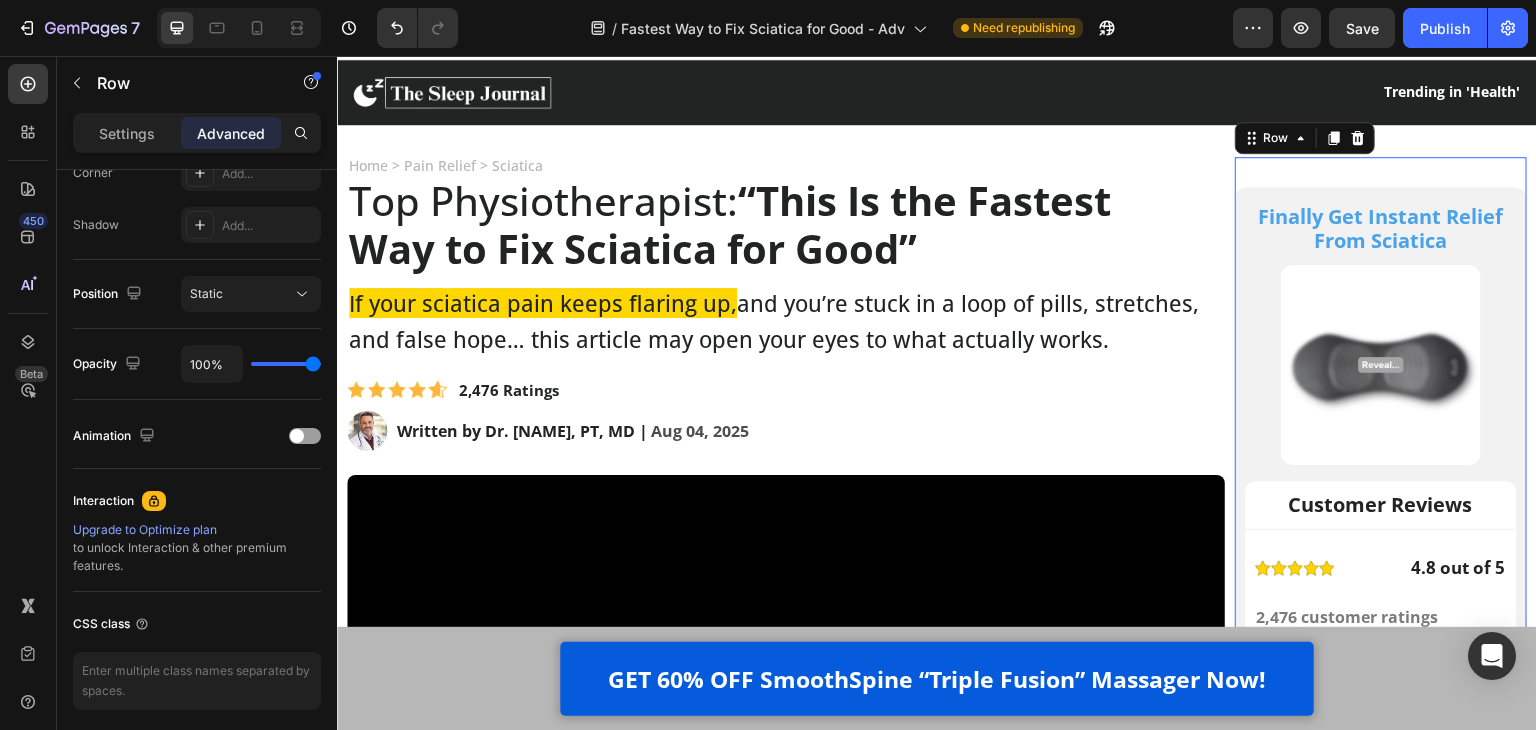 scroll, scrollTop: 0, scrollLeft: 0, axis: both 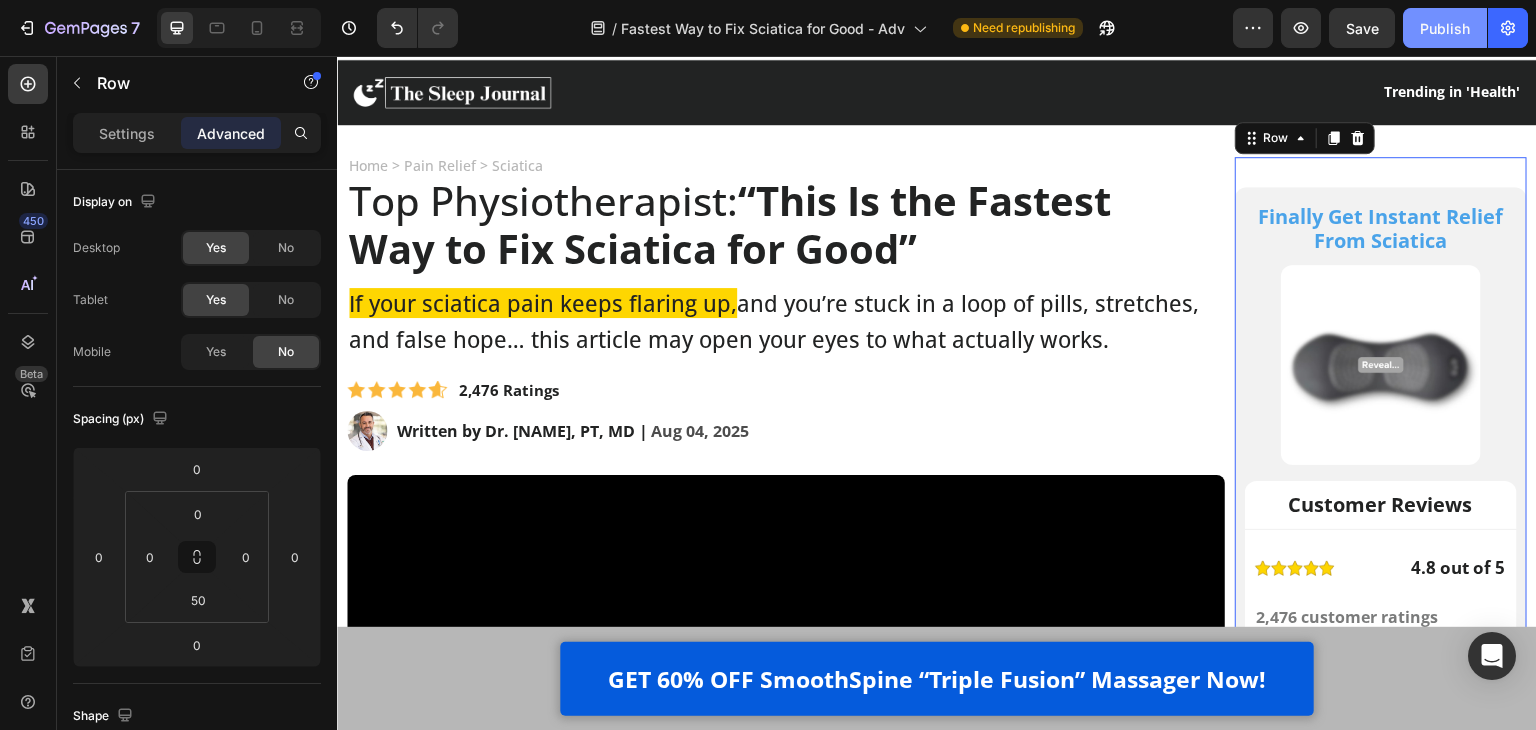click on "Publish" at bounding box center (1445, 28) 